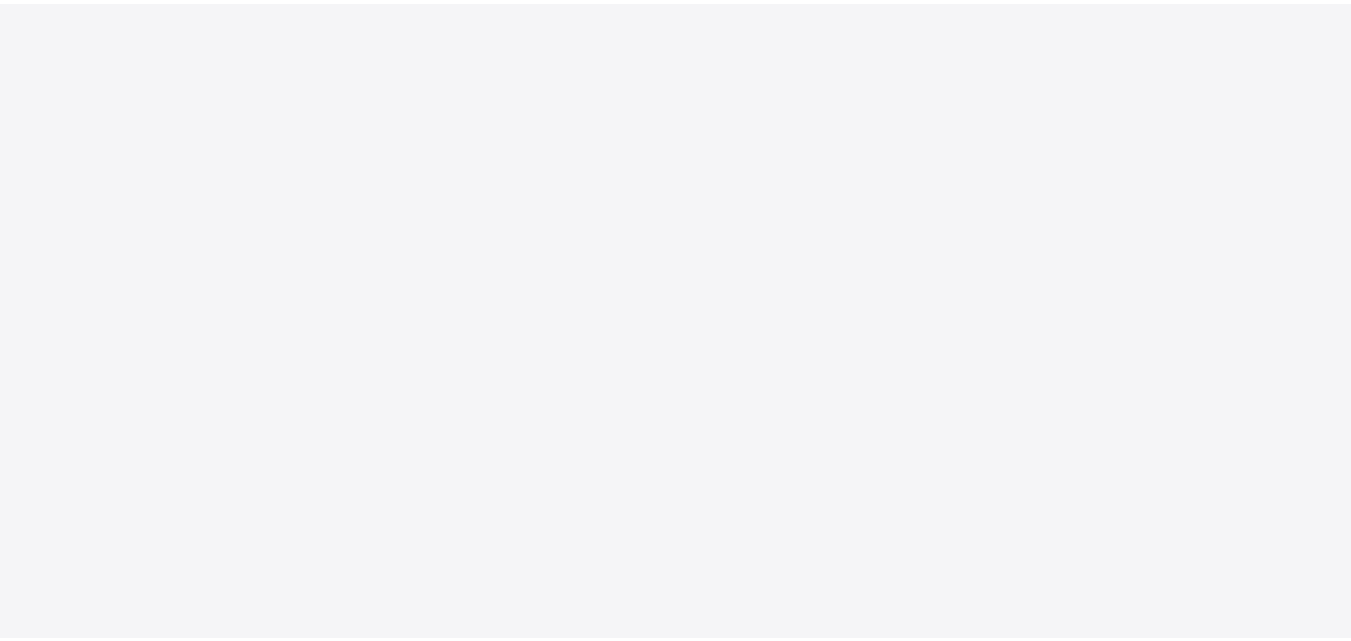 scroll, scrollTop: 0, scrollLeft: 0, axis: both 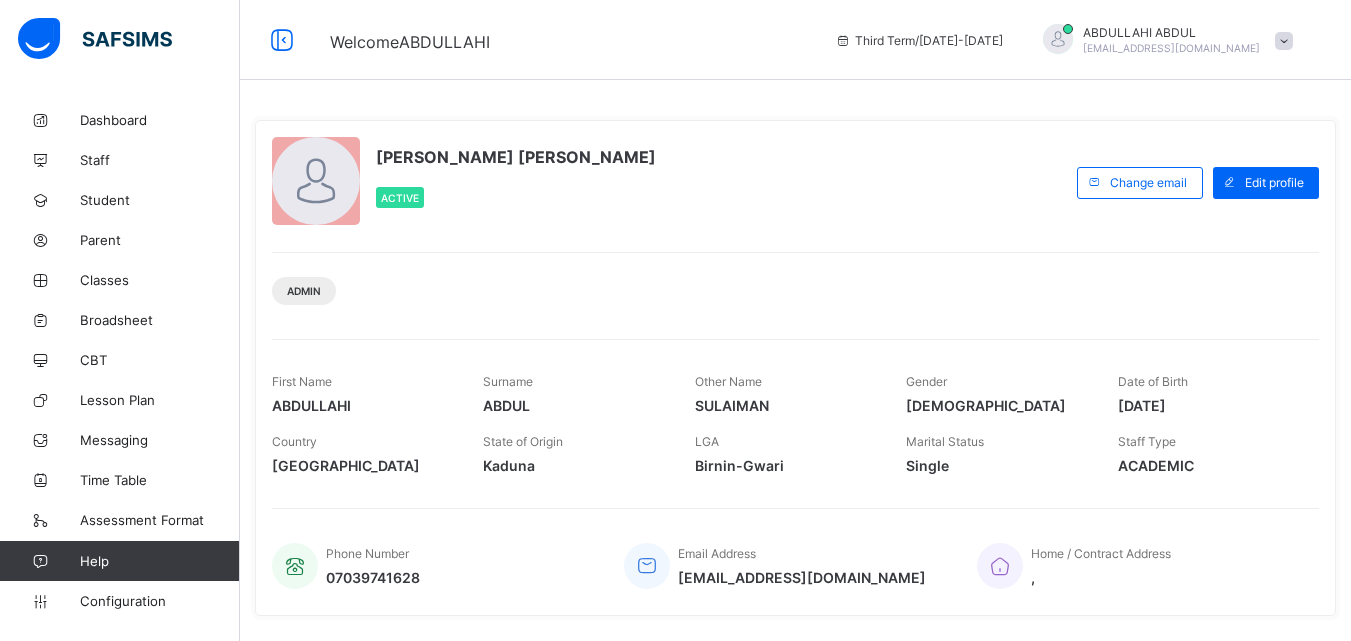 click on "[PERSON_NAME] [PERSON_NAME]   Active" at bounding box center [669, 182] 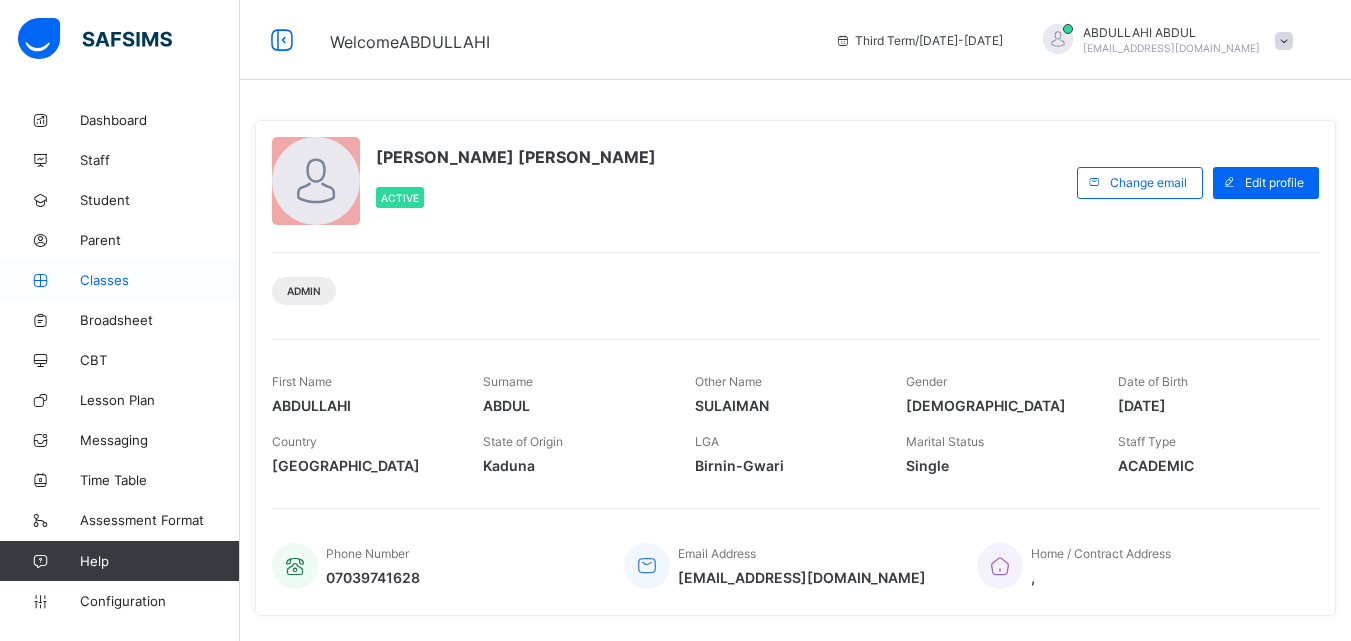 click on "Classes" at bounding box center (160, 280) 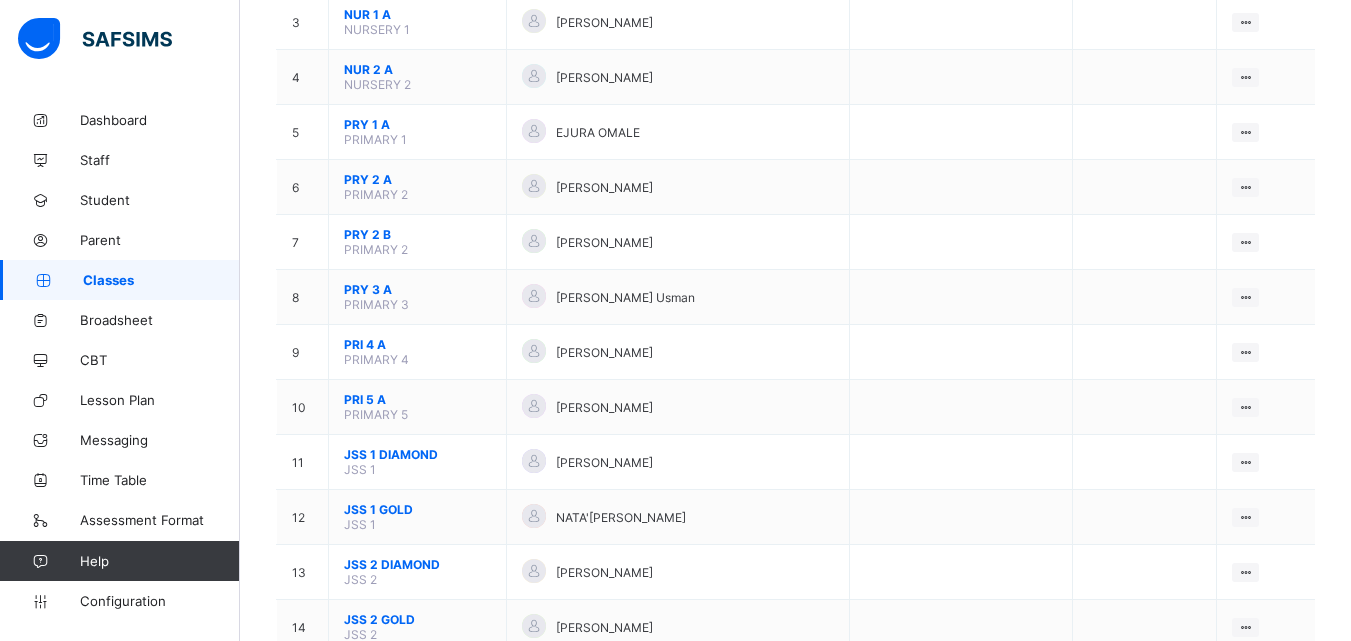 scroll, scrollTop: 353, scrollLeft: 0, axis: vertical 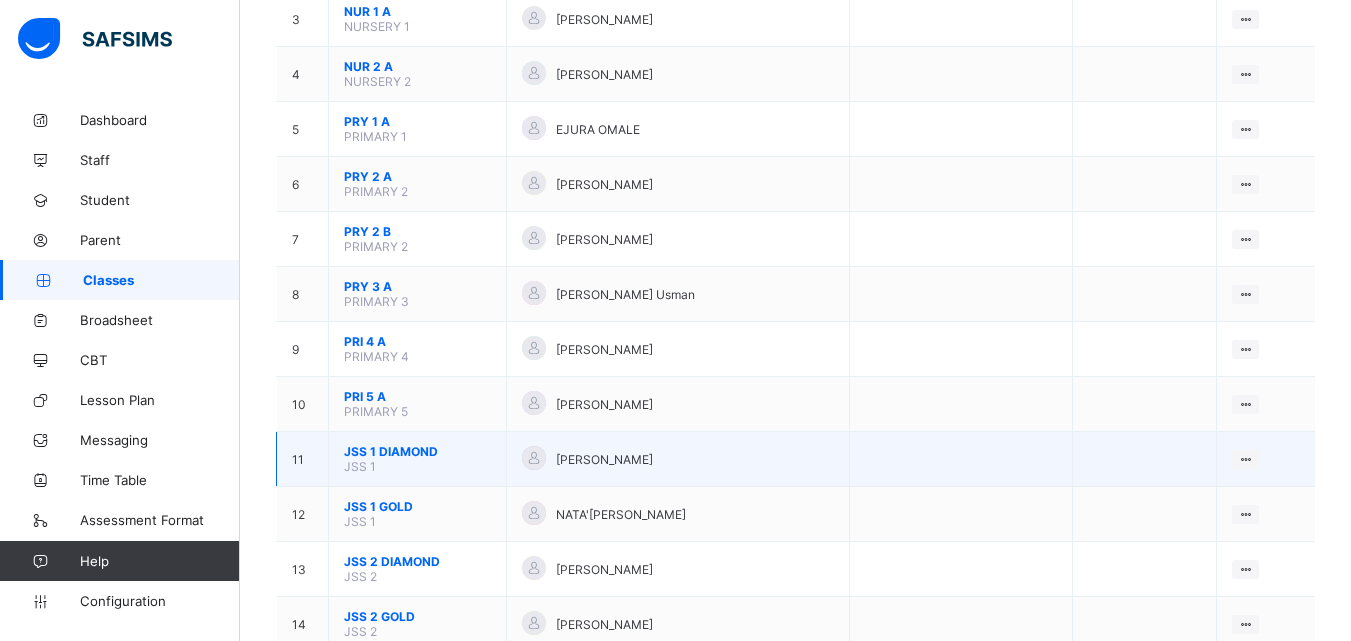 click on "JSS 1   DIAMOND" at bounding box center [417, 451] 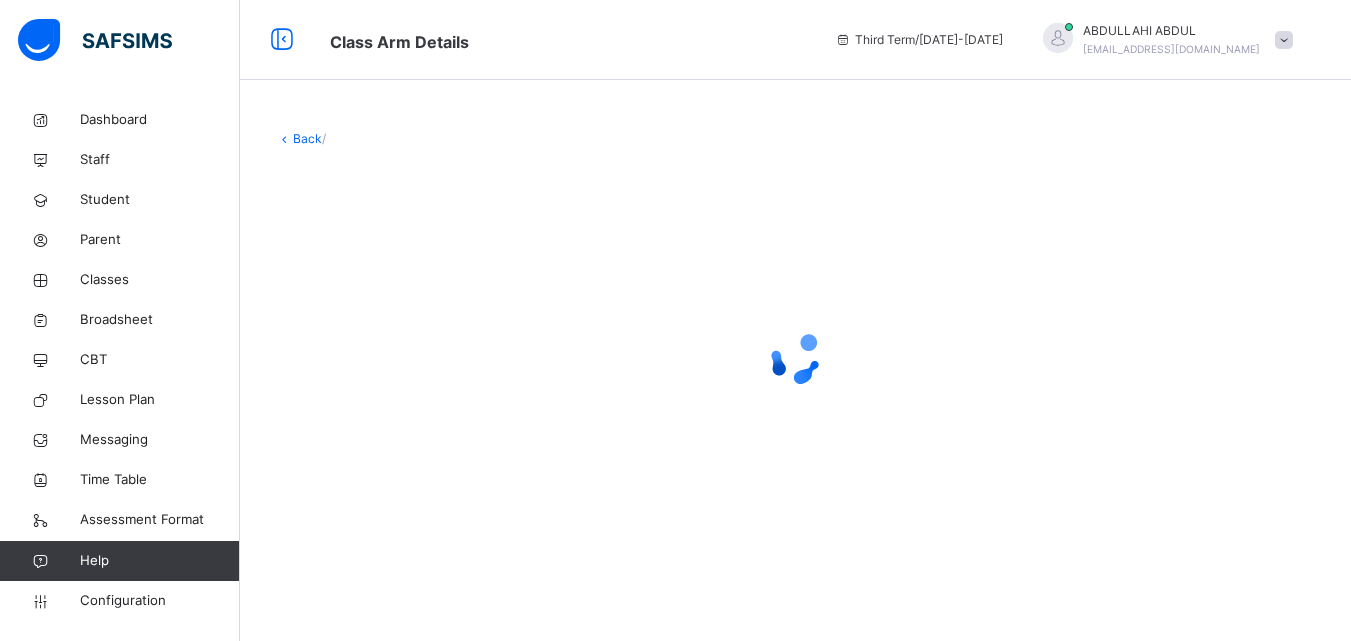 scroll, scrollTop: 0, scrollLeft: 0, axis: both 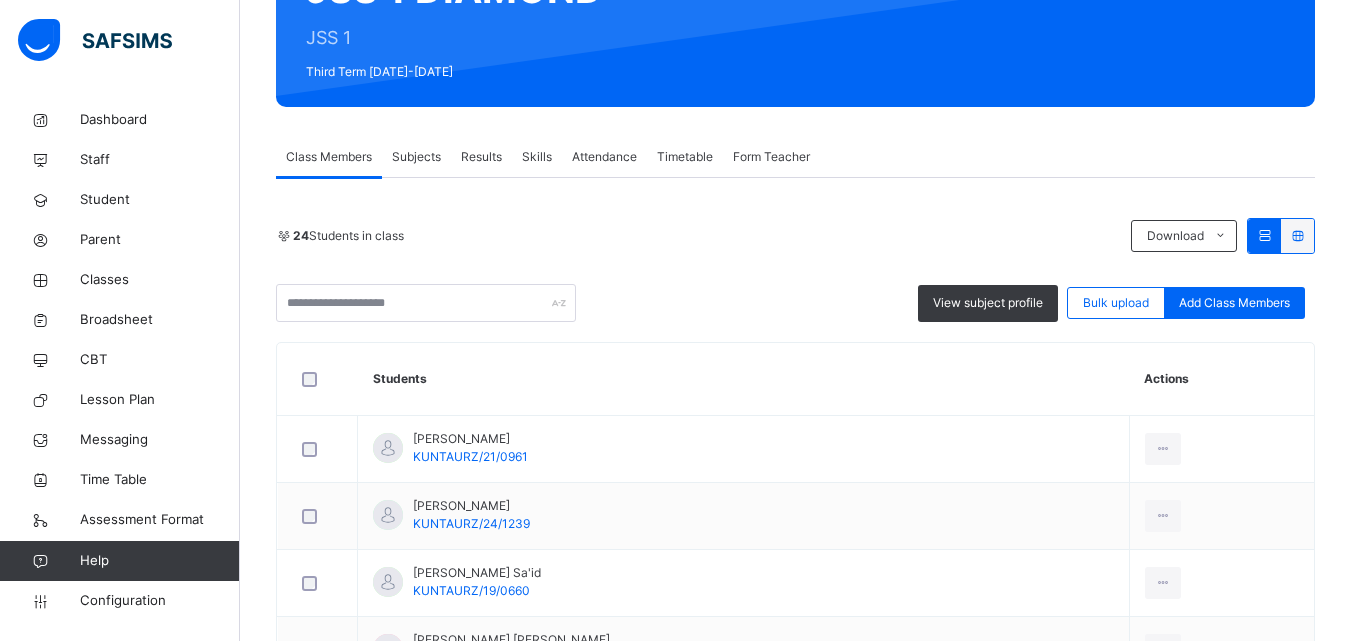 click on "Subjects" at bounding box center (416, 157) 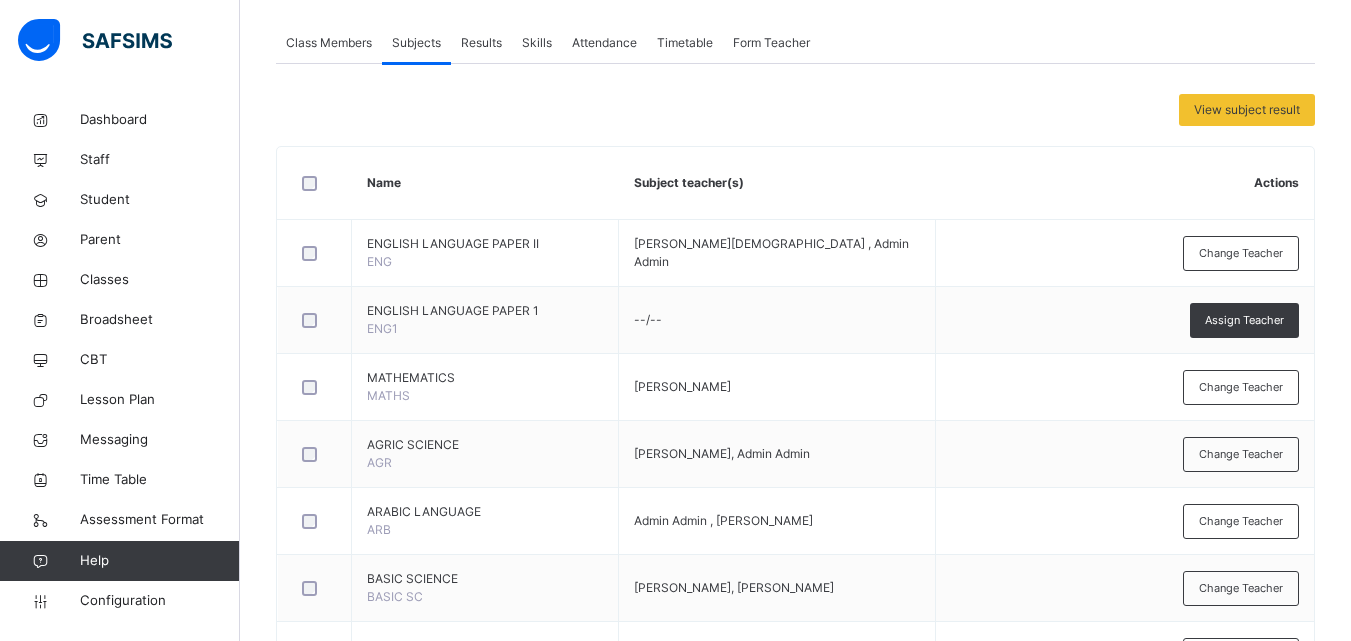 scroll, scrollTop: 364, scrollLeft: 0, axis: vertical 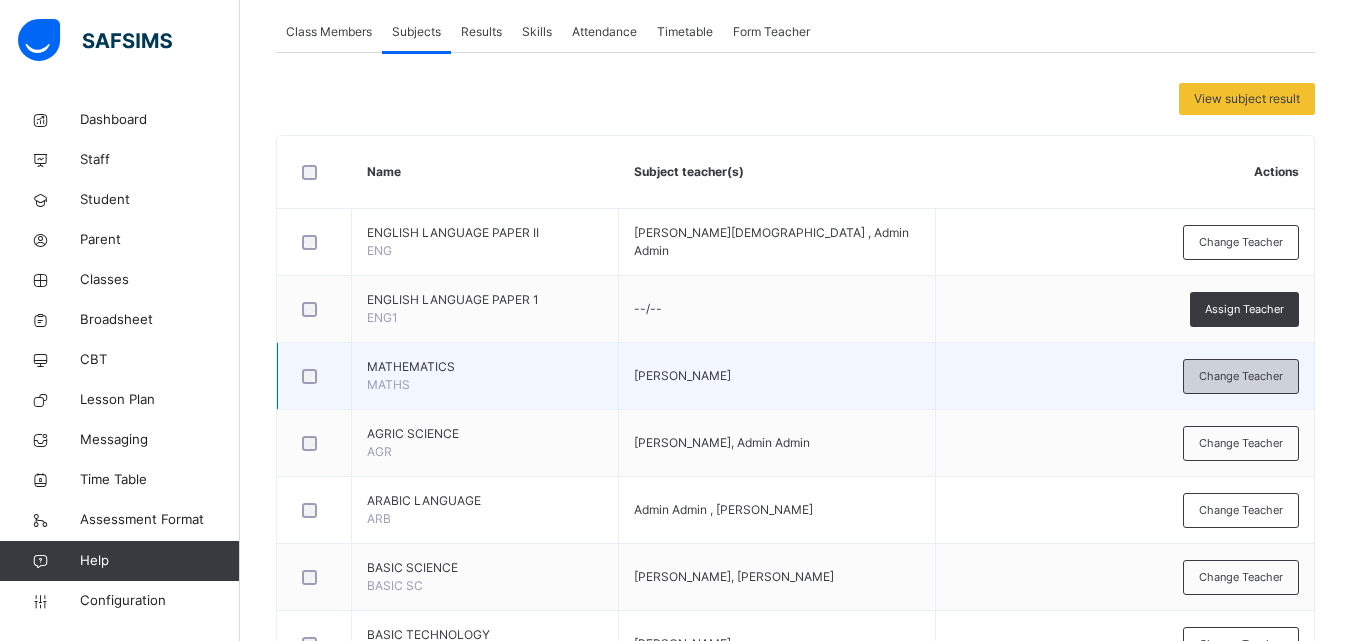 click on "Change Teacher" at bounding box center (1241, 376) 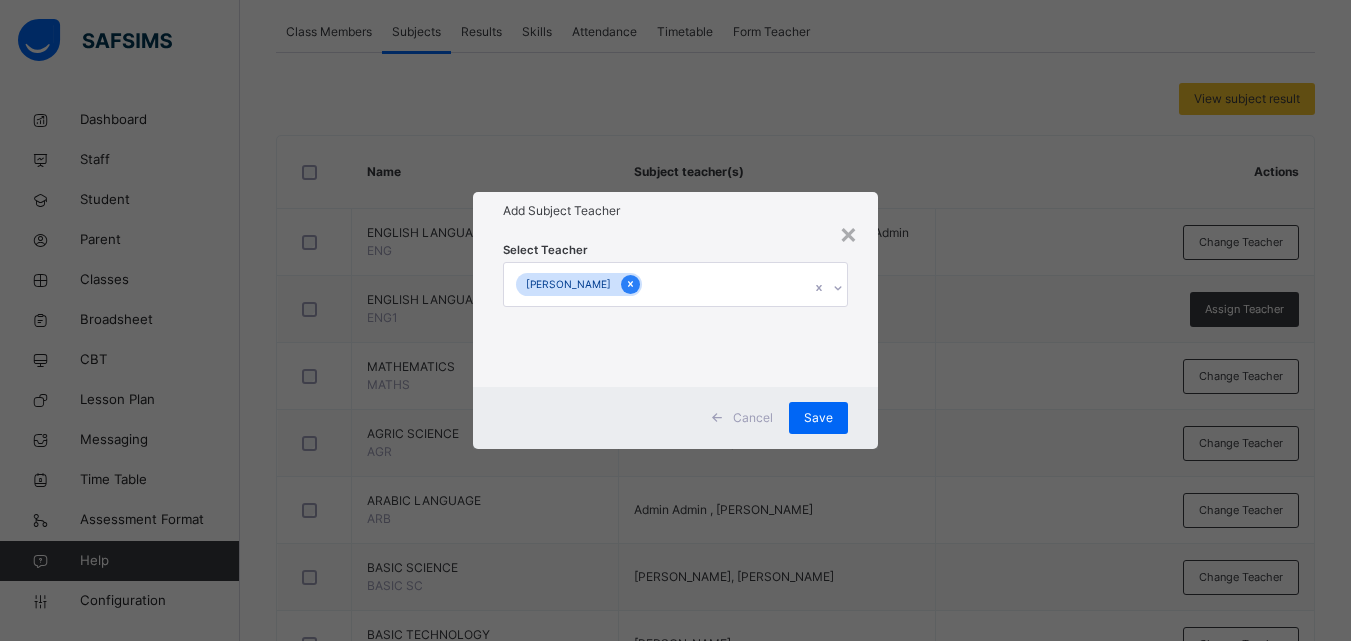 click 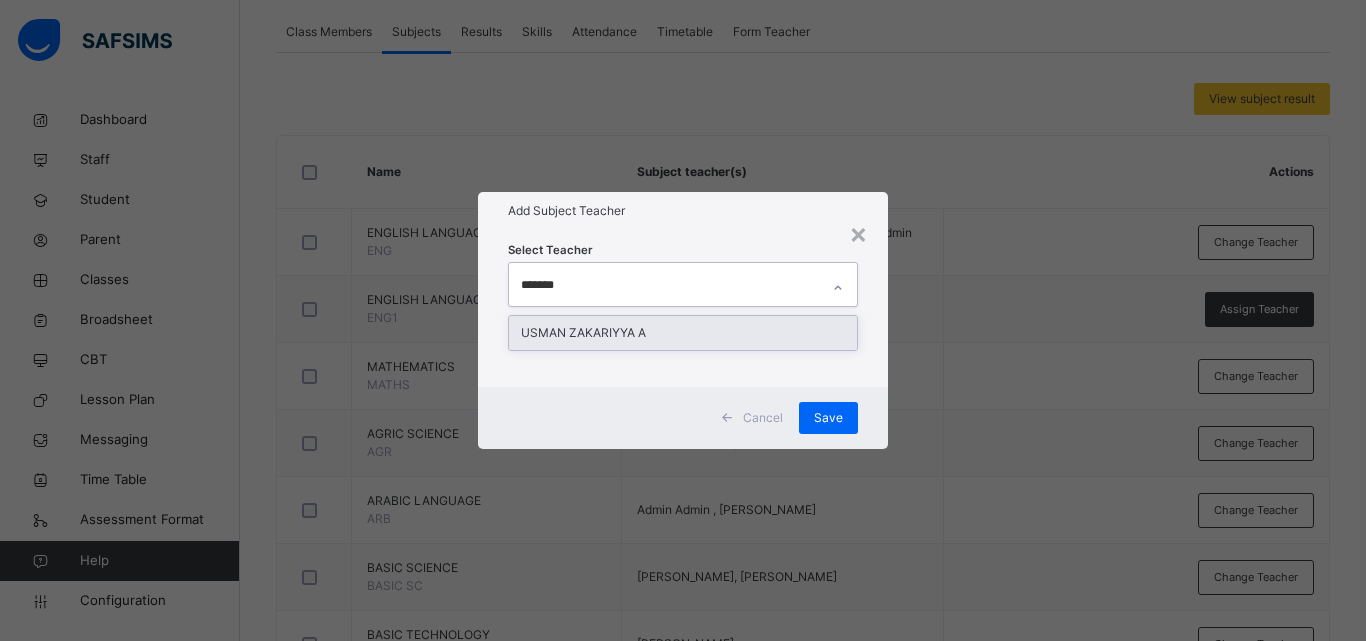 type on "********" 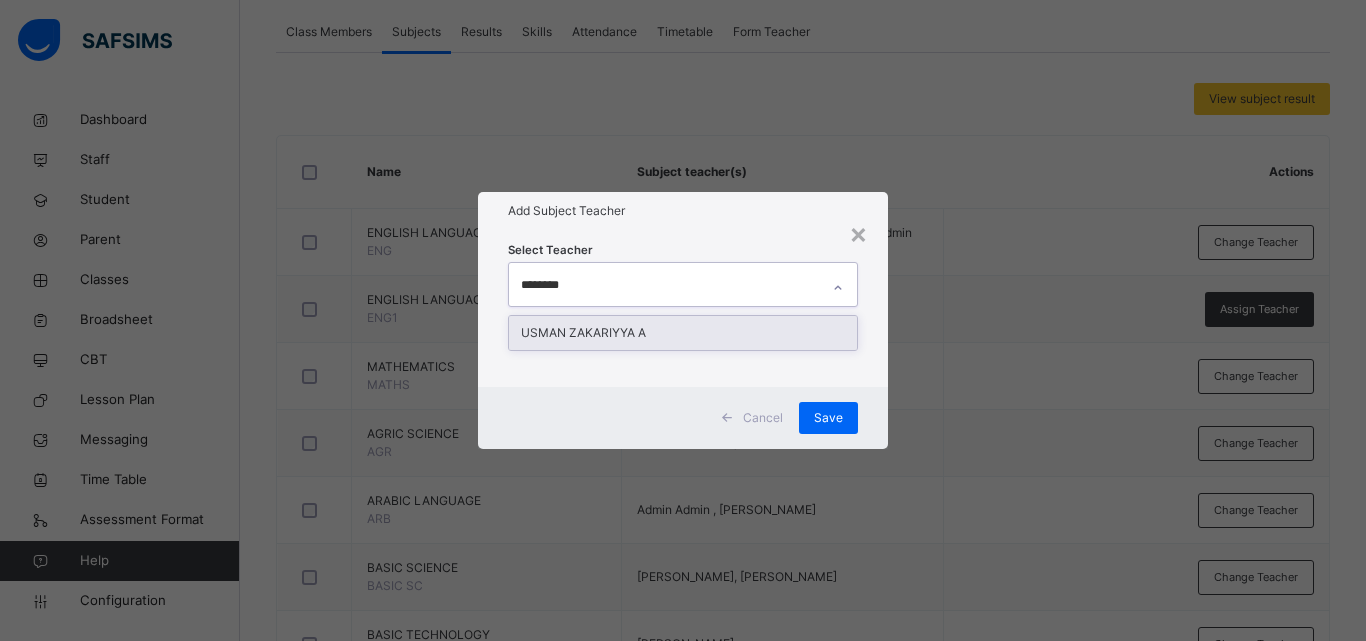 click on "USMAN ZAKARIYYA A" at bounding box center [683, 333] 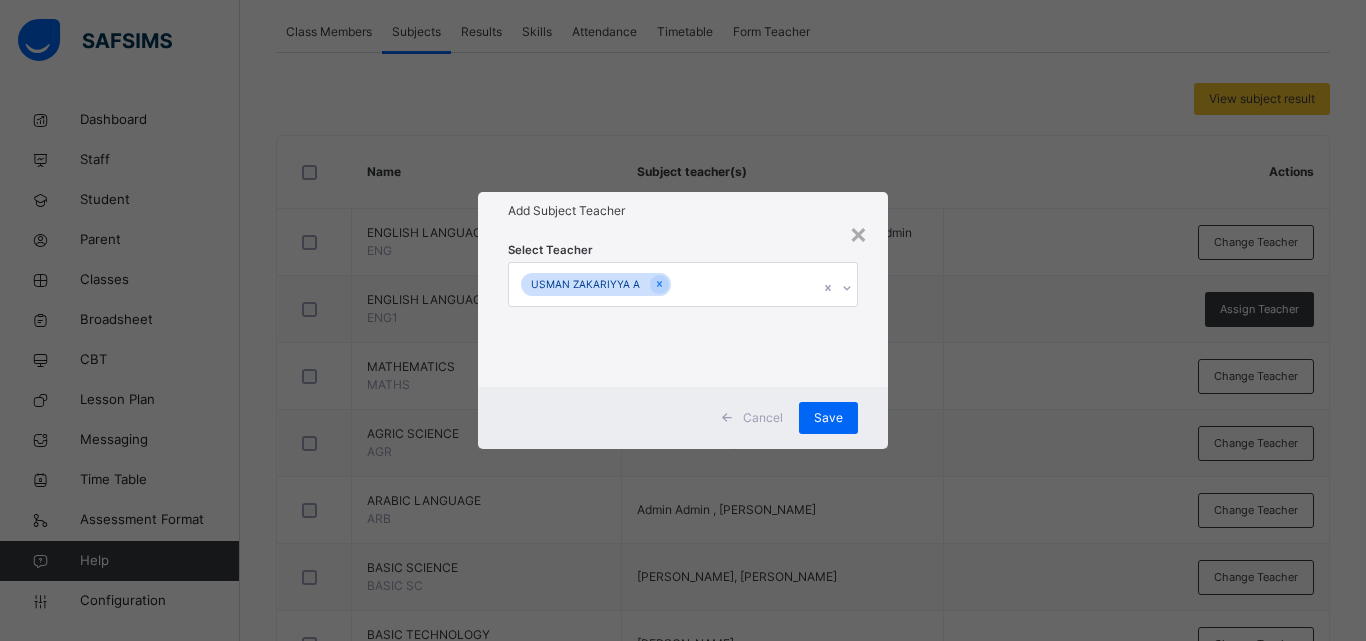 click on "× Add Subject Teacher Select Teacher USMAN ZAKARIYYA A Cancel Save" at bounding box center [683, 320] 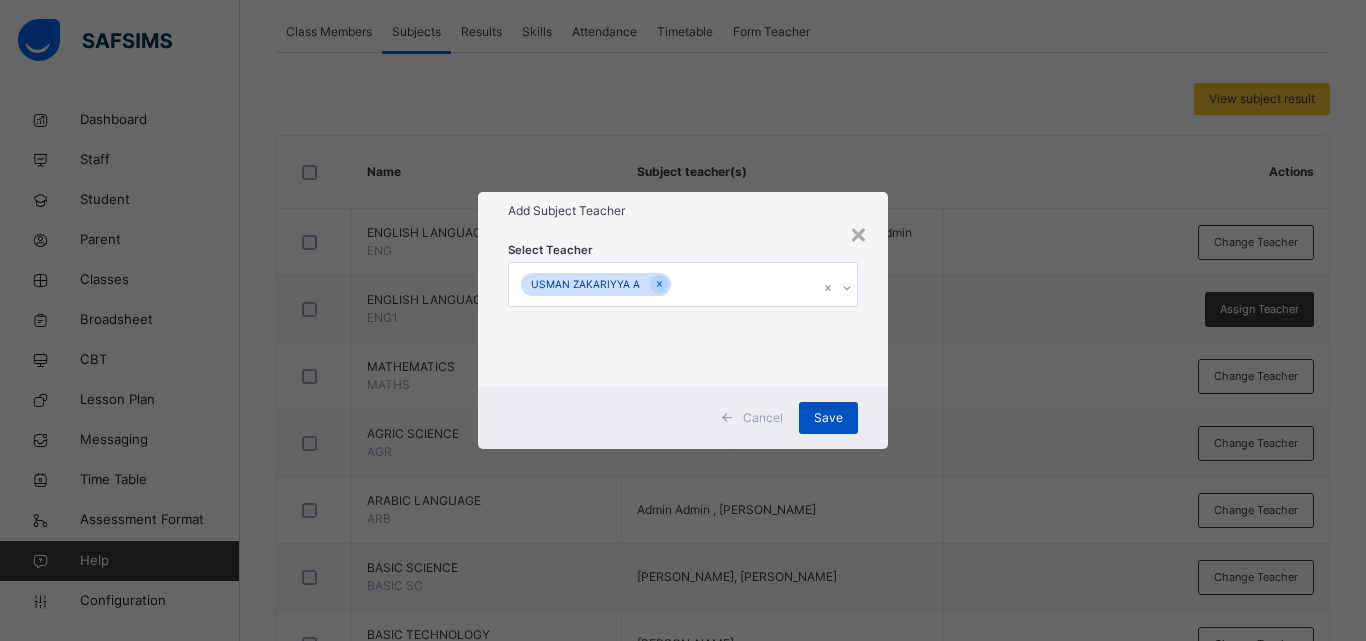 click on "Save" at bounding box center [828, 418] 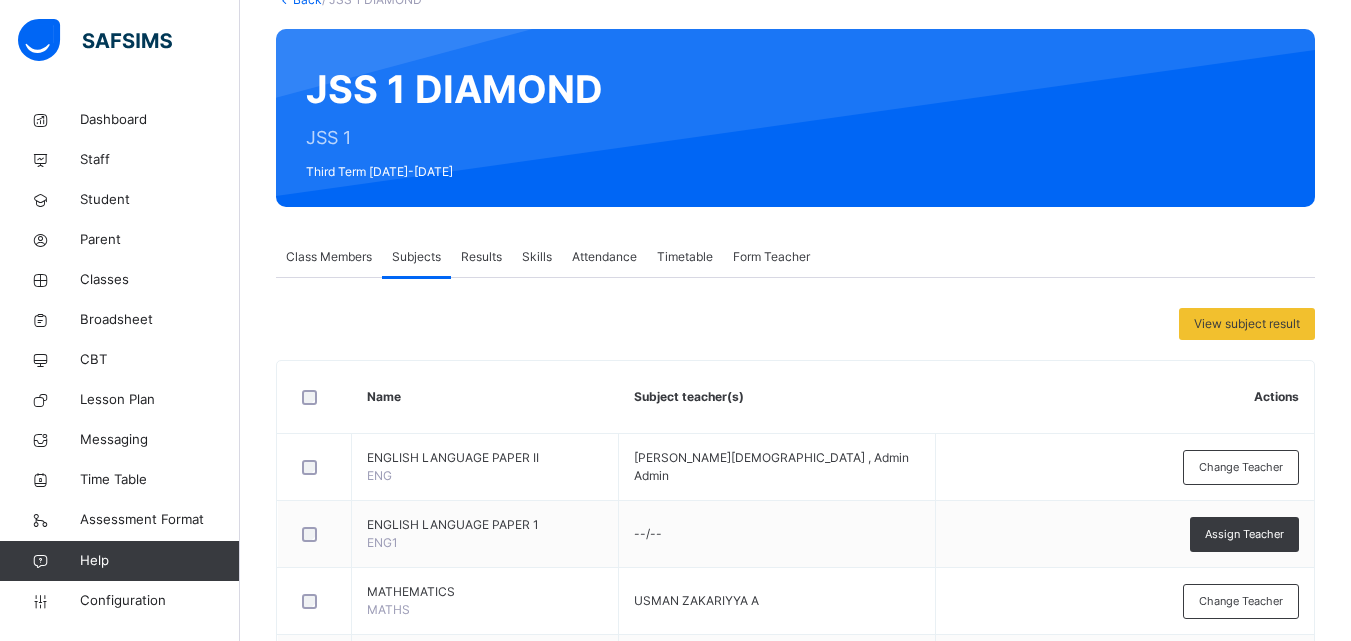 scroll, scrollTop: 103, scrollLeft: 0, axis: vertical 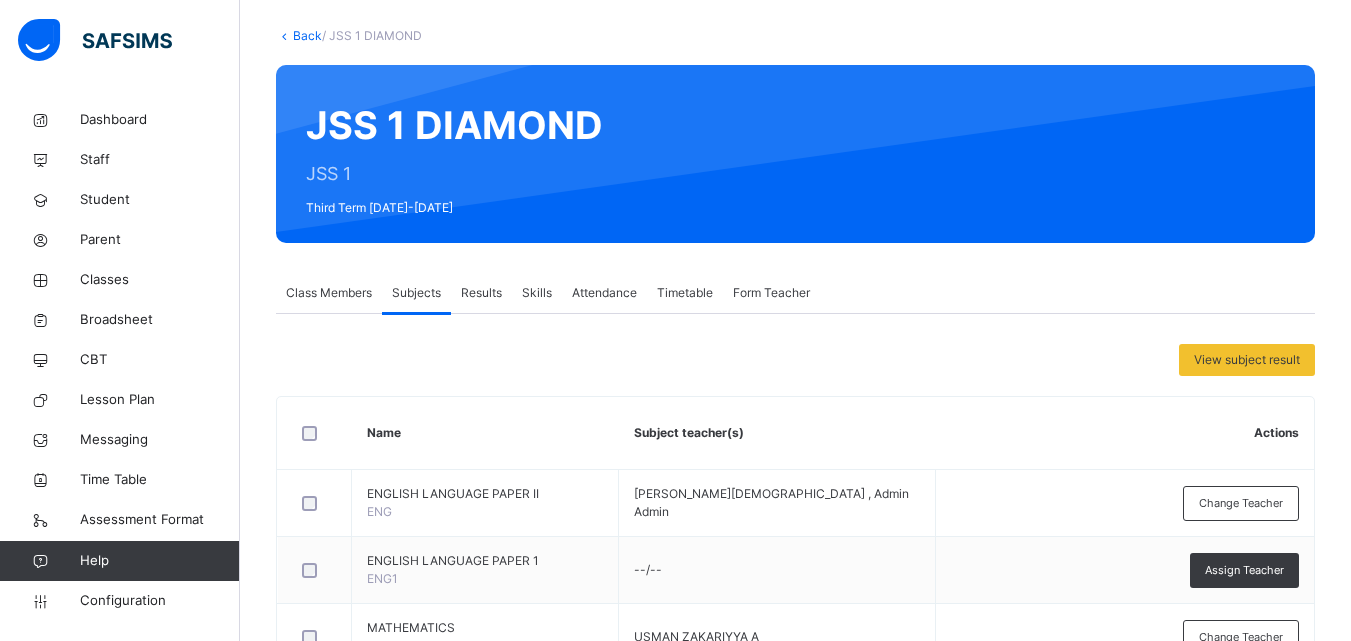 click on "Back" at bounding box center (307, 35) 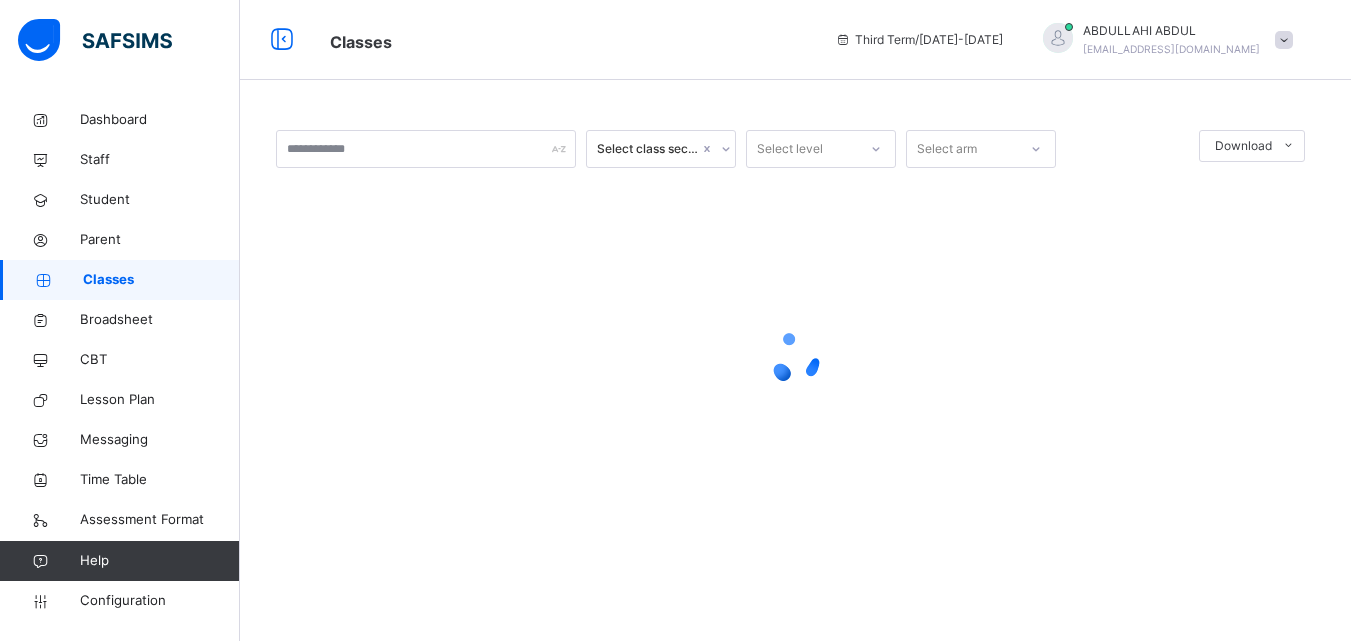 scroll, scrollTop: 0, scrollLeft: 0, axis: both 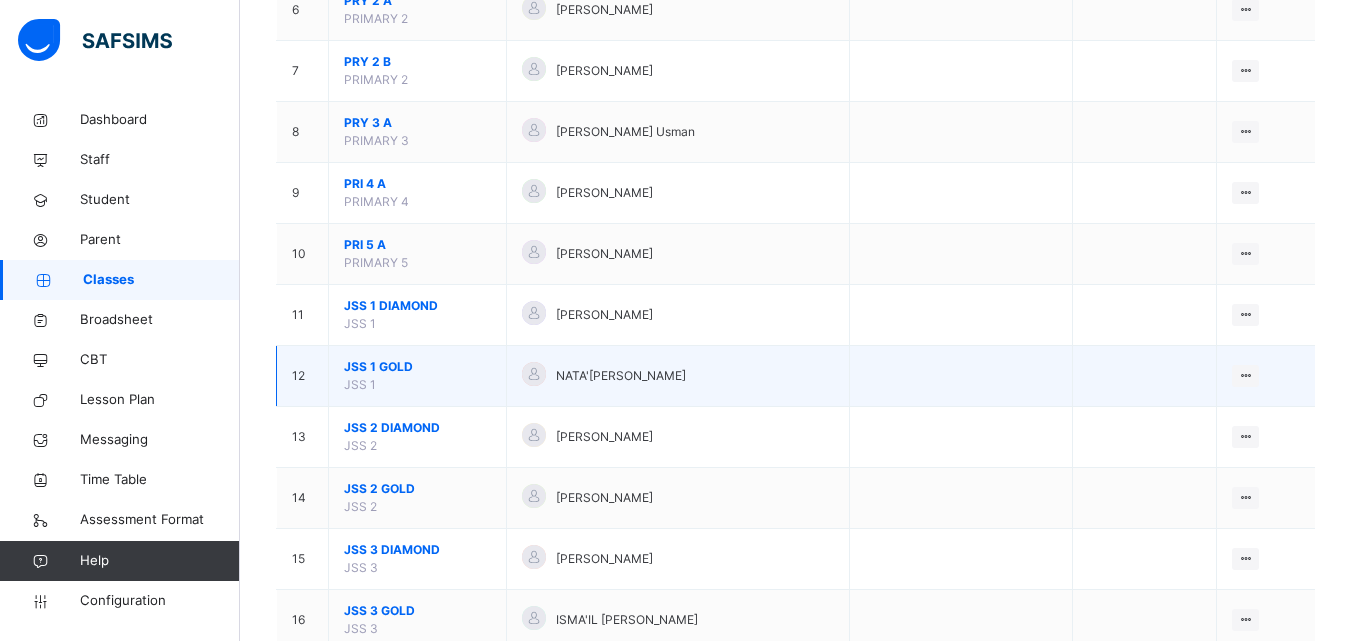 click on "JSS 1   GOLD" at bounding box center (417, 367) 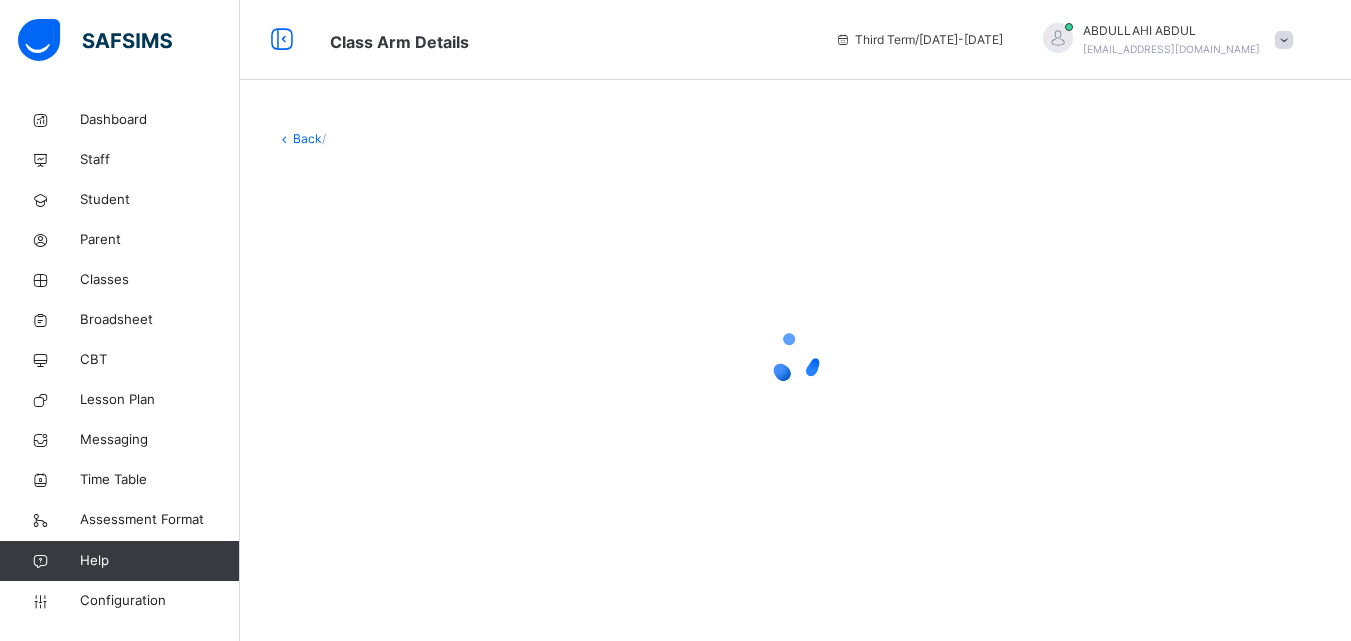 scroll, scrollTop: 0, scrollLeft: 0, axis: both 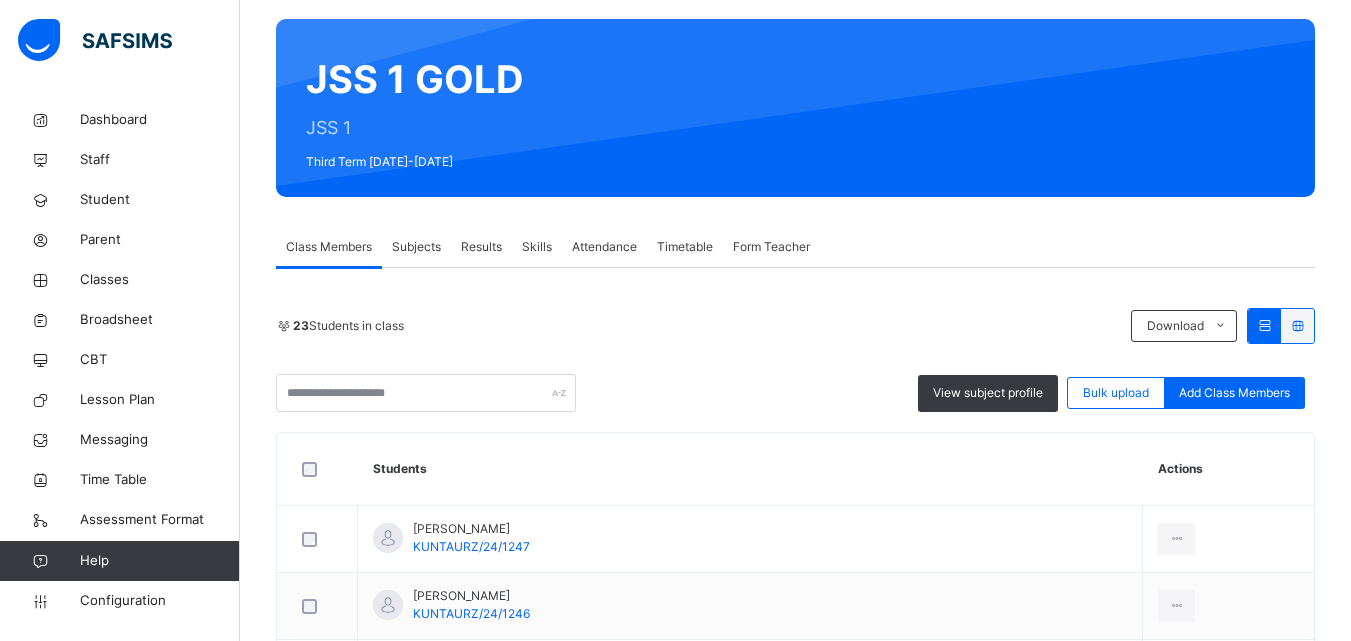 click on "Subjects" at bounding box center [416, 247] 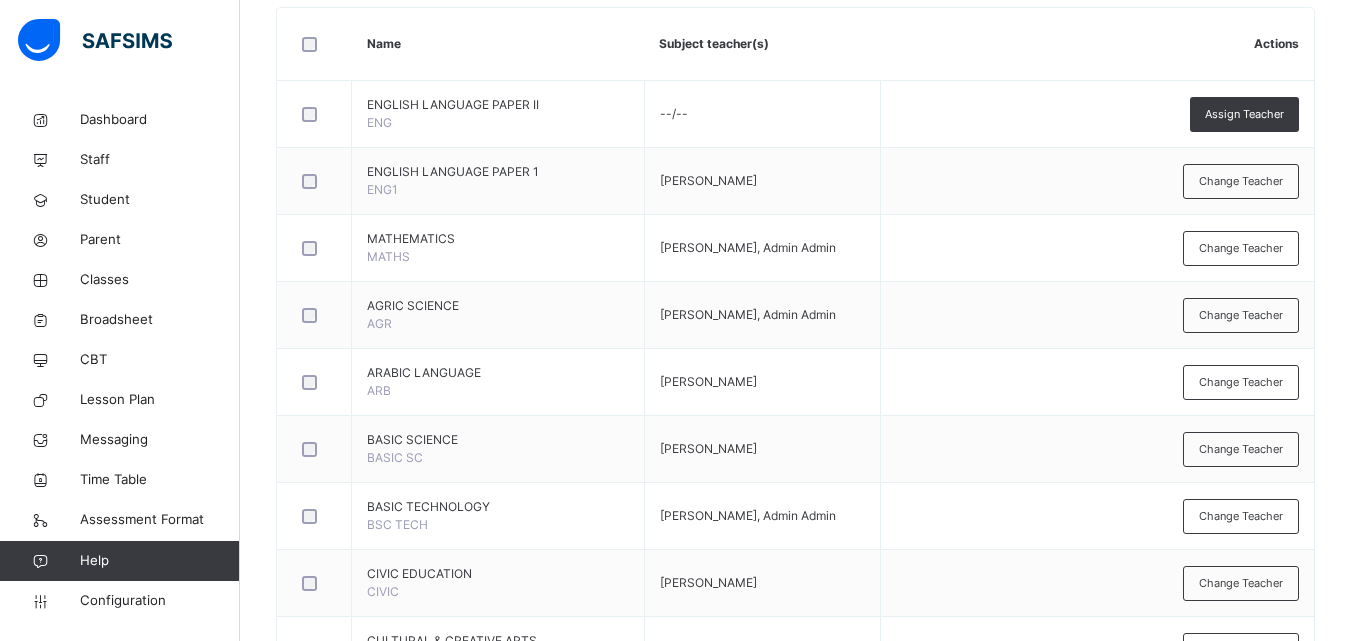 scroll, scrollTop: 529, scrollLeft: 0, axis: vertical 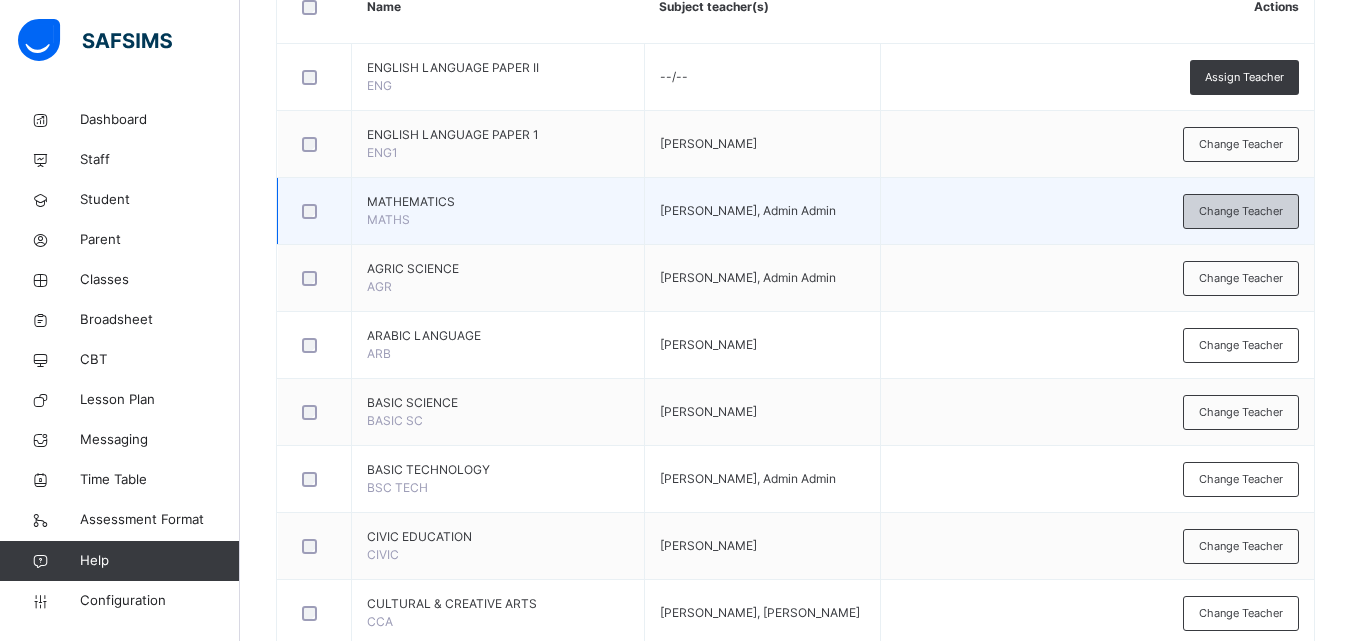 click on "Change Teacher" at bounding box center [1241, 211] 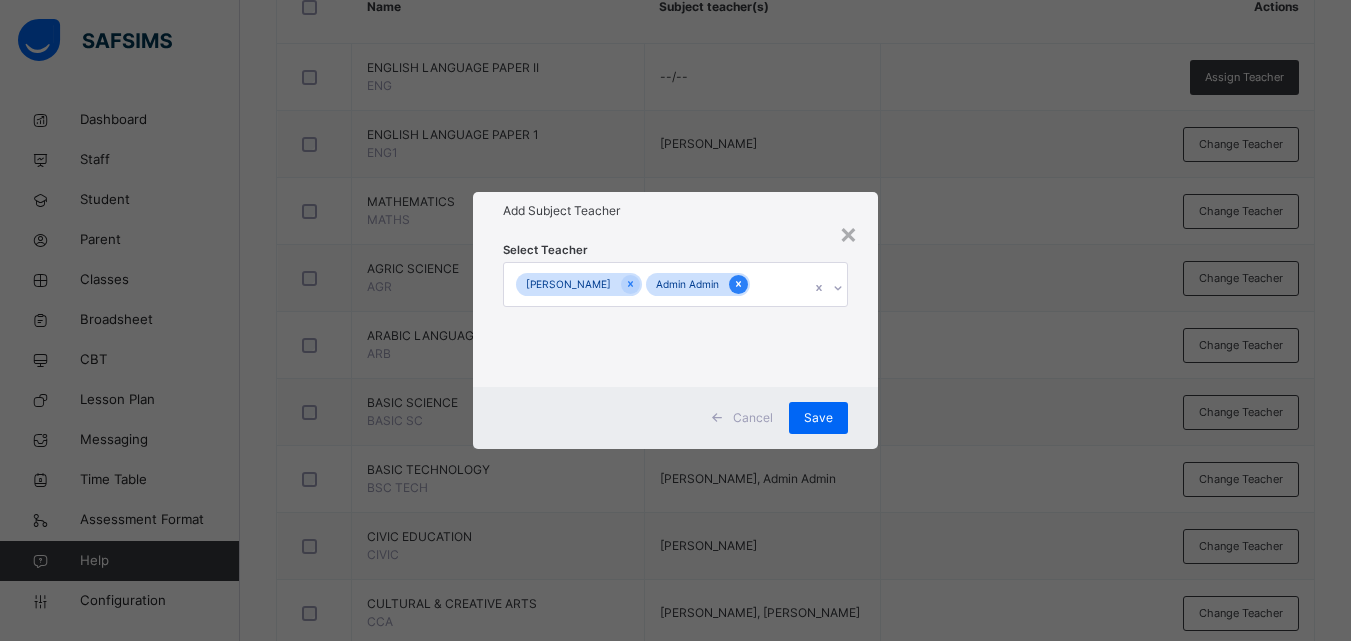 click 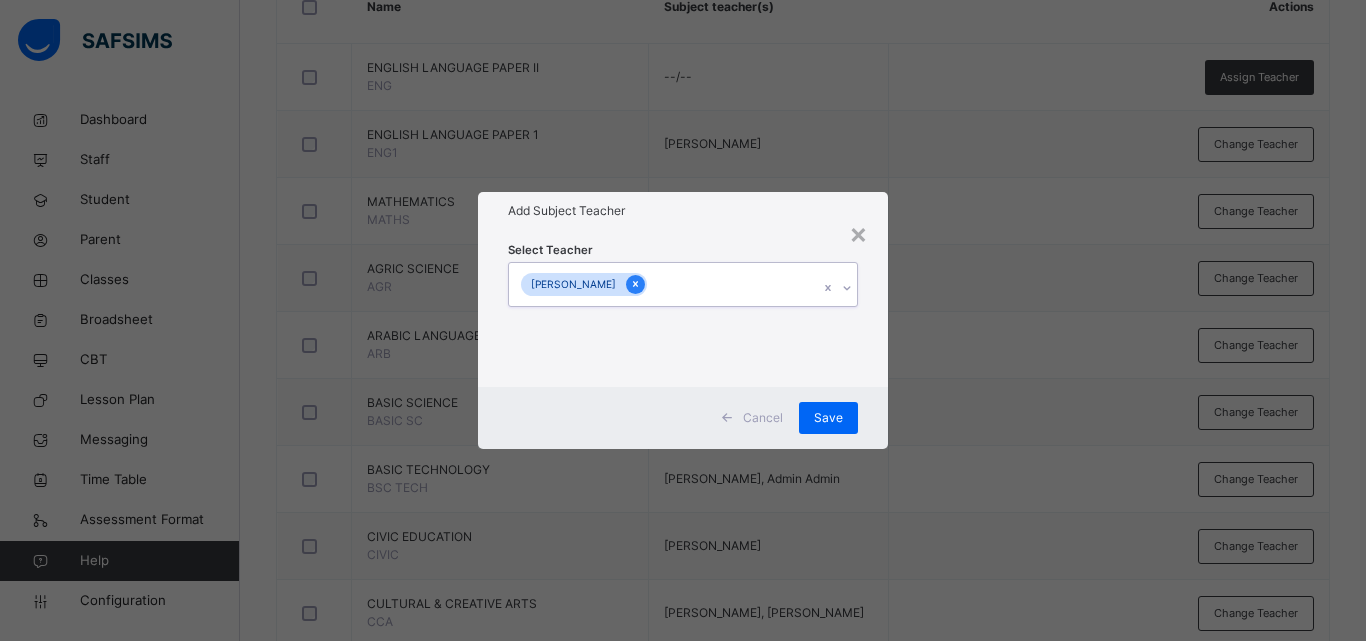 click 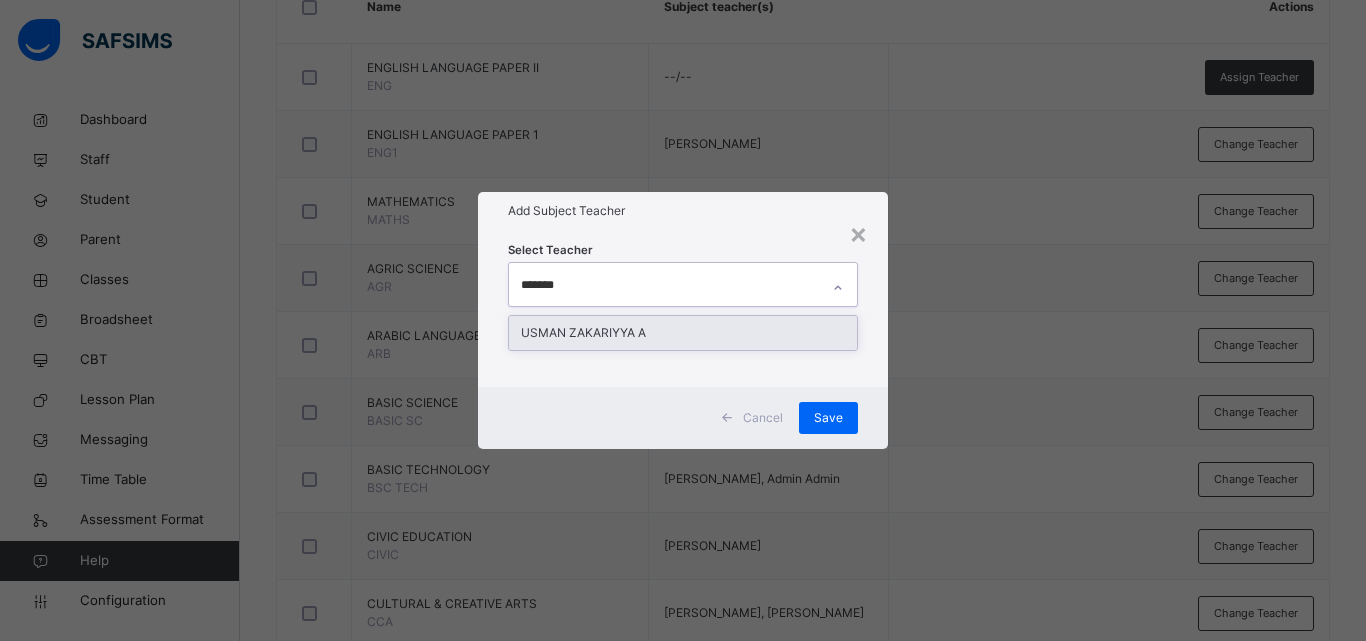 type on "********" 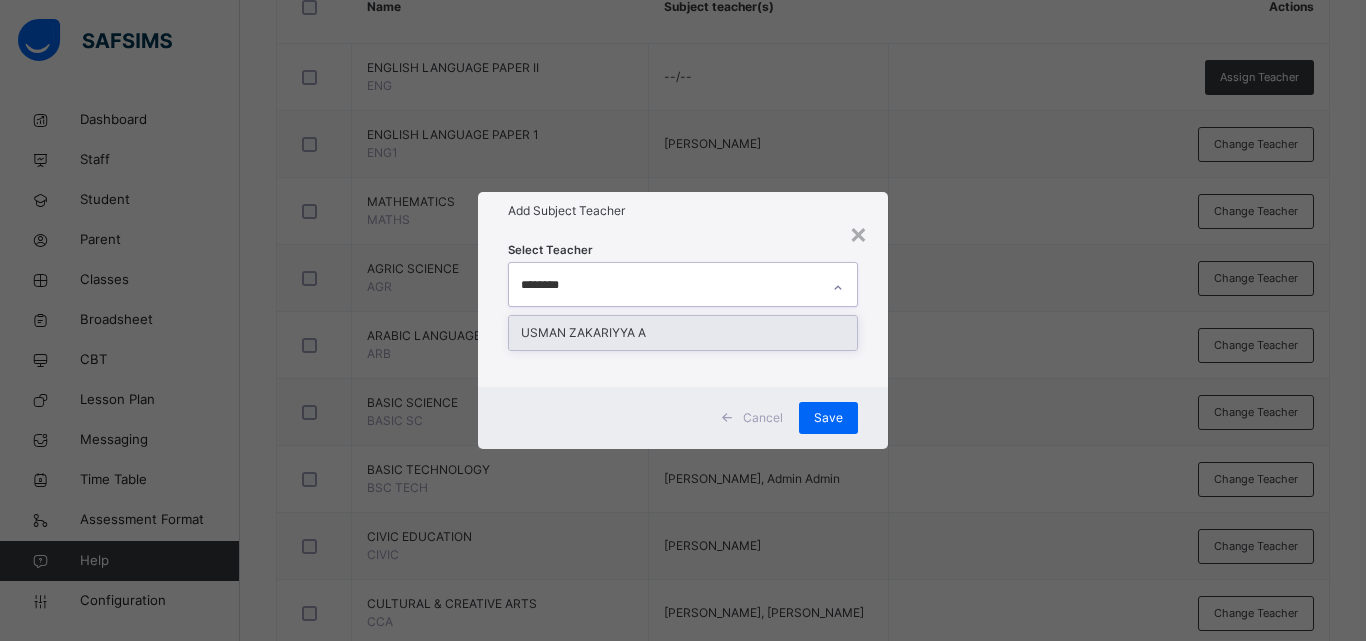 click on "USMAN ZAKARIYYA A" at bounding box center [683, 333] 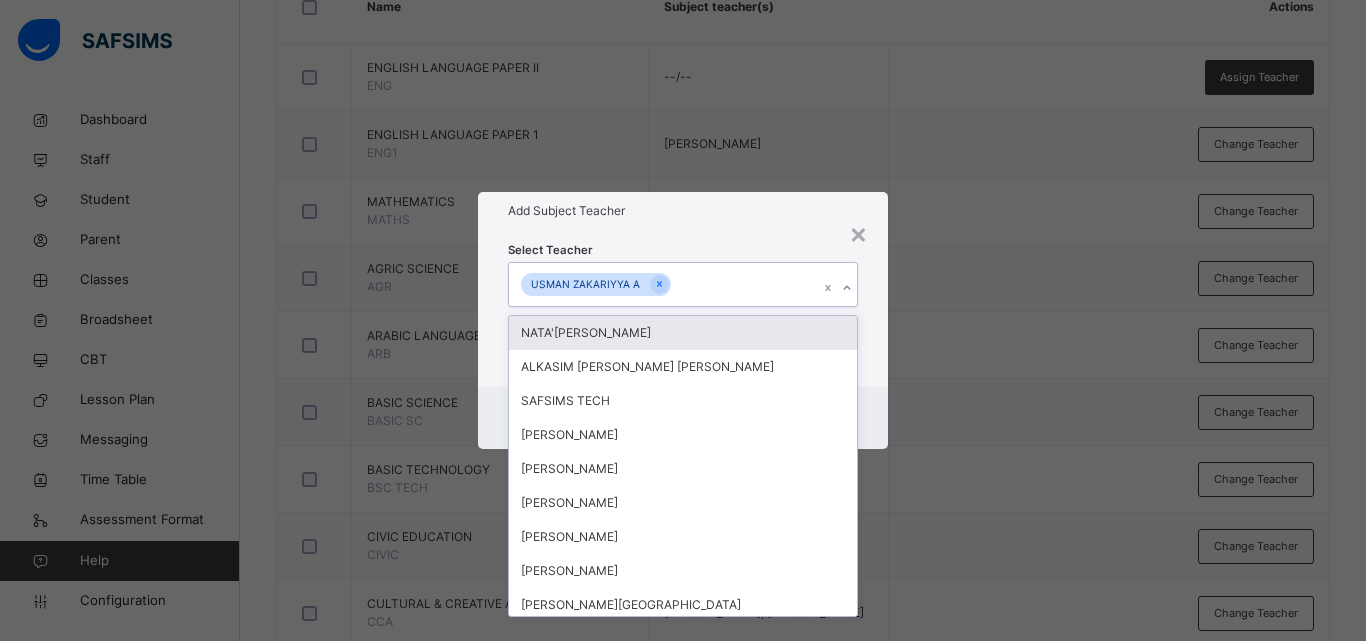 click on "× Add Subject Teacher Select Teacher   option USMAN ZAKARIYYA A, selected.    option [PERSON_NAME] focused, 1 of 121. 120 results available. Select is focused ,type to refine list, press Down to open the menu,  press left to focus selected values USMAN ZAKARIYYA A [PERSON_NAME] [PERSON_NAME] [PERSON_NAME] [PERSON_NAME] SAFSIMS TECH  [PERSON_NAME] MATAME [PERSON_NAME] MADIBBO [PERSON_NAME]  [PERSON_NAME]  [PERSON_NAME]  [PERSON_NAME] Tech  Support 1  [PERSON_NAME]  [PERSON_NAME] ALIYU [PERSON_NAME]  UMAR ADO [PERSON_NAME] HALLIRU USMAN RINGIM ASB  [PERSON_NAME]  Ijalade Serifat  [PERSON_NAME]  Admin Admin  [PERSON_NAME] Haliru [PERSON_NAME] [PERSON_NAME] Hundu  [PERSON_NAME] [PERSON_NAME] [PERSON_NAME] Uba  Isokariari [PERSON_NAME] S [PERSON_NAME] [PERSON_NAME] A [PERSON_NAME] [PERSON_NAME] Shuabu  [PERSON_NAME] Ribado [PERSON_NAME]  [PERSON_NAME] Danmaraya Isalade [PERSON_NAME] Serifat [PERSON_NAME] Muhammad [PERSON_NAME]  [PERSON_NAME]  [PERSON_NAME] Ogege [PERSON_NAME] [PERSON_NAME] [PERSON_NAME]" at bounding box center (683, 320) 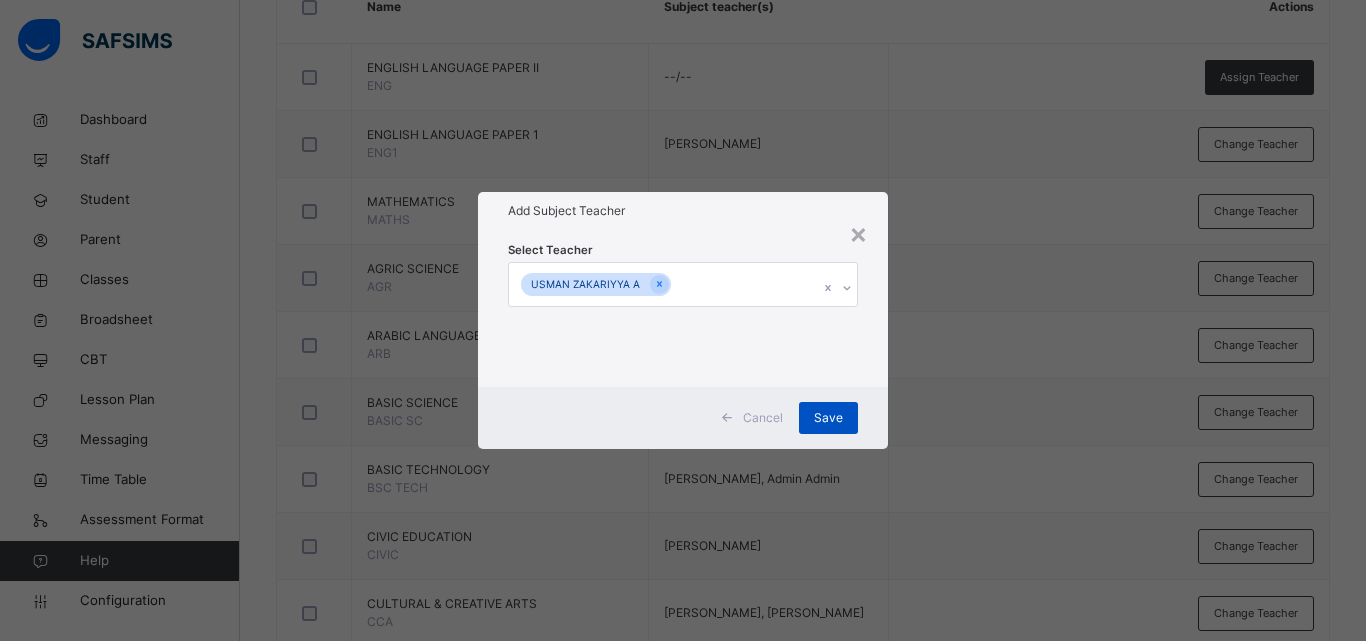 click on "Save" at bounding box center (828, 418) 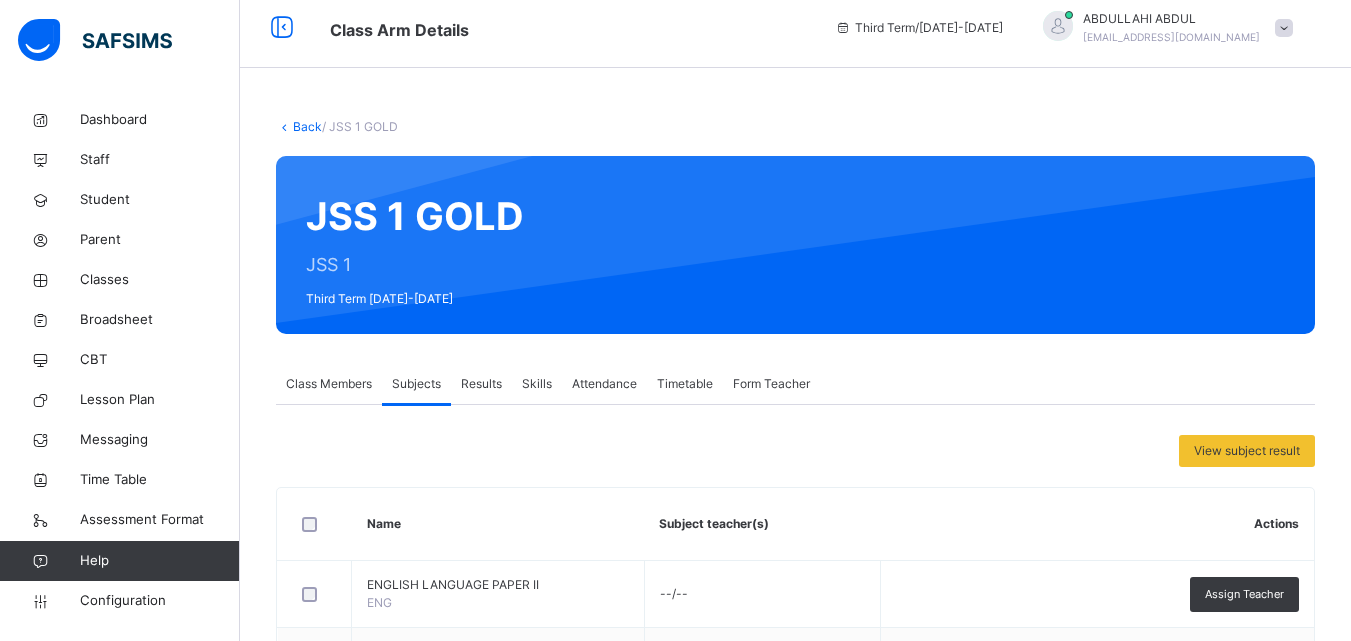 scroll, scrollTop: 0, scrollLeft: 0, axis: both 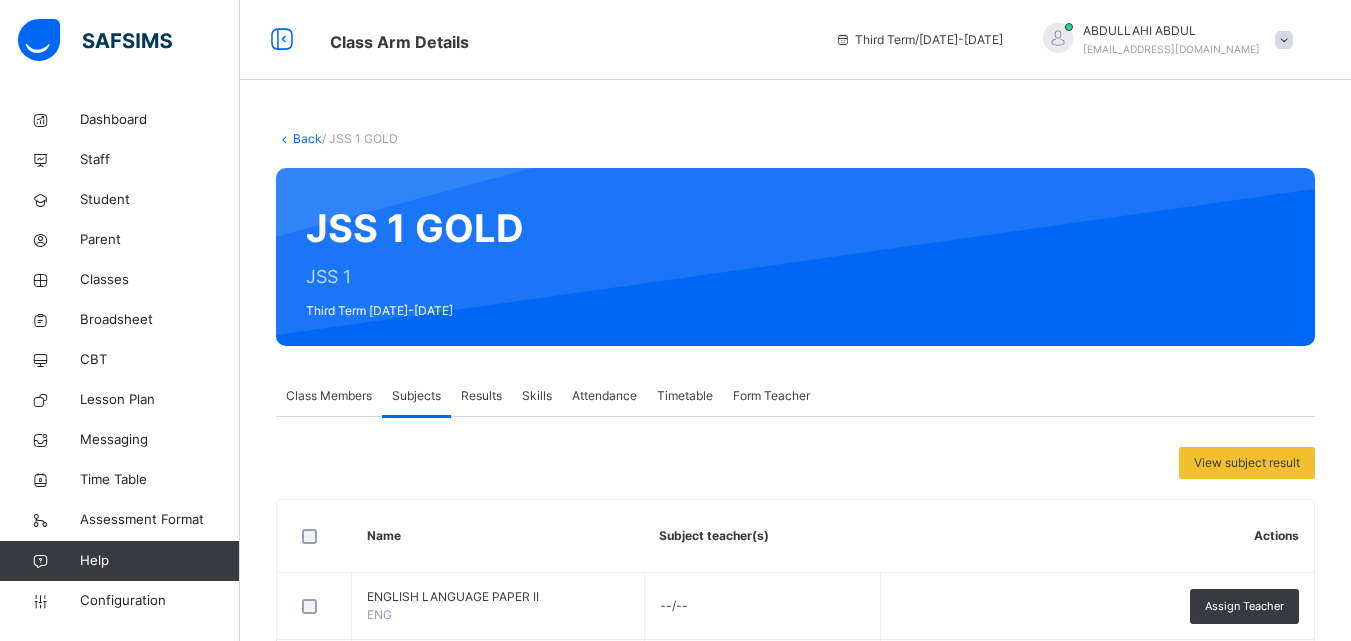 click on "Back" at bounding box center (307, 138) 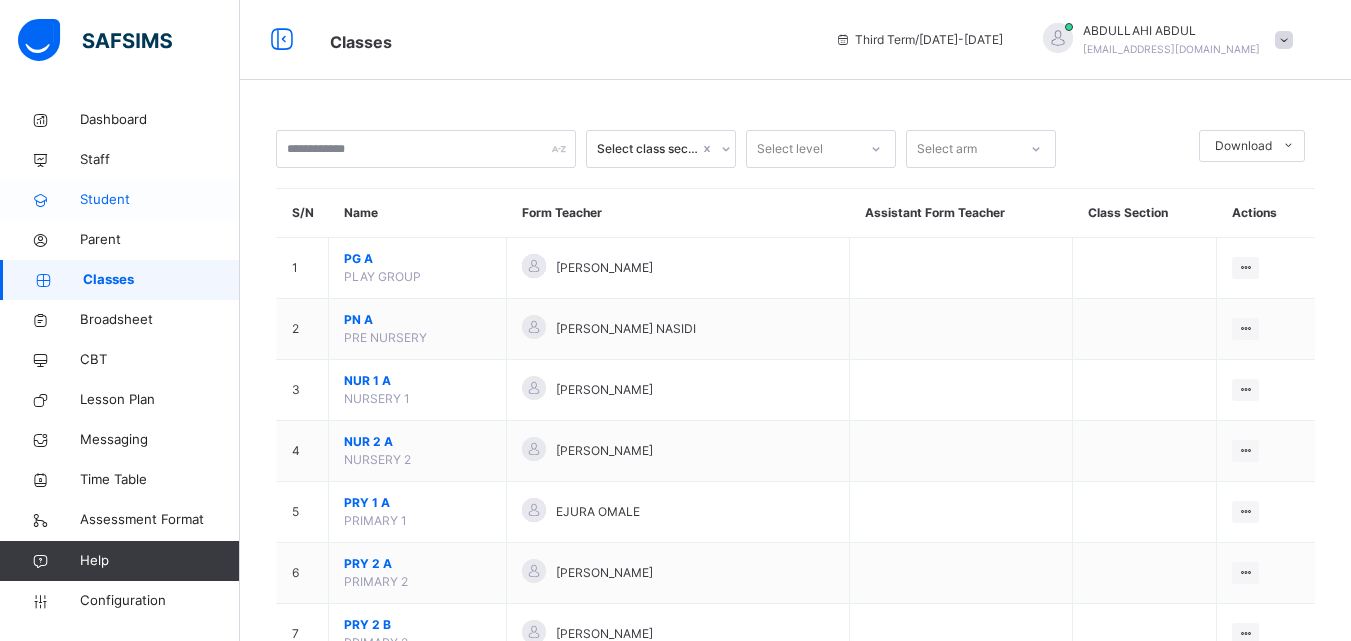 click on "Student" at bounding box center (160, 200) 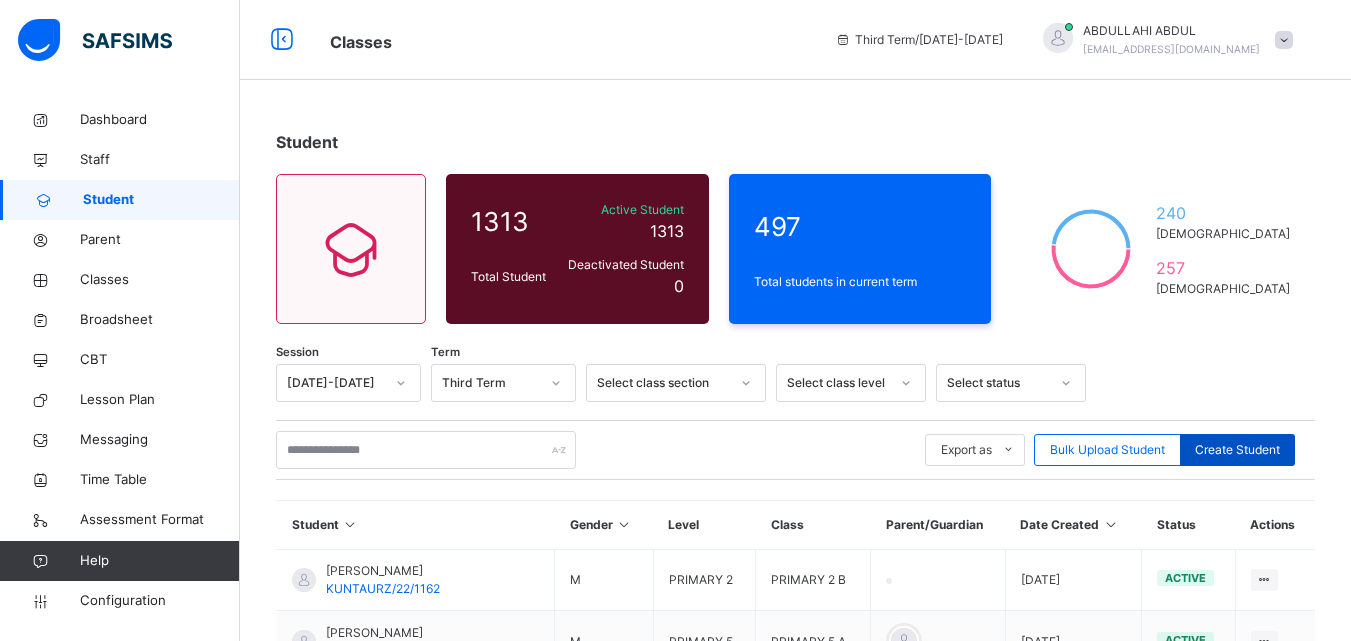 click on "Create Student" at bounding box center [1237, 450] 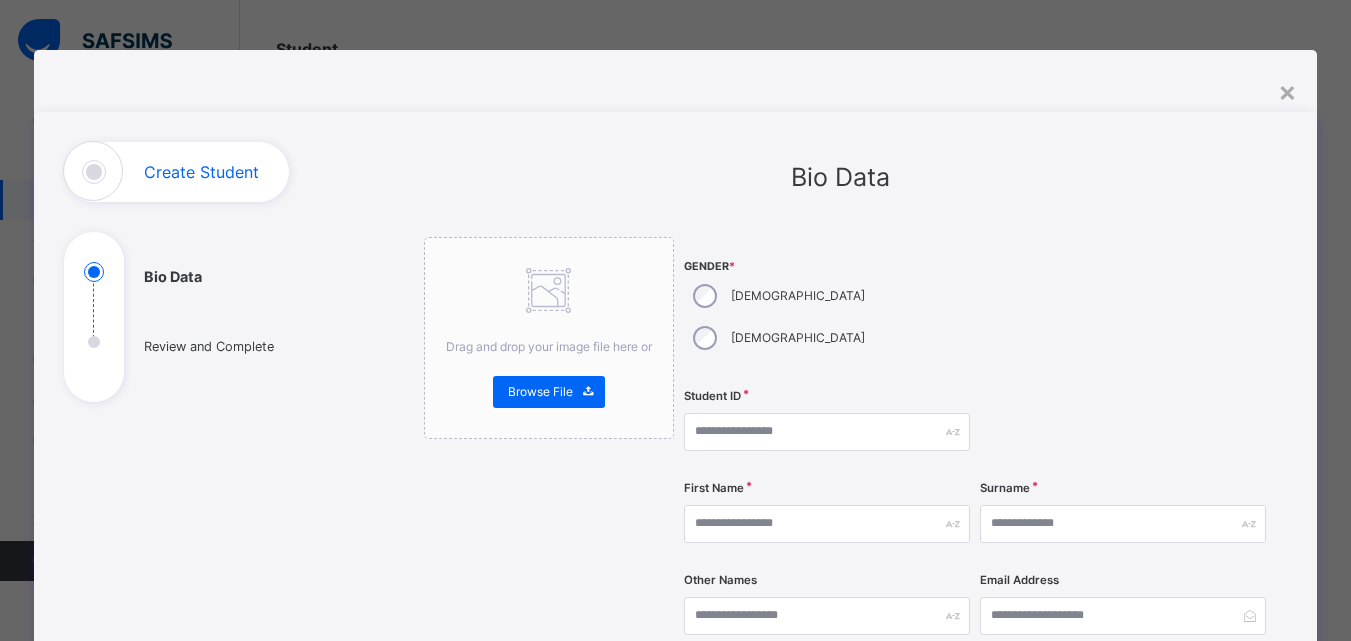 scroll, scrollTop: 98, scrollLeft: 0, axis: vertical 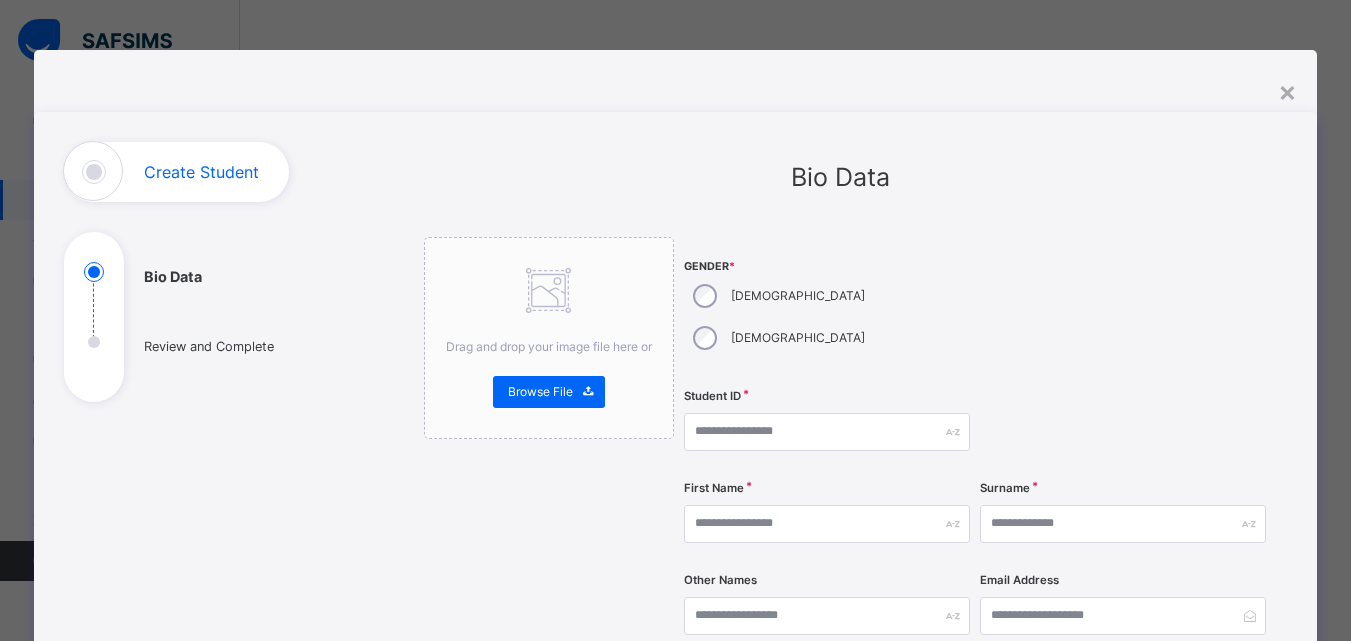click on "Bio Data" at bounding box center [840, 178] 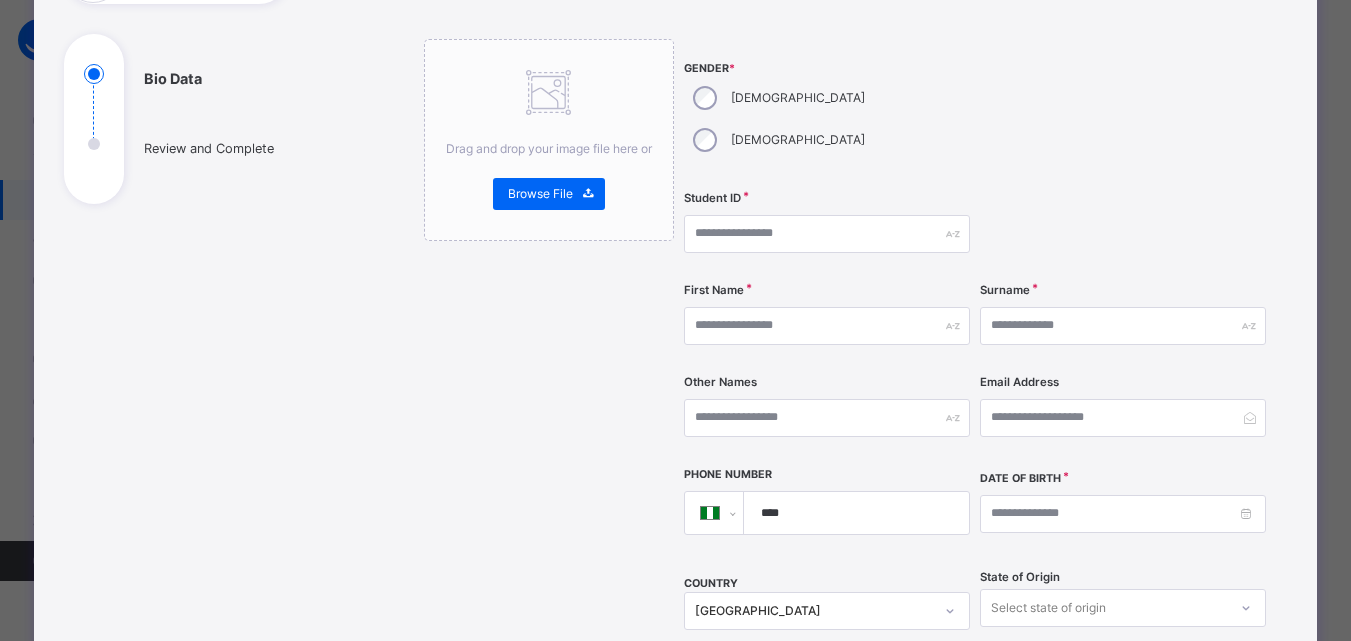 scroll, scrollTop: 200, scrollLeft: 0, axis: vertical 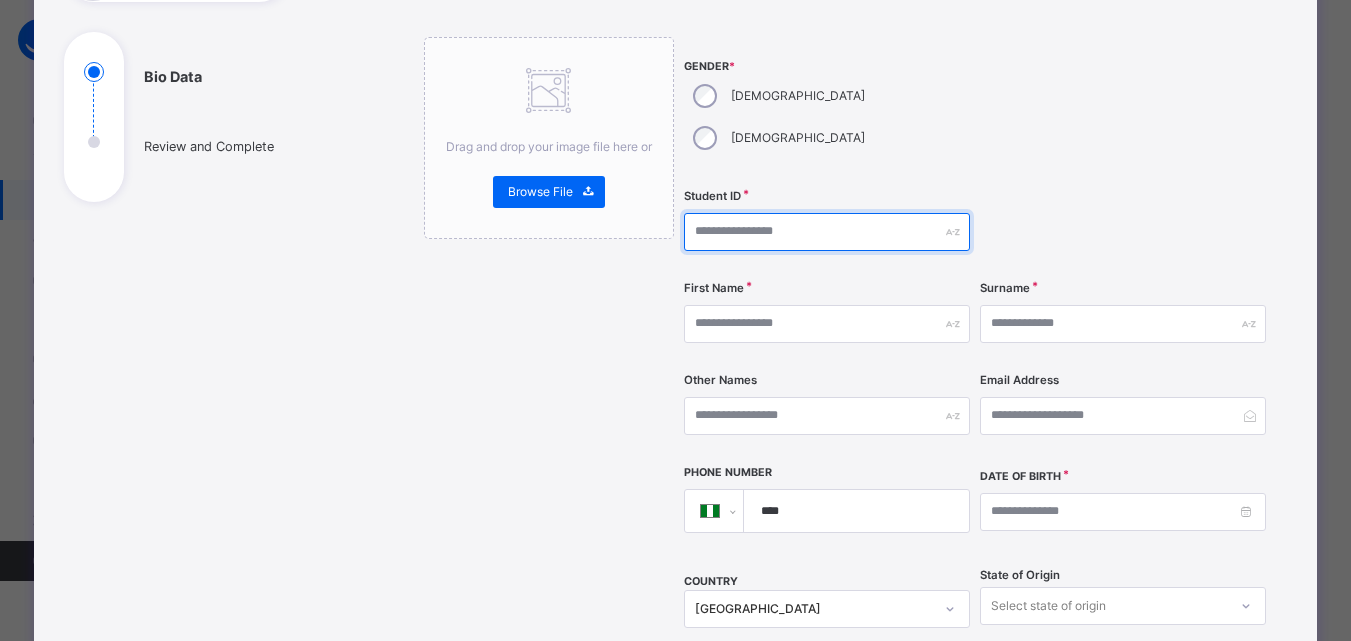 click at bounding box center [827, 232] 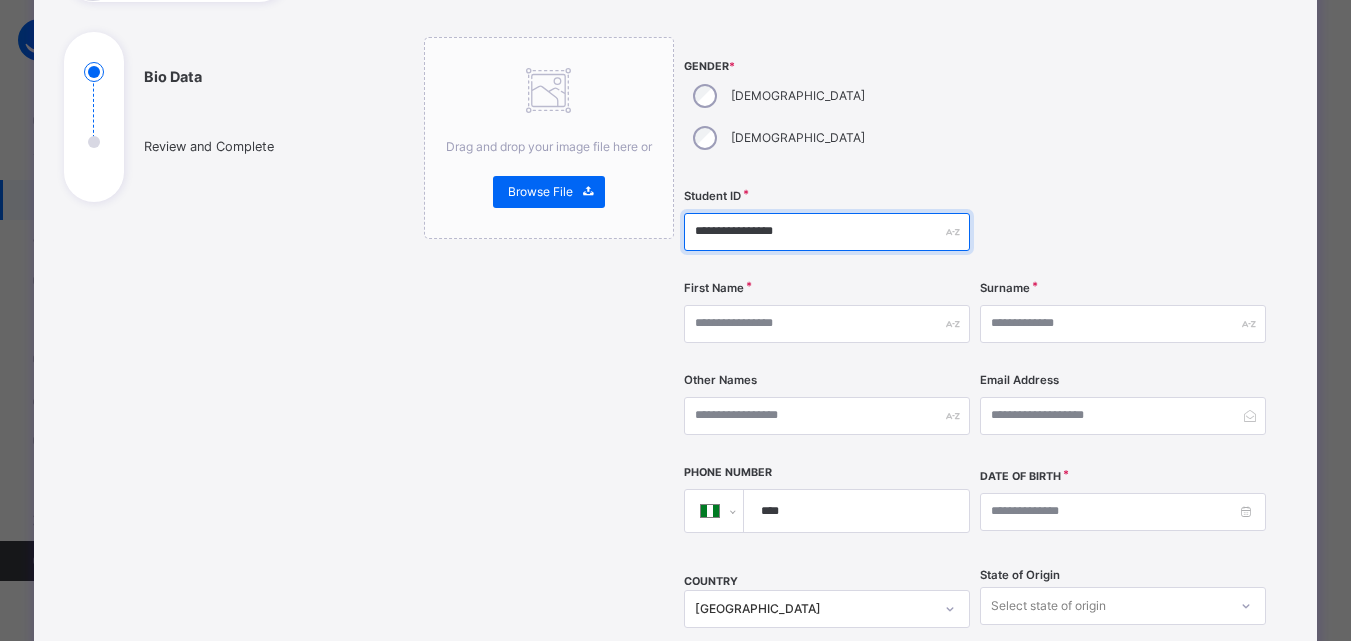 type on "**********" 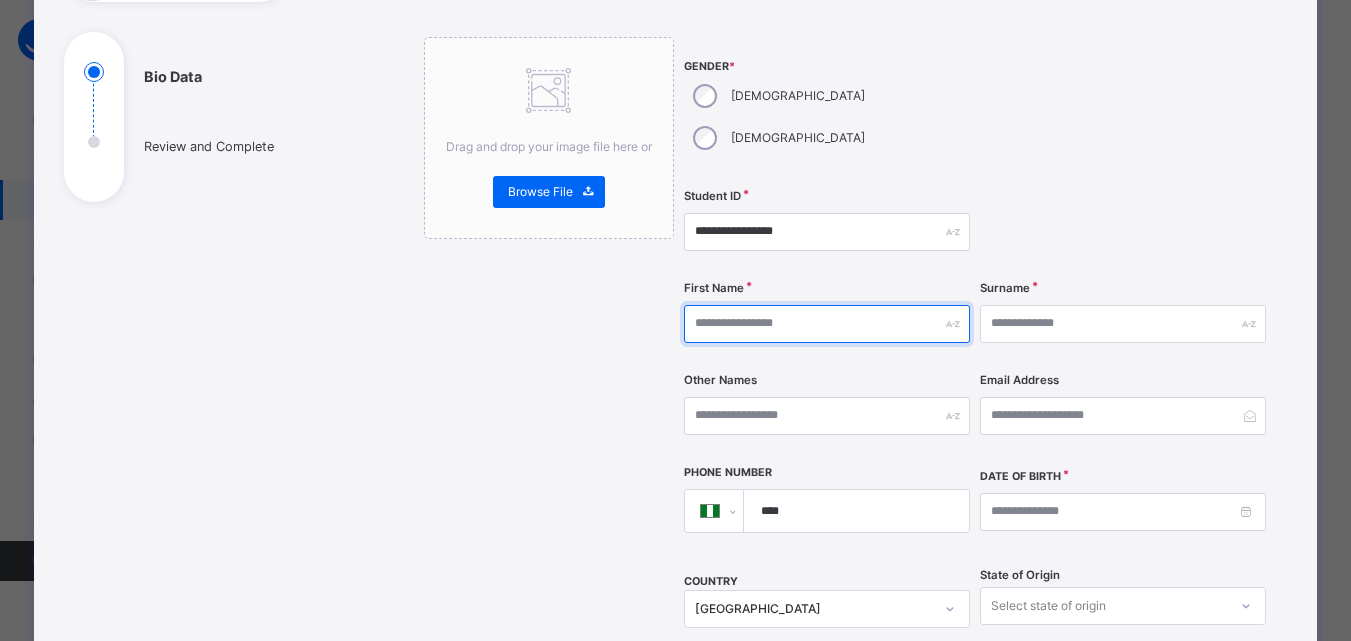 click at bounding box center (827, 324) 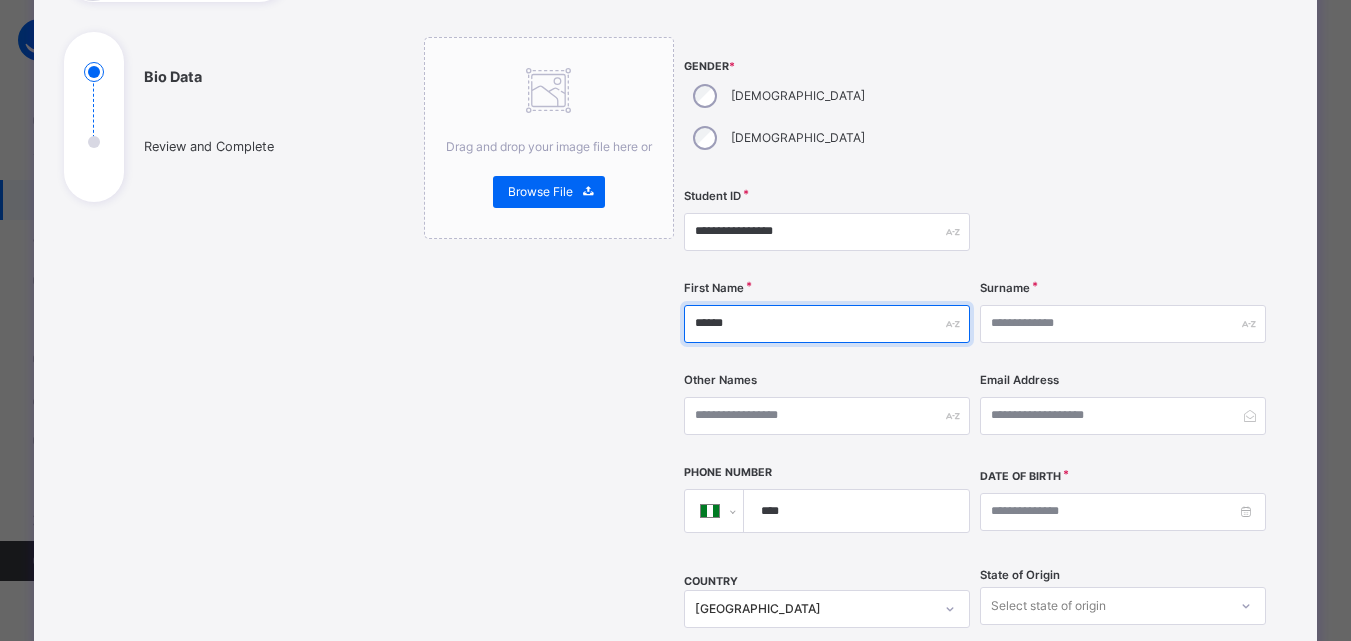 type on "******" 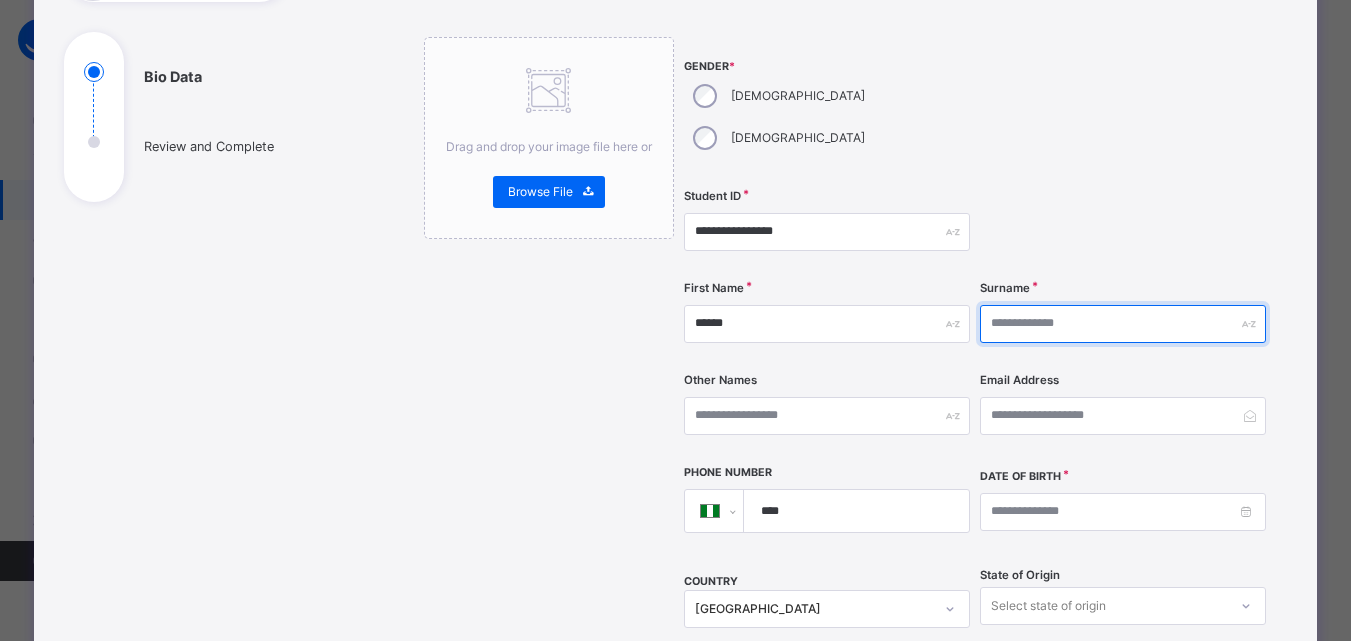 click at bounding box center [1123, 324] 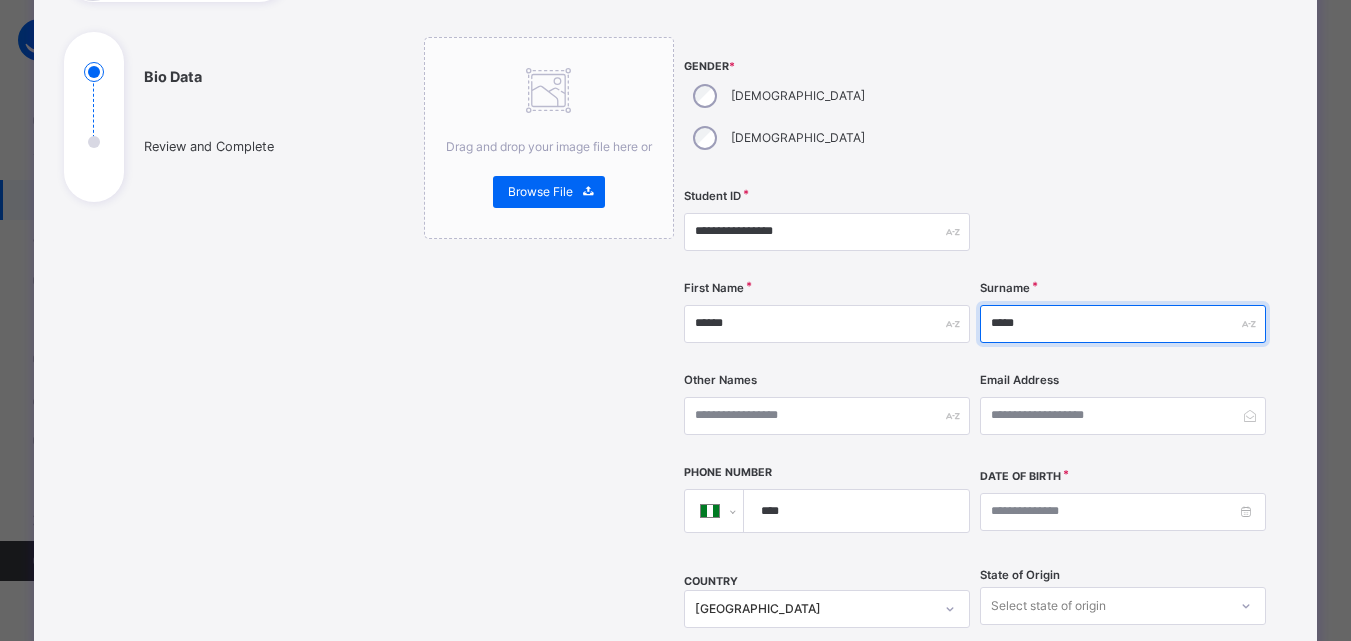 type on "*****" 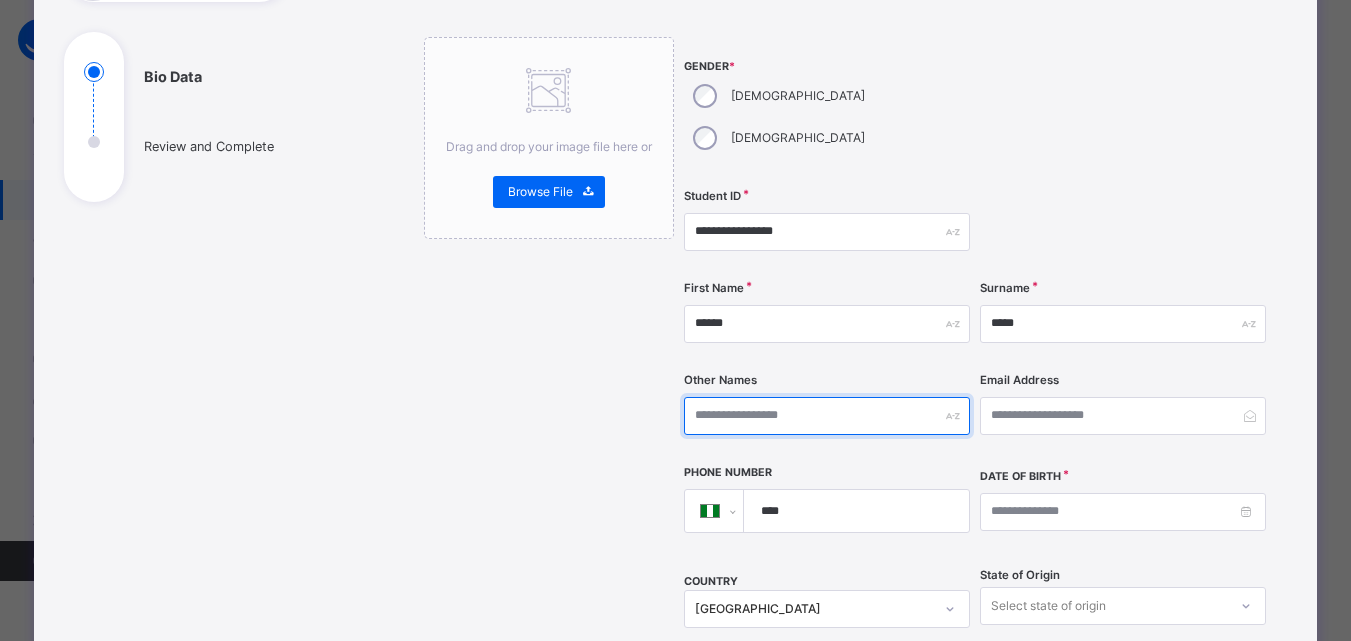 click at bounding box center (827, 416) 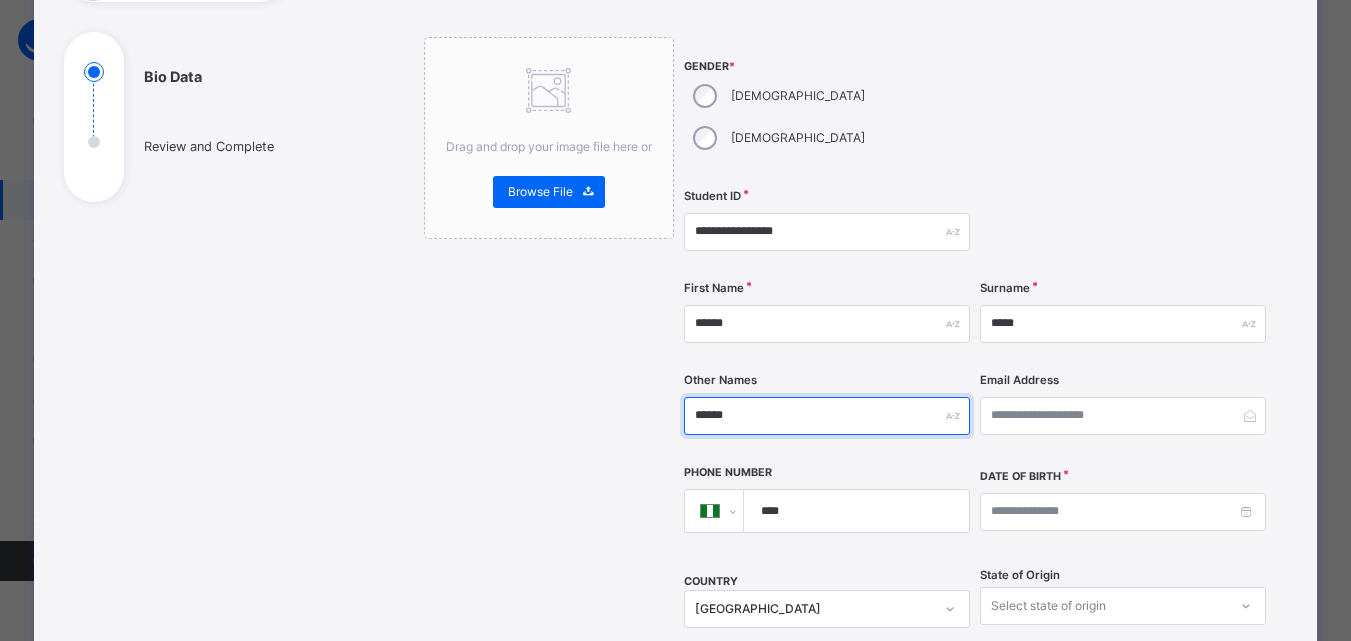 type on "******" 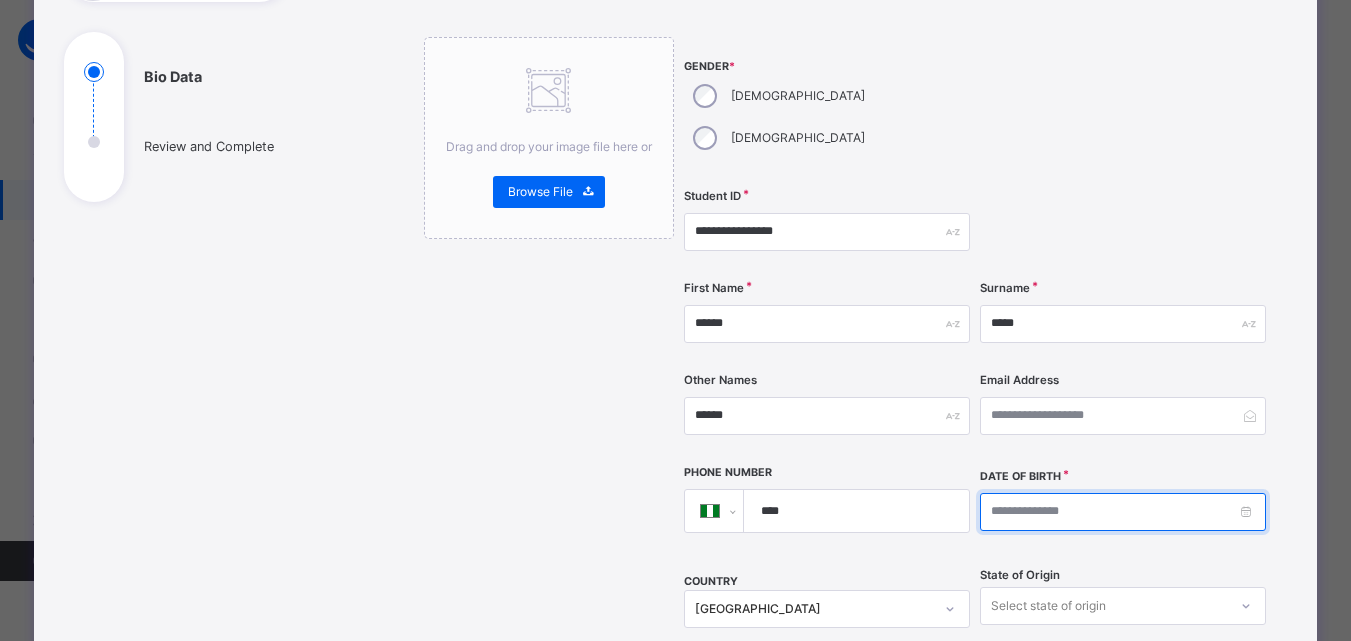 click at bounding box center [1123, 512] 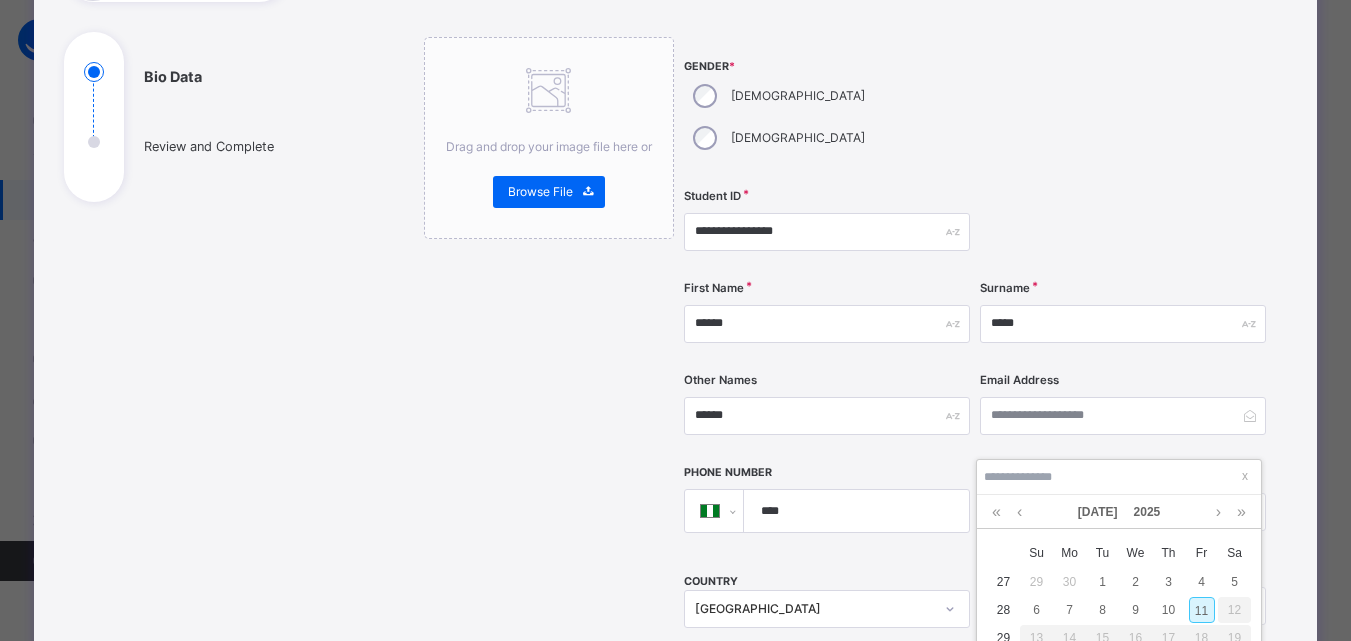 click on "11" at bounding box center [1202, 610] 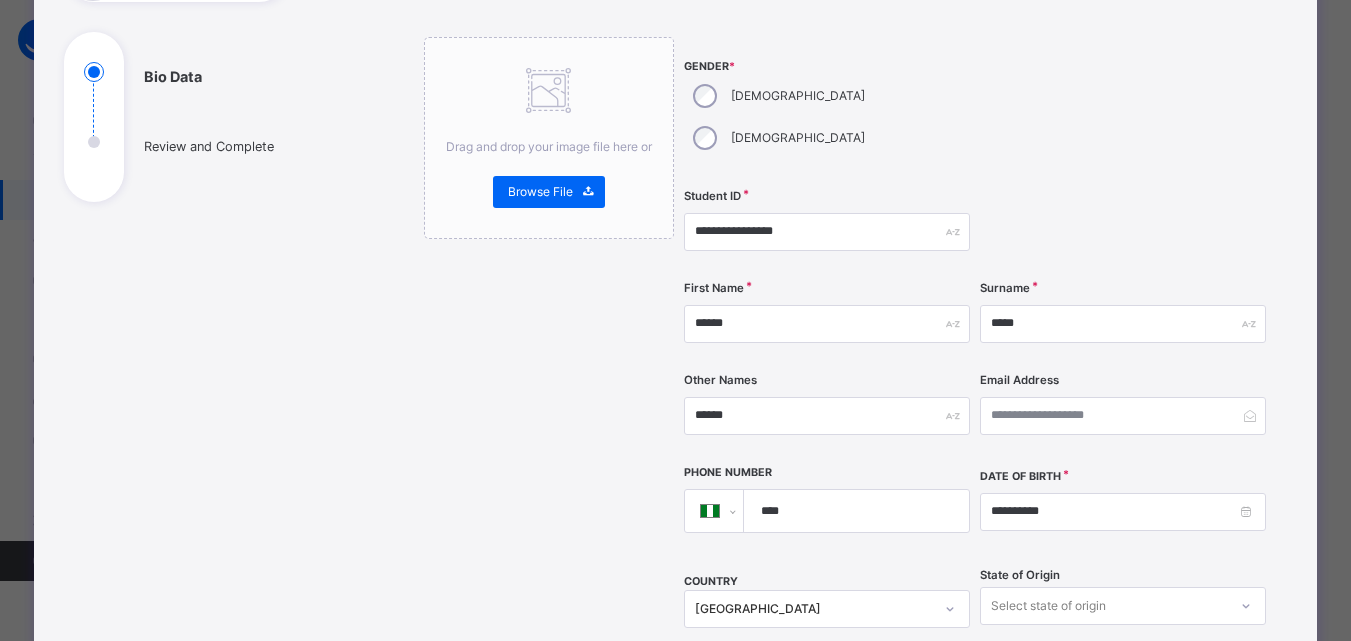 scroll, scrollTop: 205, scrollLeft: 0, axis: vertical 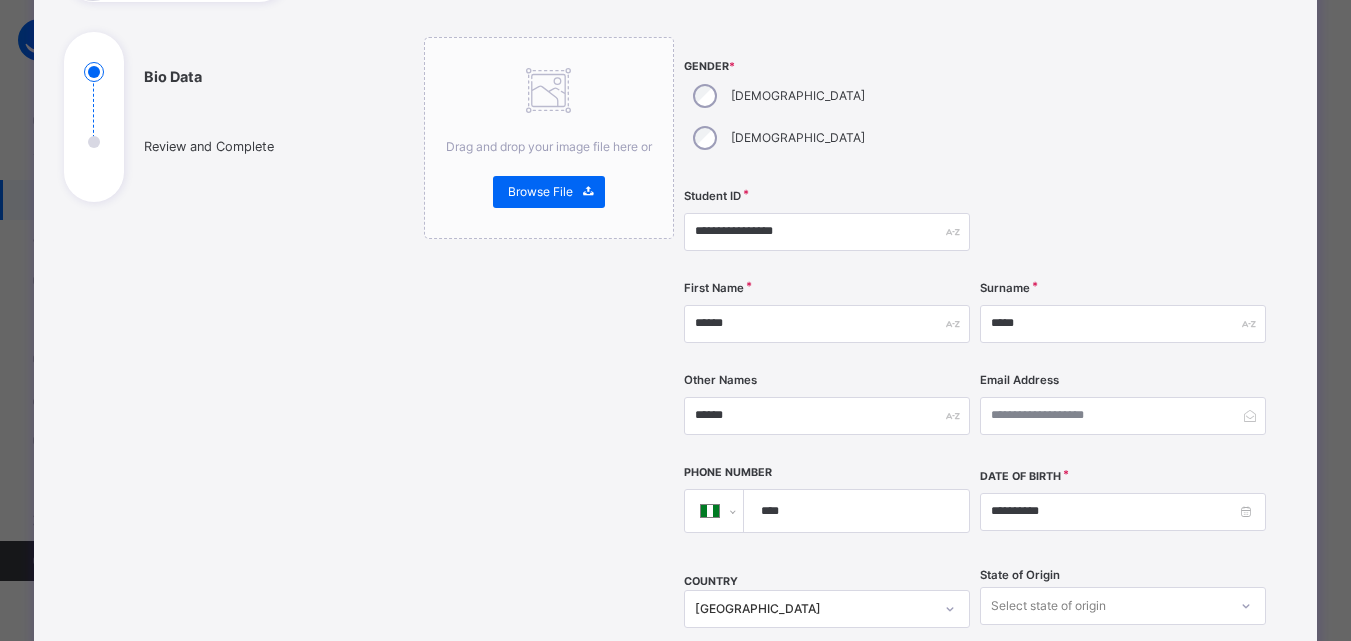 click on "**********" at bounding box center (840, 573) 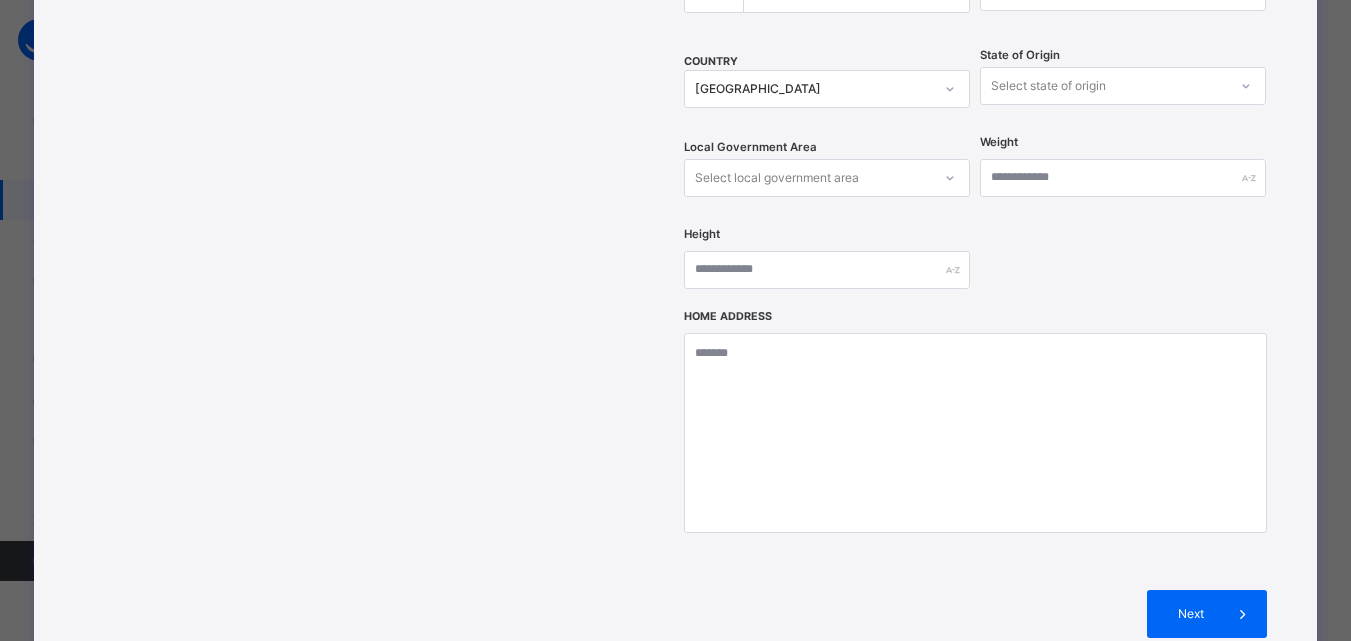 scroll, scrollTop: 760, scrollLeft: 0, axis: vertical 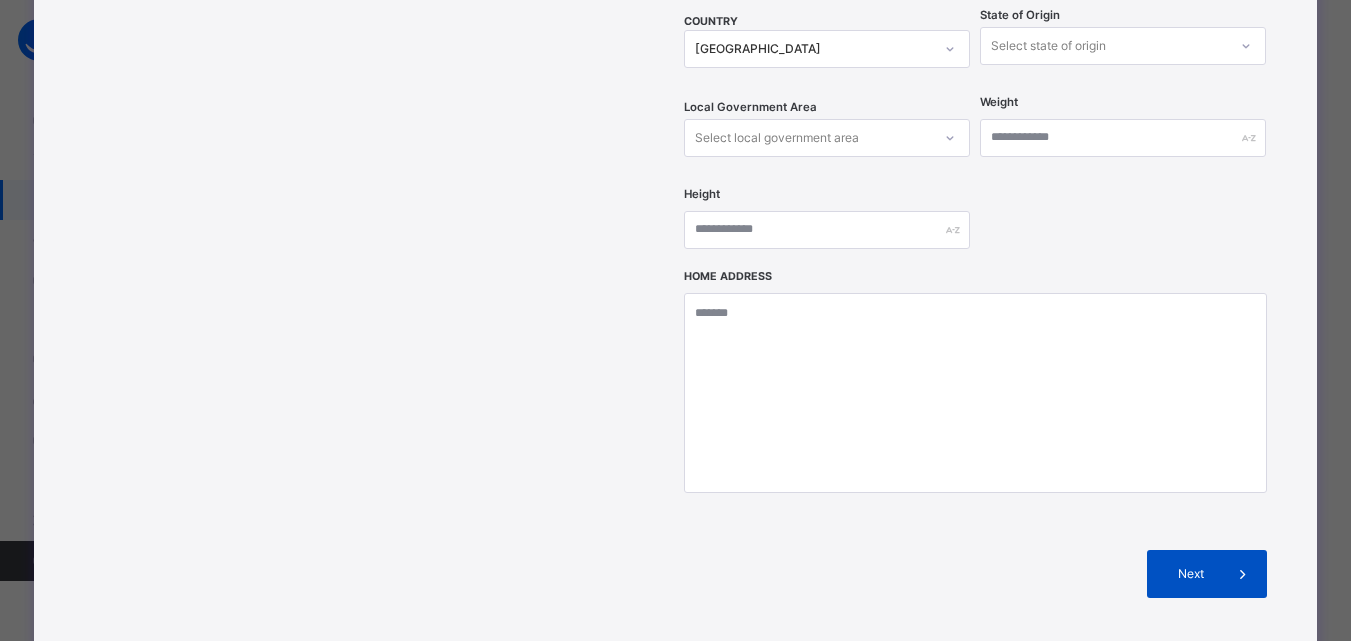 click on "Next" at bounding box center [1190, 574] 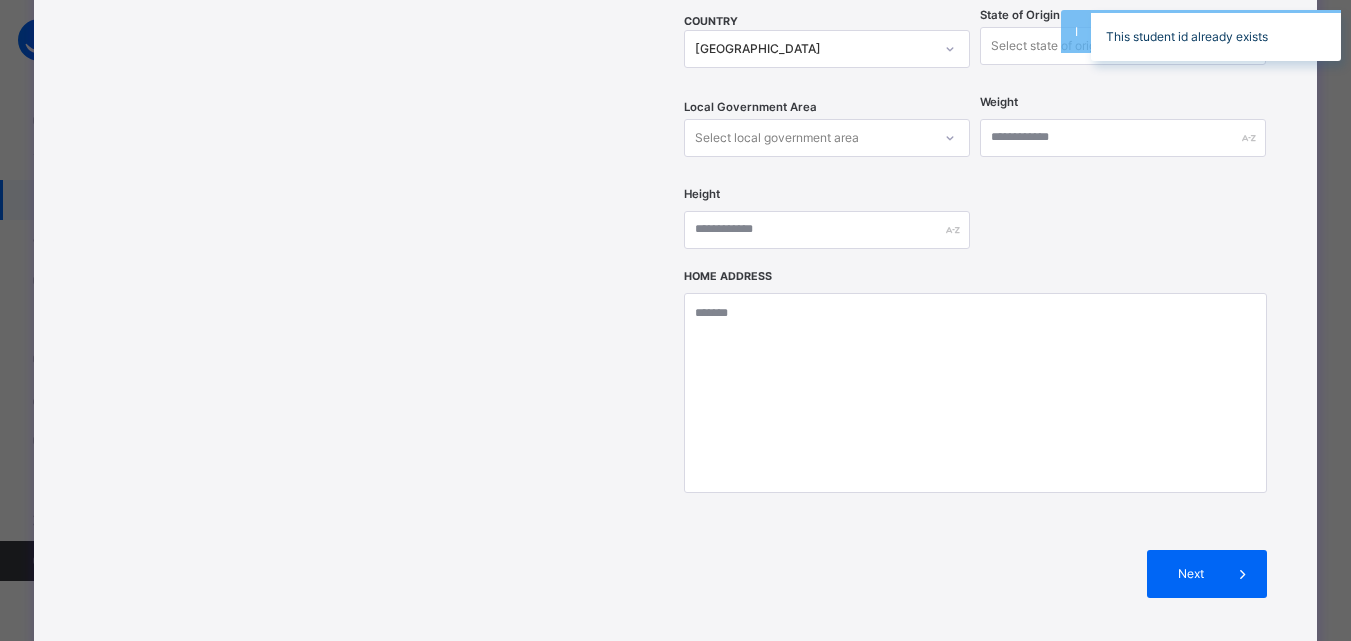 click on "**********" at bounding box center (675, 13) 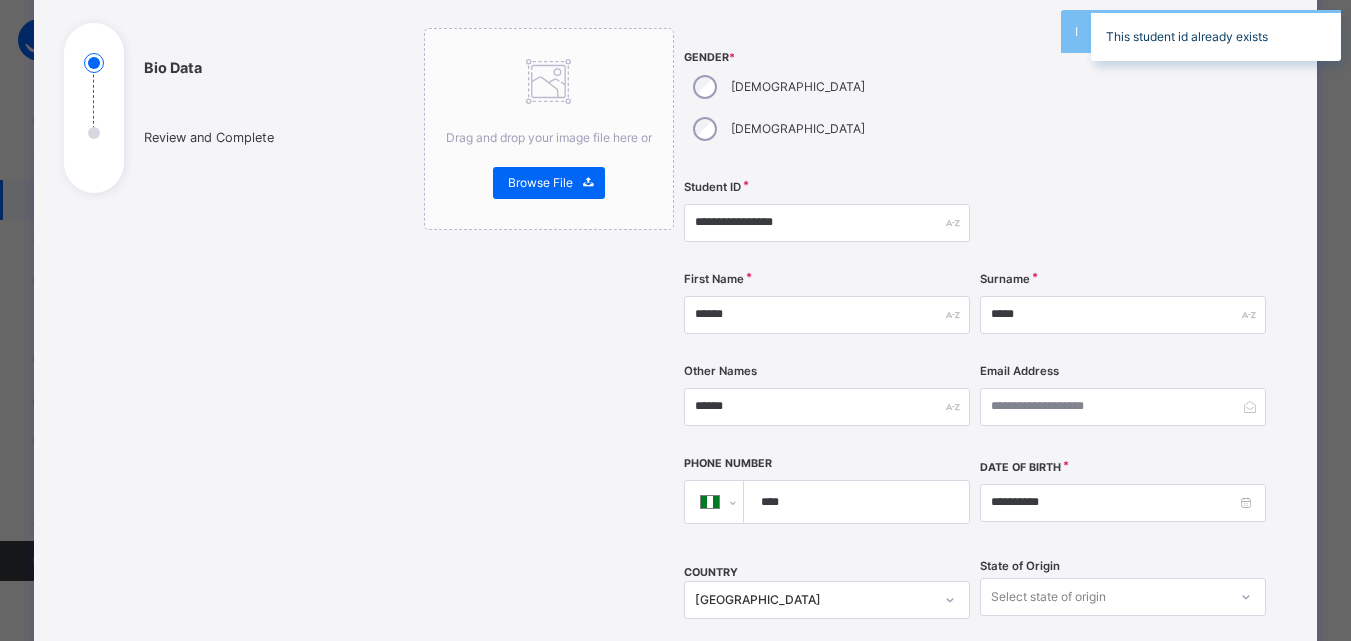 scroll, scrollTop: 69, scrollLeft: 0, axis: vertical 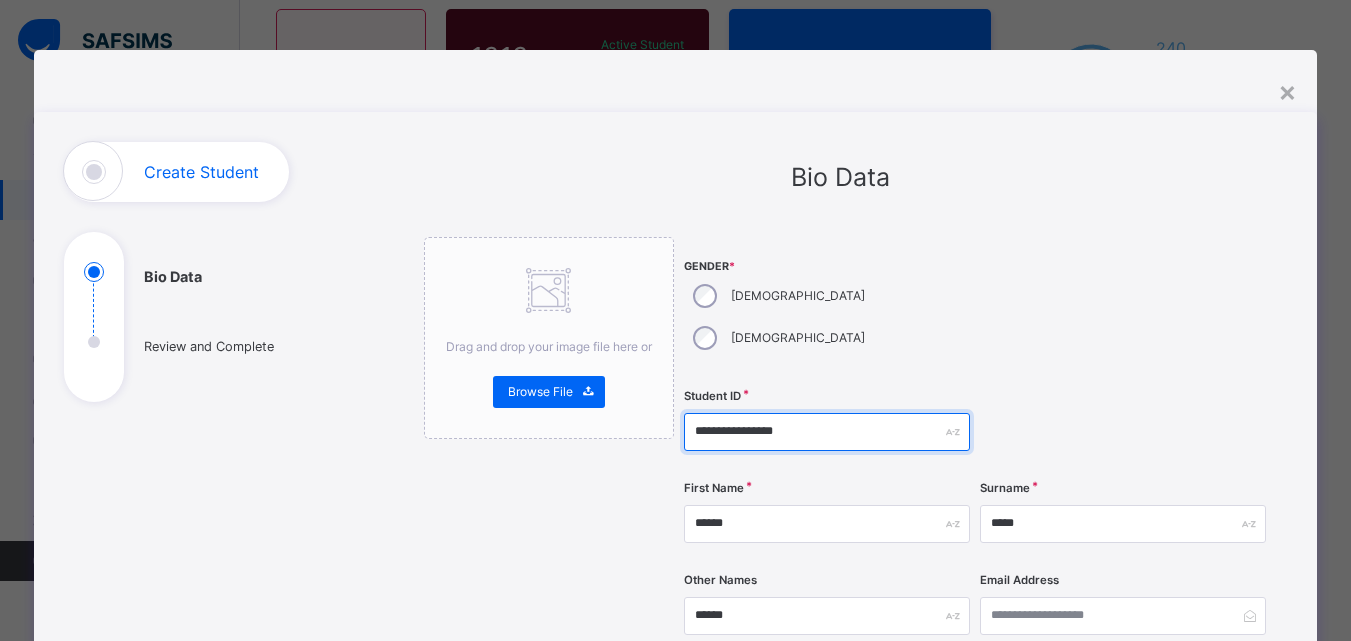 click on "**********" at bounding box center (827, 432) 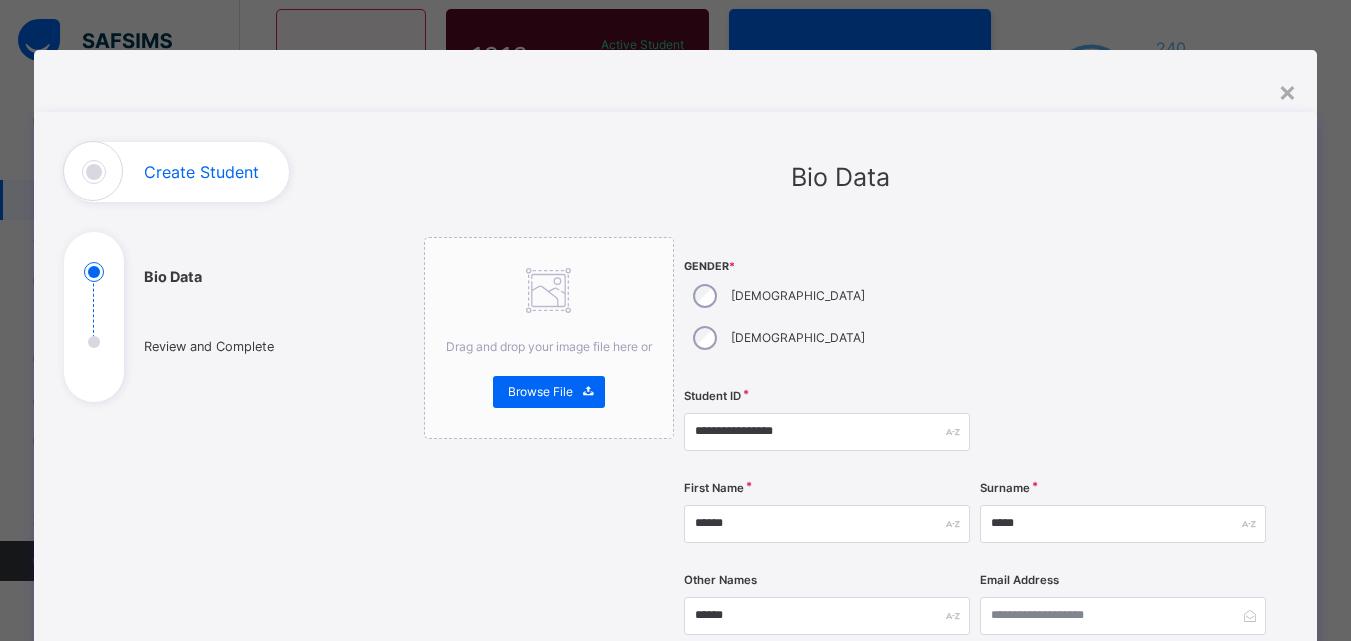 click at bounding box center (1123, 309) 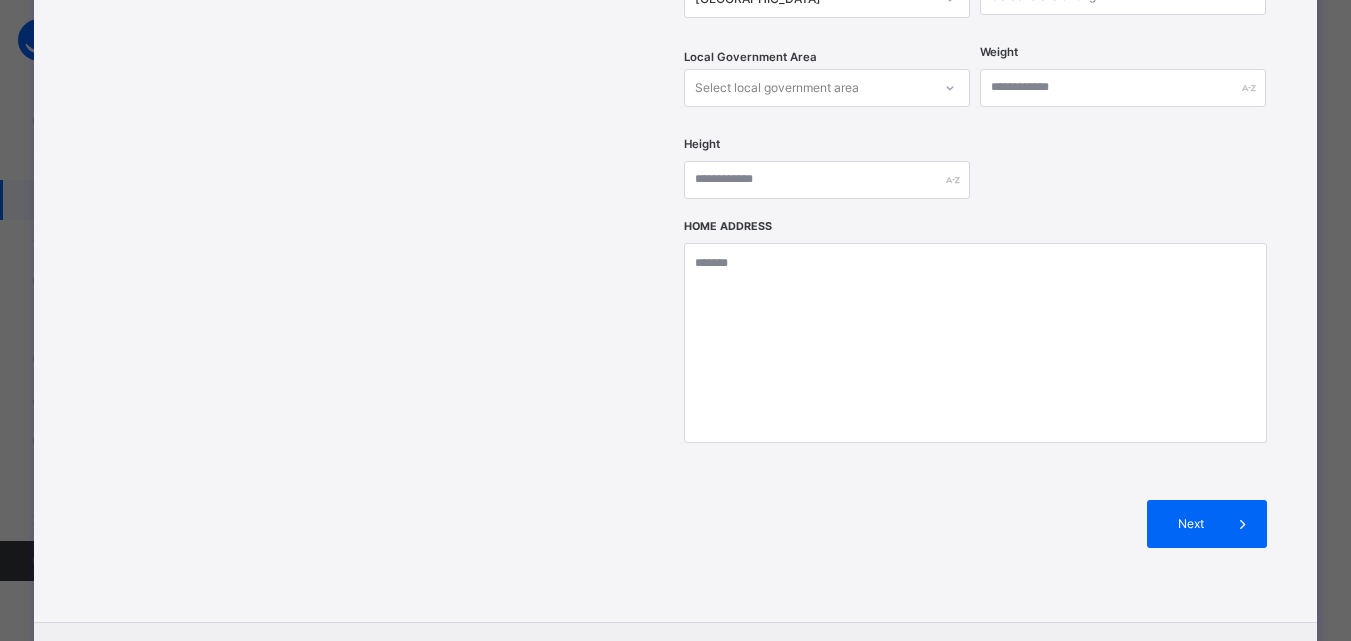 scroll, scrollTop: 891, scrollLeft: 0, axis: vertical 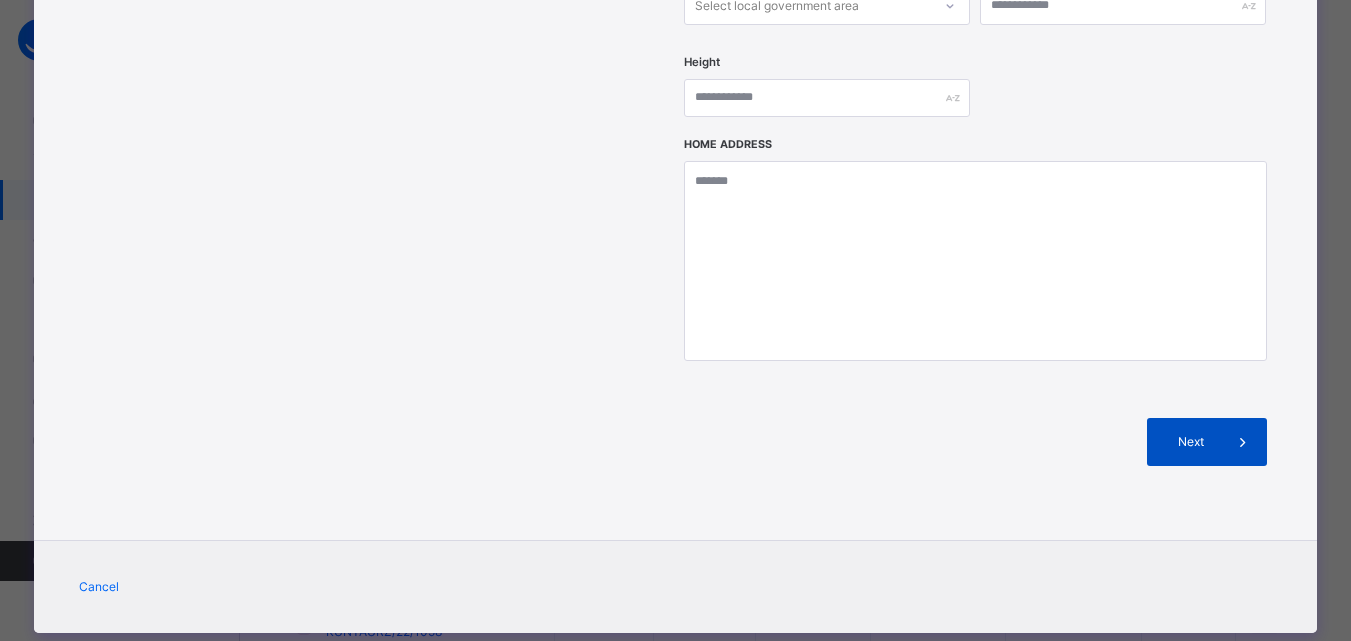 click on "Next" at bounding box center (1190, 442) 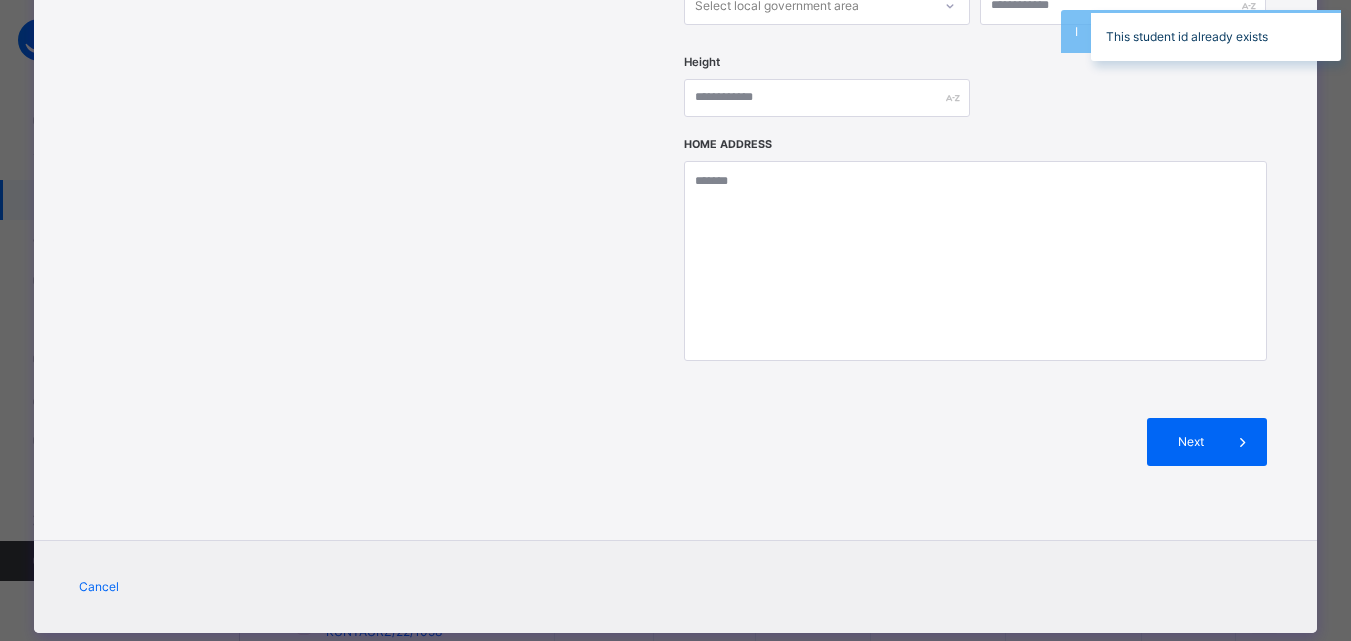 click on "**********" at bounding box center (675, -119) 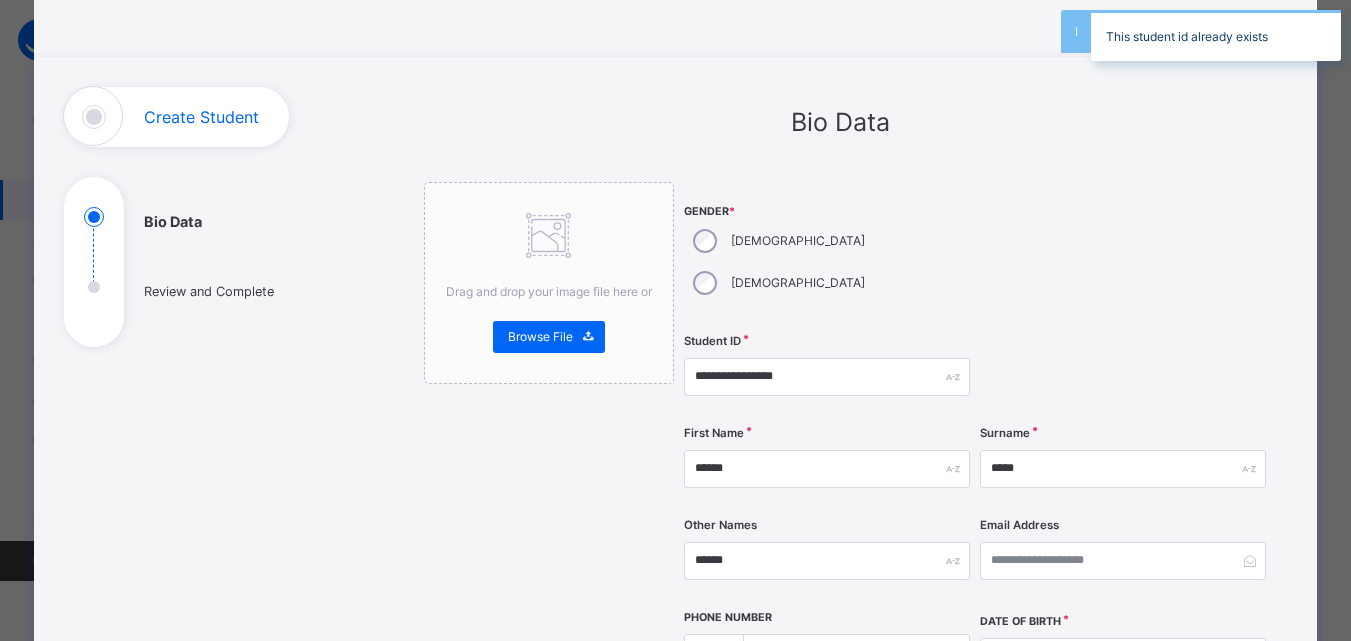 scroll, scrollTop: 52, scrollLeft: 0, axis: vertical 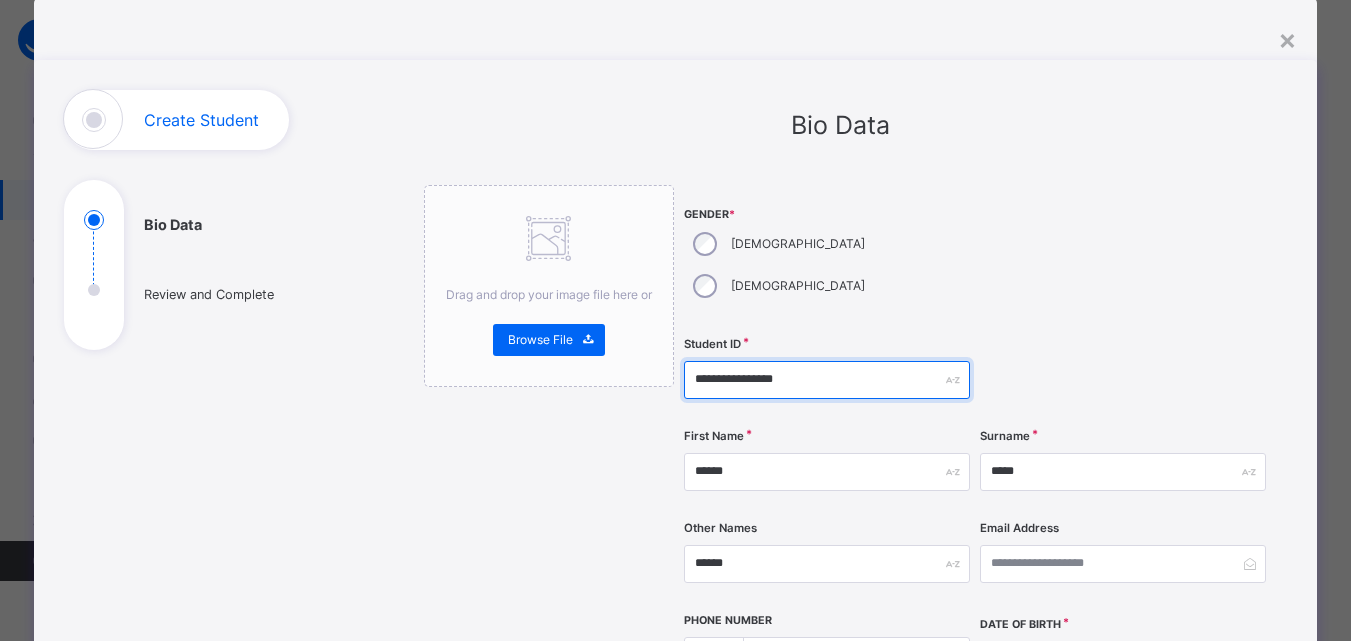 click on "**********" at bounding box center (827, 380) 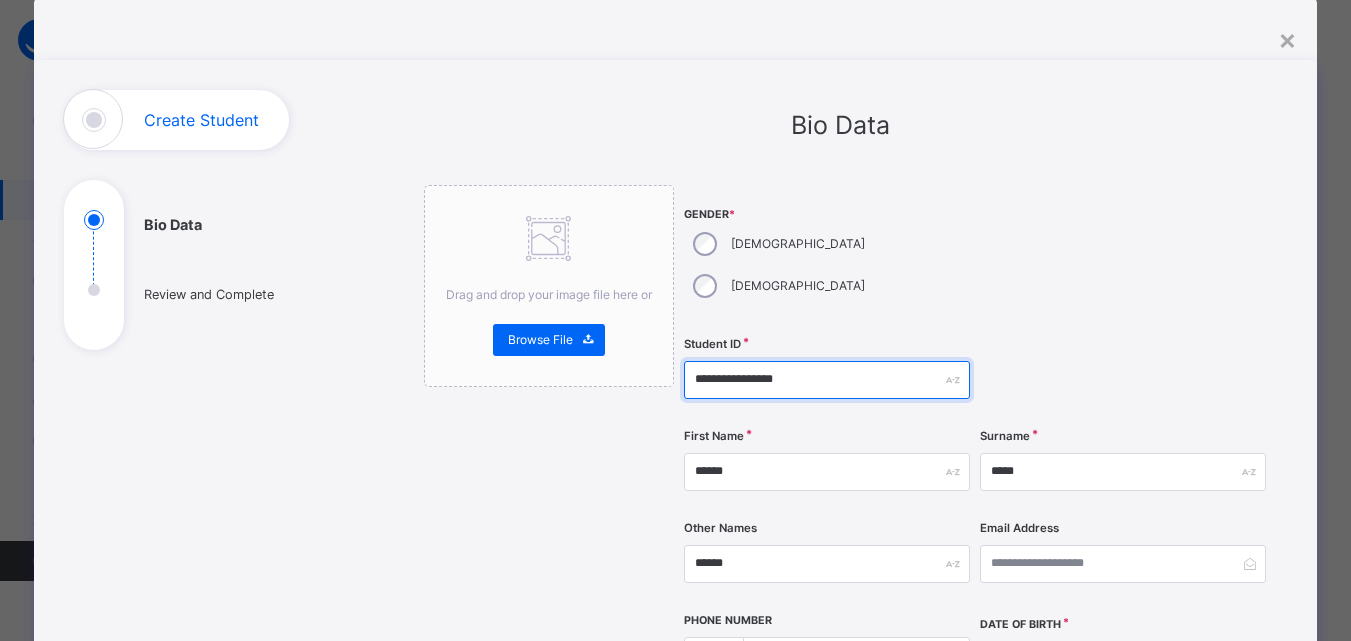 type on "**********" 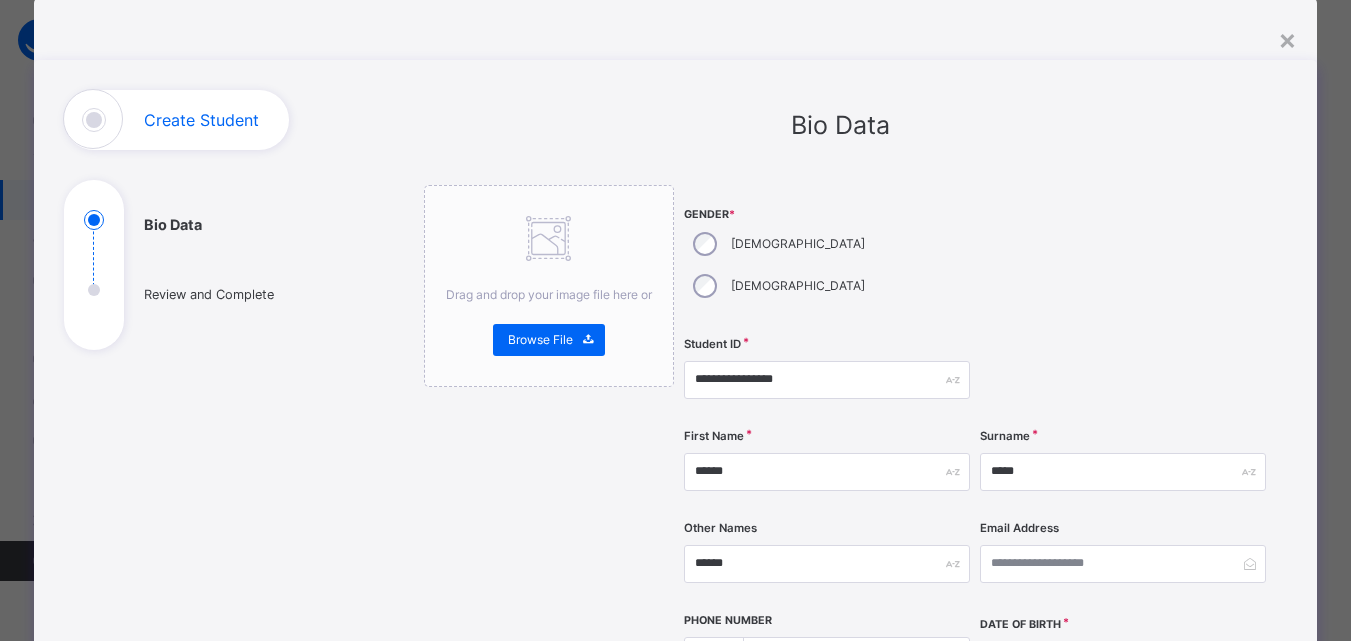 click on "**********" at bounding box center (975, 582) 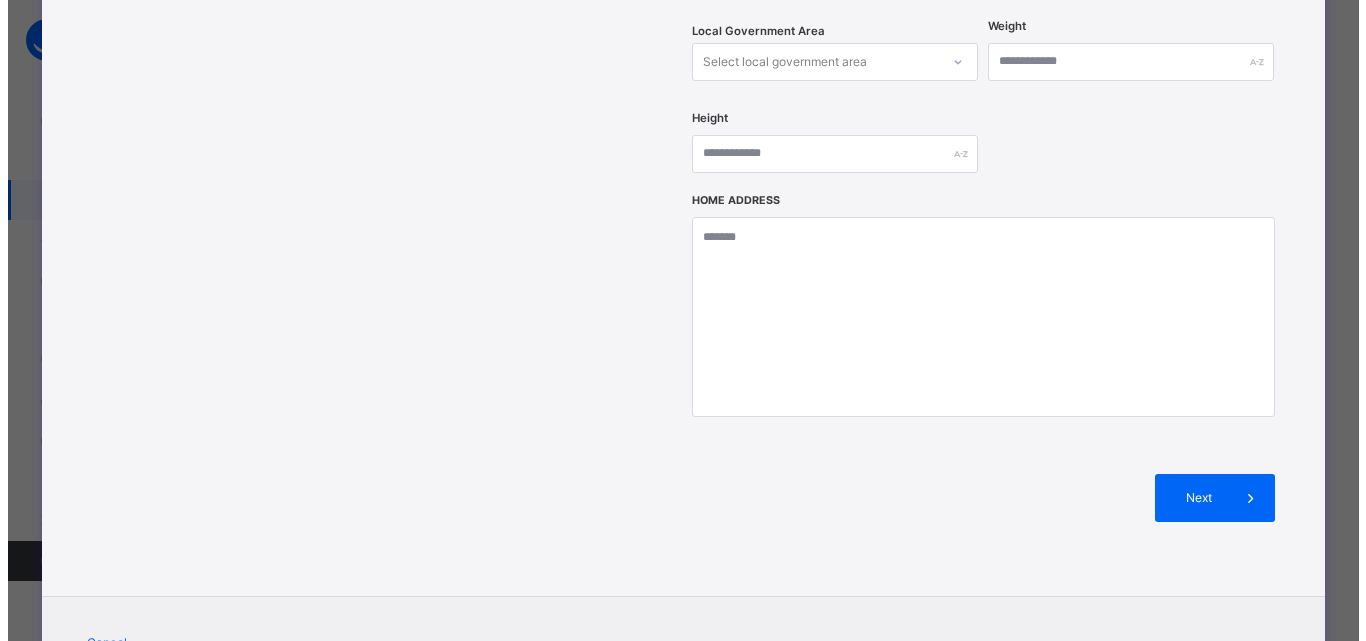 scroll, scrollTop: 852, scrollLeft: 0, axis: vertical 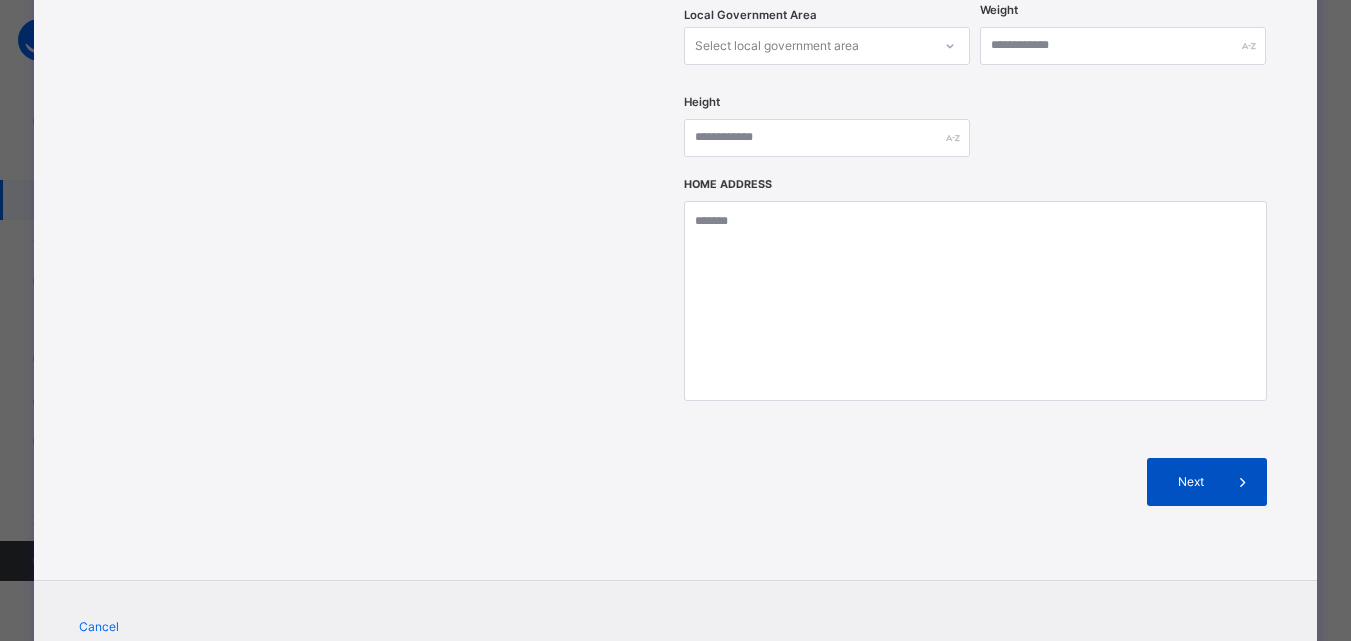 click on "Next" at bounding box center [1190, 482] 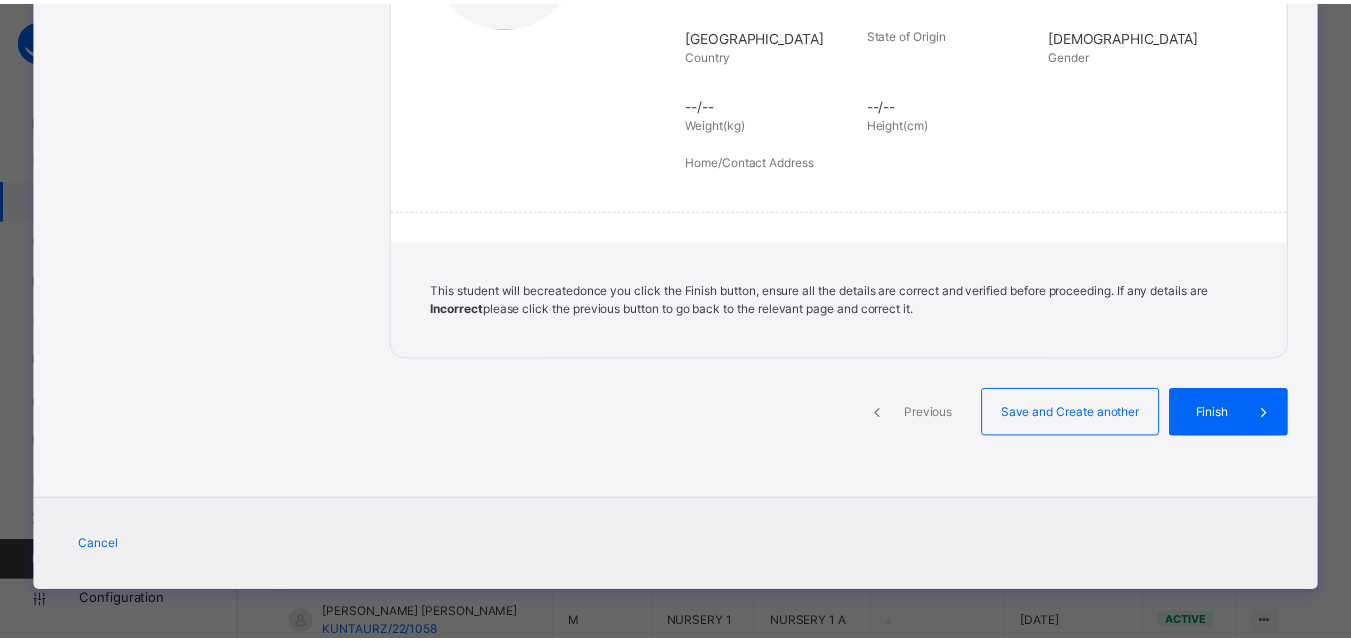 scroll, scrollTop: 438, scrollLeft: 0, axis: vertical 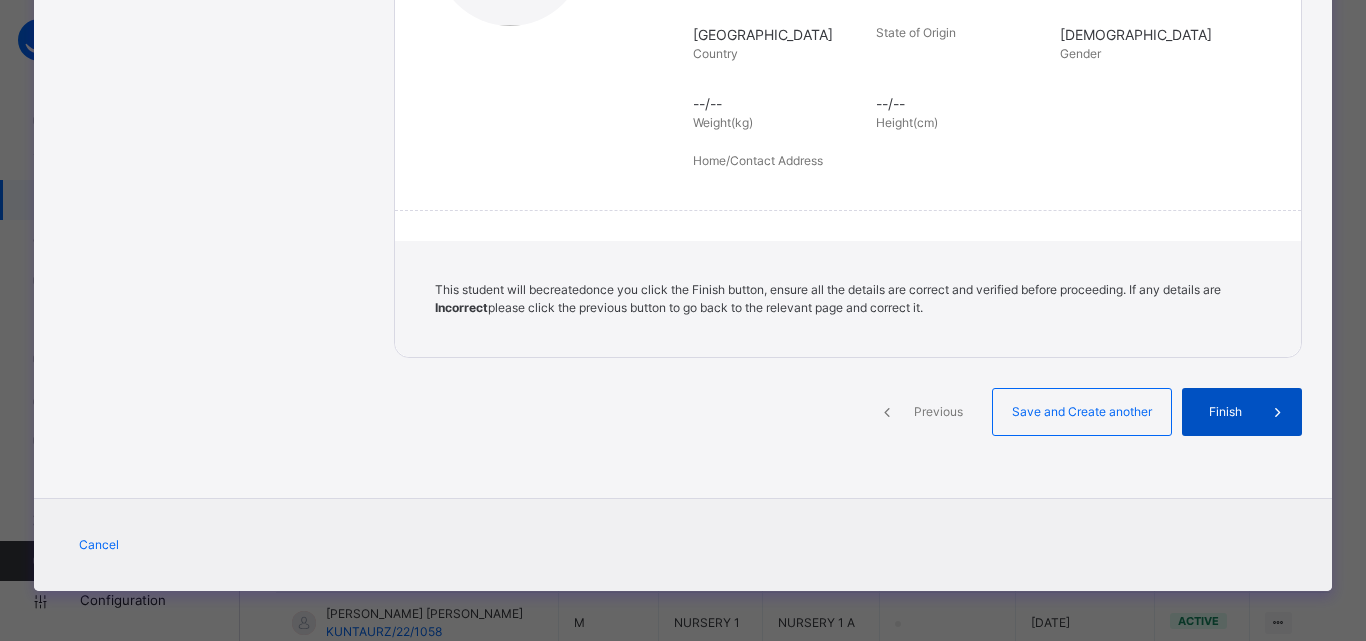 click at bounding box center (1278, 412) 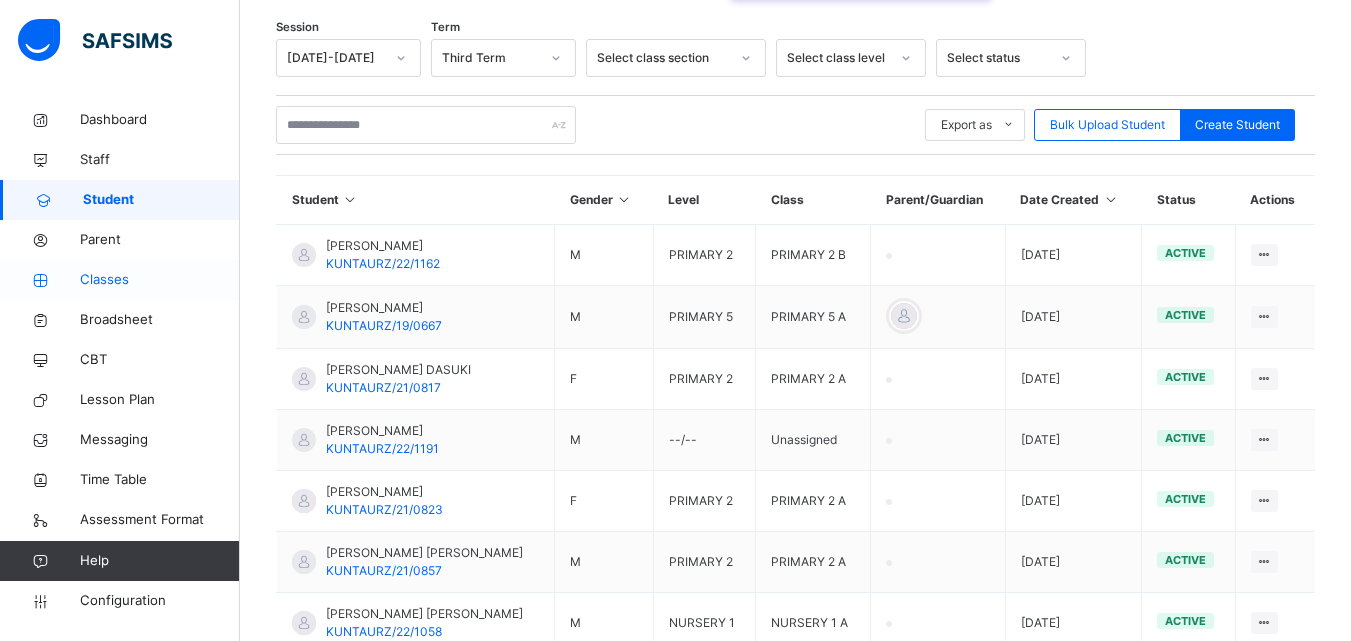 click on "Classes" at bounding box center [160, 280] 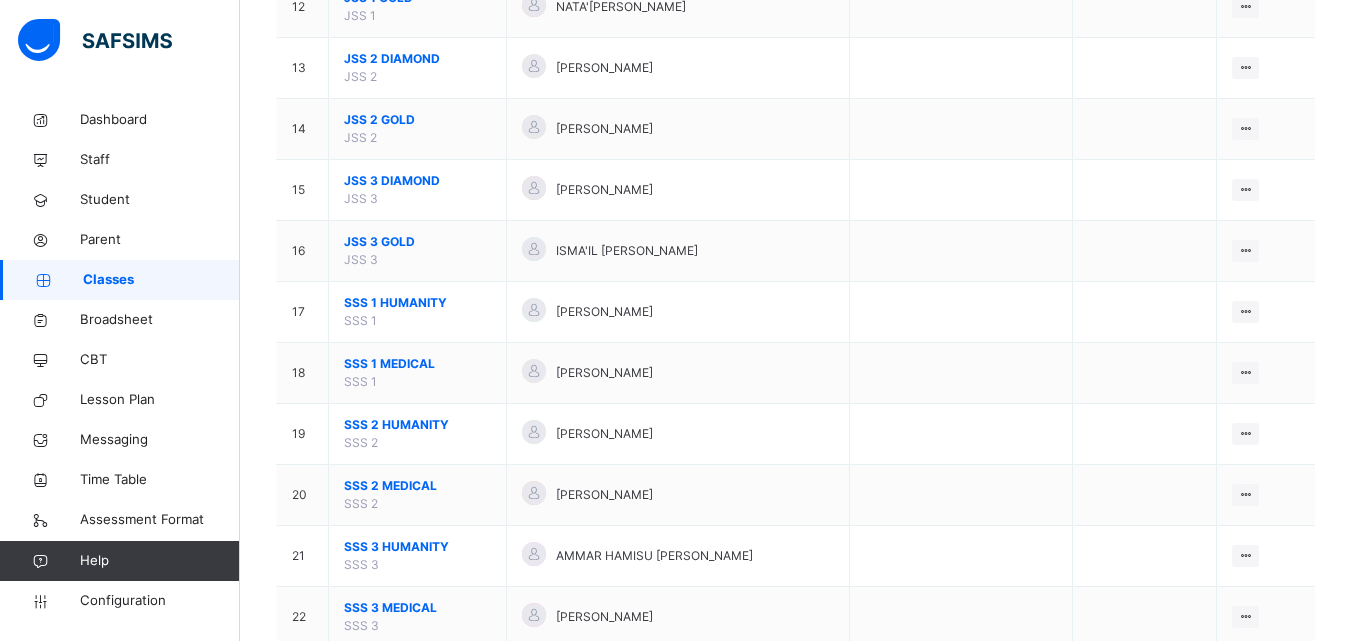 scroll, scrollTop: 989, scrollLeft: 0, axis: vertical 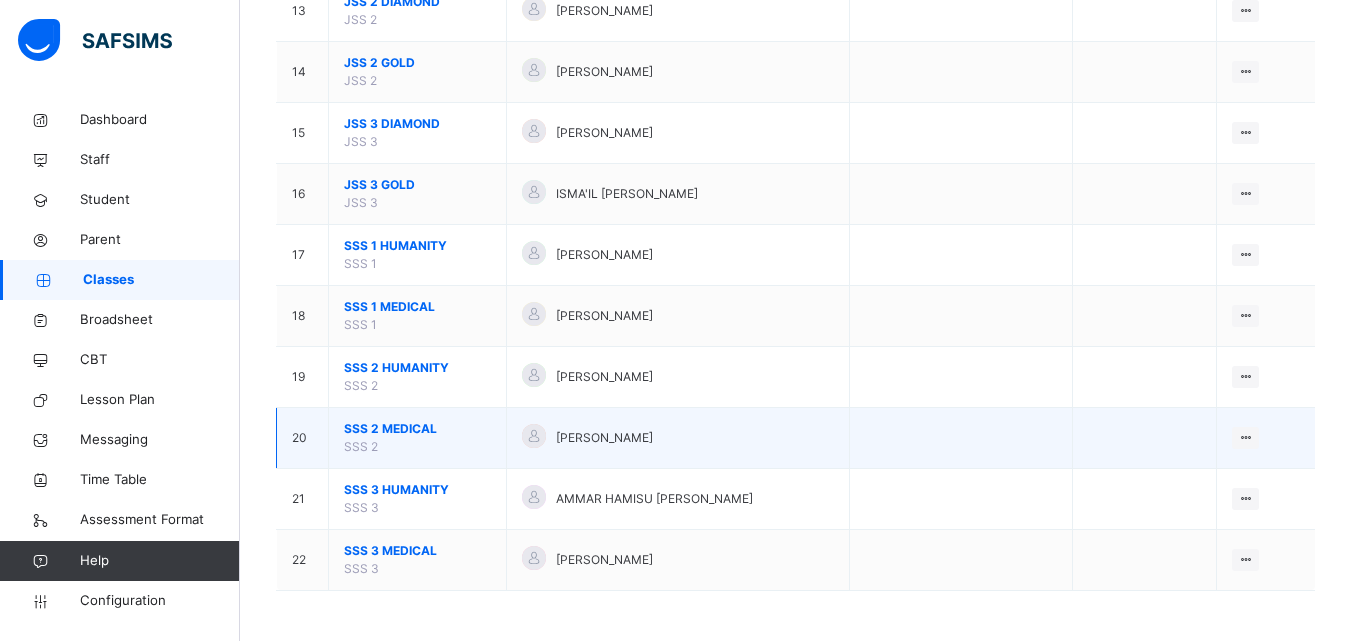 click on "SSS 2   MEDICAL" at bounding box center [417, 429] 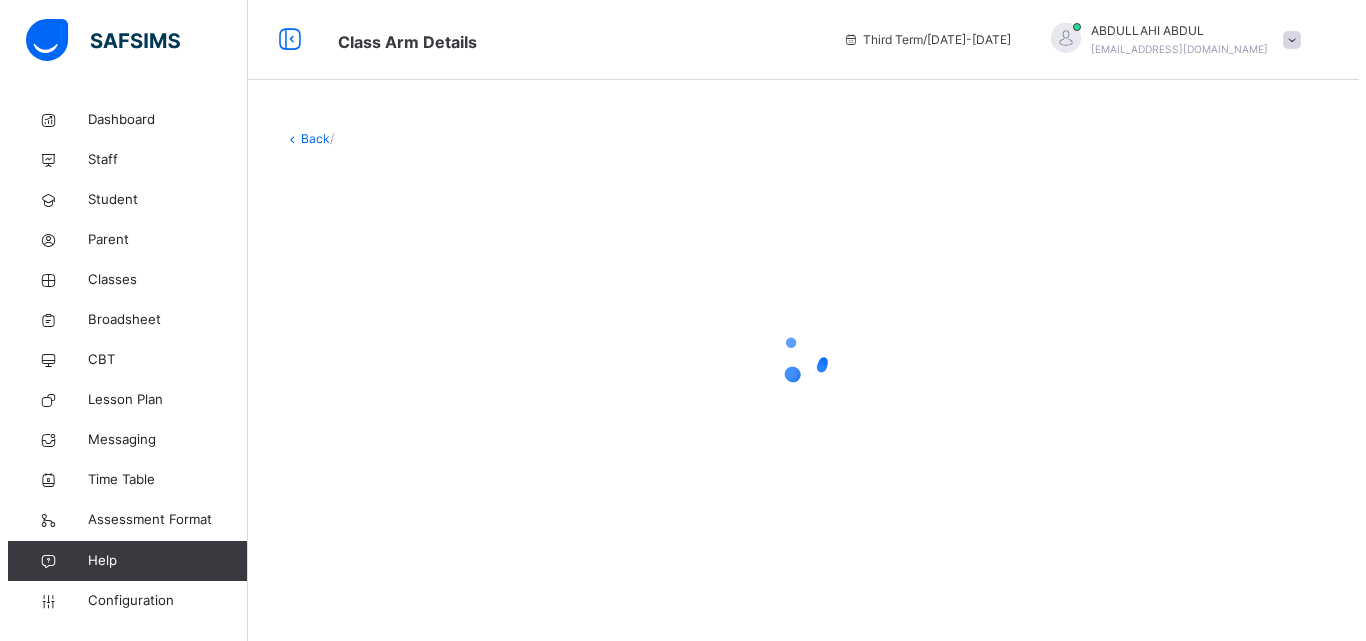 scroll, scrollTop: 0, scrollLeft: 0, axis: both 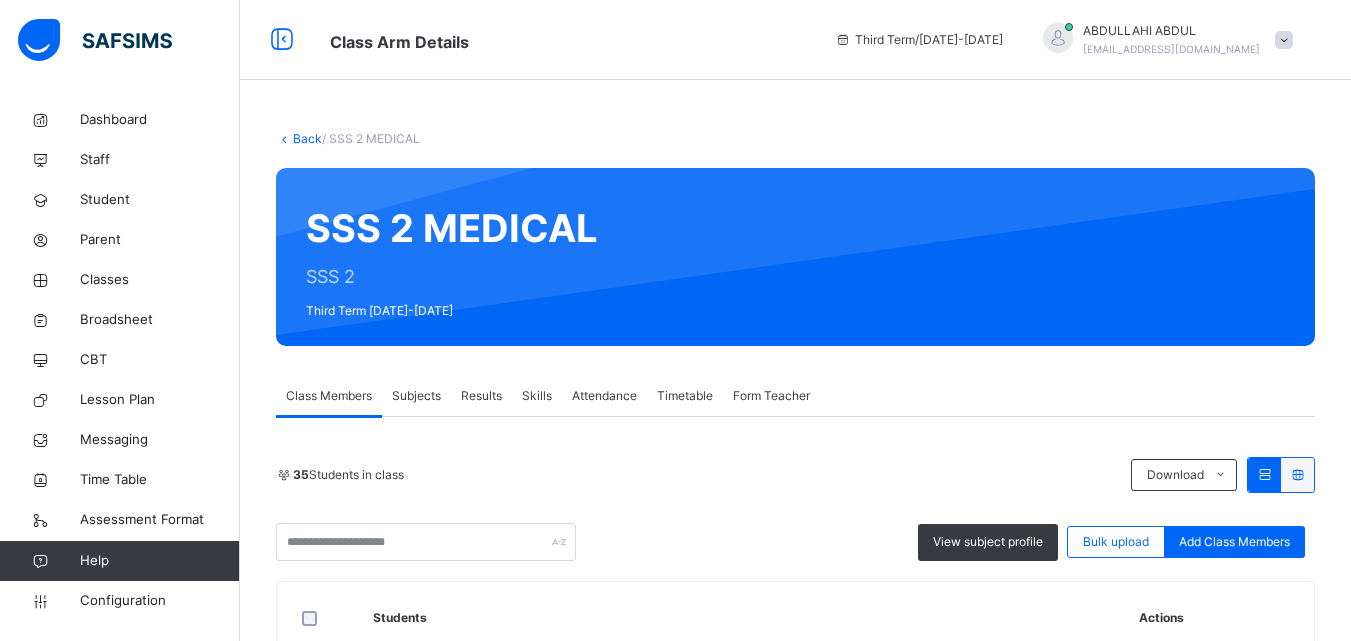click on "Add Class Members" at bounding box center (1234, 542) 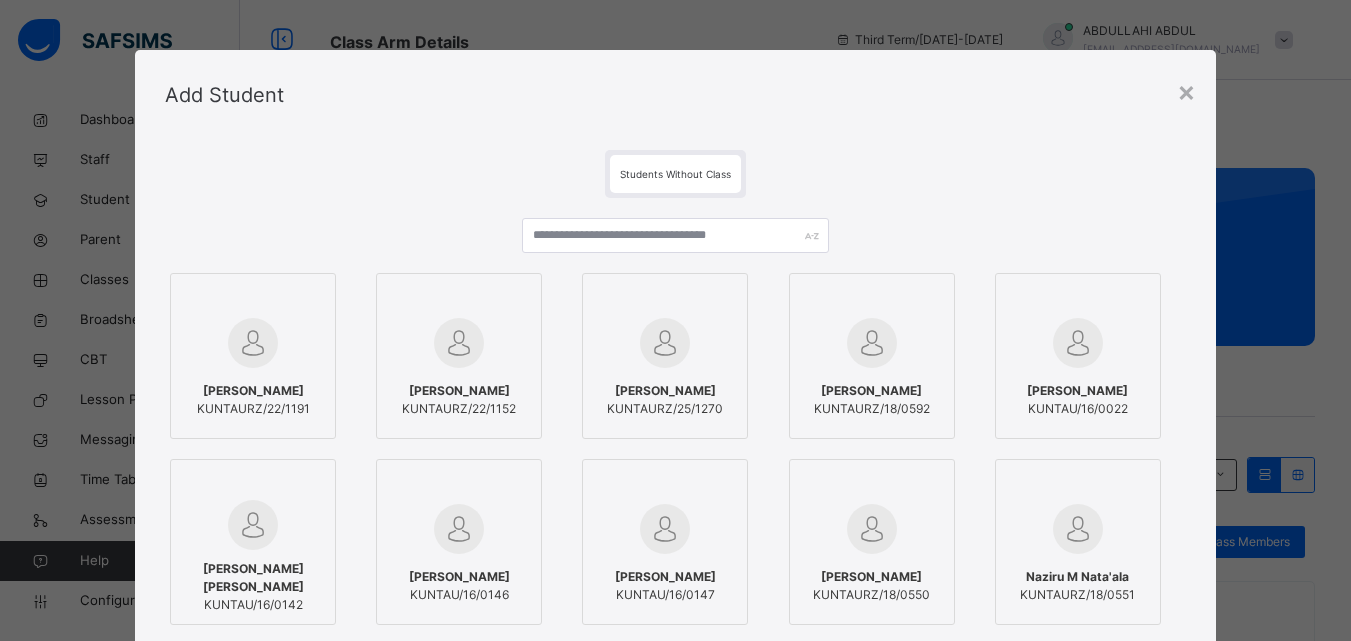 click on "Students Without Class" at bounding box center (675, 174) 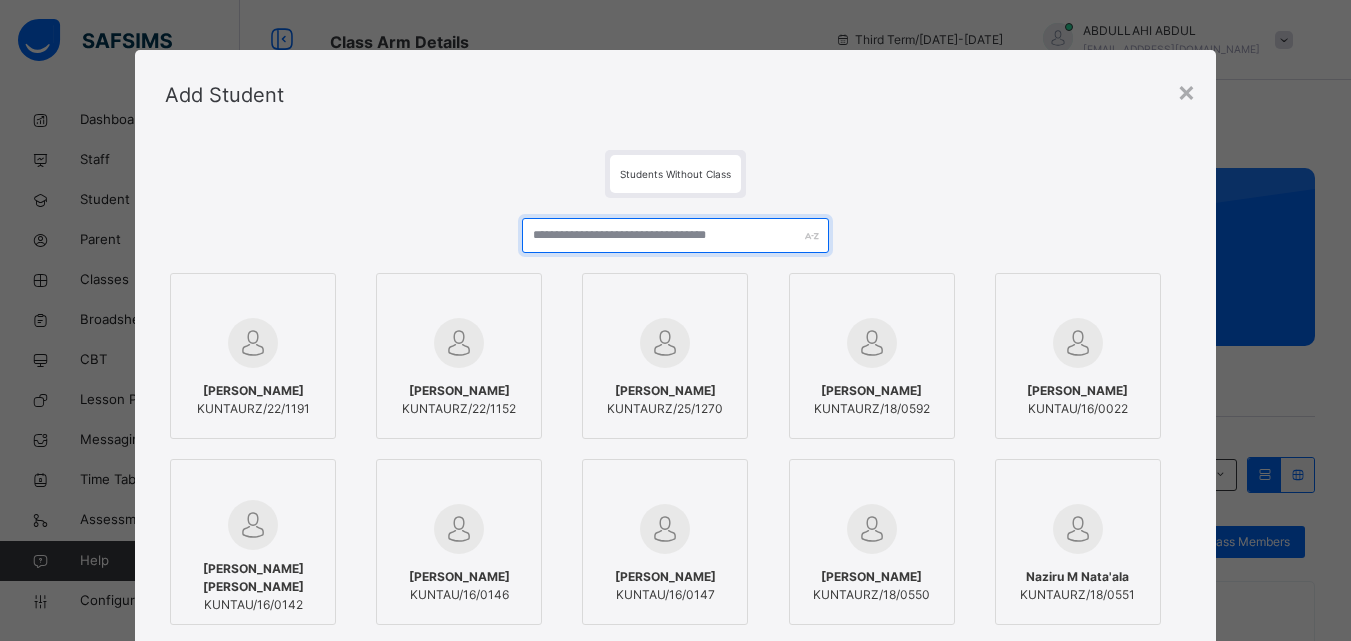 click at bounding box center (675, 235) 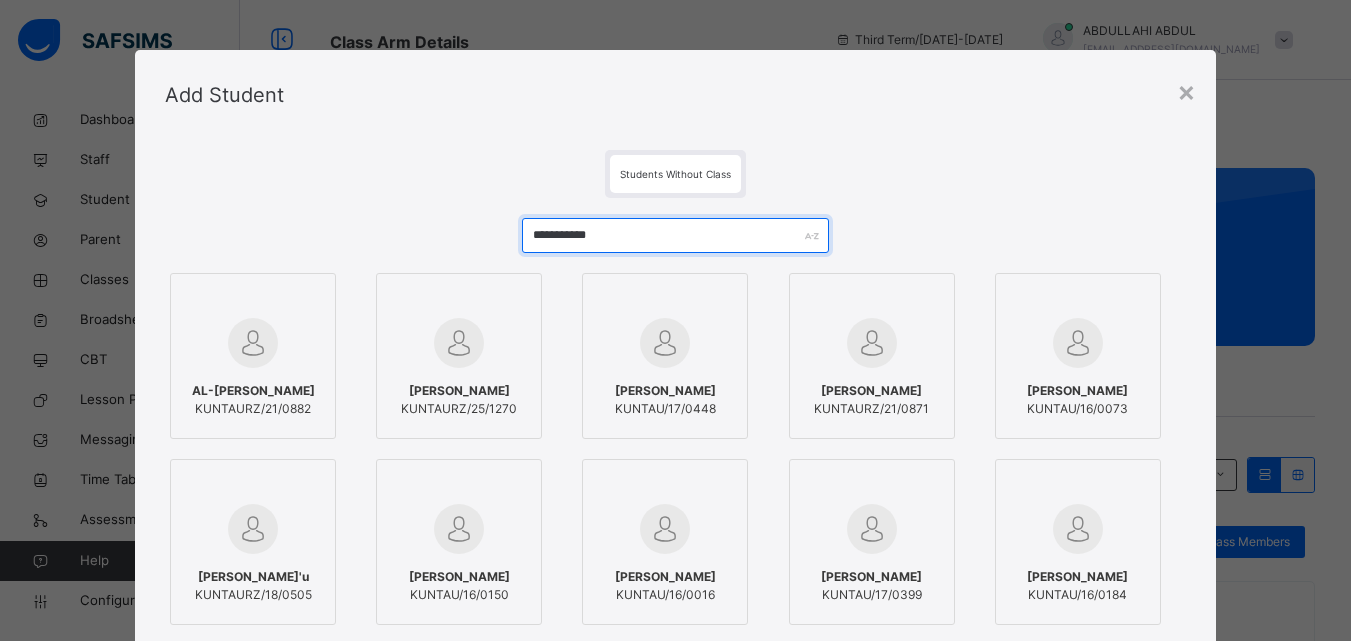 type on "**********" 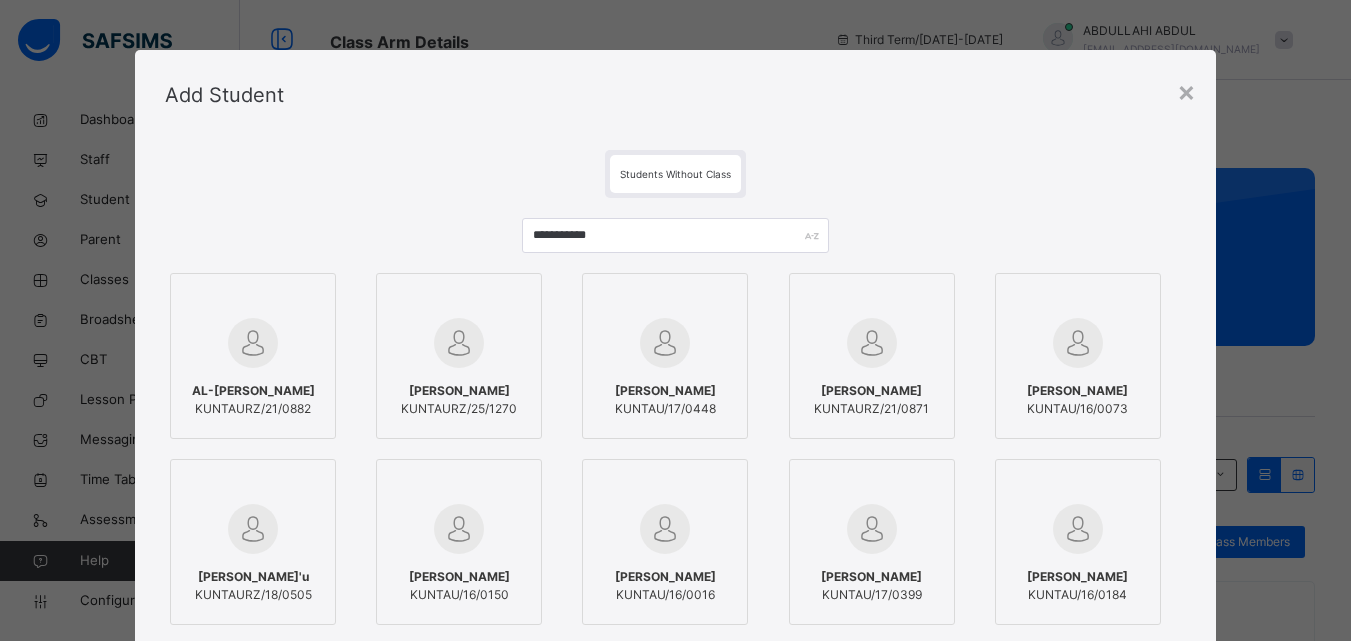 click on "[PERSON_NAME]" at bounding box center [459, 391] 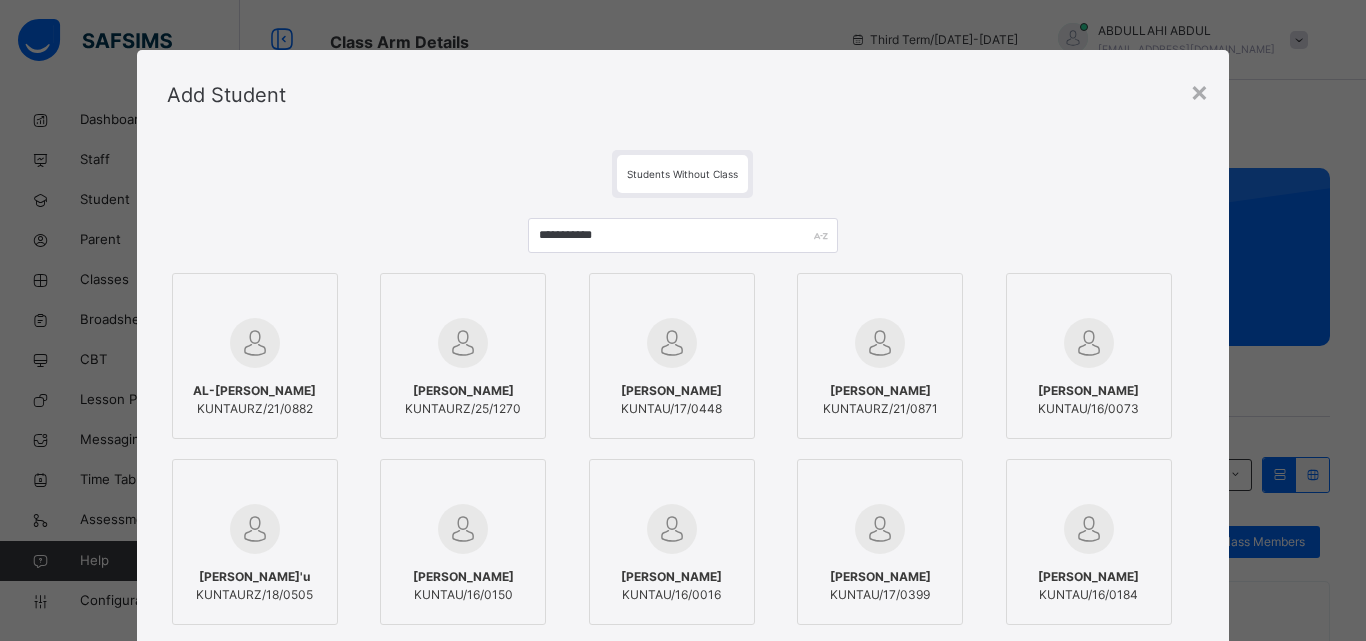 click on "Students Without Class" at bounding box center [683, 174] 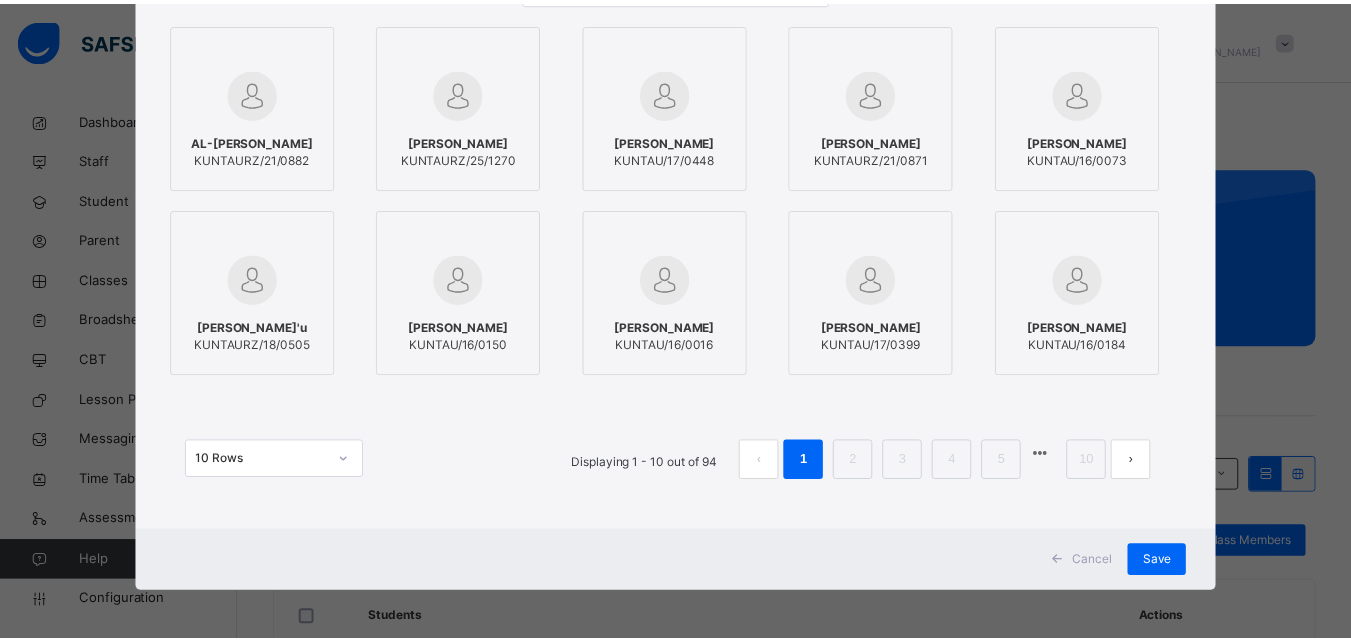 scroll, scrollTop: 251, scrollLeft: 0, axis: vertical 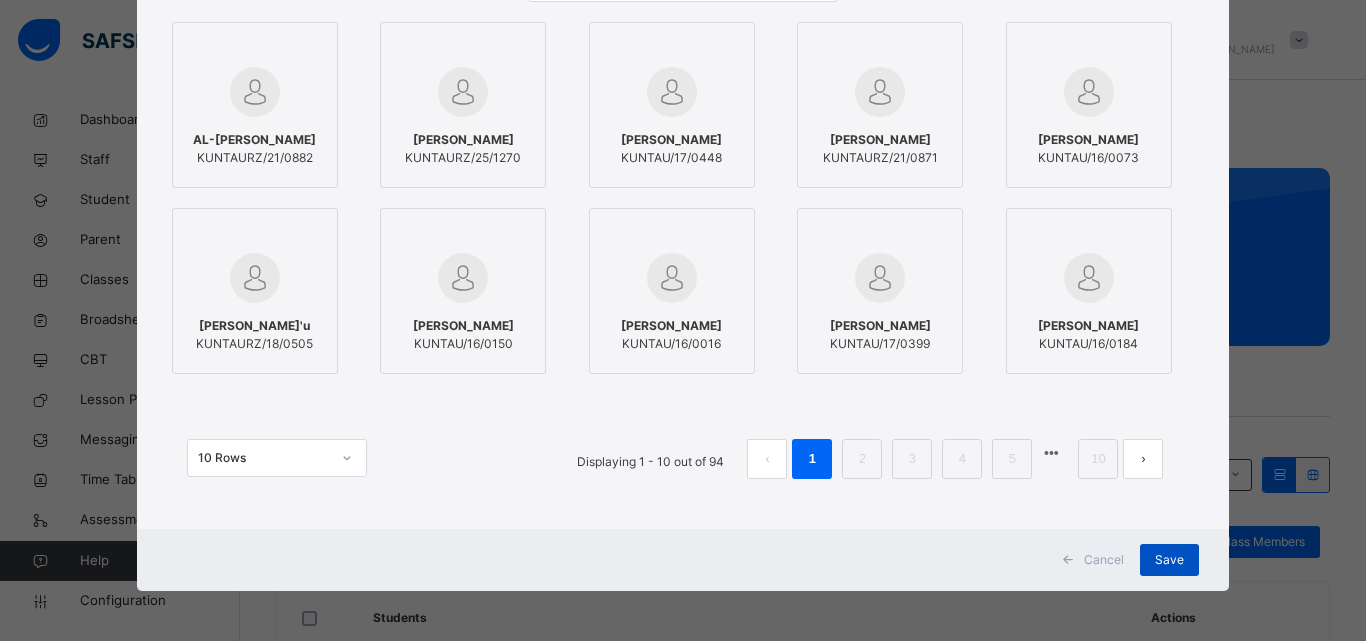 click on "Save" at bounding box center (1169, 560) 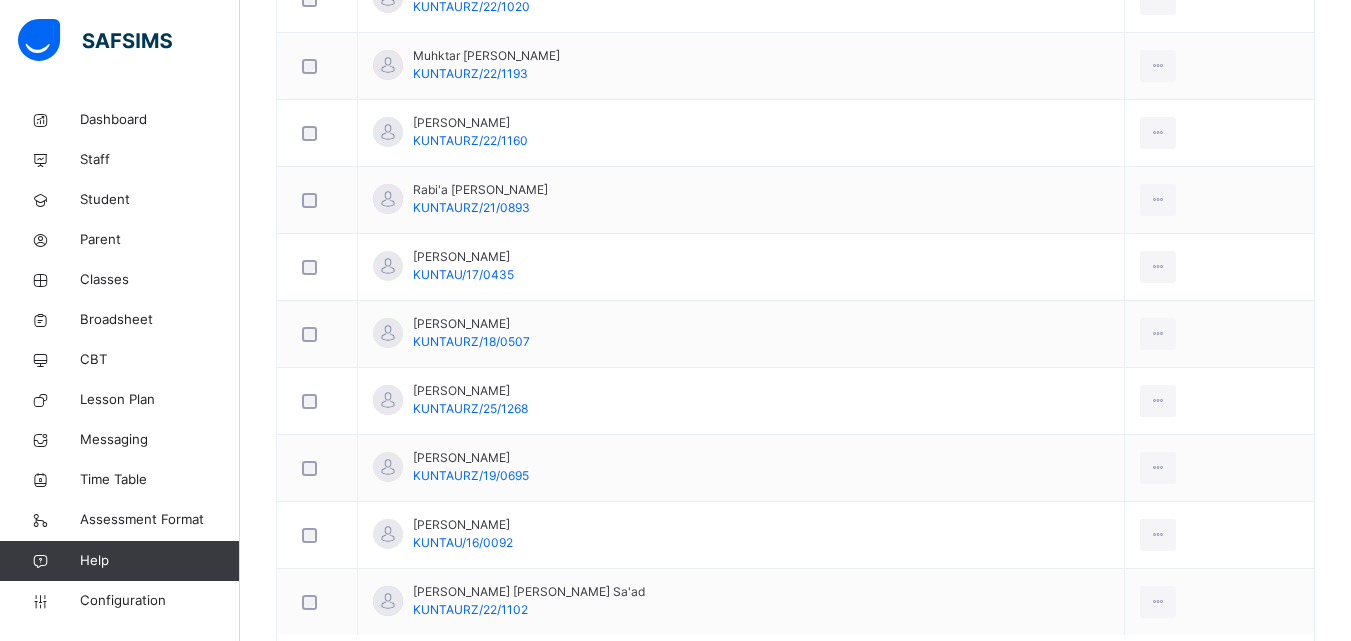 scroll, scrollTop: 2536, scrollLeft: 0, axis: vertical 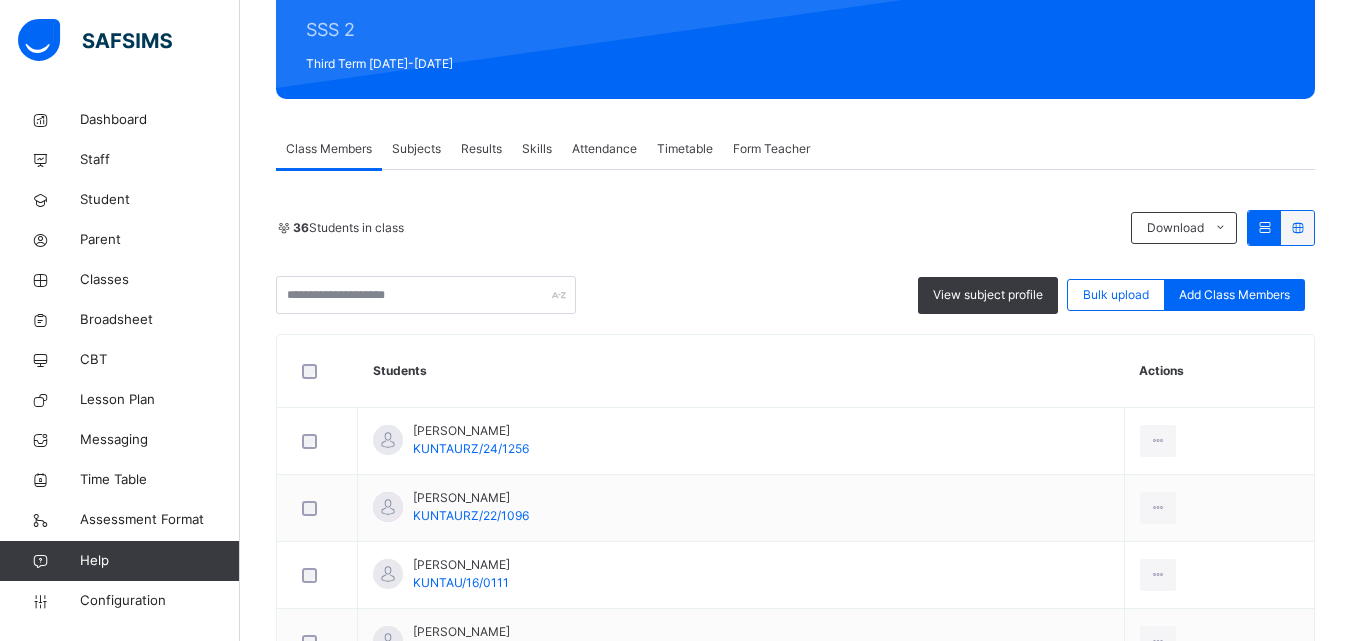 click on "Subjects" at bounding box center [416, 149] 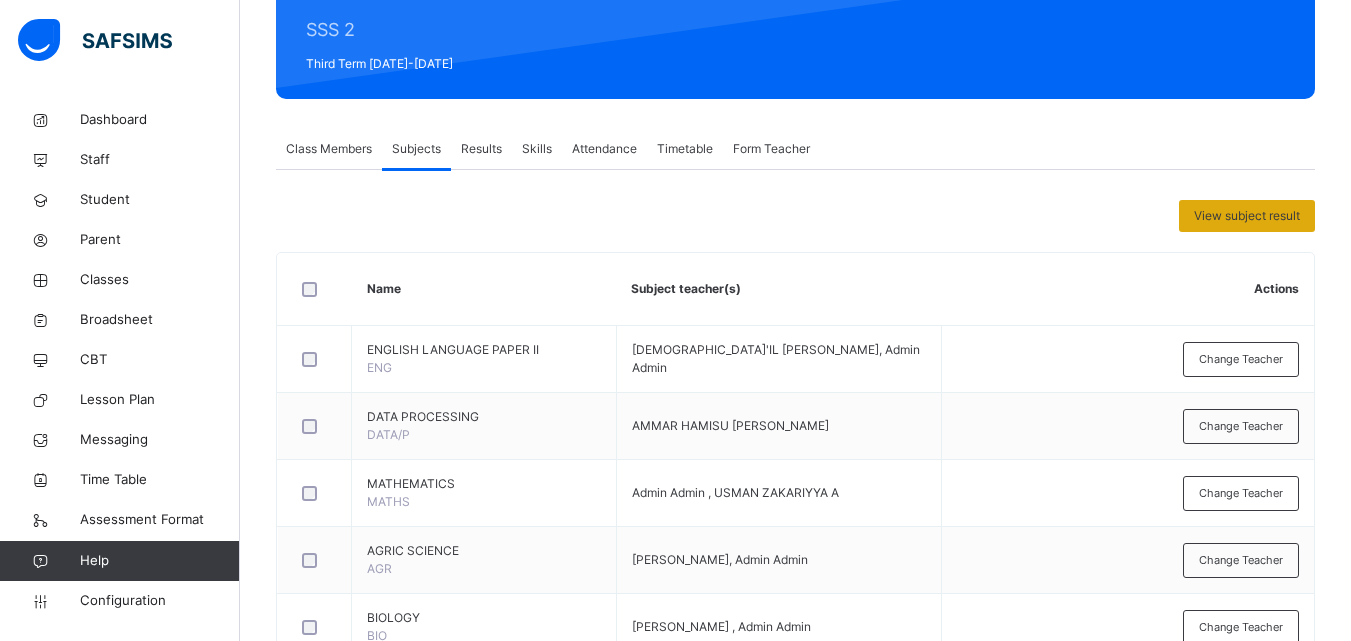 click on "View subject result" at bounding box center (1247, 216) 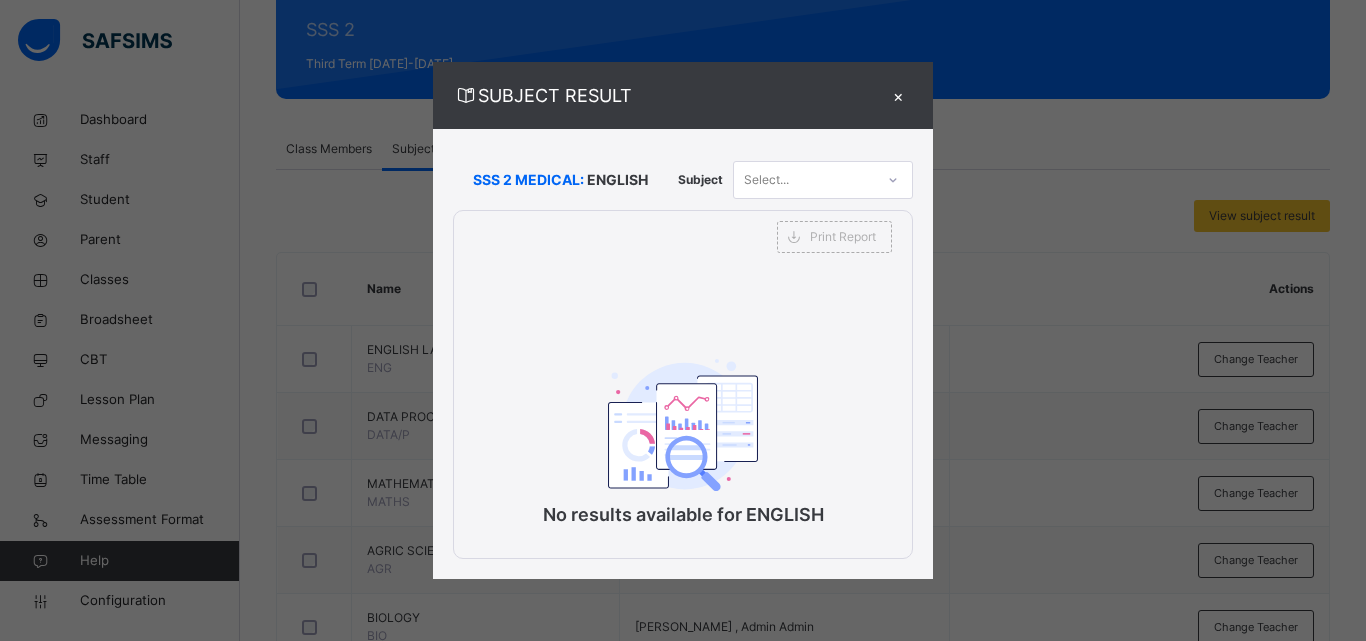 click on "×" at bounding box center (898, 95) 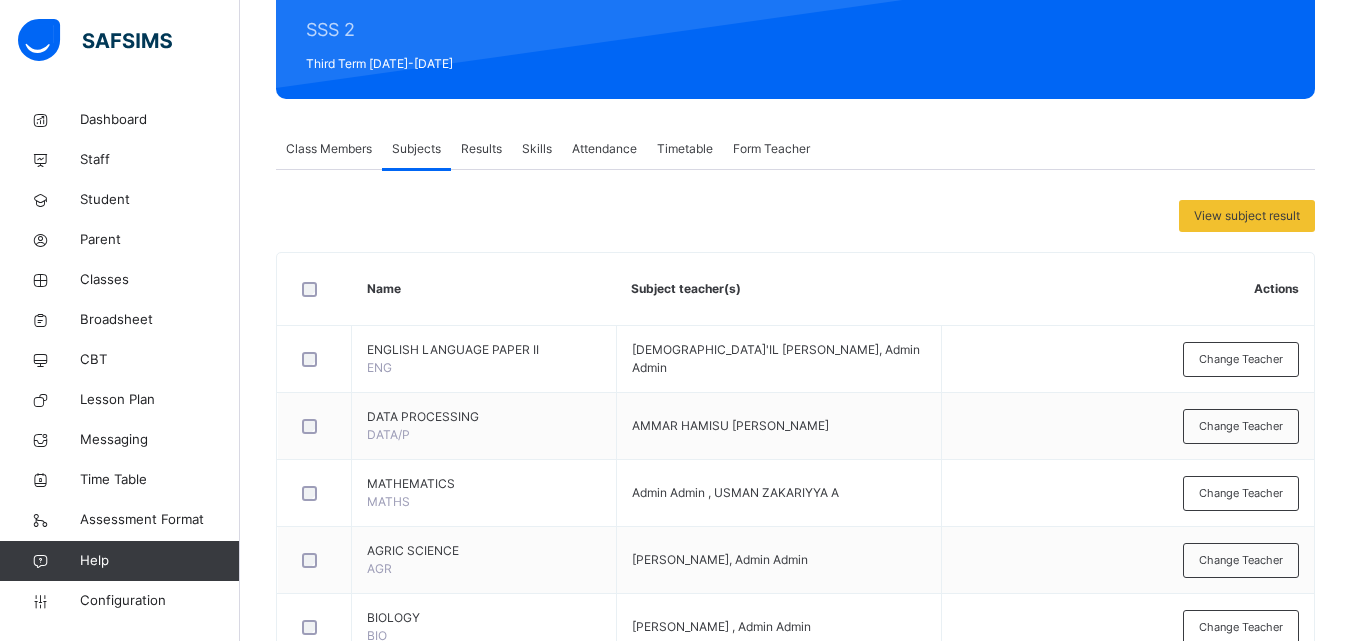 click on "Results" at bounding box center [481, 149] 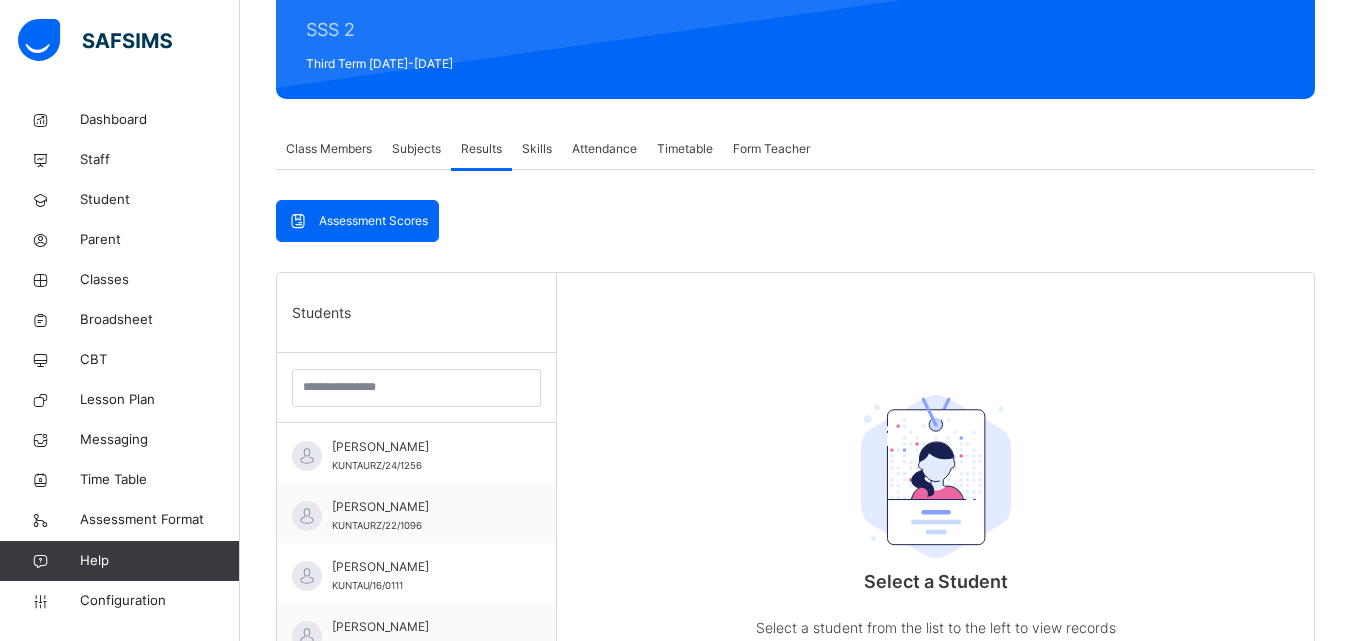 click on "Class Members" at bounding box center [329, 149] 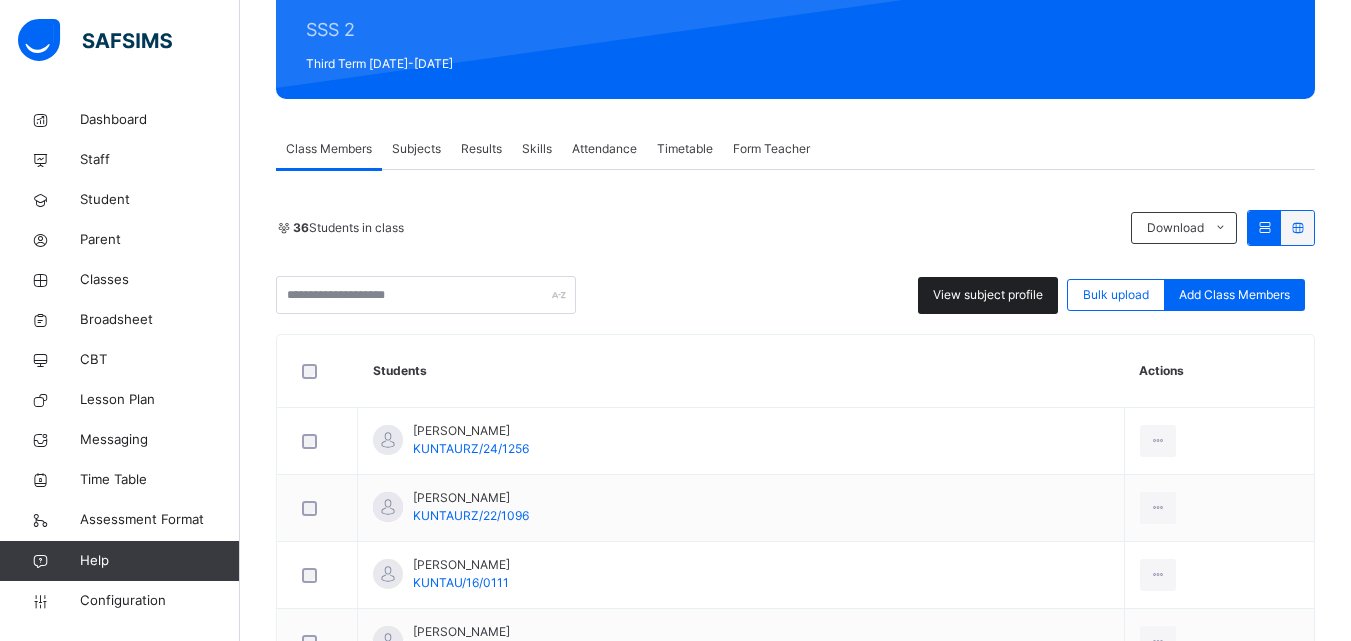 click on "View subject profile" at bounding box center (988, 295) 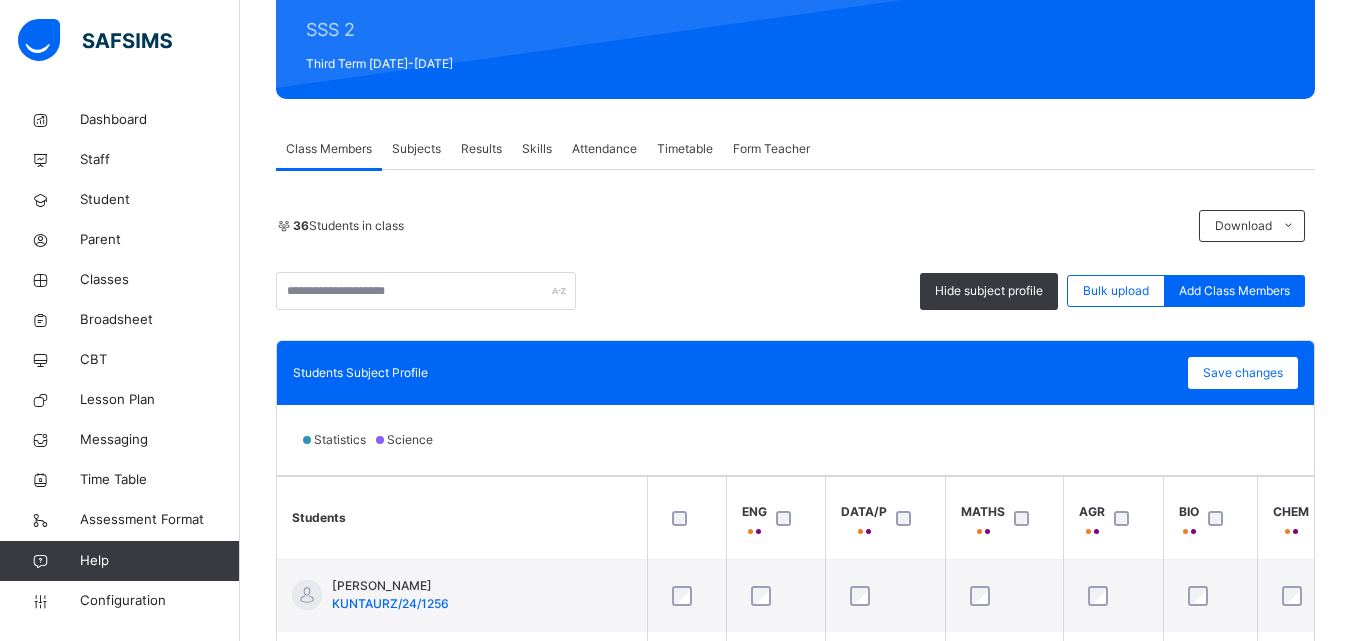scroll, scrollTop: 554, scrollLeft: 0, axis: vertical 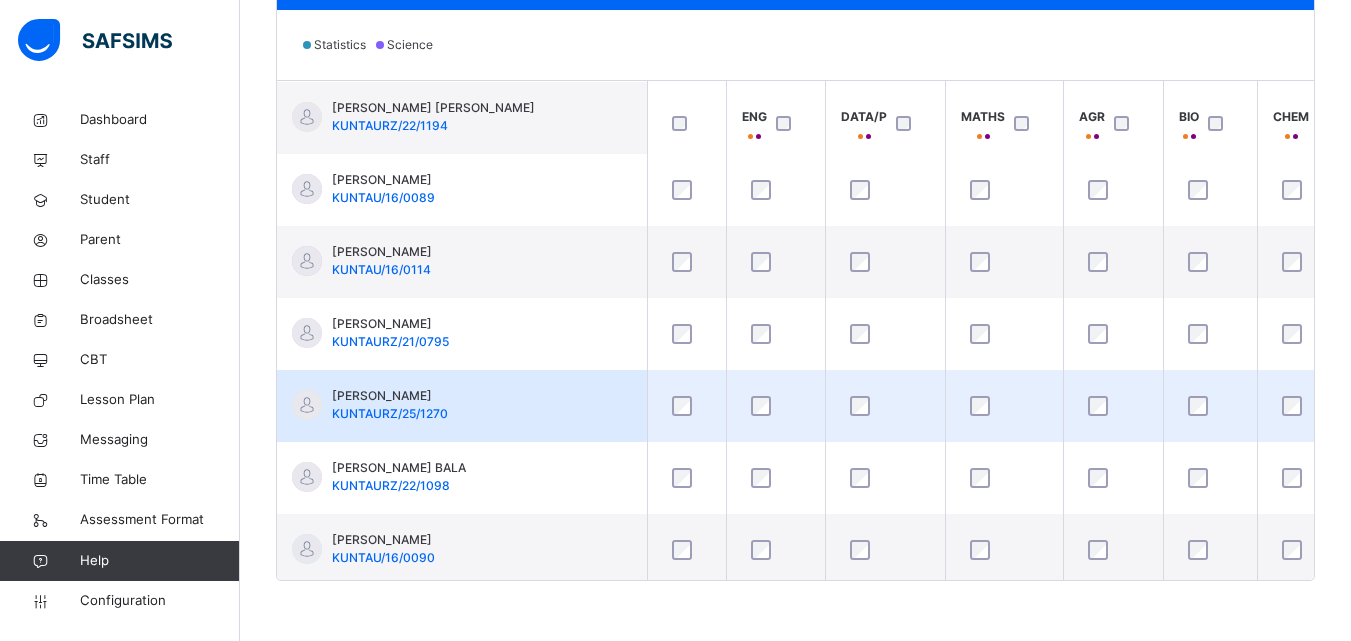 click on "[PERSON_NAME]/25/1270" at bounding box center [462, 406] 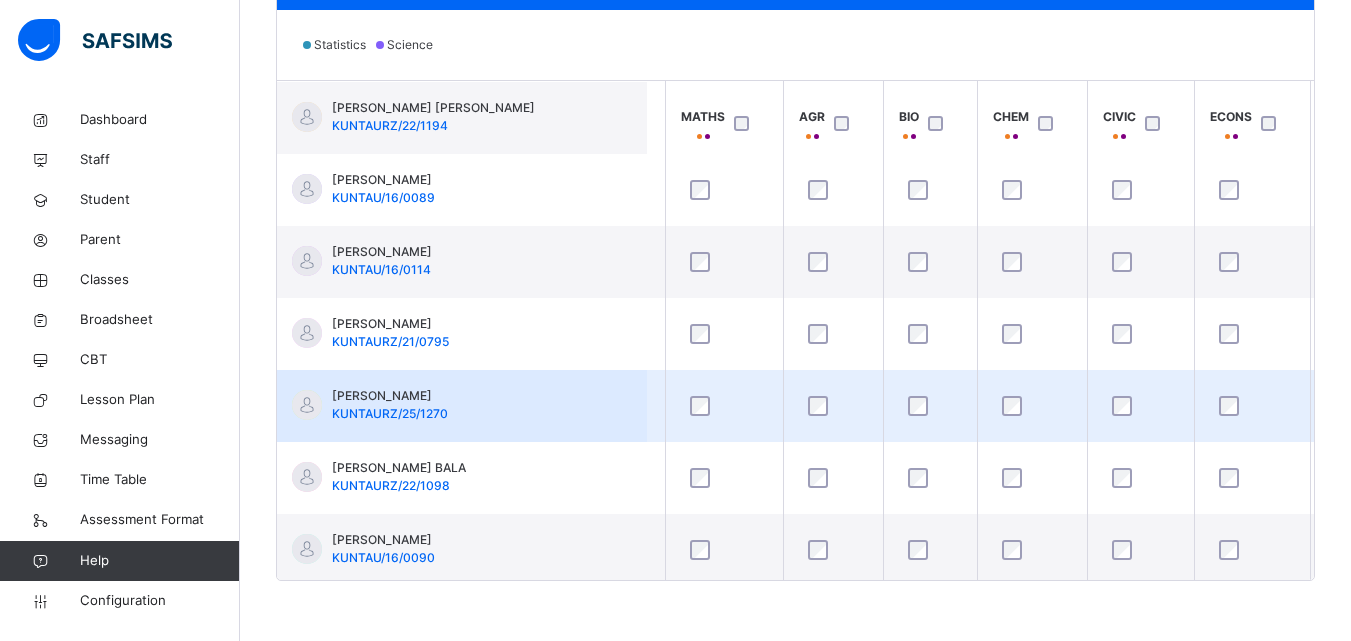 scroll, scrollTop: 371, scrollLeft: 320, axis: both 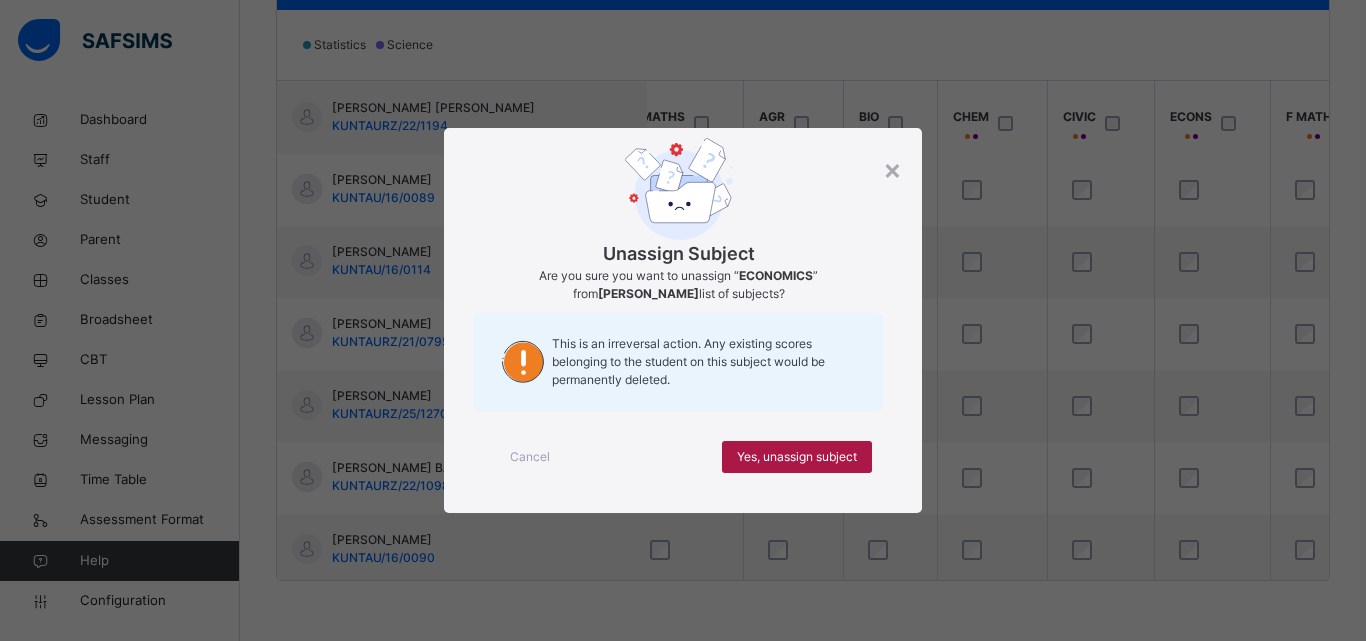 click on "Yes, unassign subject" at bounding box center (797, 457) 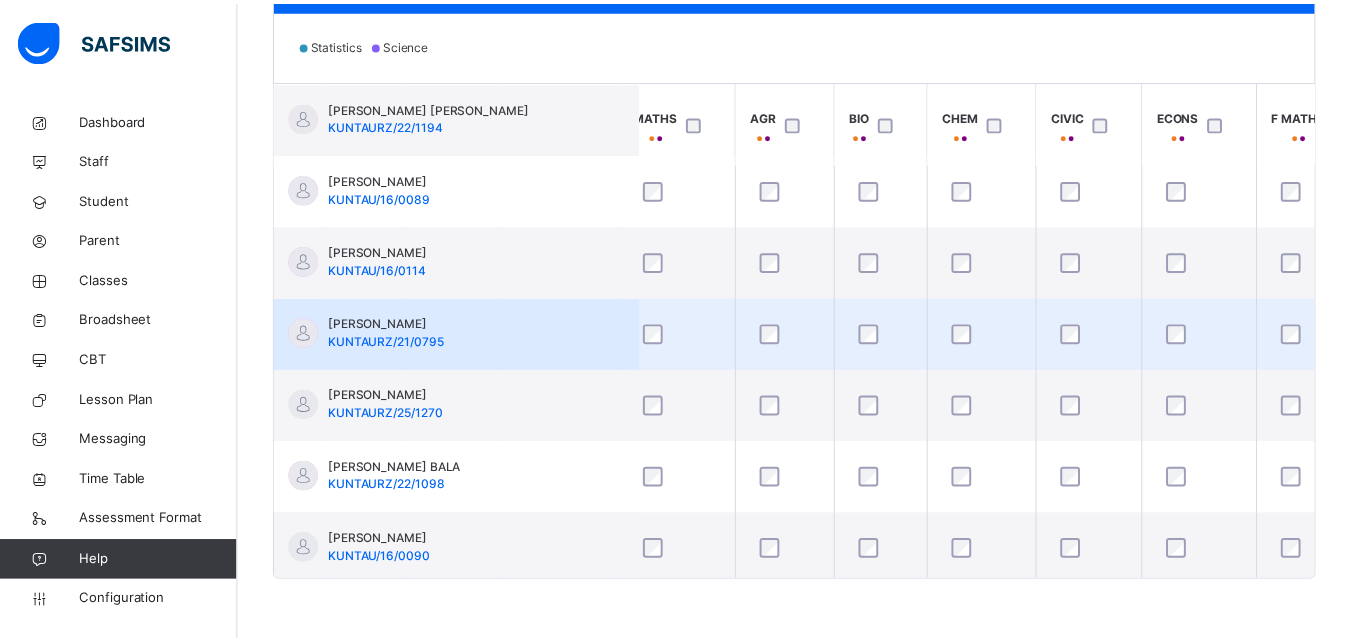 scroll, scrollTop: 371, scrollLeft: 320, axis: both 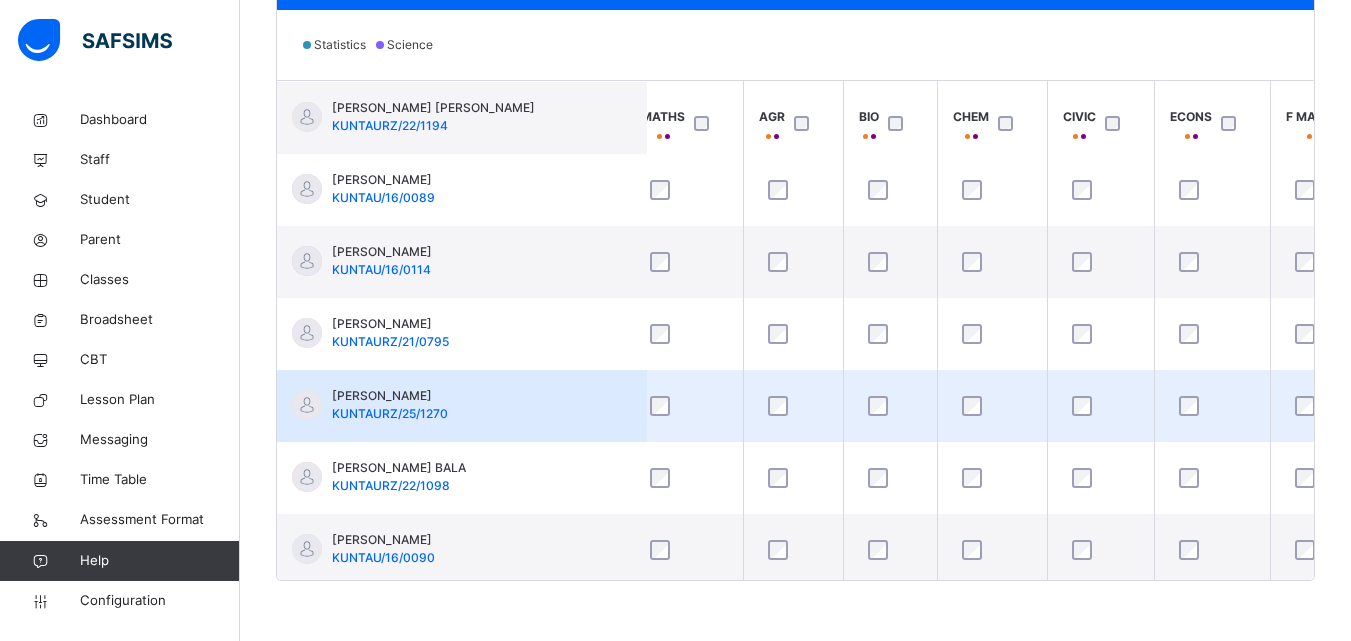 click on "[PERSON_NAME]/25/1270" at bounding box center (462, 406) 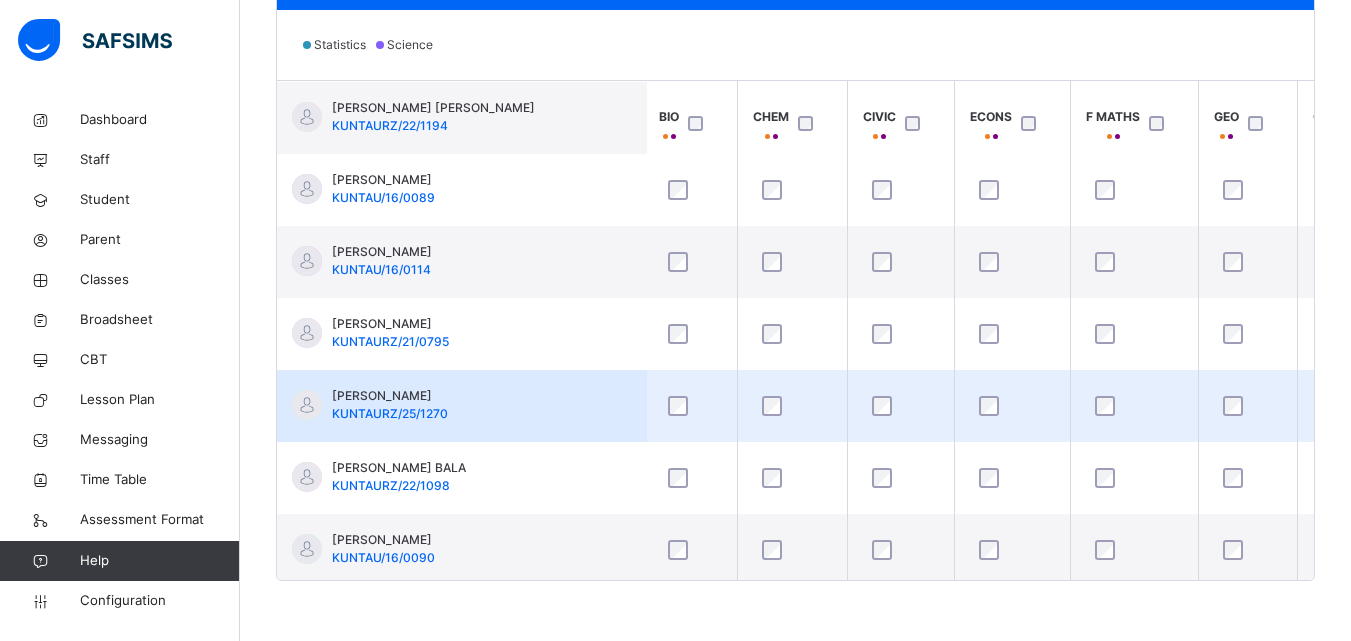 scroll, scrollTop: 371, scrollLeft: 560, axis: both 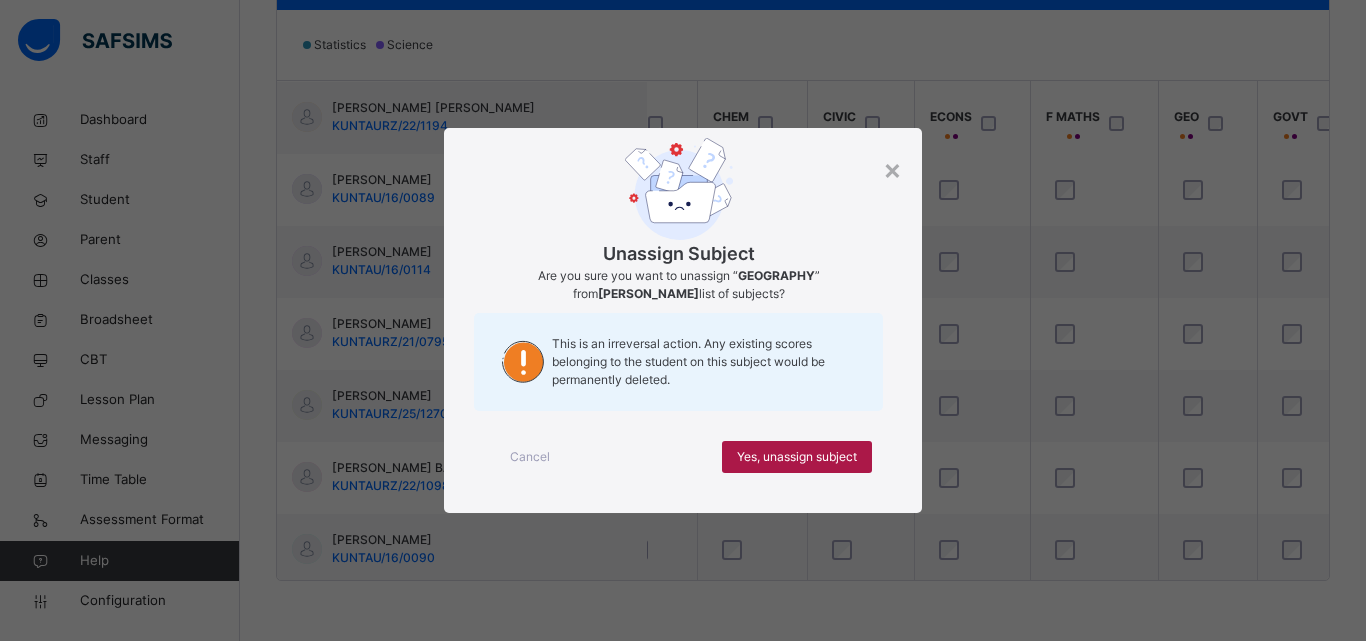 click on "Yes, unassign subject" at bounding box center [797, 457] 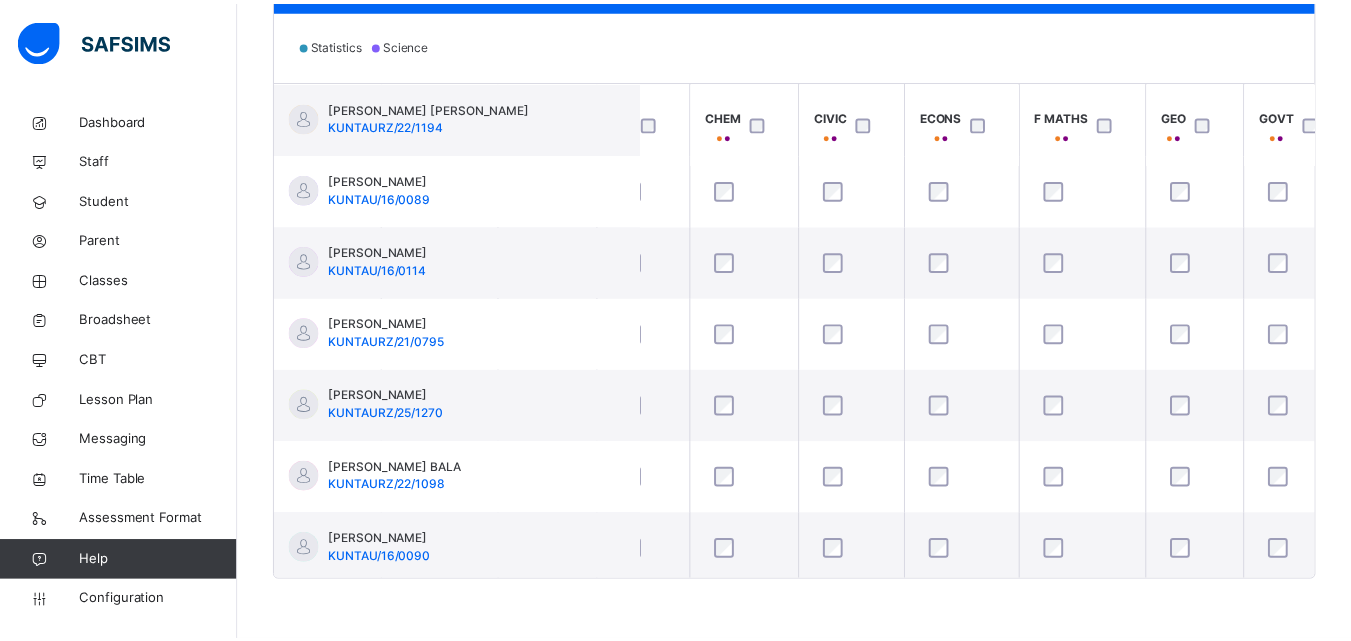 scroll, scrollTop: 371, scrollLeft: 560, axis: both 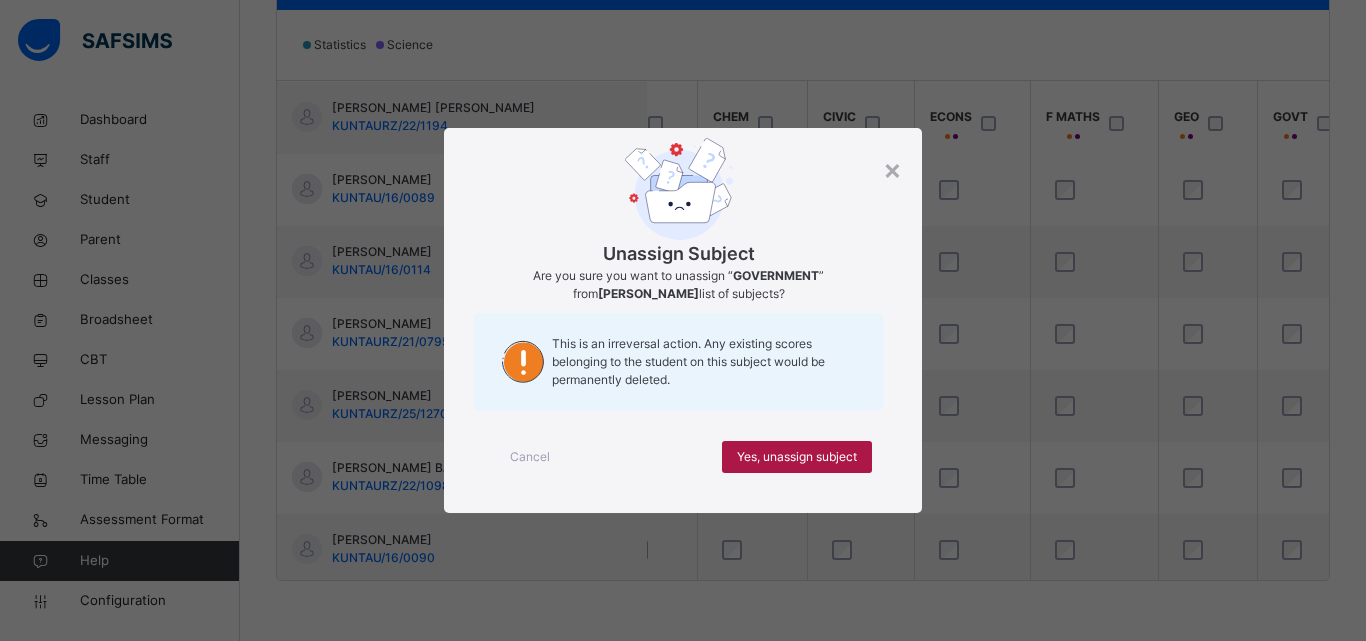 click on "Yes, unassign subject" at bounding box center [797, 457] 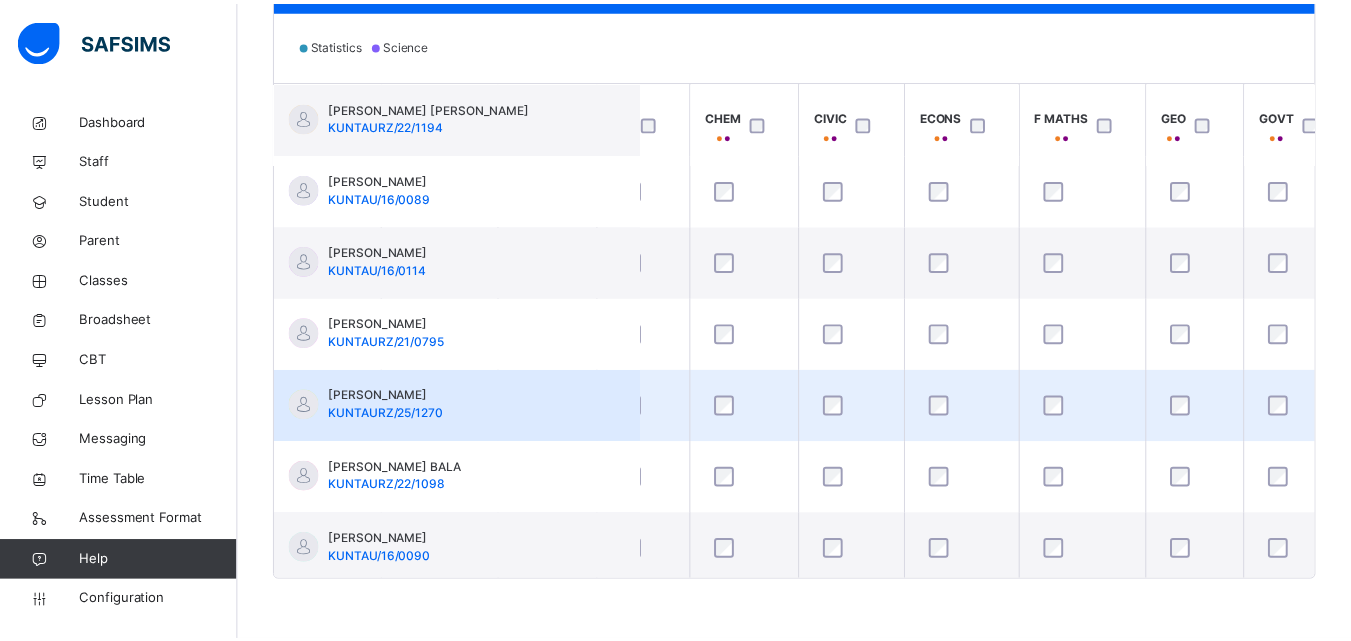 scroll, scrollTop: 371, scrollLeft: 560, axis: both 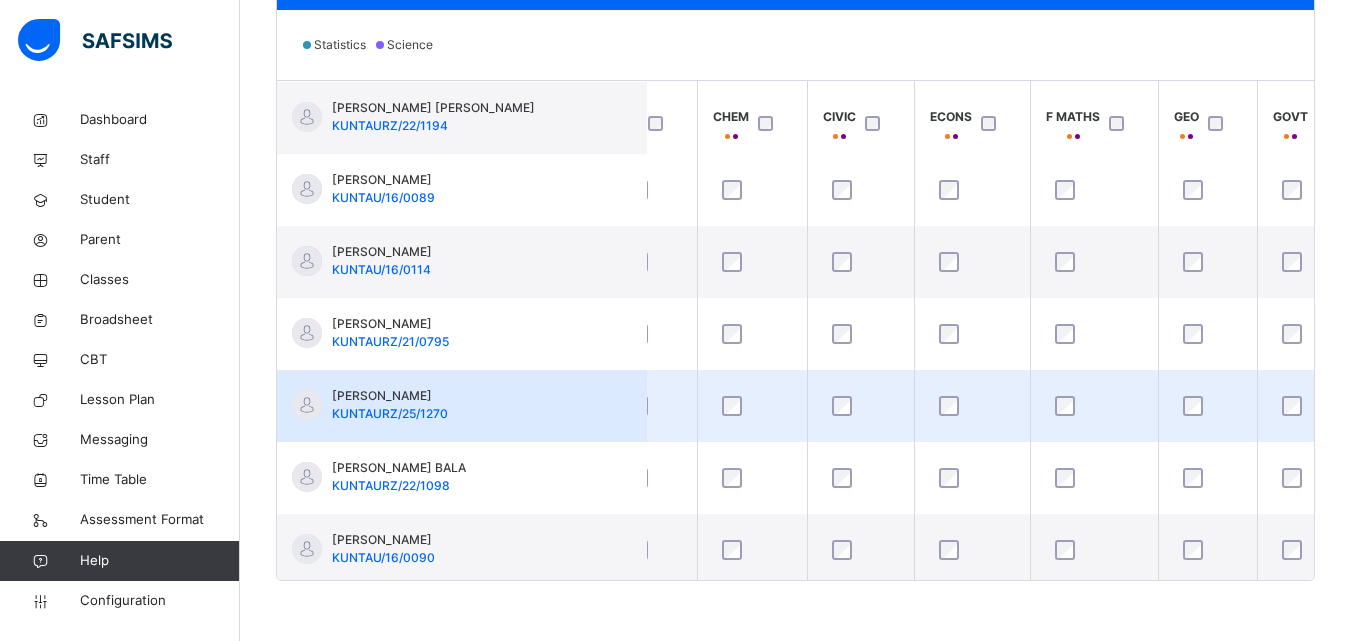 click on "[PERSON_NAME]/25/1270" at bounding box center (462, 406) 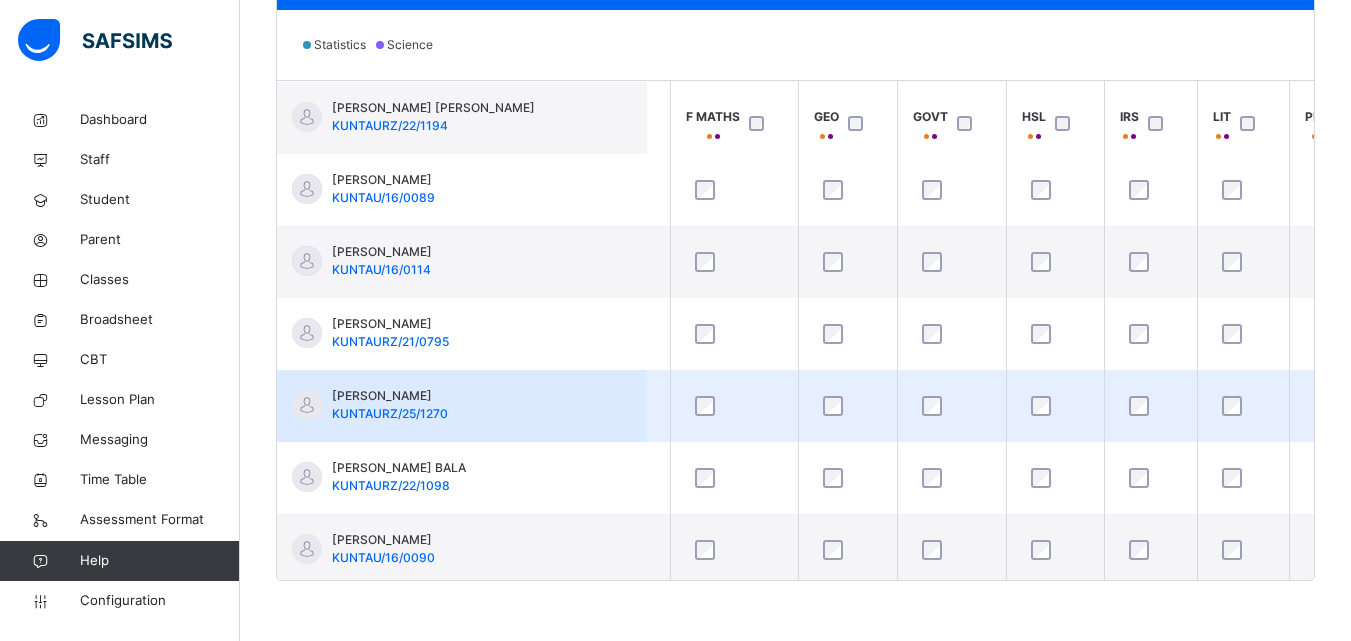 scroll, scrollTop: 371, scrollLeft: 960, axis: both 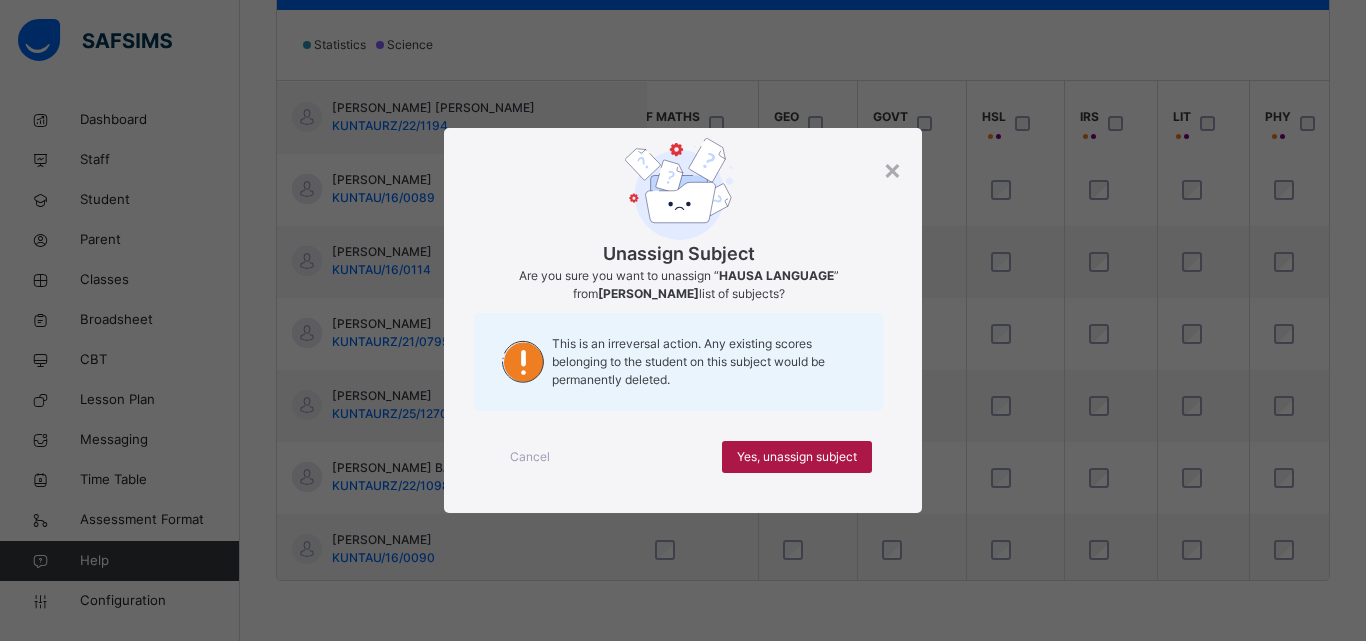 click on "Yes, unassign subject" at bounding box center [797, 457] 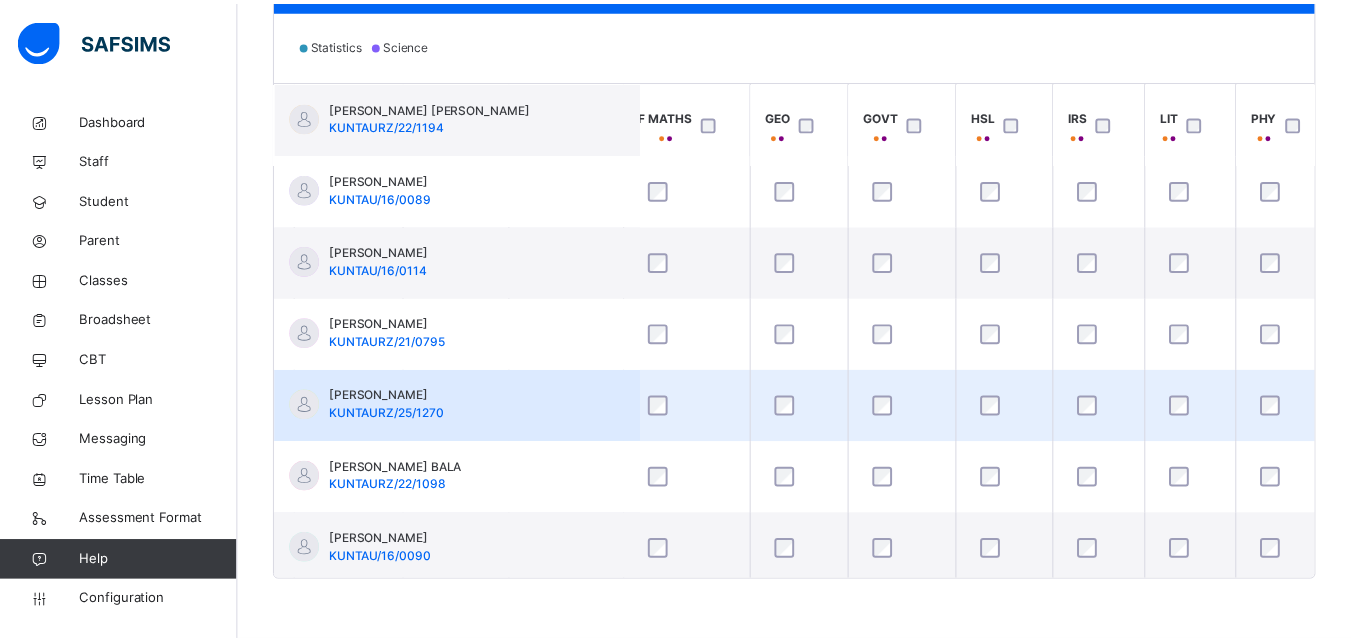scroll, scrollTop: 371, scrollLeft: 882, axis: both 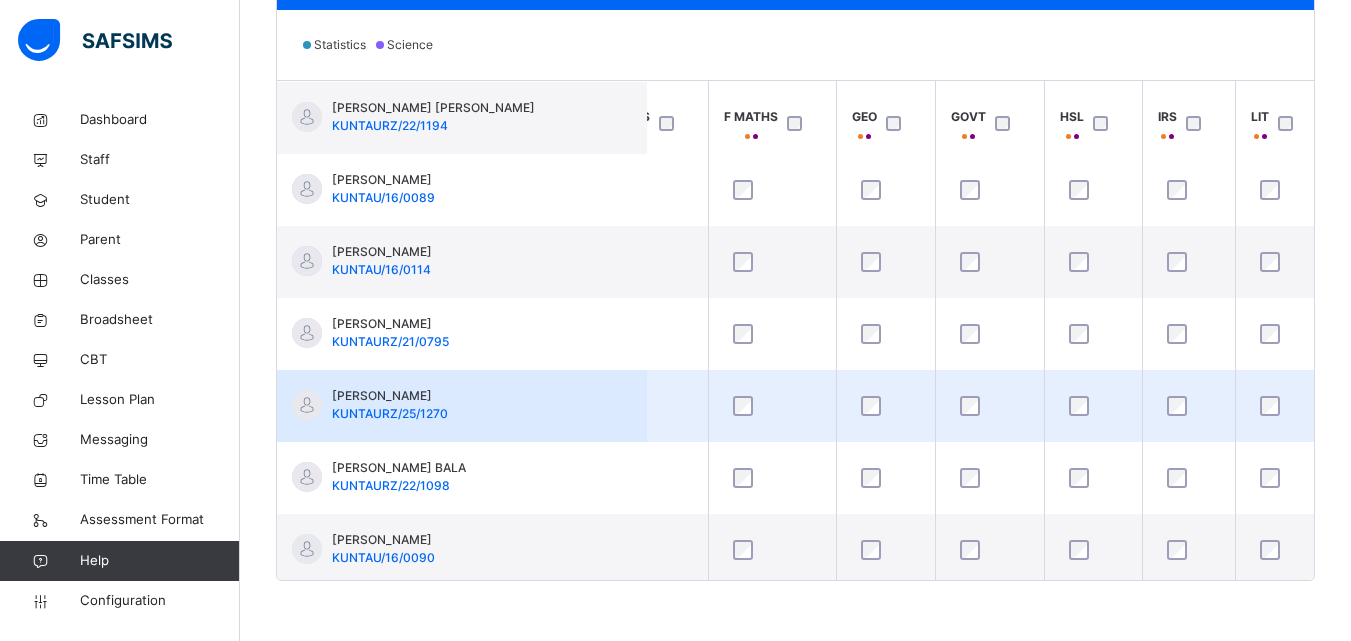 click on "[PERSON_NAME]/25/1270" at bounding box center (462, 406) 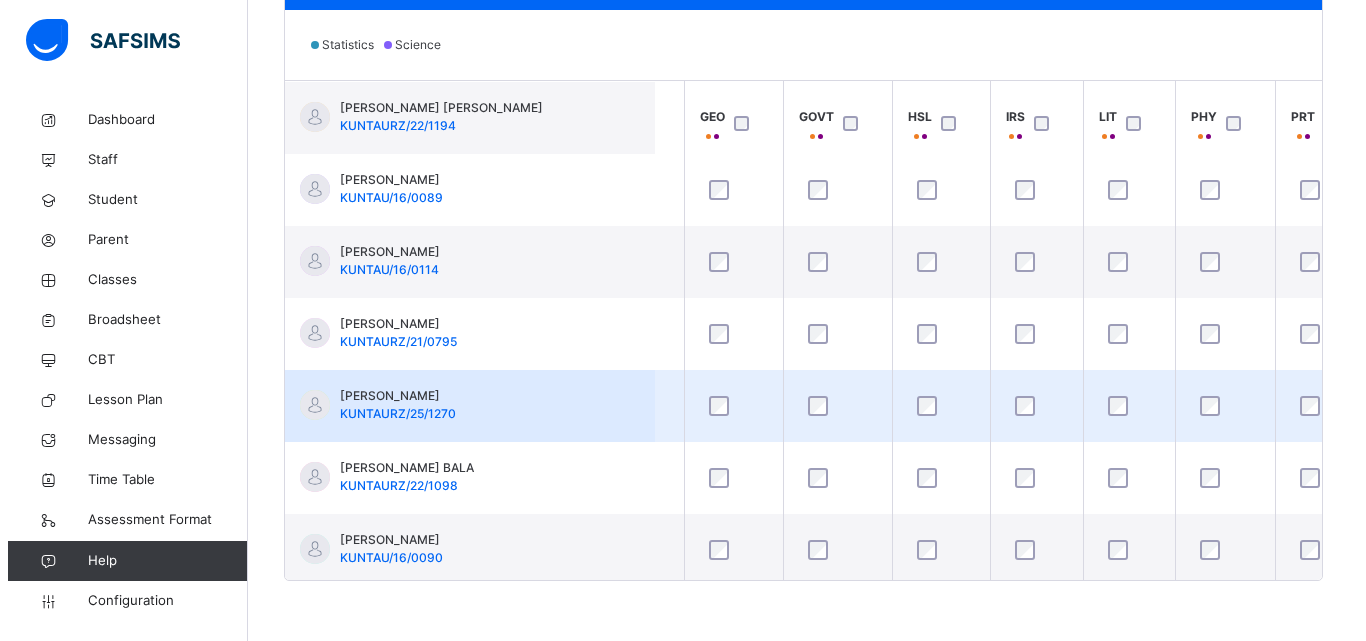 scroll, scrollTop: 371, scrollLeft: 1065, axis: both 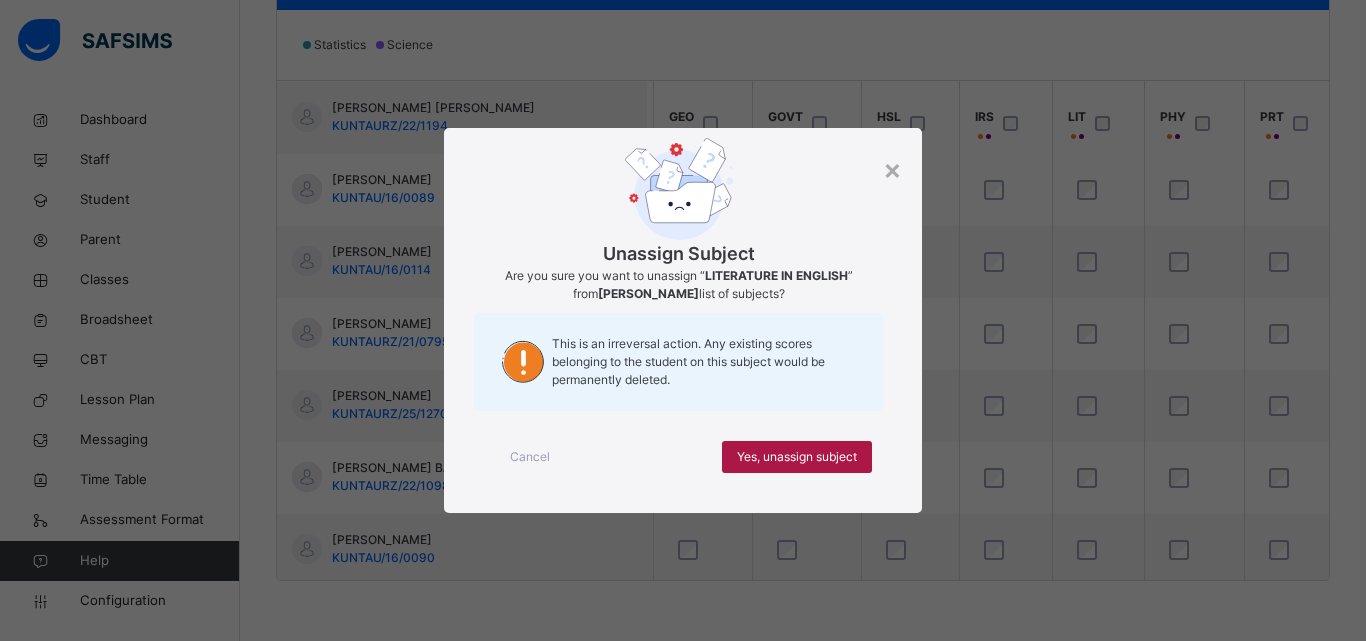 click on "Yes, unassign subject" at bounding box center [797, 457] 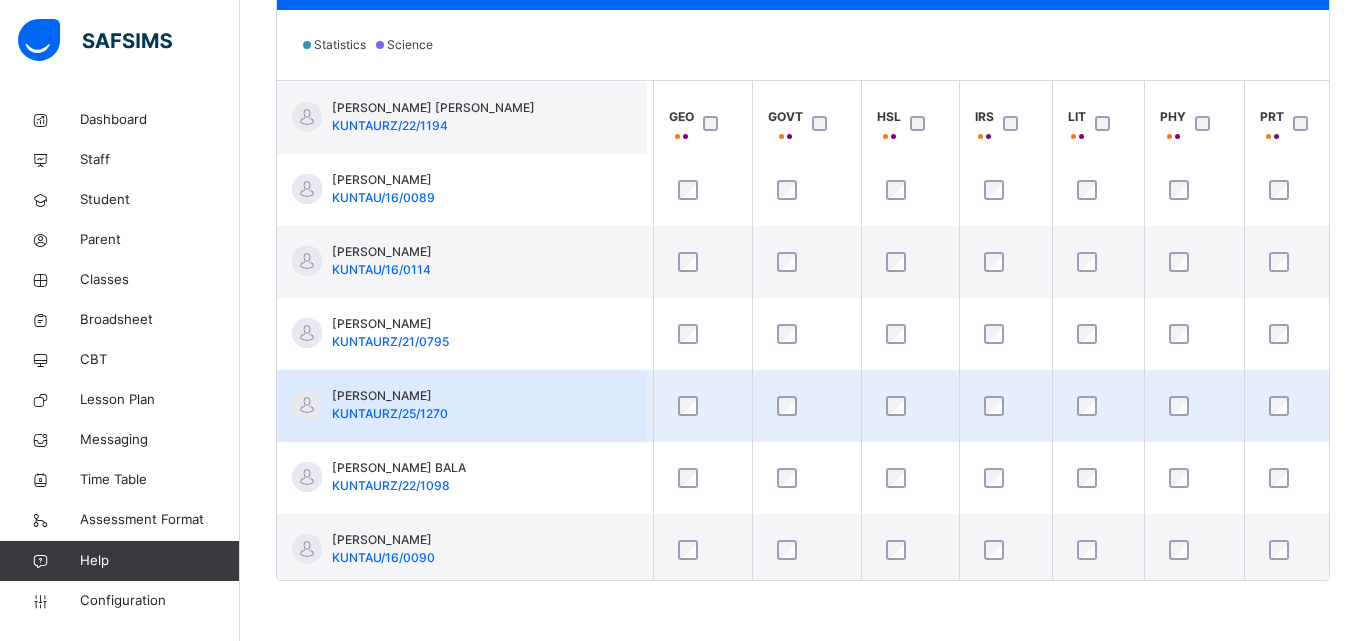 scroll, scrollTop: 371, scrollLeft: 882, axis: both 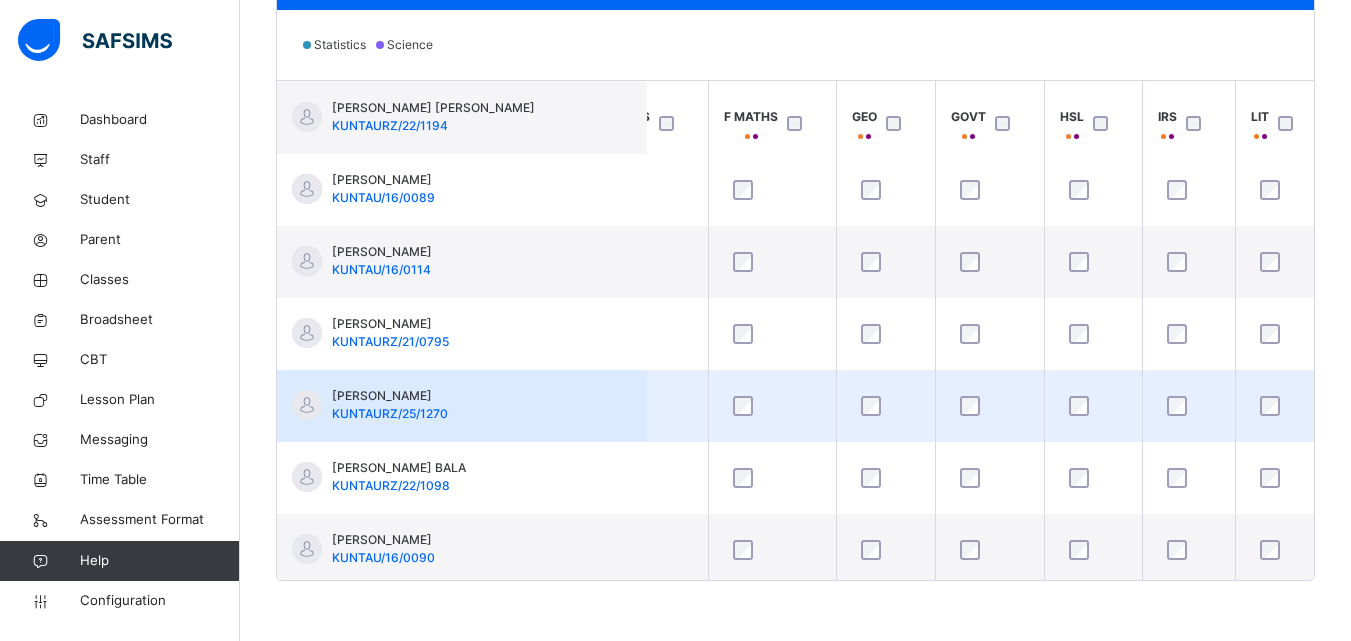 click at bounding box center [650, 406] 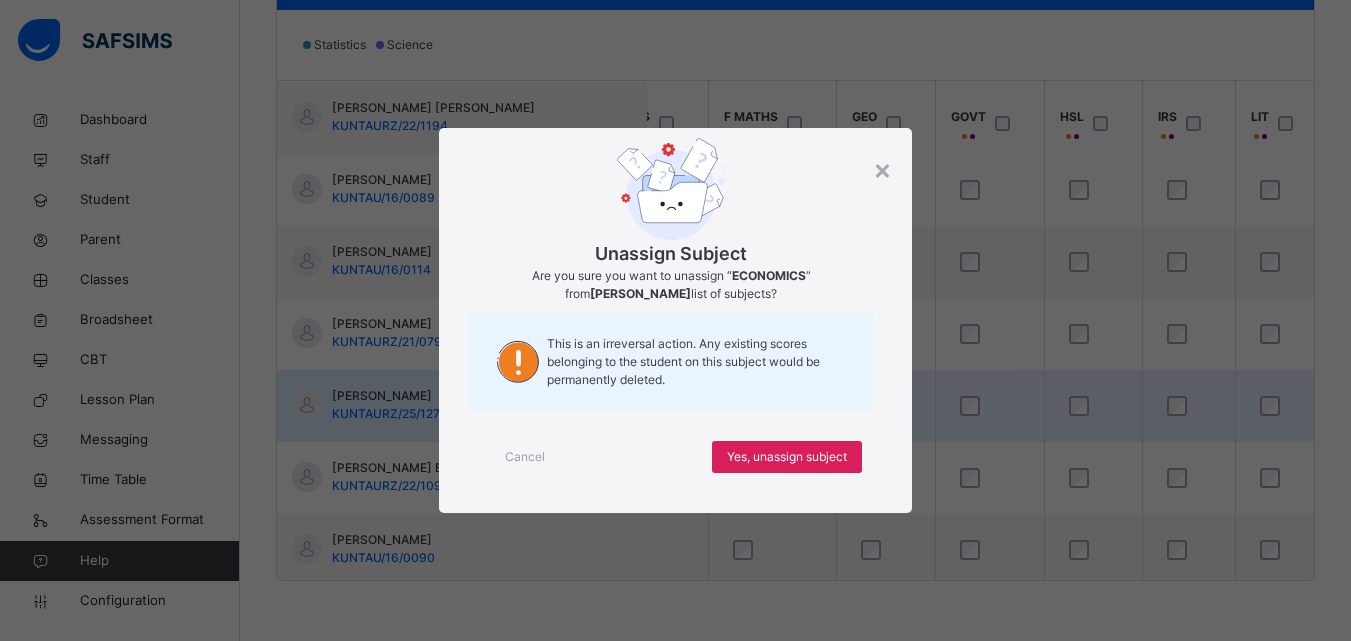 scroll, scrollTop: 371, scrollLeft: 842, axis: both 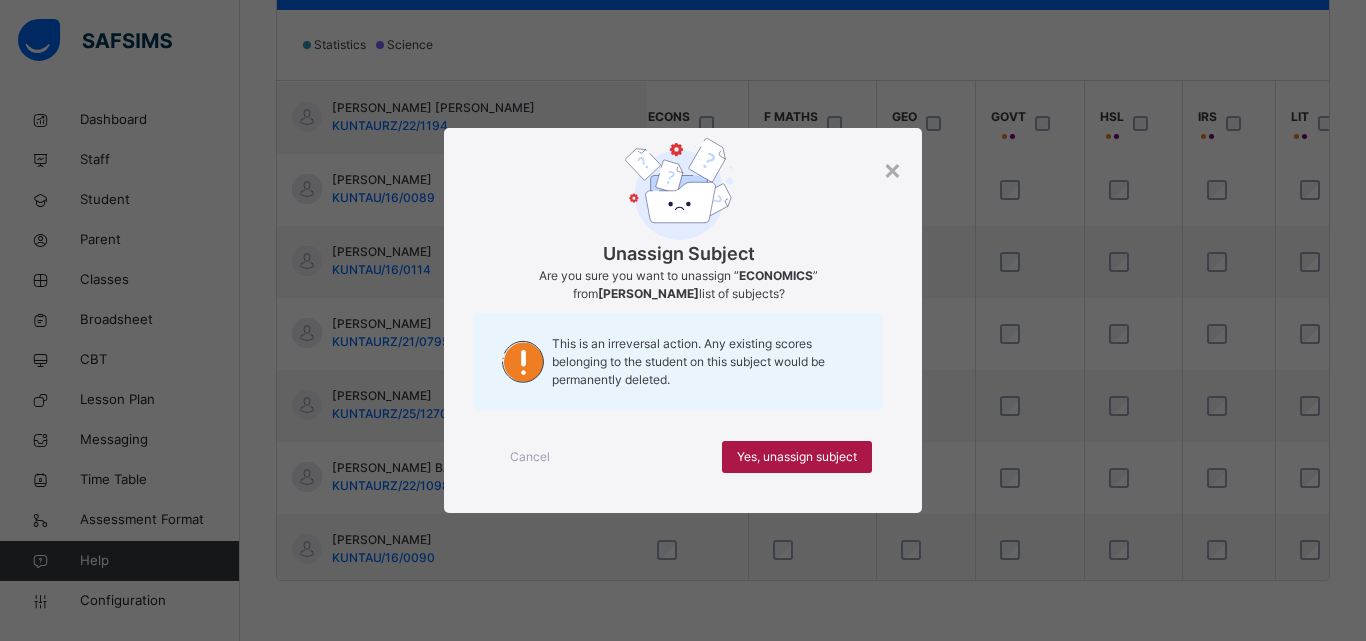 click on "Yes, unassign subject" at bounding box center [797, 457] 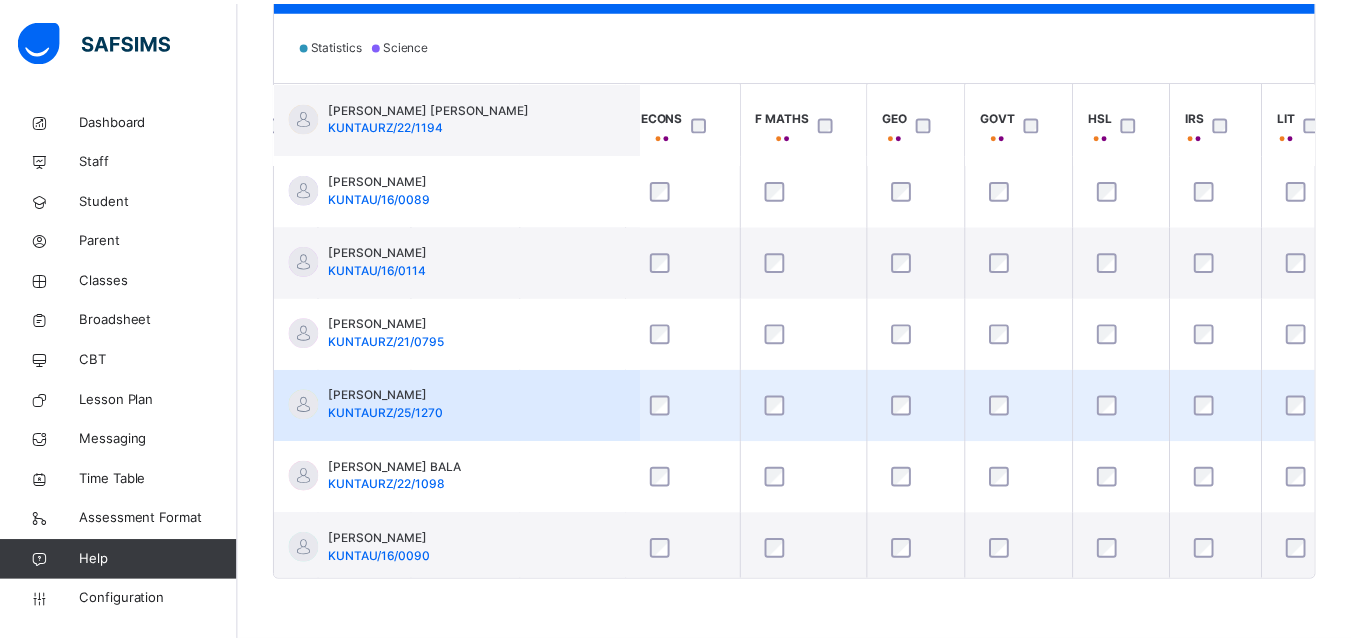 scroll, scrollTop: 371, scrollLeft: 842, axis: both 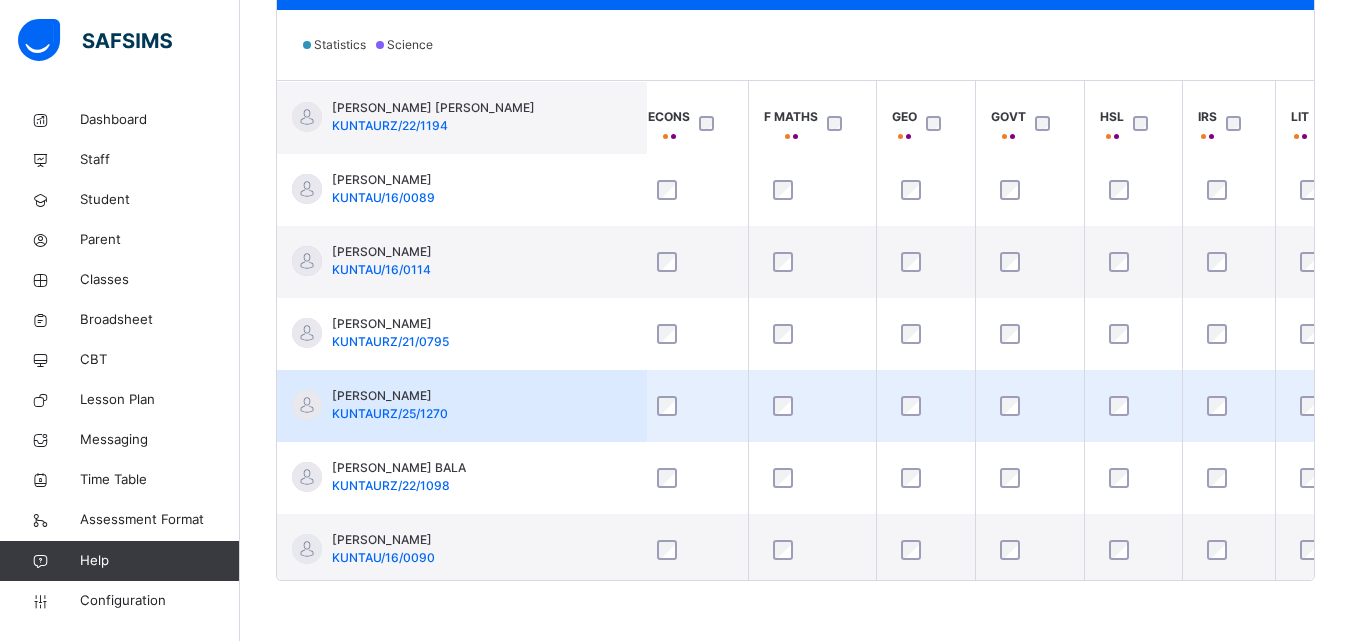 click on "[PERSON_NAME]/25/1270" at bounding box center [462, 406] 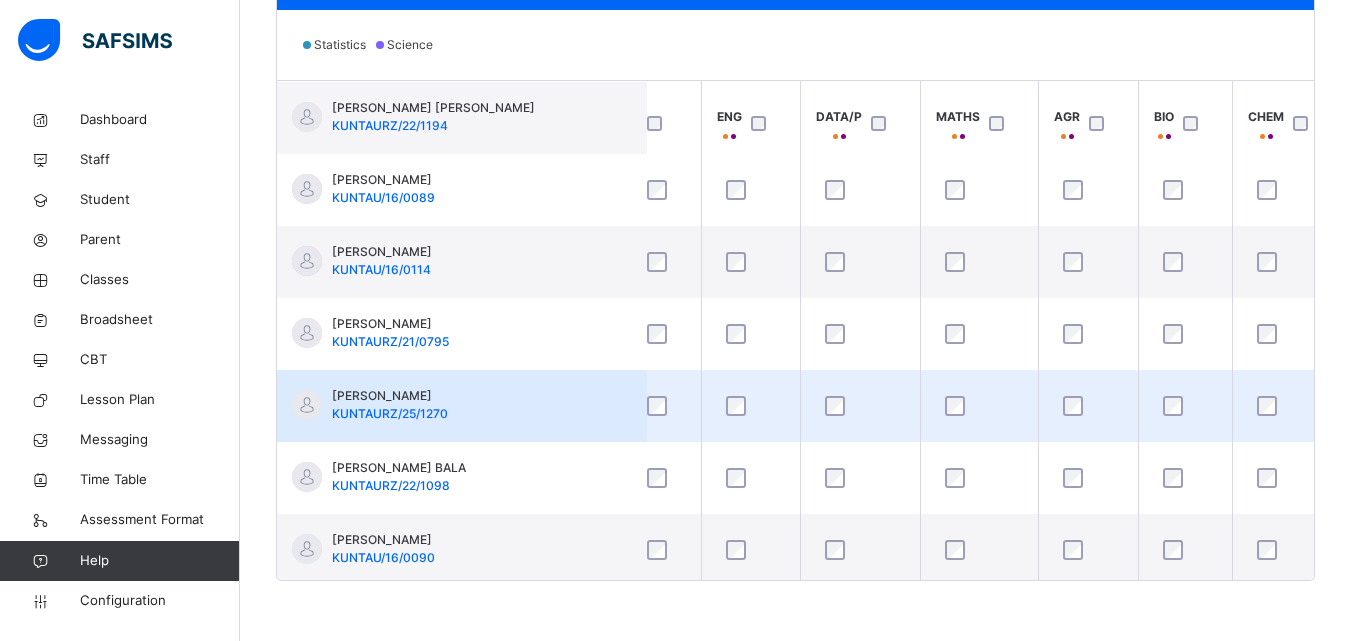 scroll, scrollTop: 371, scrollLeft: 0, axis: vertical 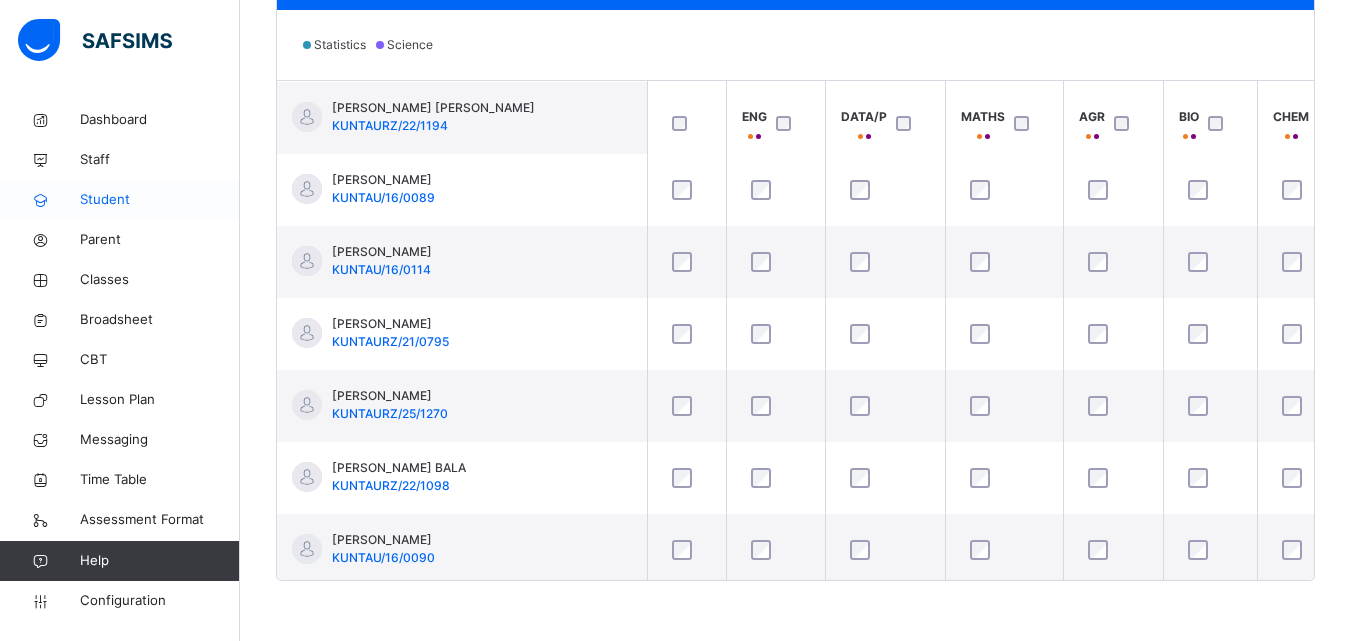 click on "Student" at bounding box center (160, 200) 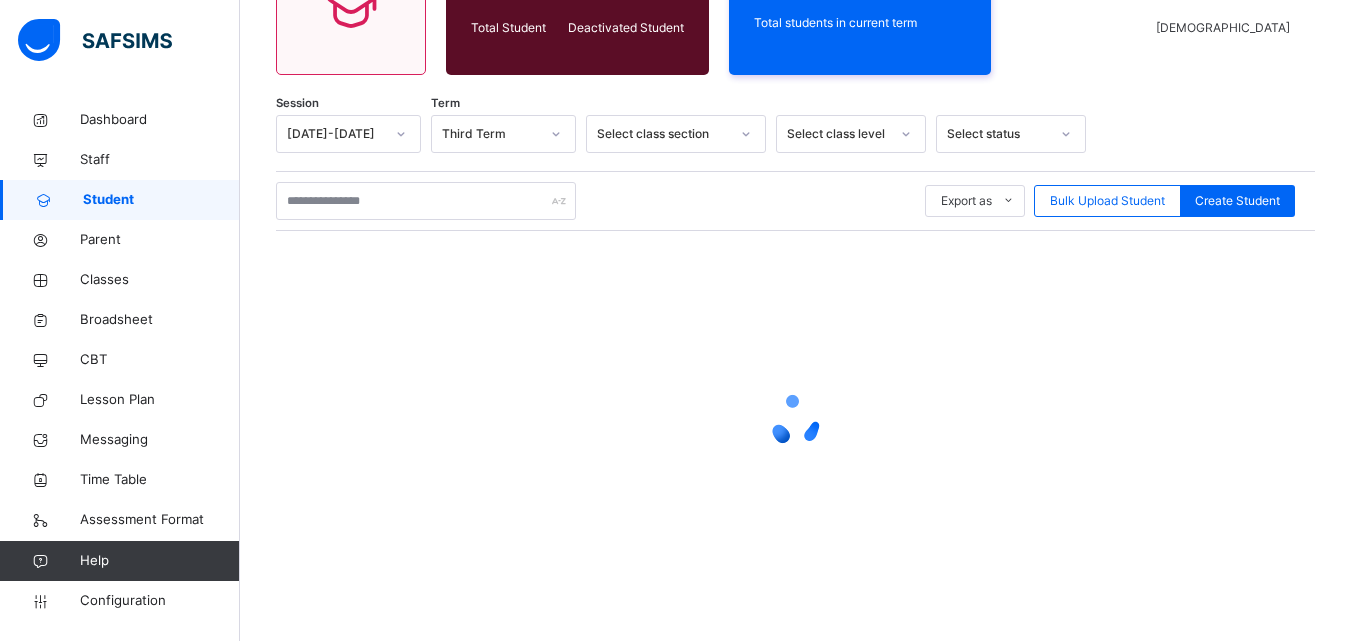 scroll, scrollTop: 249, scrollLeft: 0, axis: vertical 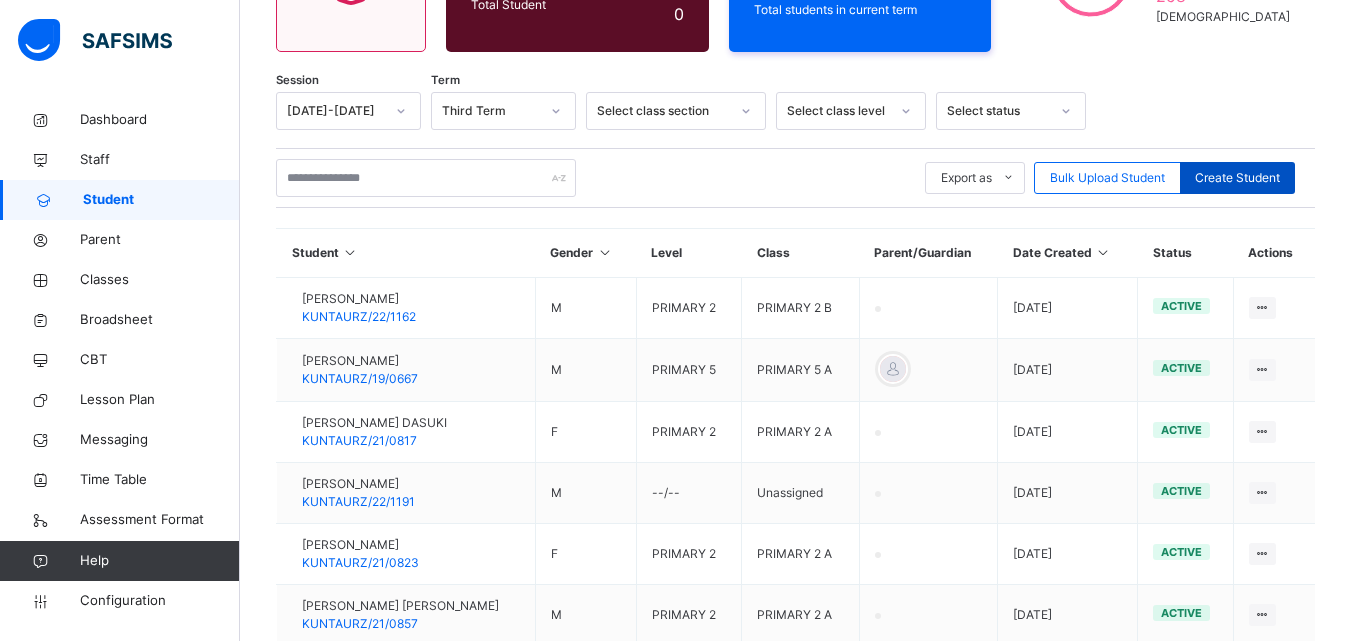 click on "Create Student" at bounding box center [1237, 178] 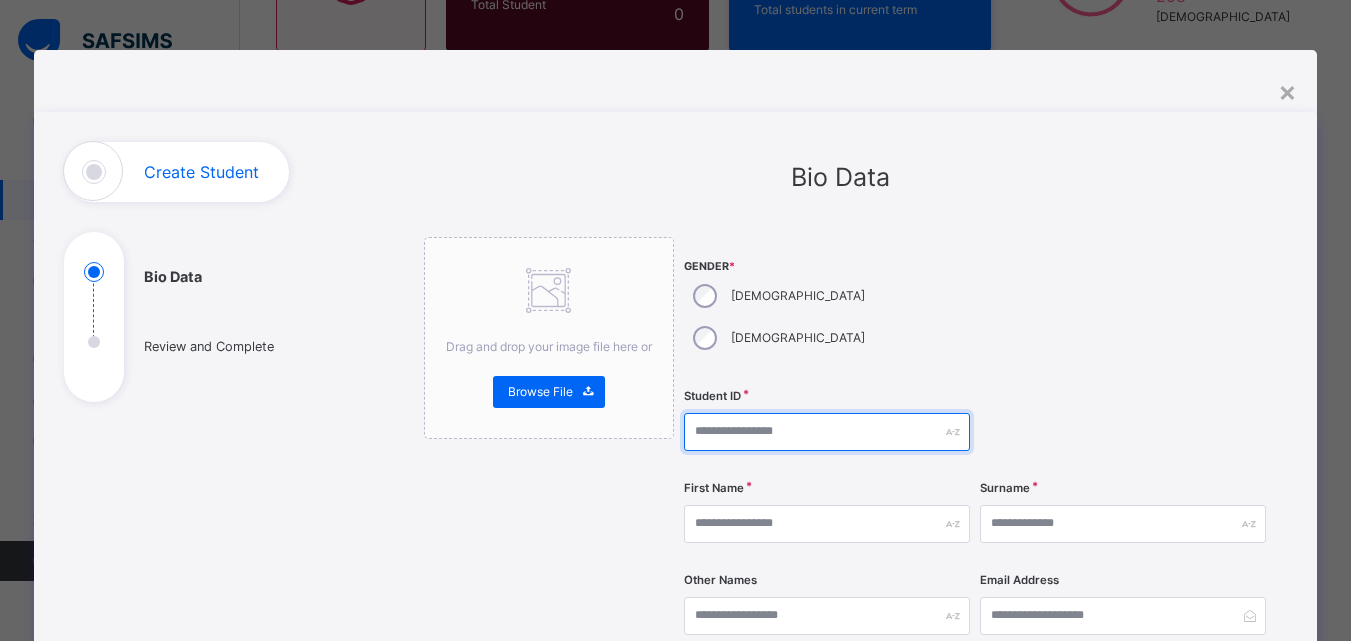 click at bounding box center (827, 432) 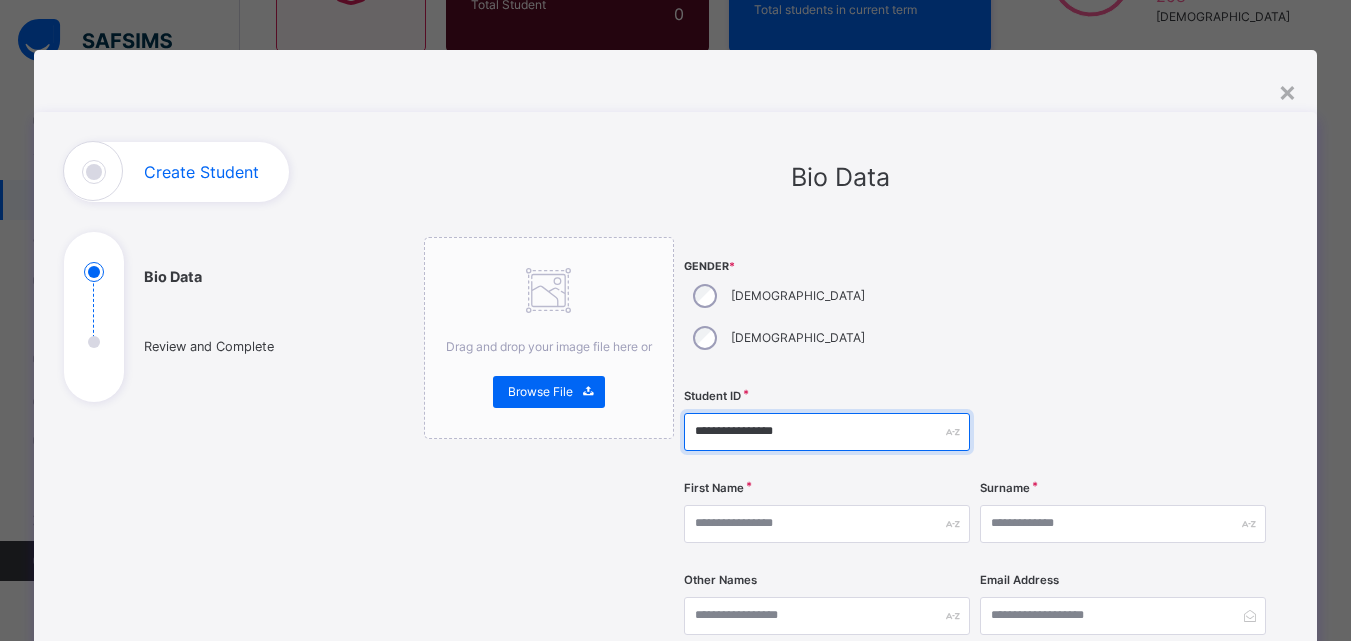 type on "**********" 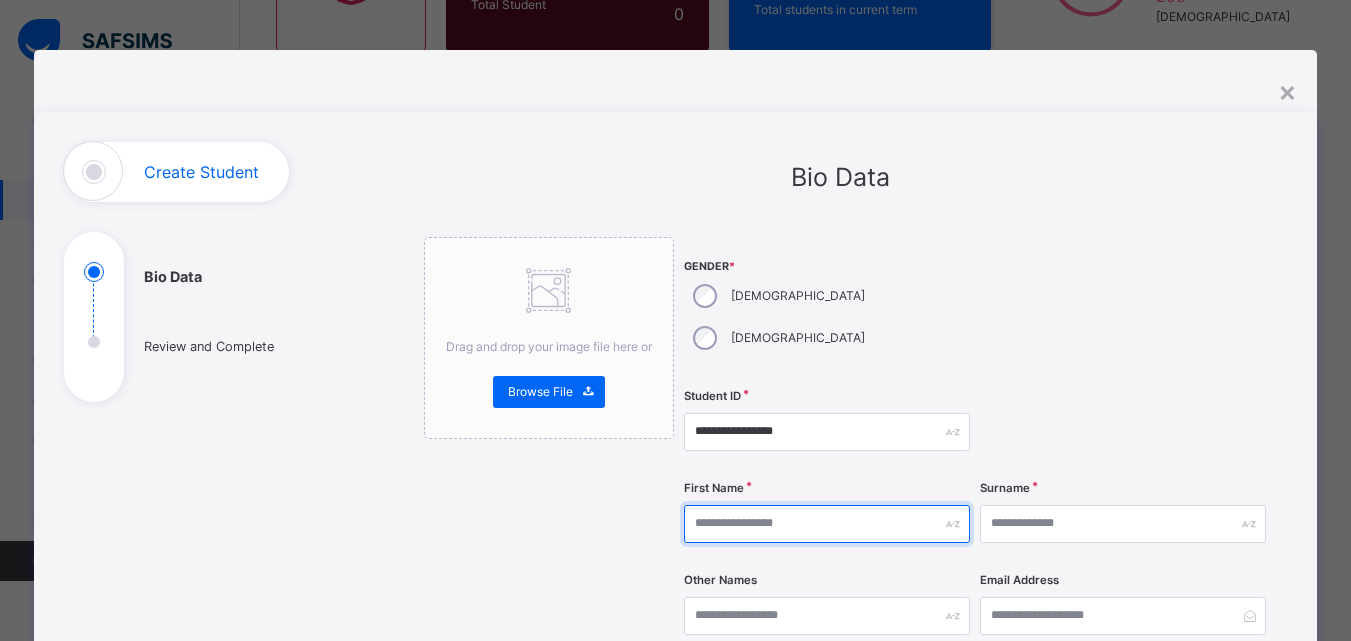click at bounding box center [827, 524] 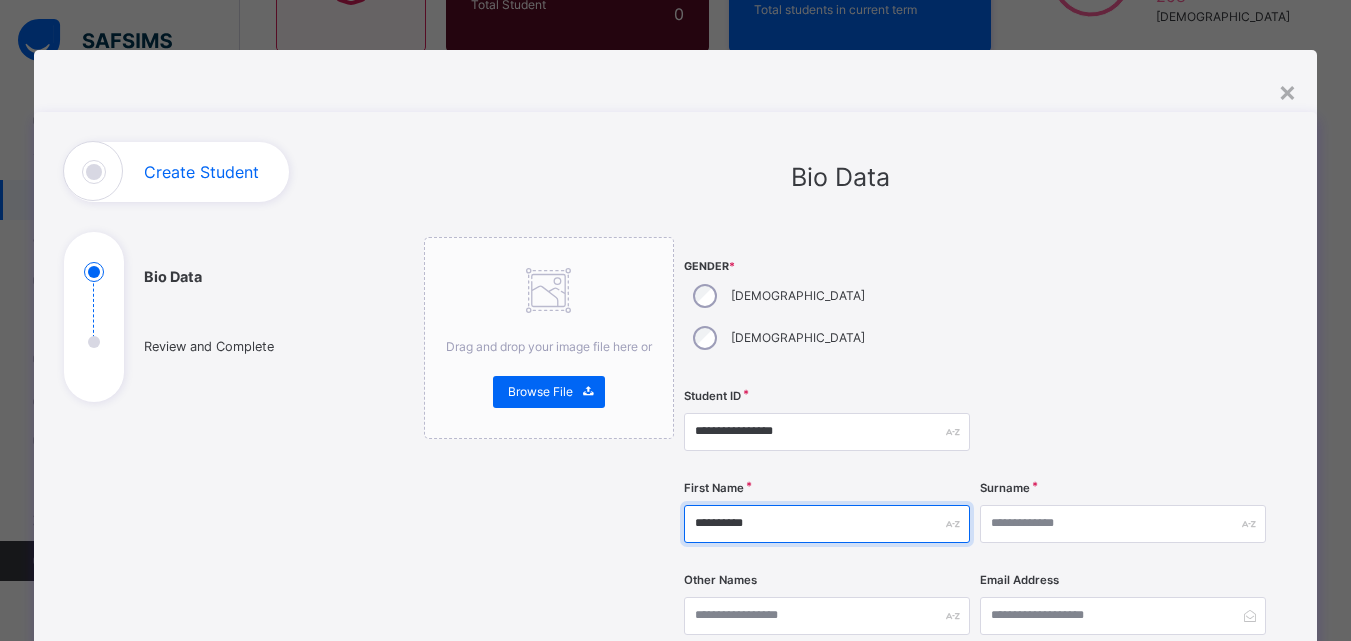 type on "**********" 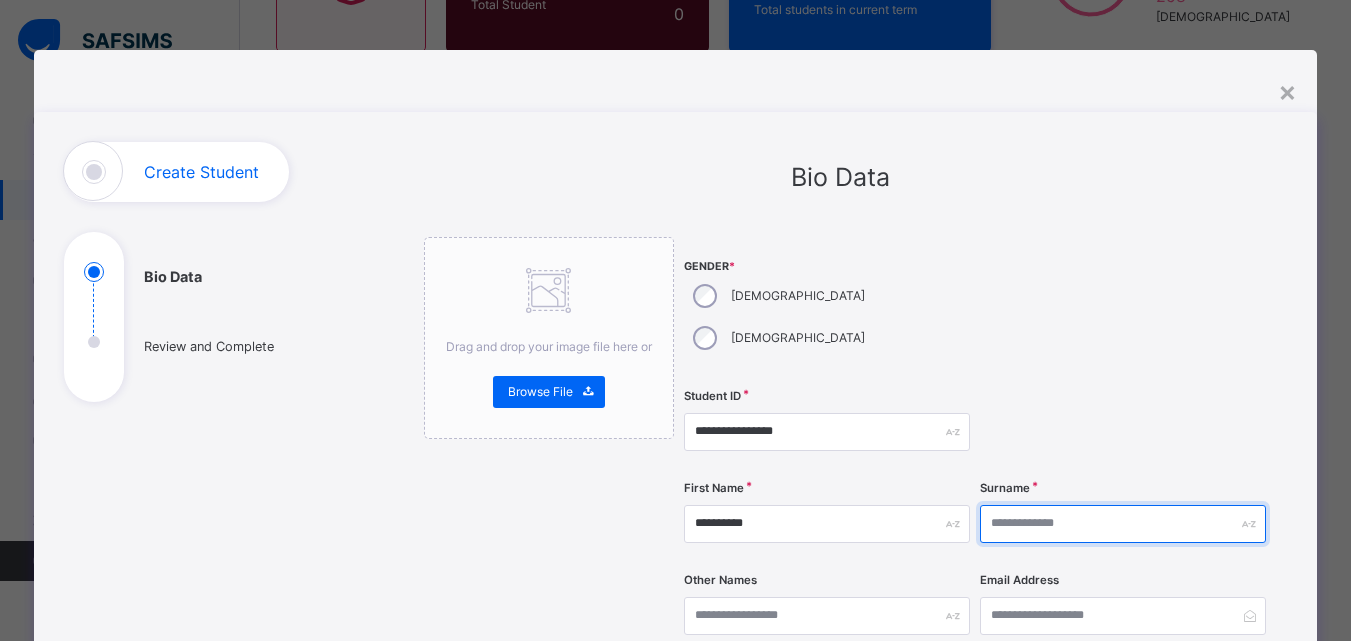 click at bounding box center [1123, 524] 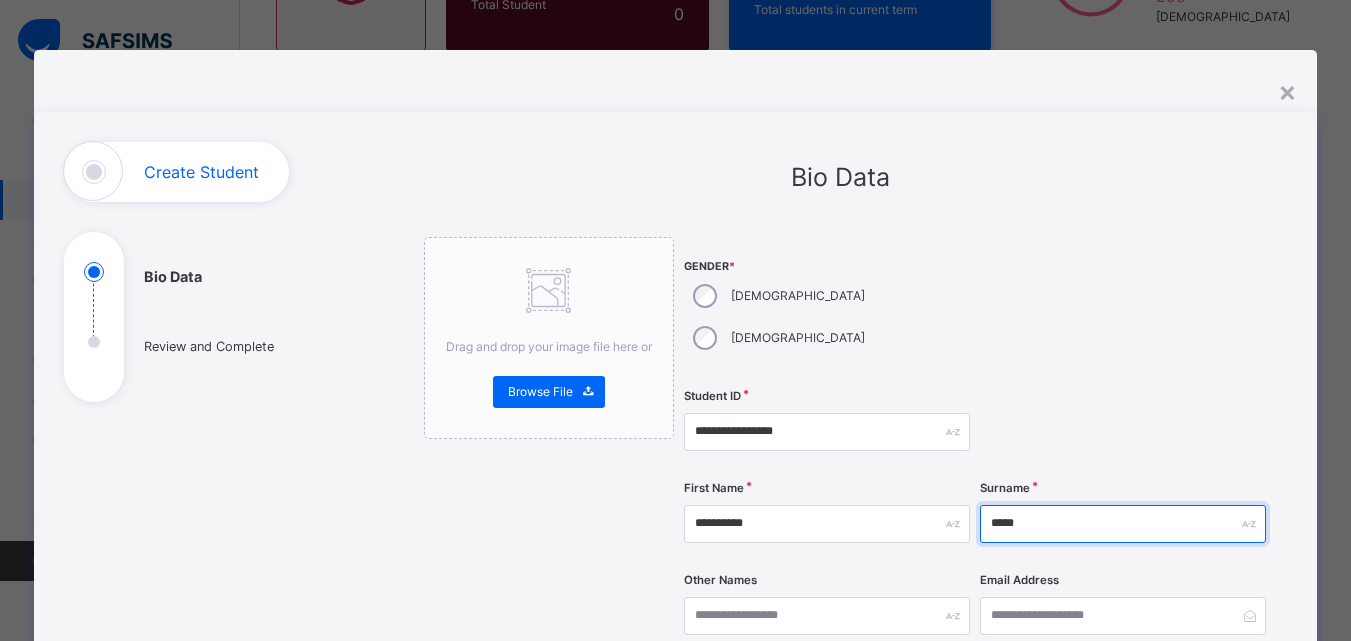 type on "*****" 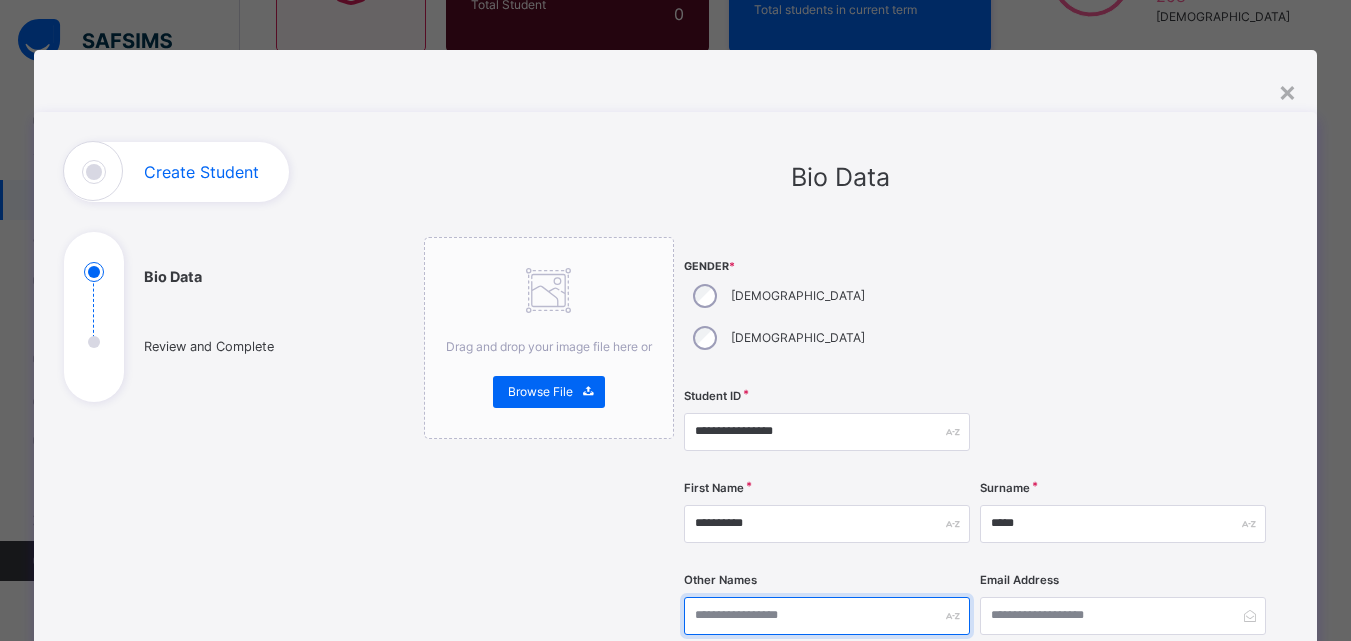 click at bounding box center (827, 616) 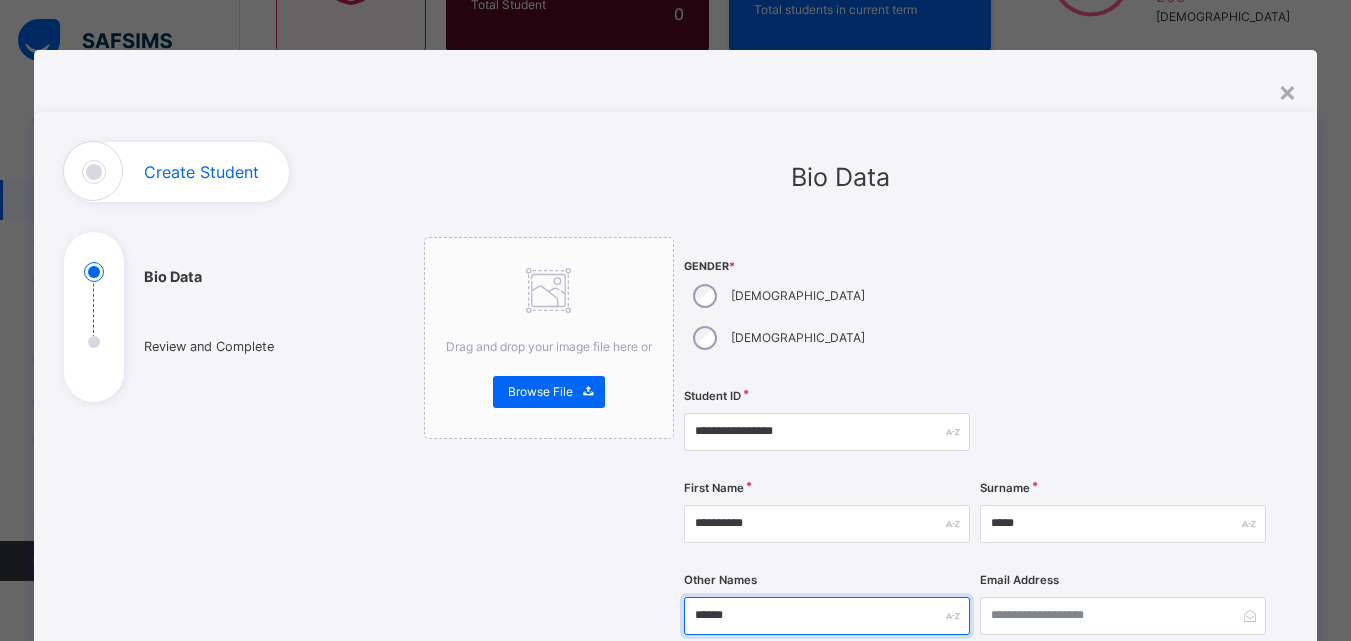 type on "******" 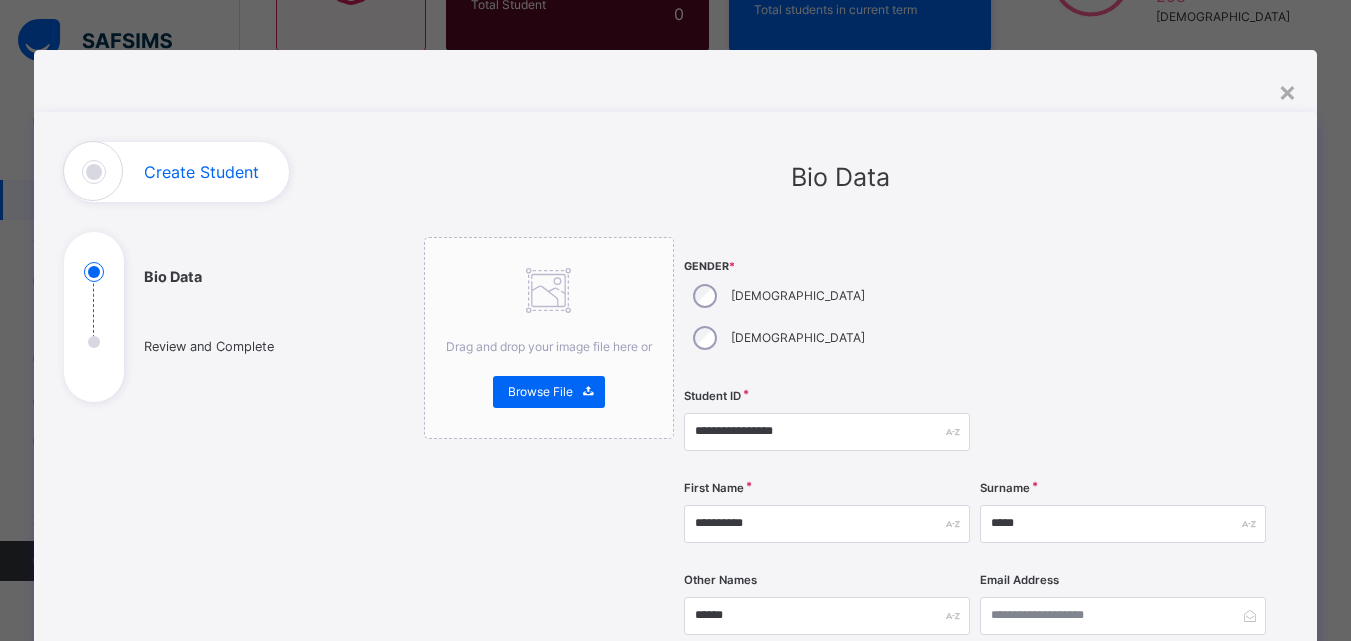 click on "**********" at bounding box center [840, 773] 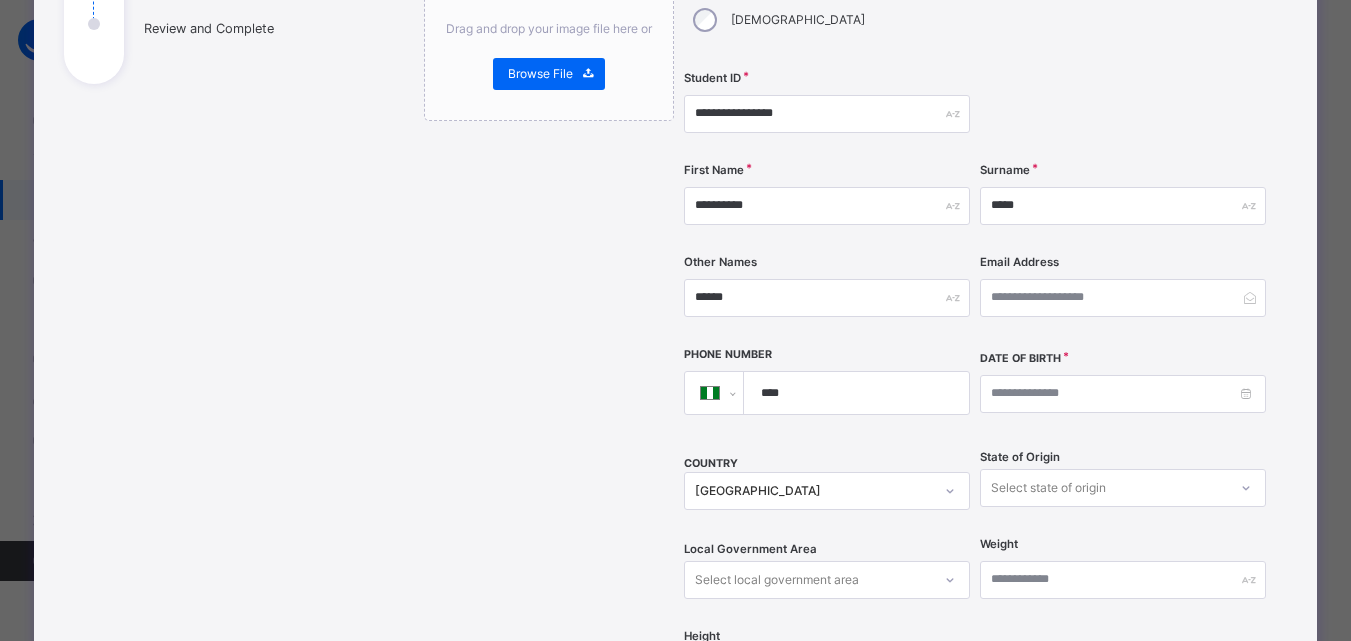 scroll, scrollTop: 320, scrollLeft: 0, axis: vertical 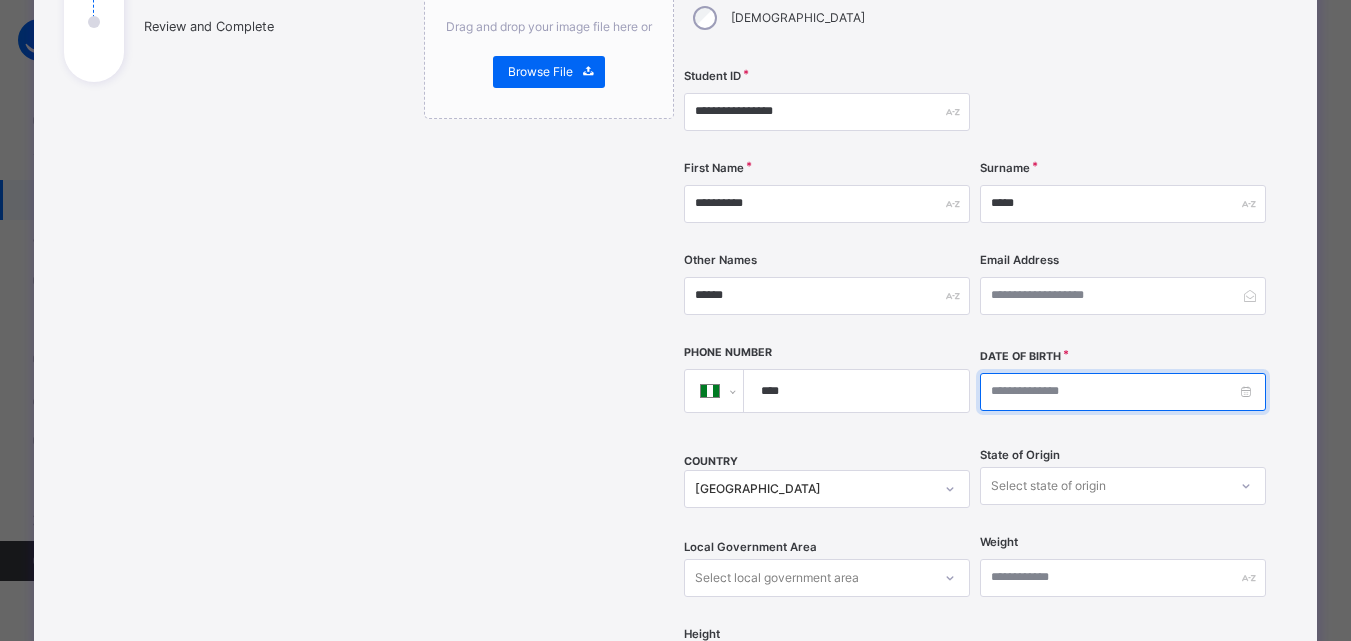 click at bounding box center (1123, 392) 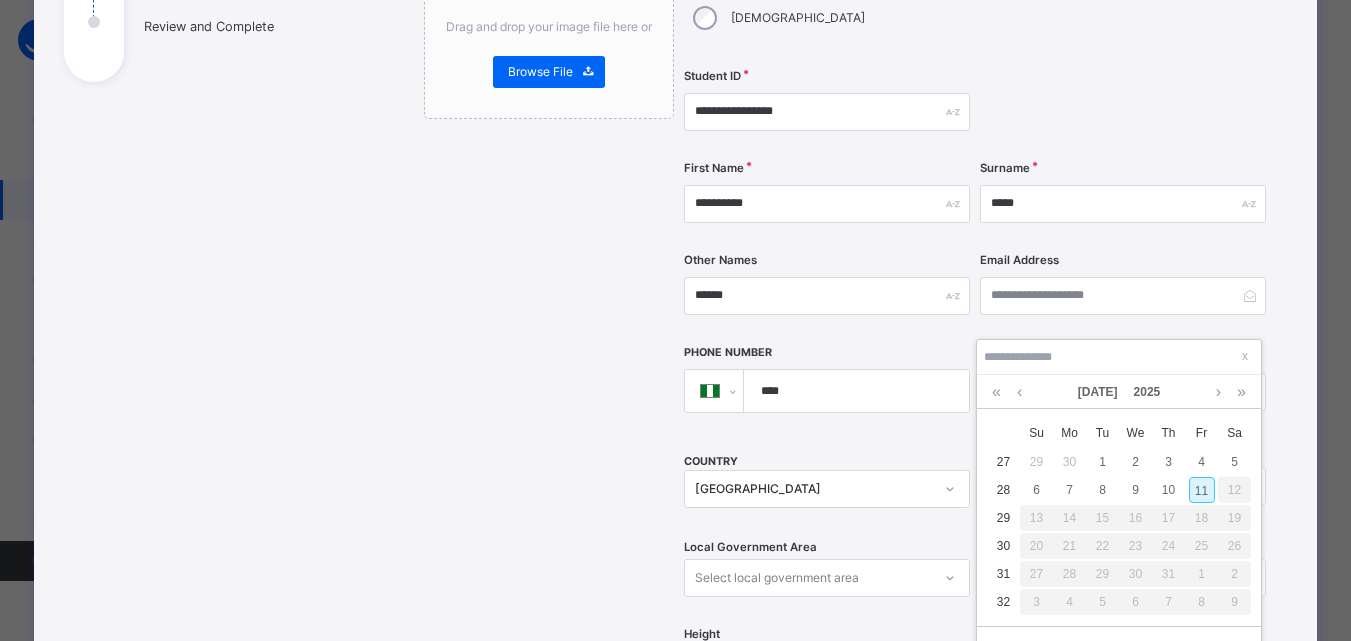 click on "11" at bounding box center (1202, 490) 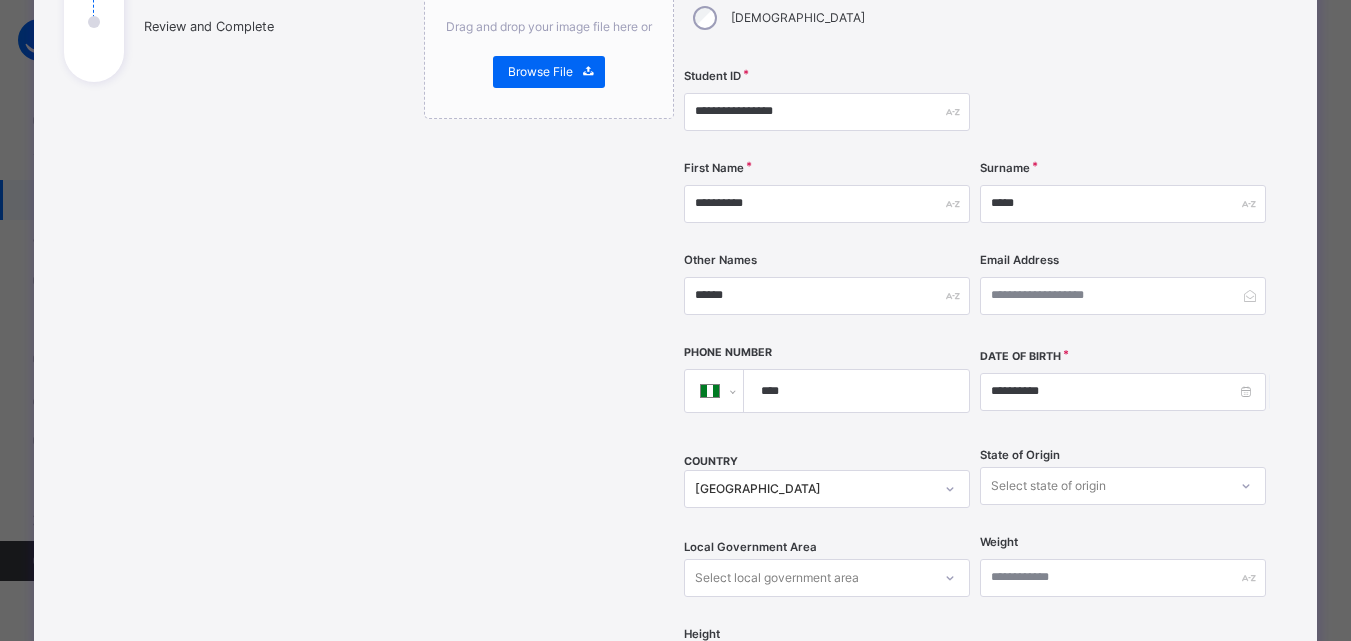 click on "**********" at bounding box center [840, 453] 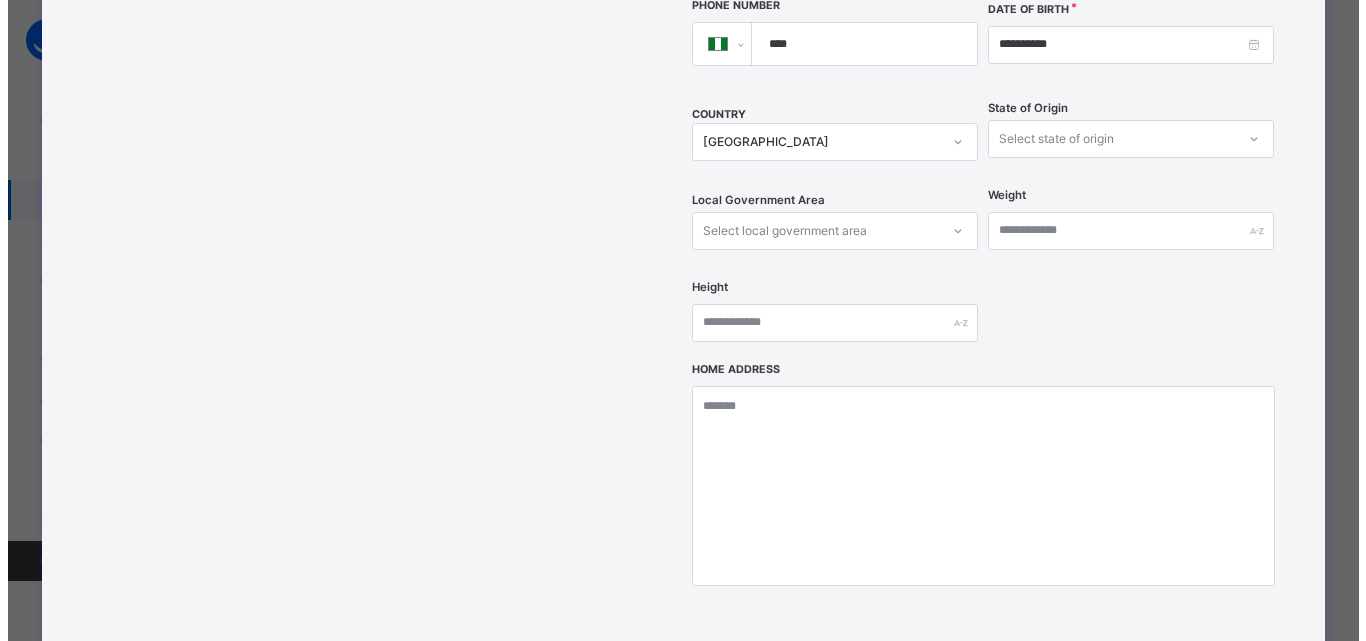 scroll, scrollTop: 840, scrollLeft: 0, axis: vertical 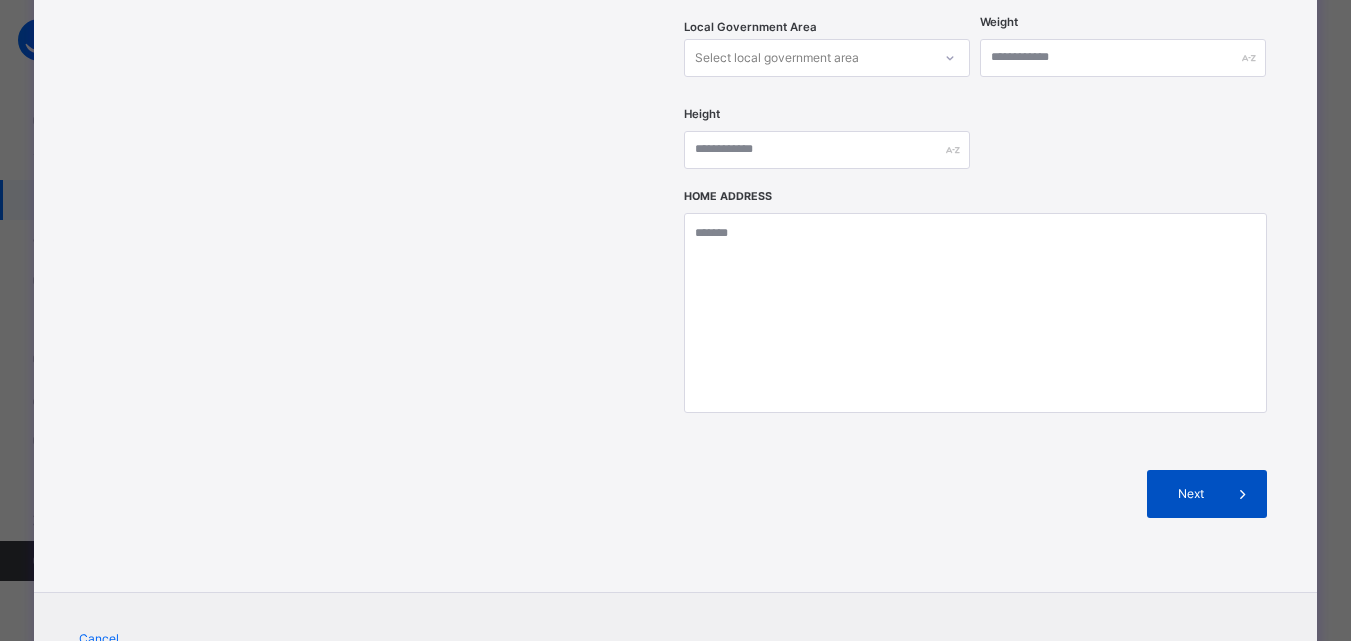 click on "Next" at bounding box center (1190, 494) 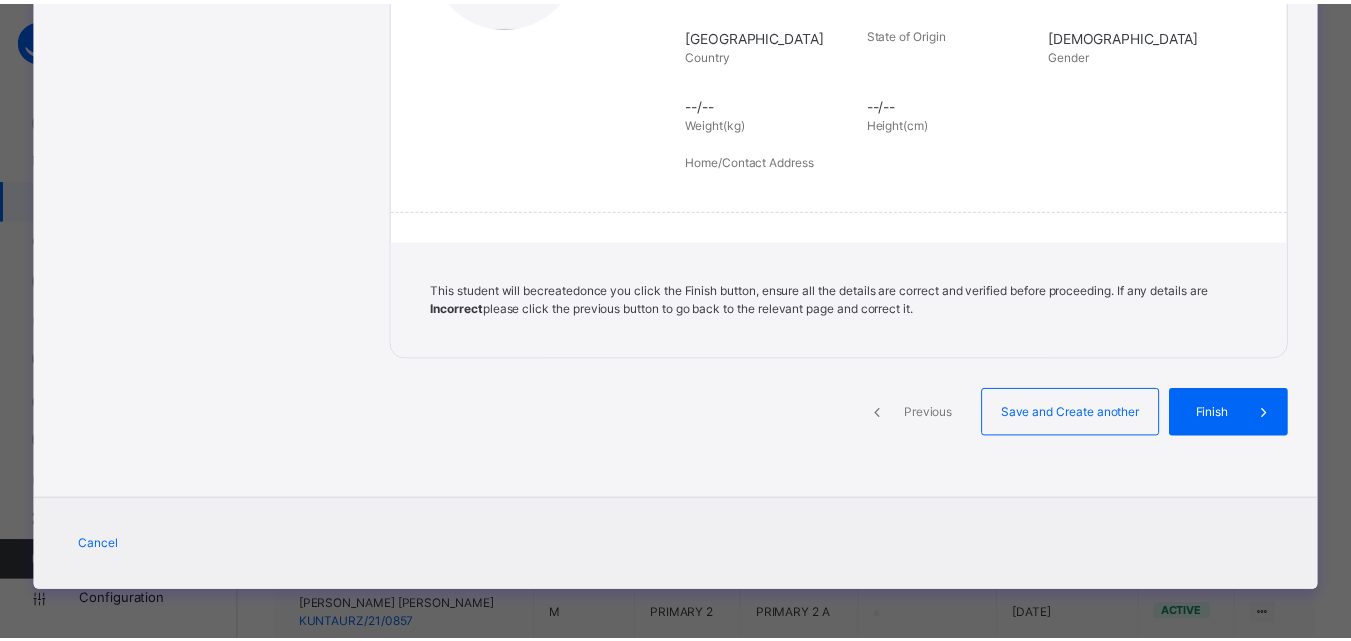 scroll, scrollTop: 438, scrollLeft: 0, axis: vertical 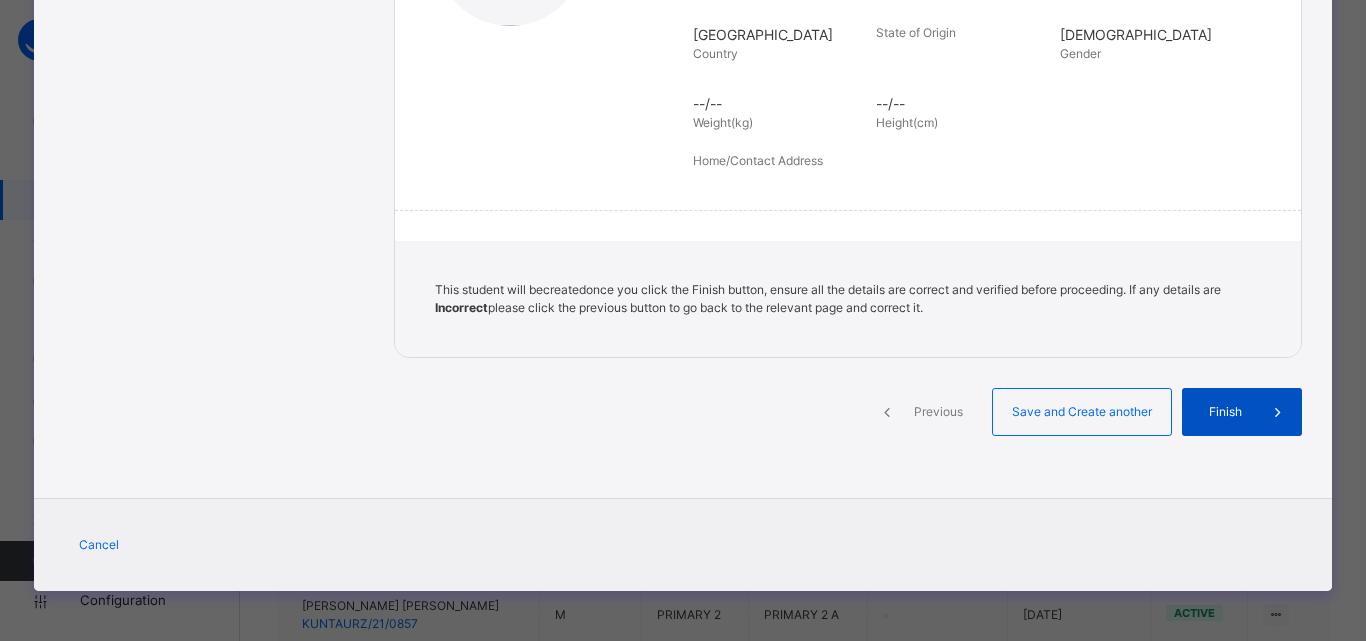 click on "Finish" at bounding box center [1225, 412] 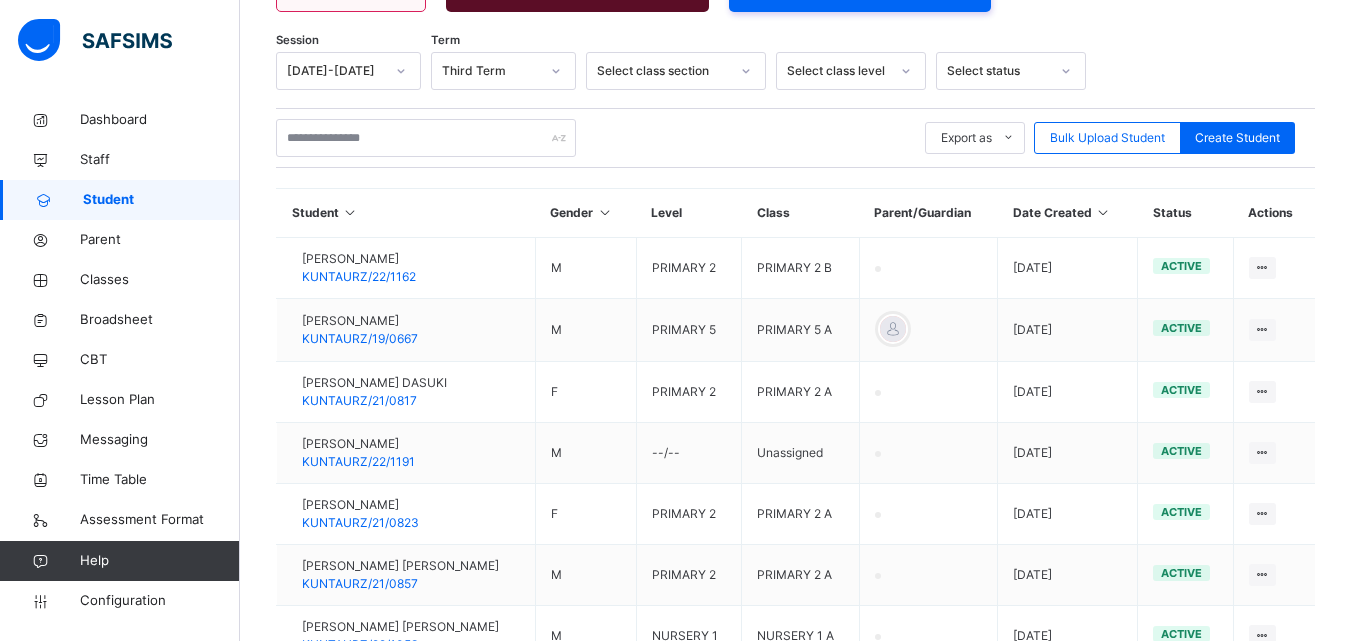 scroll, scrollTop: 308, scrollLeft: 0, axis: vertical 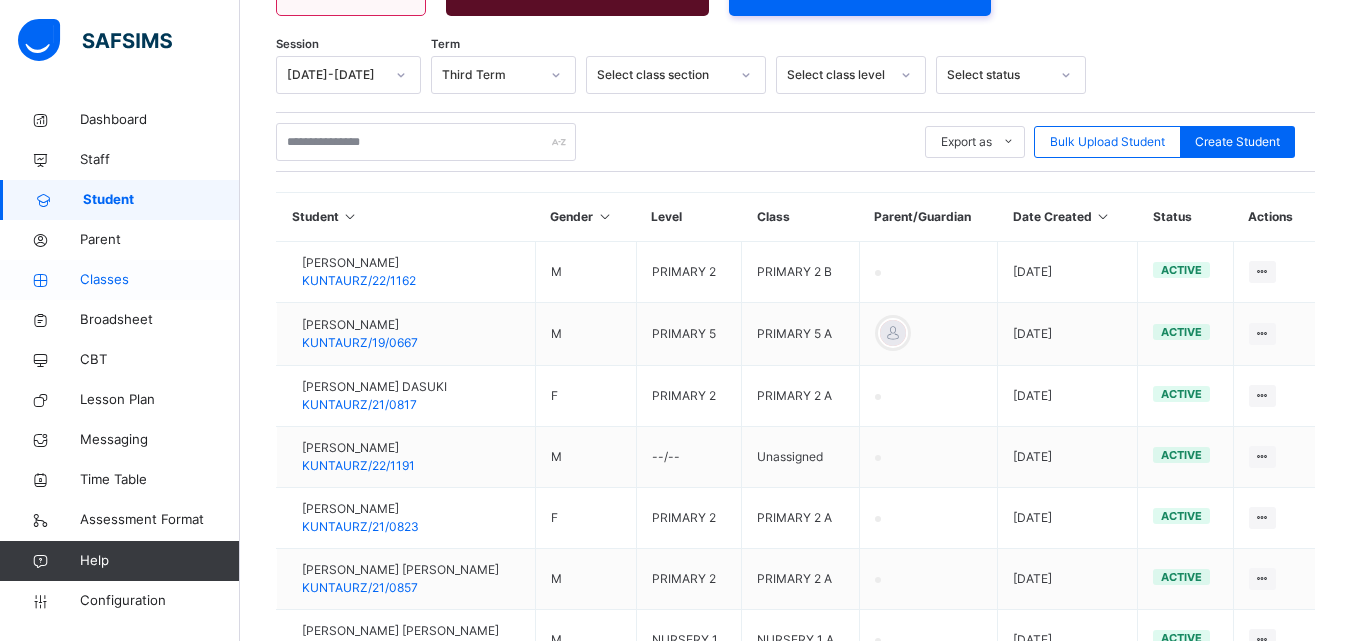 click on "Classes" at bounding box center [160, 280] 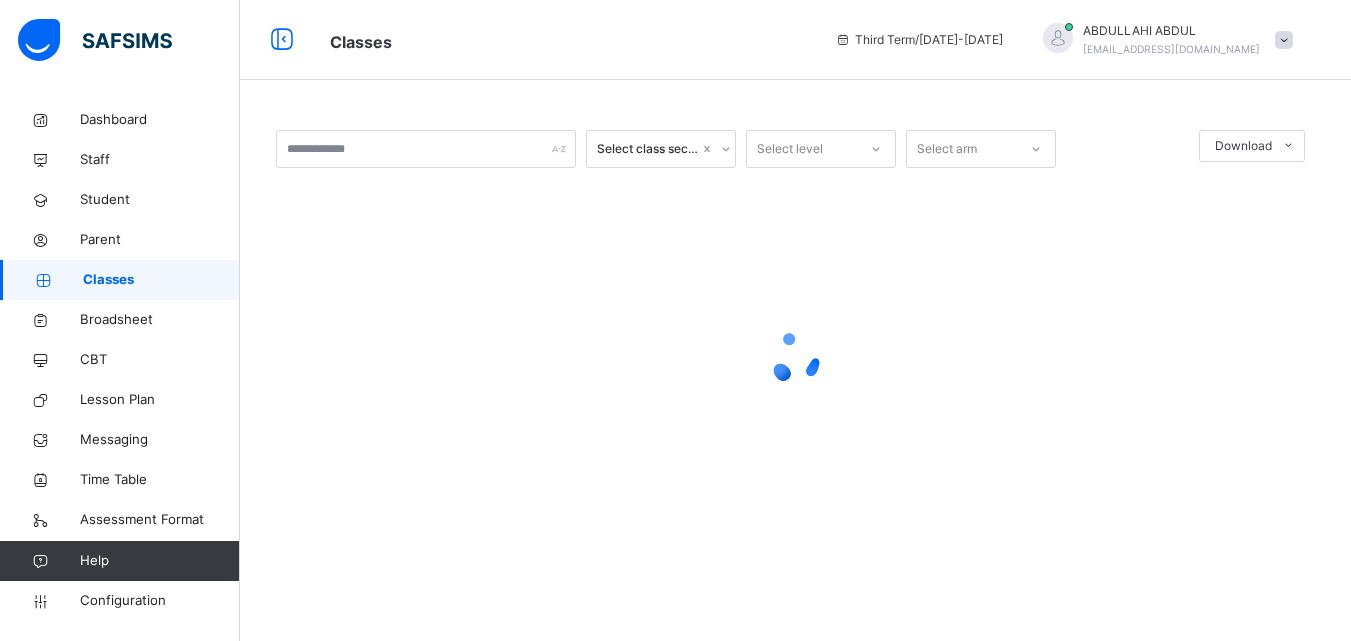 scroll, scrollTop: 0, scrollLeft: 0, axis: both 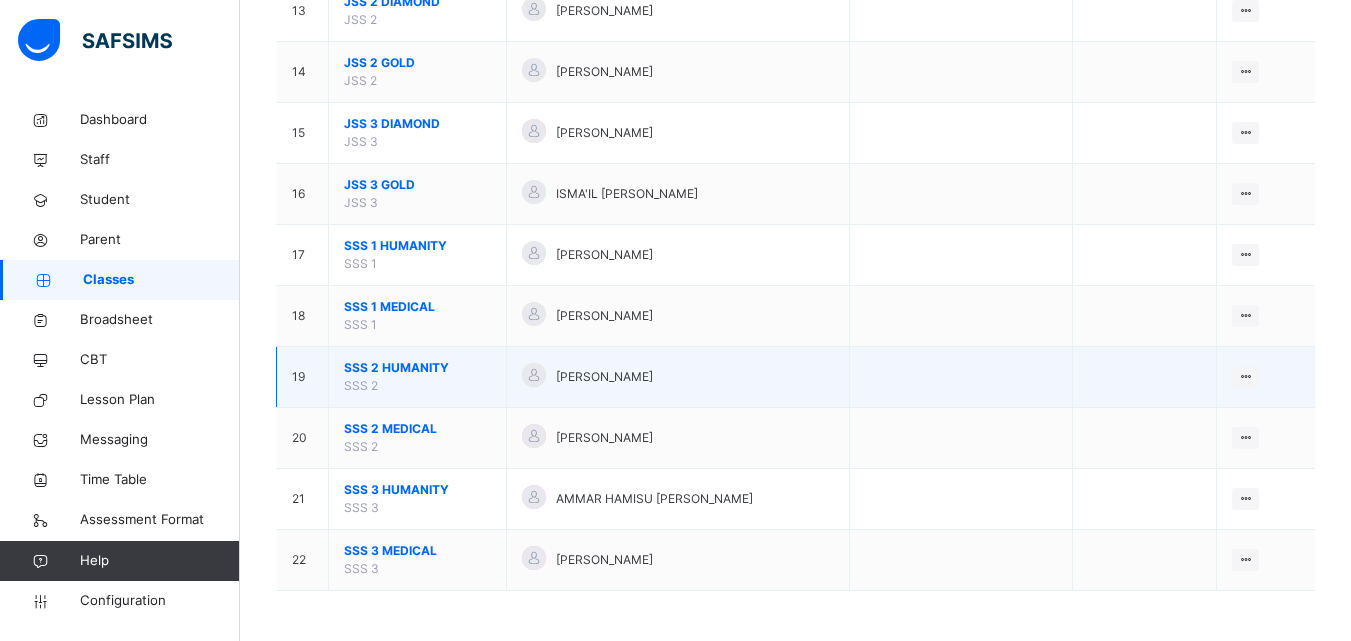 click on "SSS 2   HUMANITY" at bounding box center [417, 368] 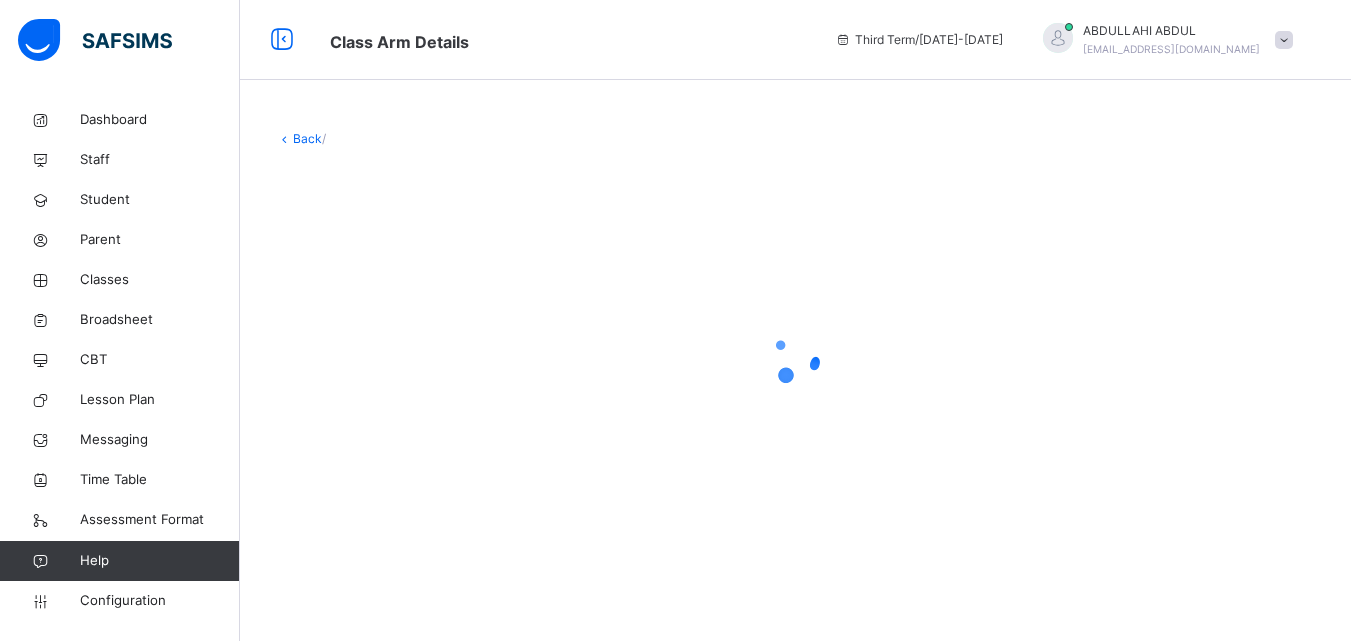 scroll, scrollTop: 0, scrollLeft: 0, axis: both 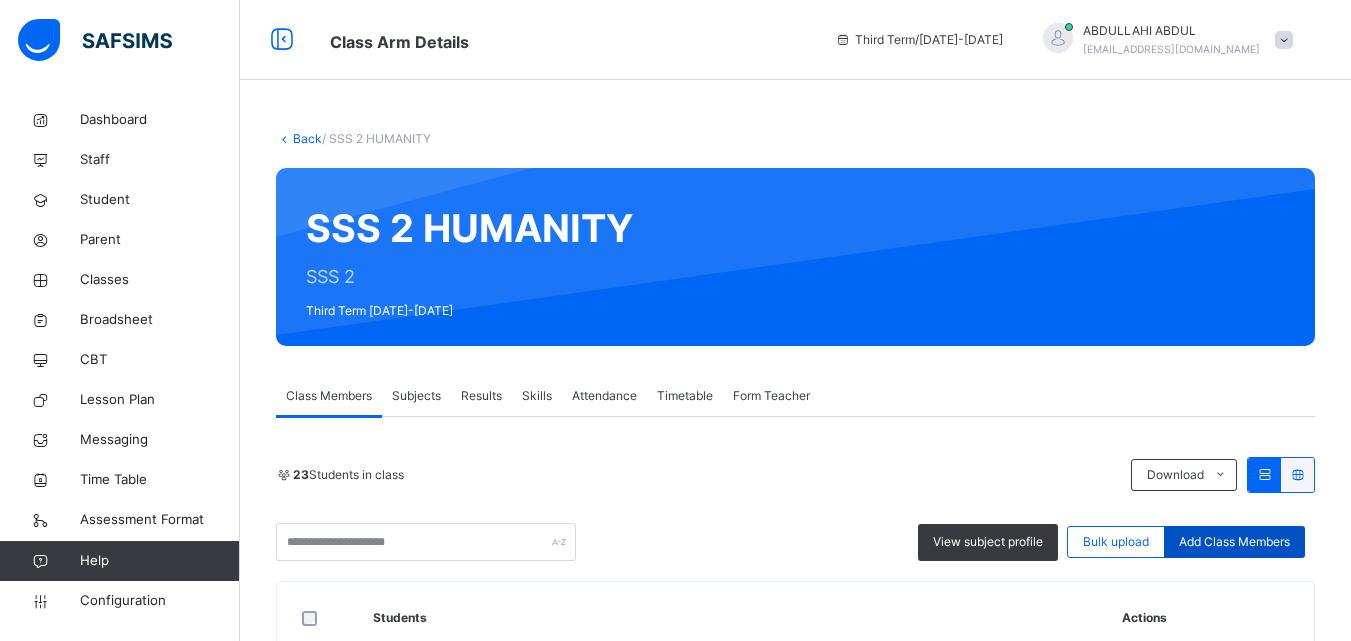 click on "Add Class Members" at bounding box center (1234, 542) 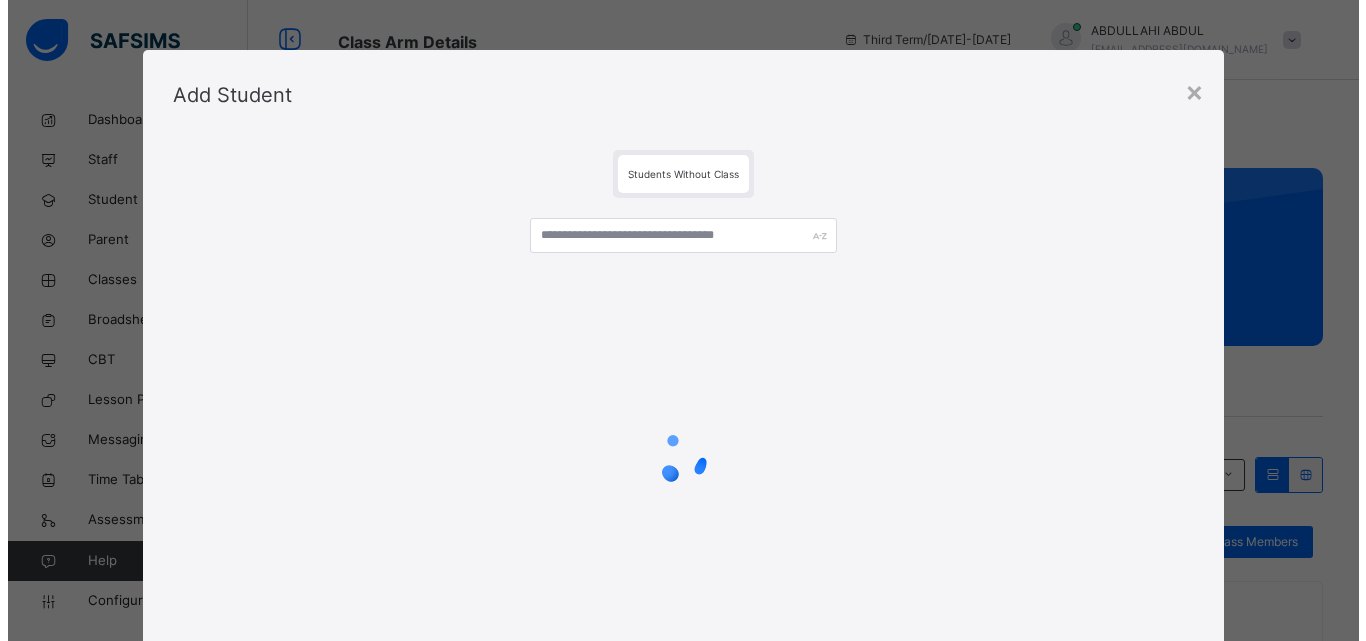 scroll, scrollTop: 282, scrollLeft: 0, axis: vertical 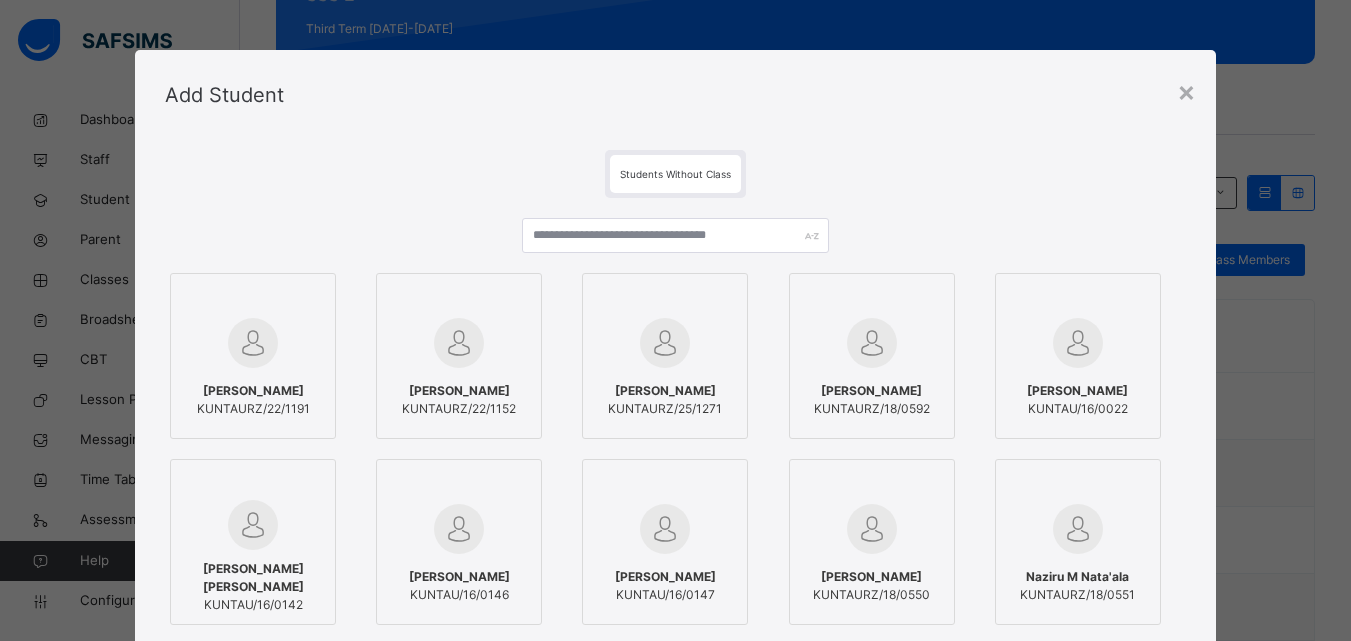 click on "[PERSON_NAME]/25/1271" at bounding box center (665, 400) 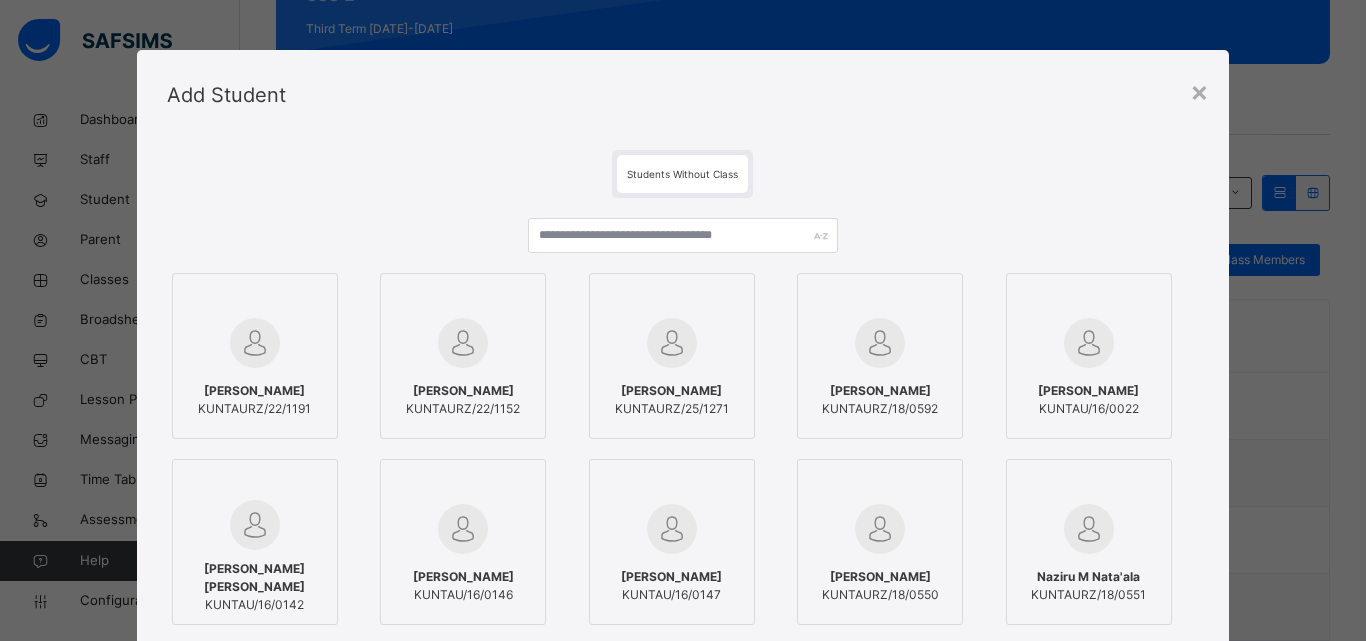 click on "Students Without Class" at bounding box center (683, 174) 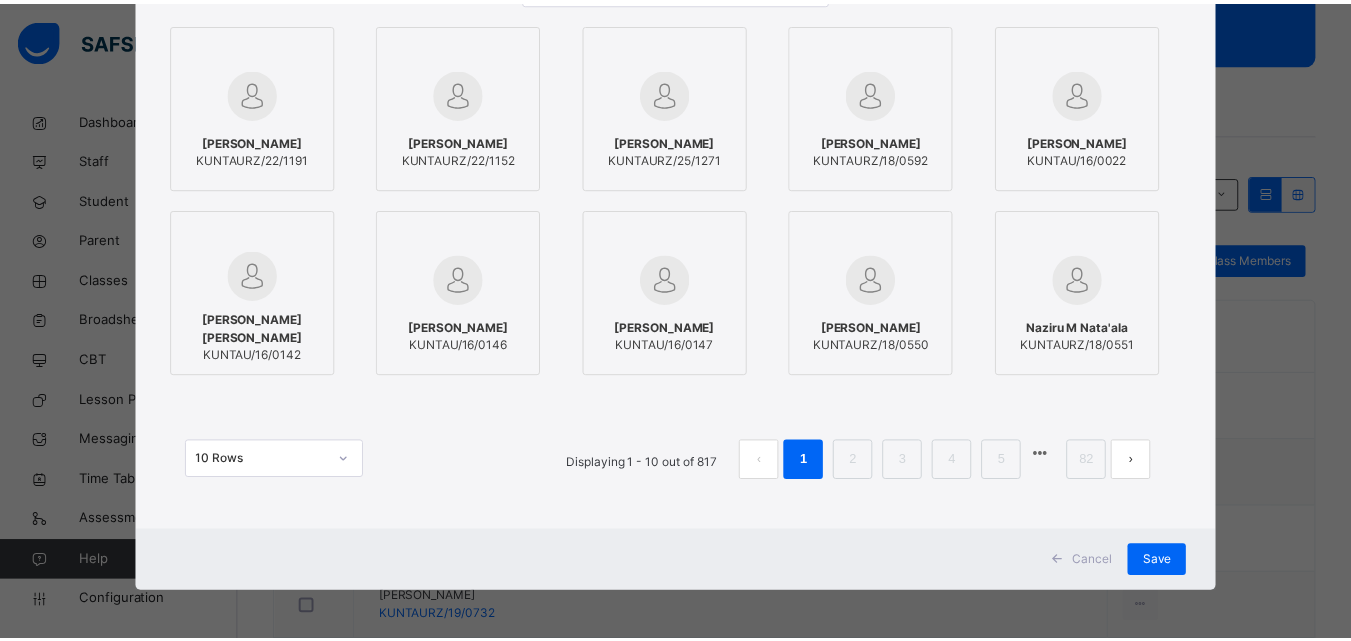 scroll, scrollTop: 251, scrollLeft: 0, axis: vertical 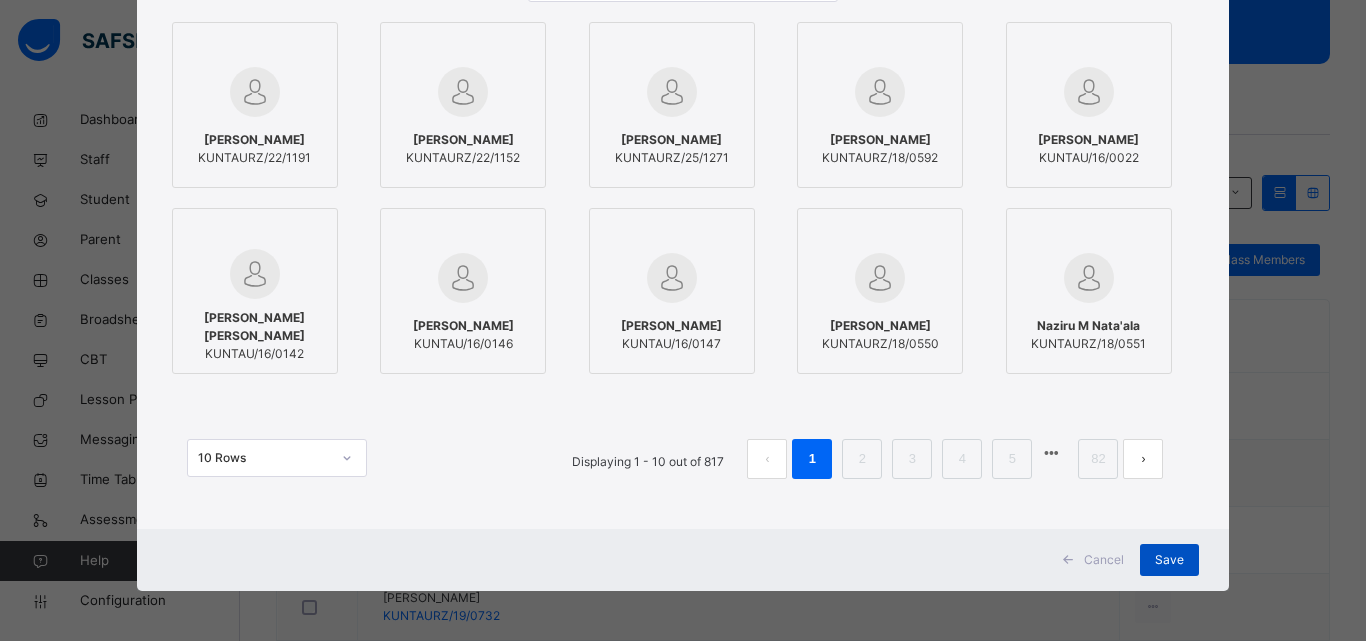 click on "Save" at bounding box center [1169, 560] 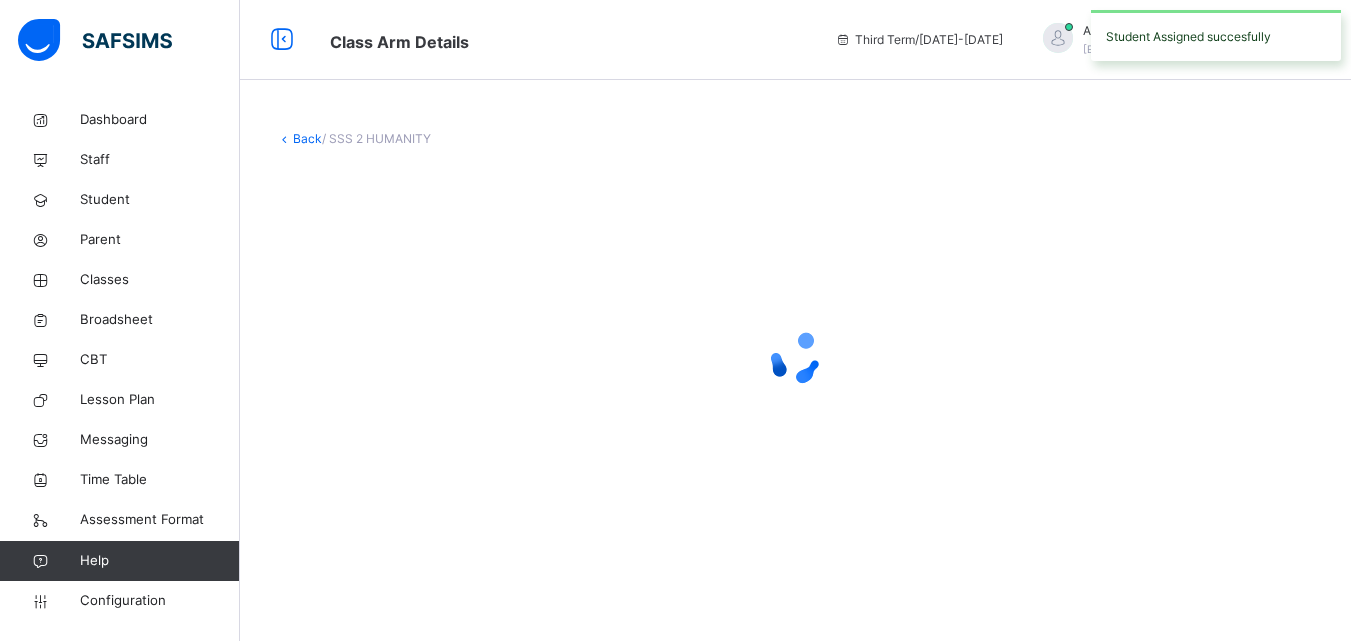 scroll, scrollTop: 0, scrollLeft: 0, axis: both 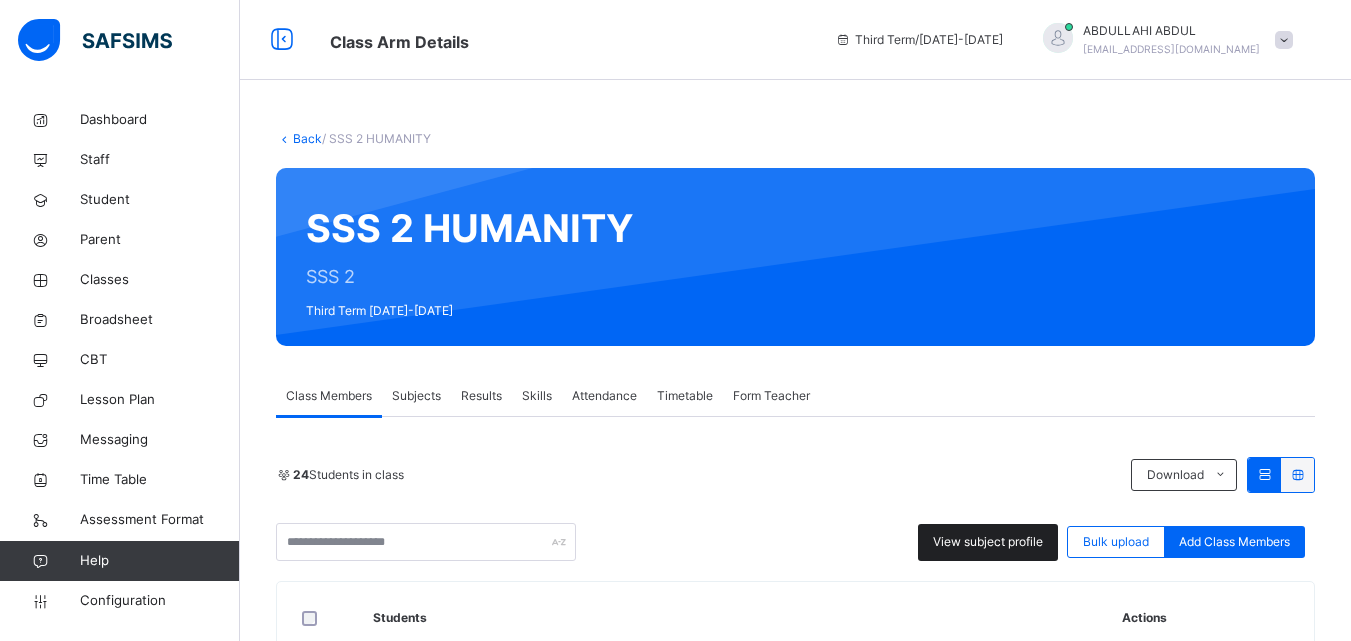 click on "View subject profile" at bounding box center [988, 542] 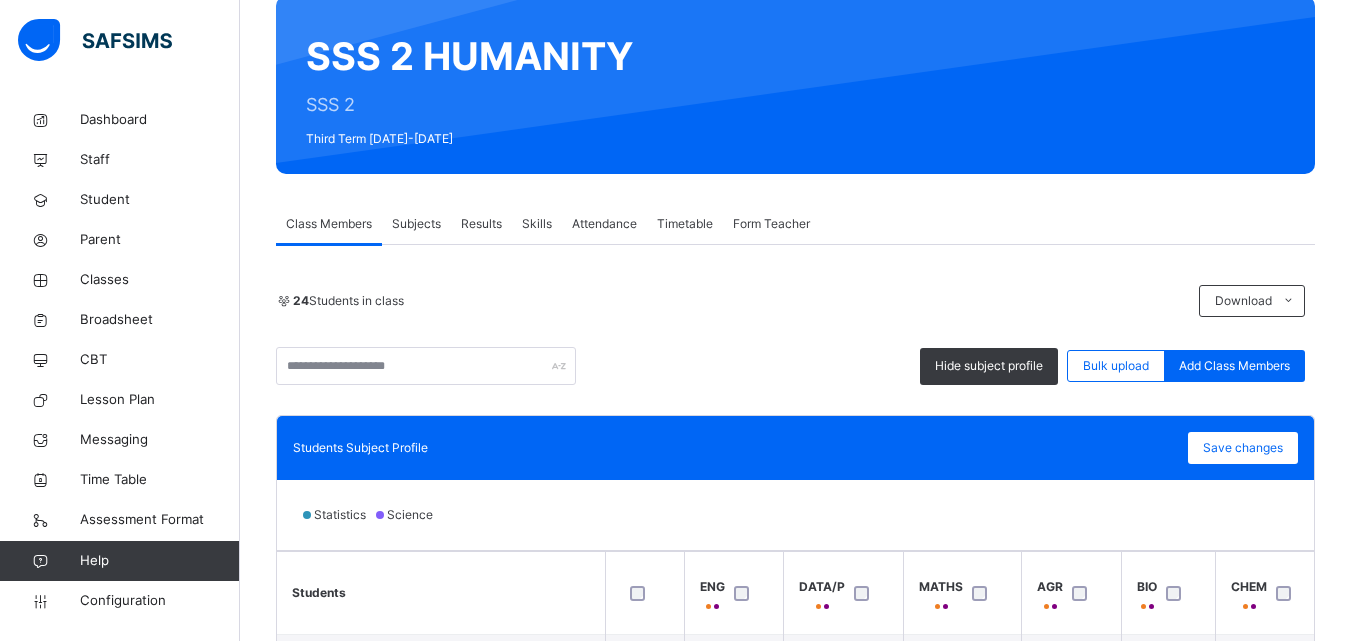 scroll, scrollTop: 341, scrollLeft: 0, axis: vertical 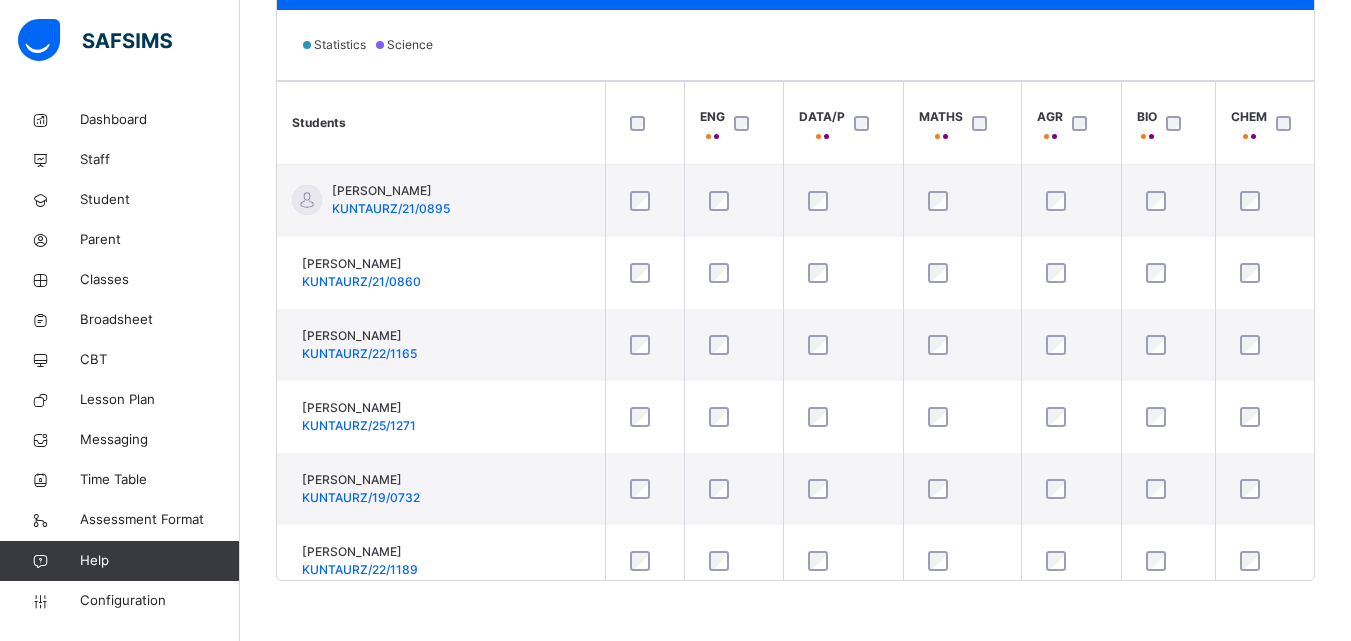 click on "Statistics   Science" at bounding box center [795, 45] 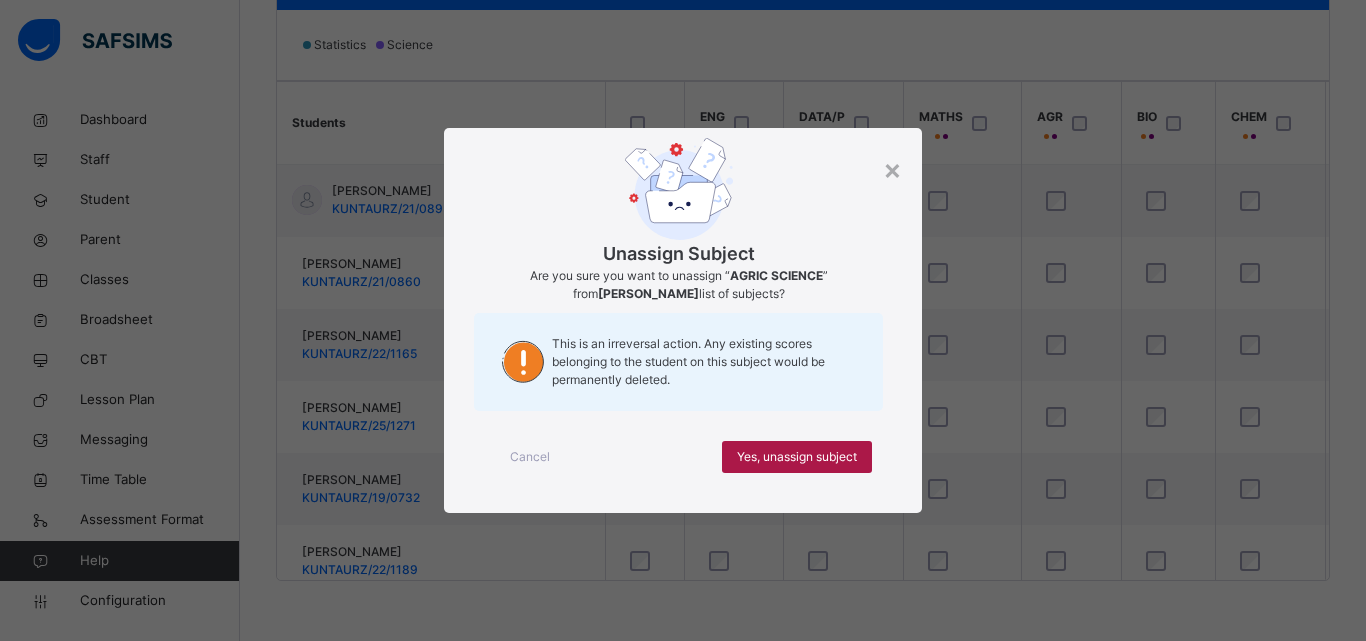 click on "Yes, unassign subject" at bounding box center (797, 457) 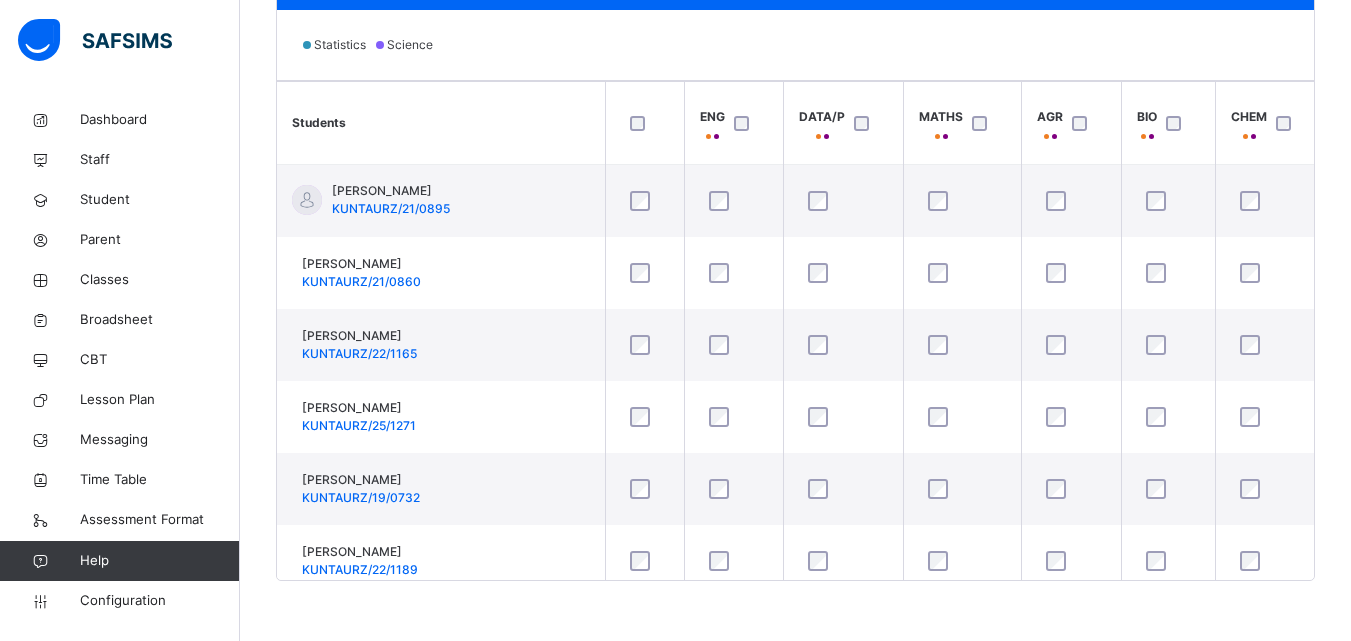 click on "[PERSON_NAME]/25/1271" at bounding box center [441, 417] 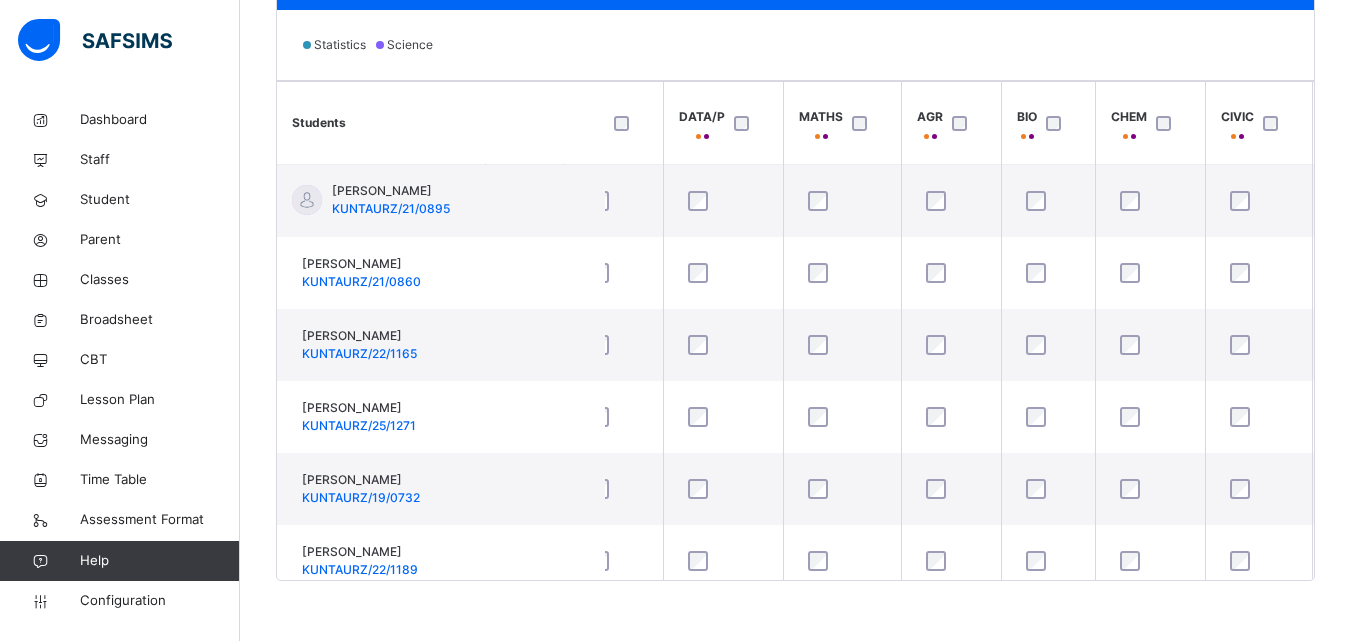 scroll, scrollTop: 0, scrollLeft: 160, axis: horizontal 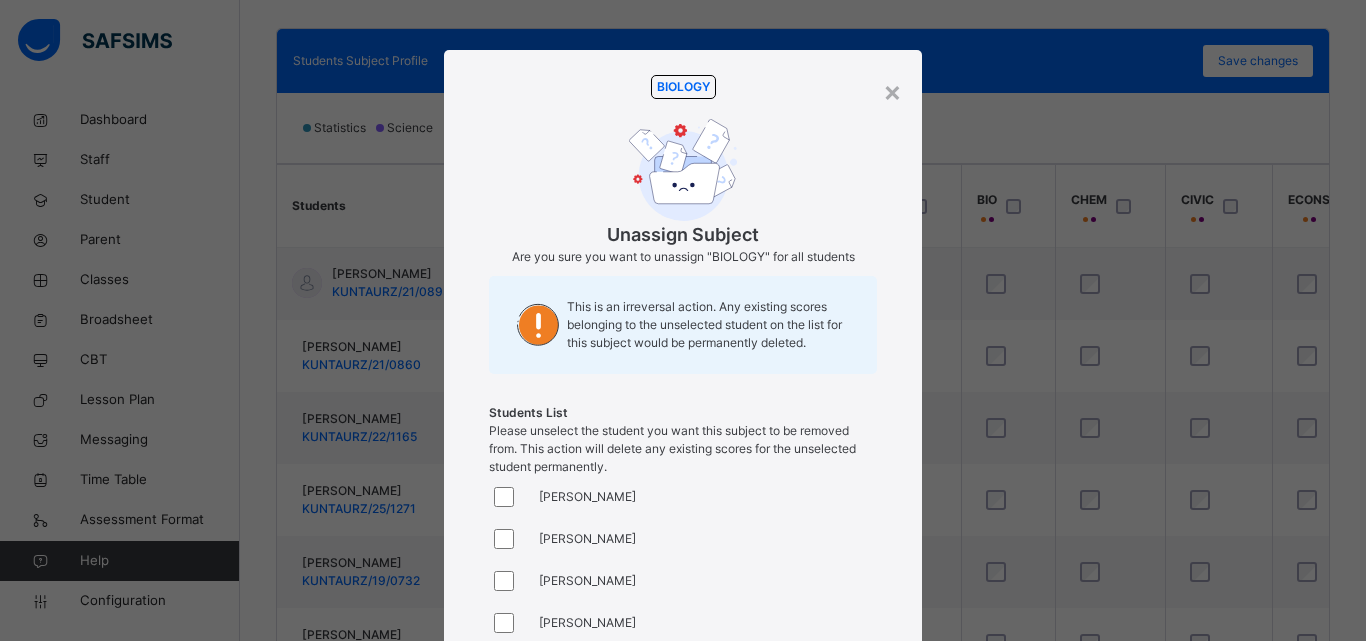 click on "BIOLOGY Unassign Subject Are you sure you want to unassign "BIOLOGY" for all students This is an irreversal action. Any existing scores belonging to the unselected student on the list for this subject would be permanently deleted. Students List Please unselect the student you want this subject to be removed from. This action will delete any existing scores for the unselected student permanently." at bounding box center (683, 275) 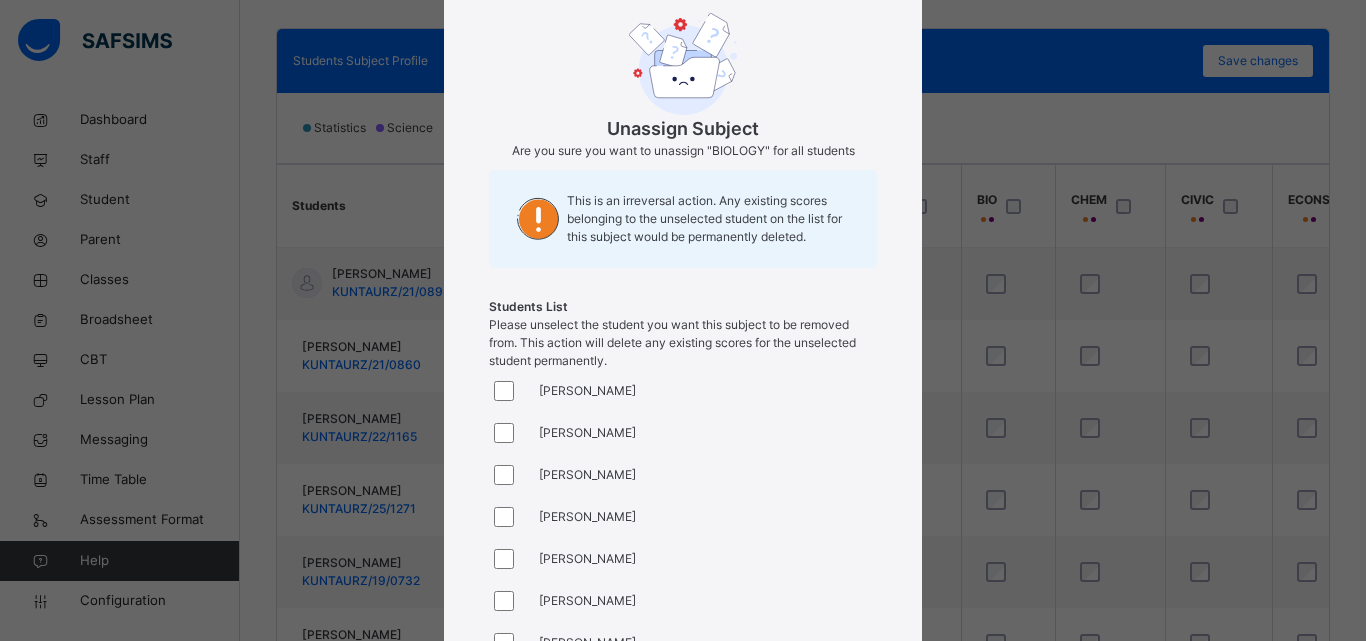 scroll, scrollTop: 292, scrollLeft: 0, axis: vertical 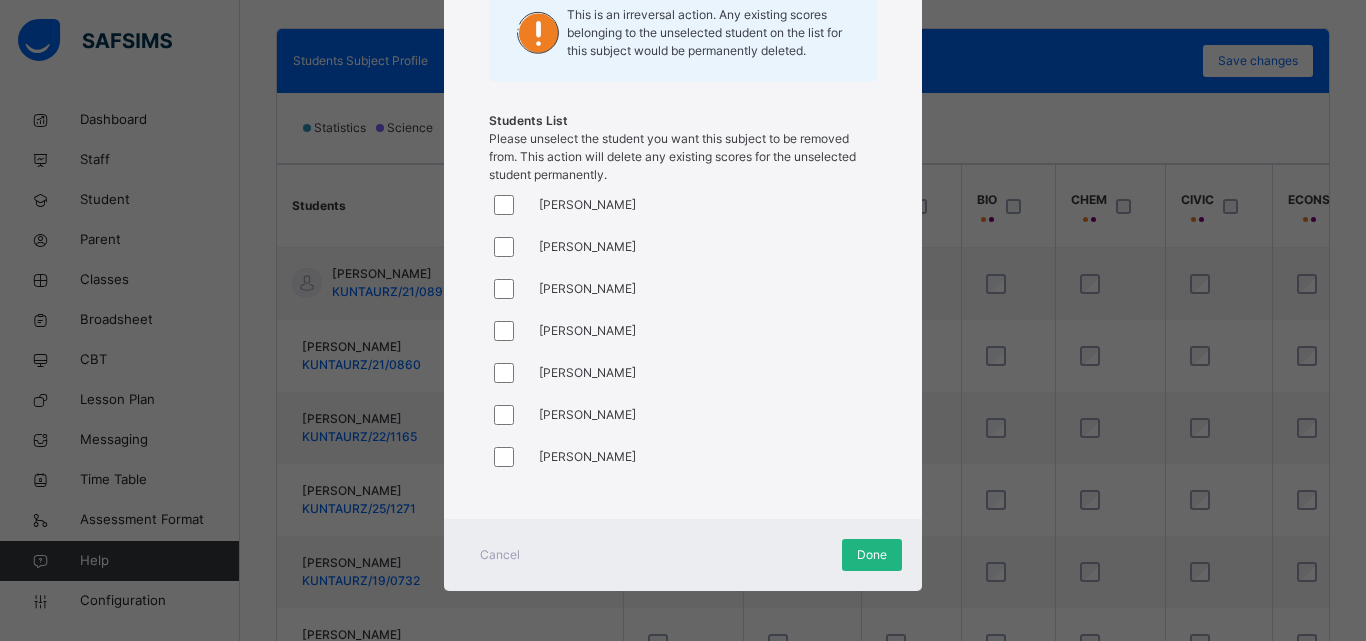 click on "Done" at bounding box center (872, 555) 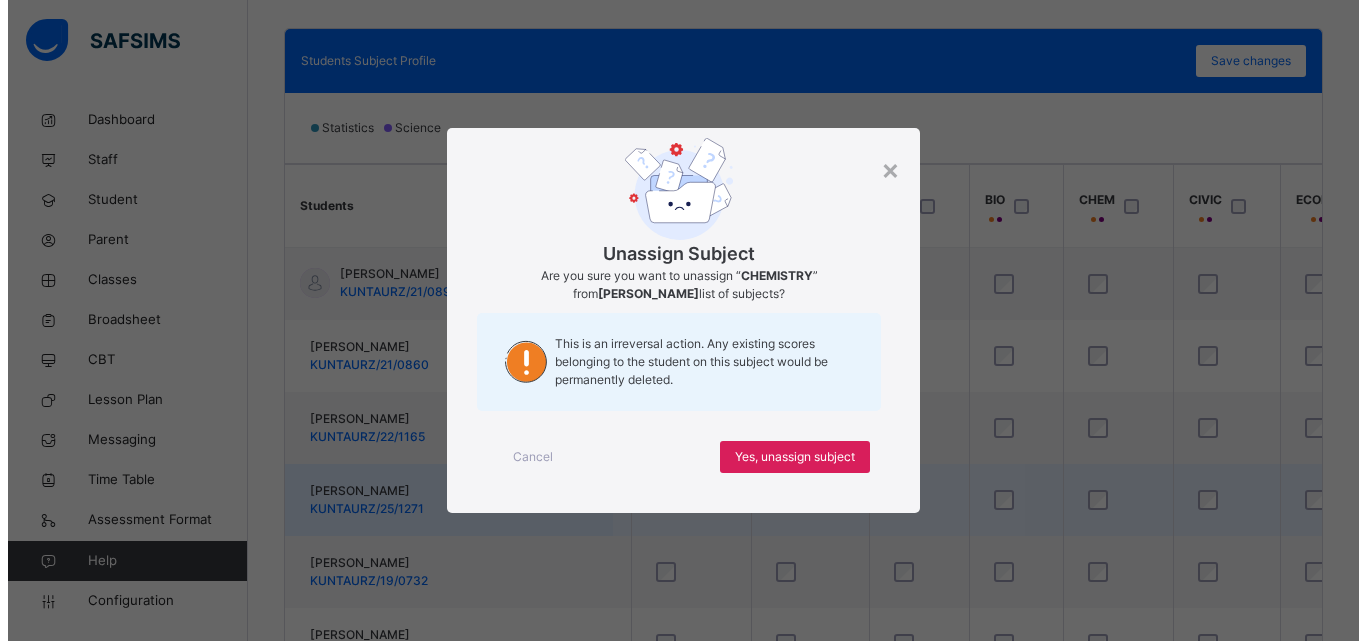 scroll, scrollTop: 0, scrollLeft: 0, axis: both 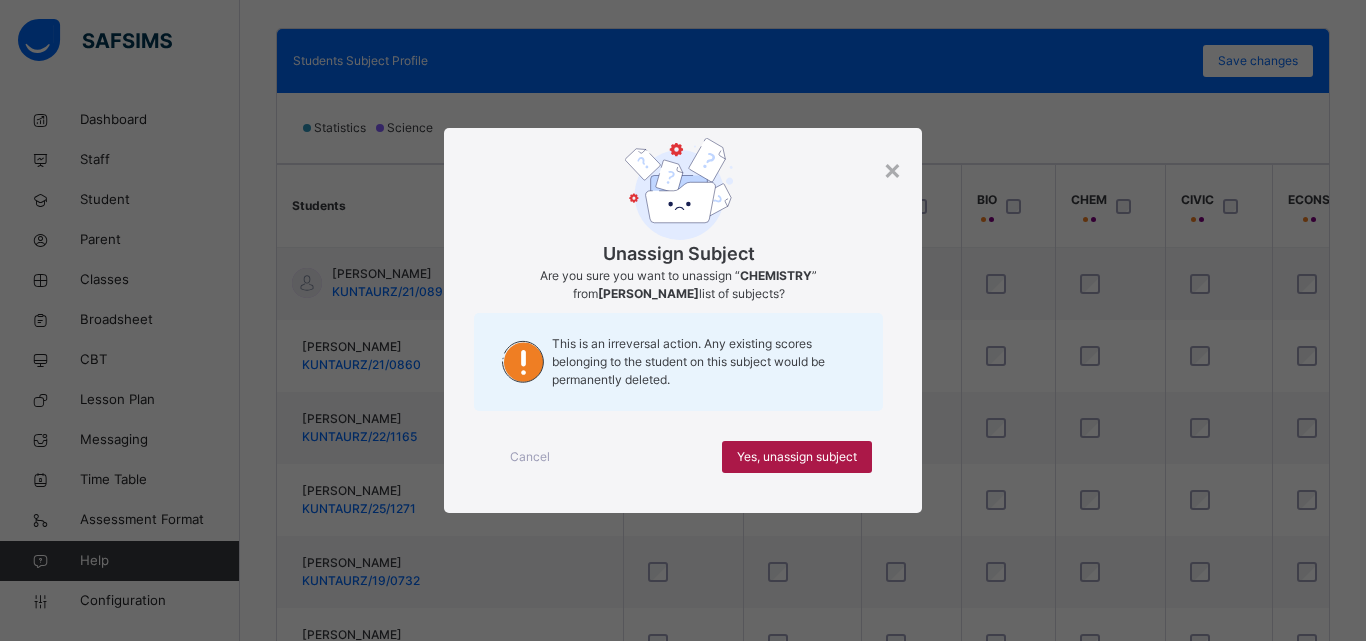click on "Yes, unassign subject" at bounding box center (797, 457) 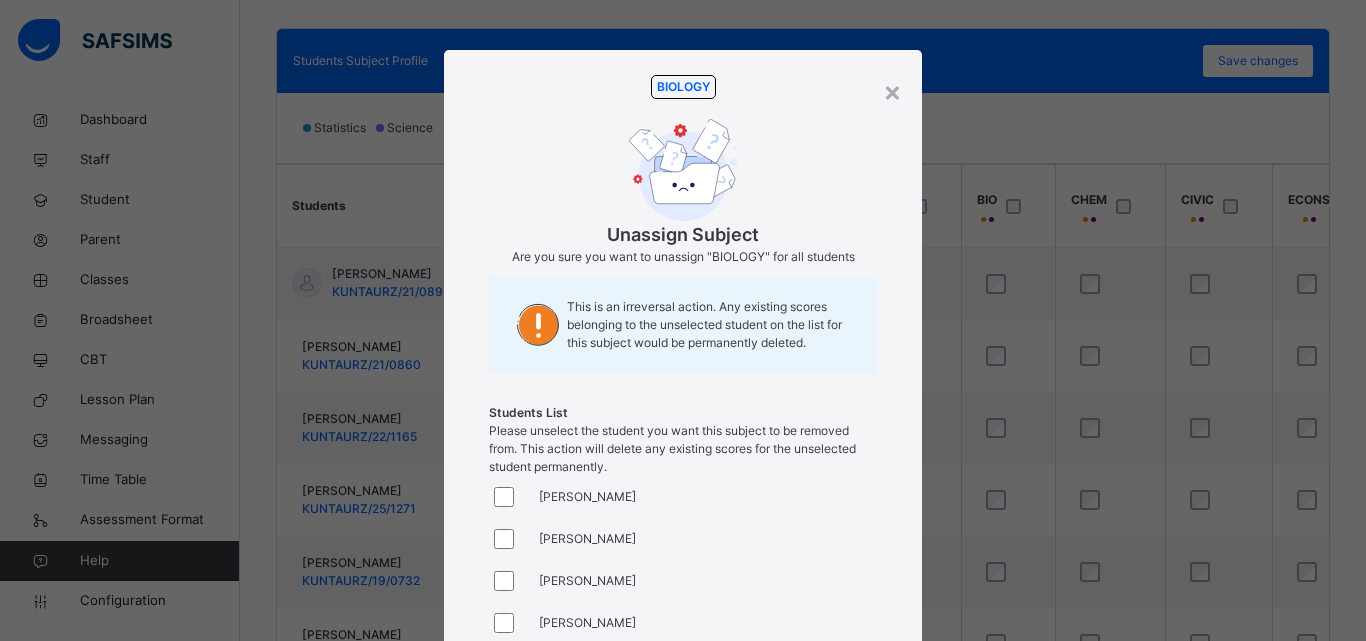 click on "BIOLOGY Unassign Subject Are you sure you want to unassign "BIOLOGY" for all students This is an irreversal action. Any existing scores belonging to the unselected student on the list for this subject would be permanently deleted. Students List Please unselect the student you want this subject to be removed from. This action will delete any existing scores for the unselected student permanently." at bounding box center [683, 275] 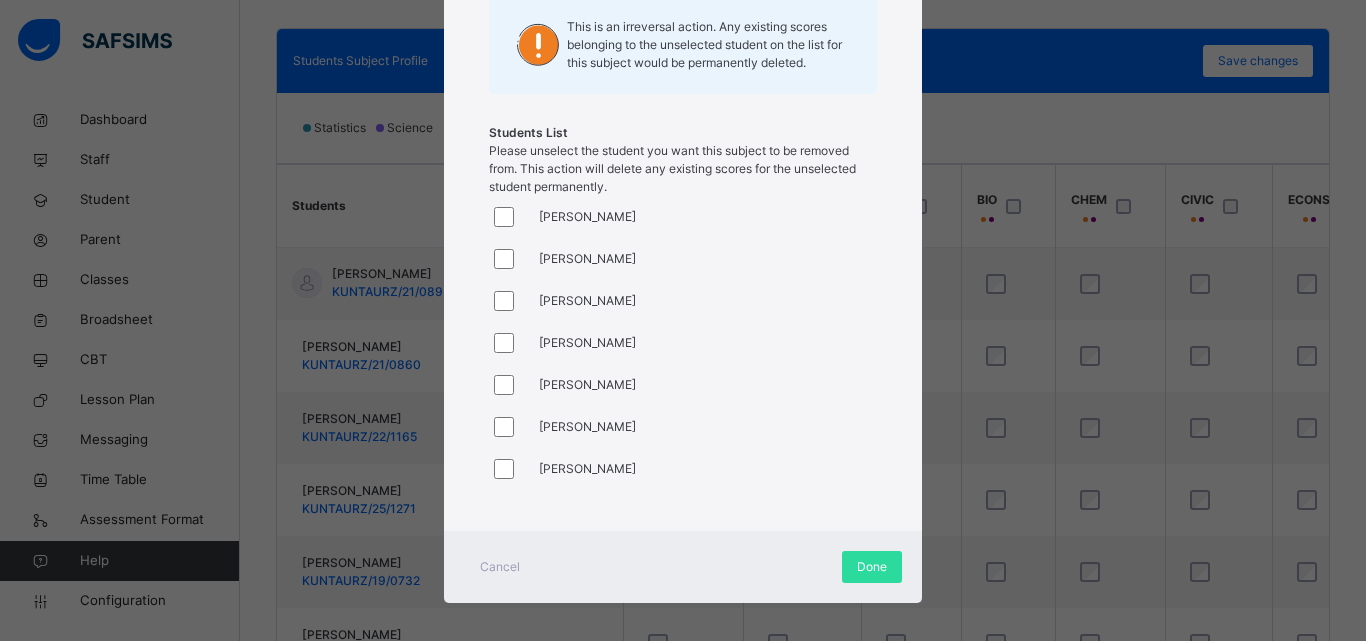 scroll, scrollTop: 292, scrollLeft: 0, axis: vertical 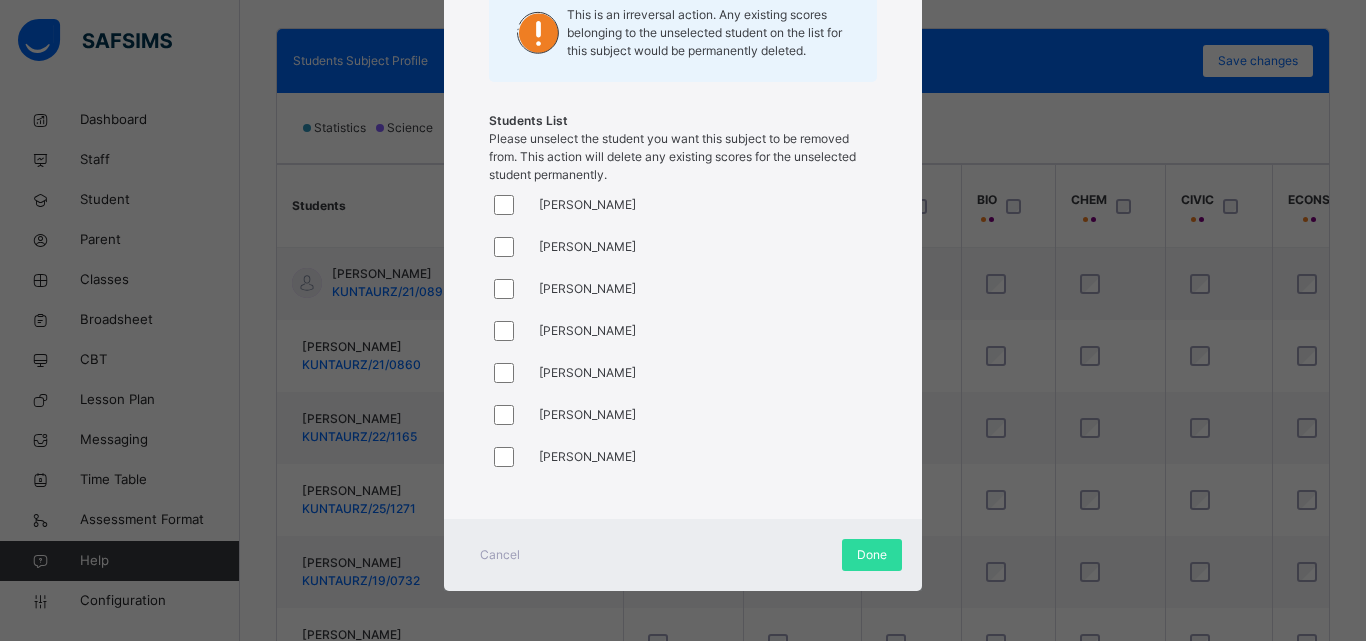 click on "× BIOLOGY Unassign Subject Are you sure you want to unassign "BIOLOGY" for all students This is an irreversal action. Any existing scores belonging to the unselected student on the list for this subject would be permanently deleted. Students List Please unselect the student you want this subject to be removed from. This action will delete any existing scores for the unselected student permanently.   [PERSON_NAME] ALFA     [PERSON_NAME] [PERSON_NAME] [PERSON_NAME] AMINU [PERSON_NAME] [PERSON_NAME]      [PERSON_NAME] UBAWARU     BARHAMA [PERSON_NAME]     [PERSON_NAME] Hamisu     [PERSON_NAME]      [PERSON_NAME] [PERSON_NAME] [PERSON_NAME]     [PERSON_NAME] Maikudi     [PERSON_NAME] [PERSON_NAME] [PERSON_NAME]     [PERSON_NAME] [PERSON_NAME] UMAR      [PERSON_NAME] MALAMI     Rukayya [PERSON_NAME]     [PERSON_NAME]      [PERSON_NAME]      [PERSON_NAME] TARIWA     [PERSON_NAME]      [PERSON_NAME] SA'AD     [PERSON_NAME] ZAKARIYYA    Cancel Done" at bounding box center [683, 320] 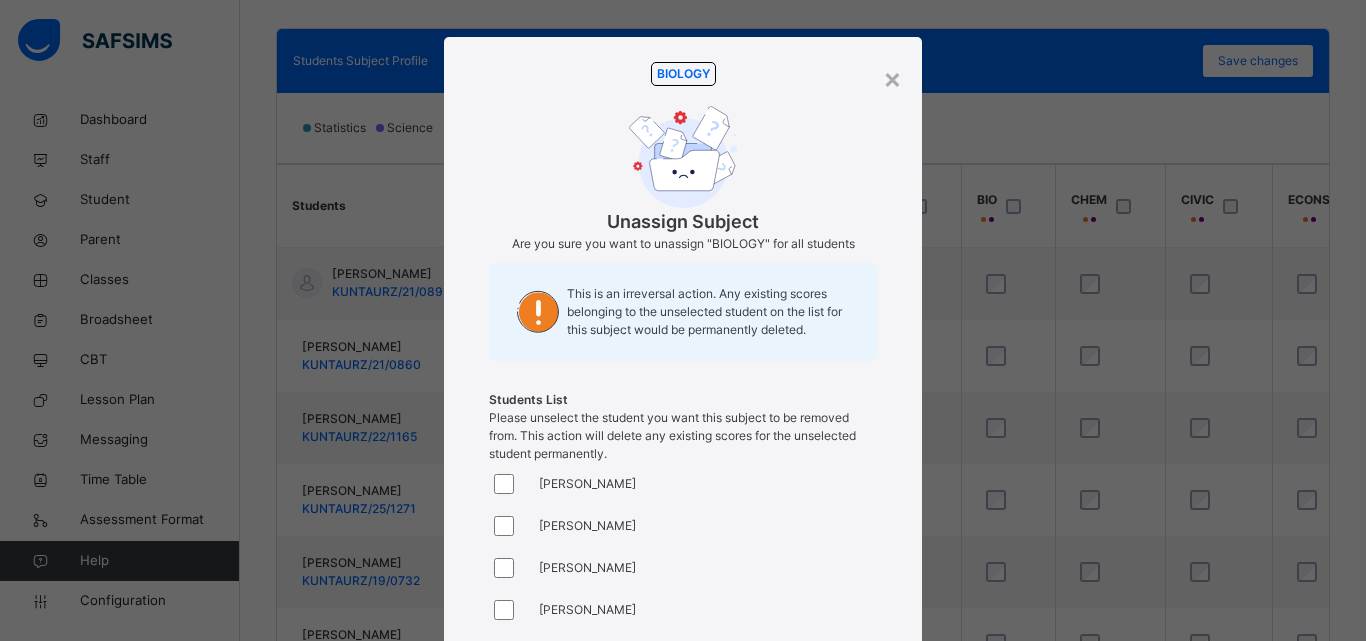 scroll, scrollTop: 12, scrollLeft: 0, axis: vertical 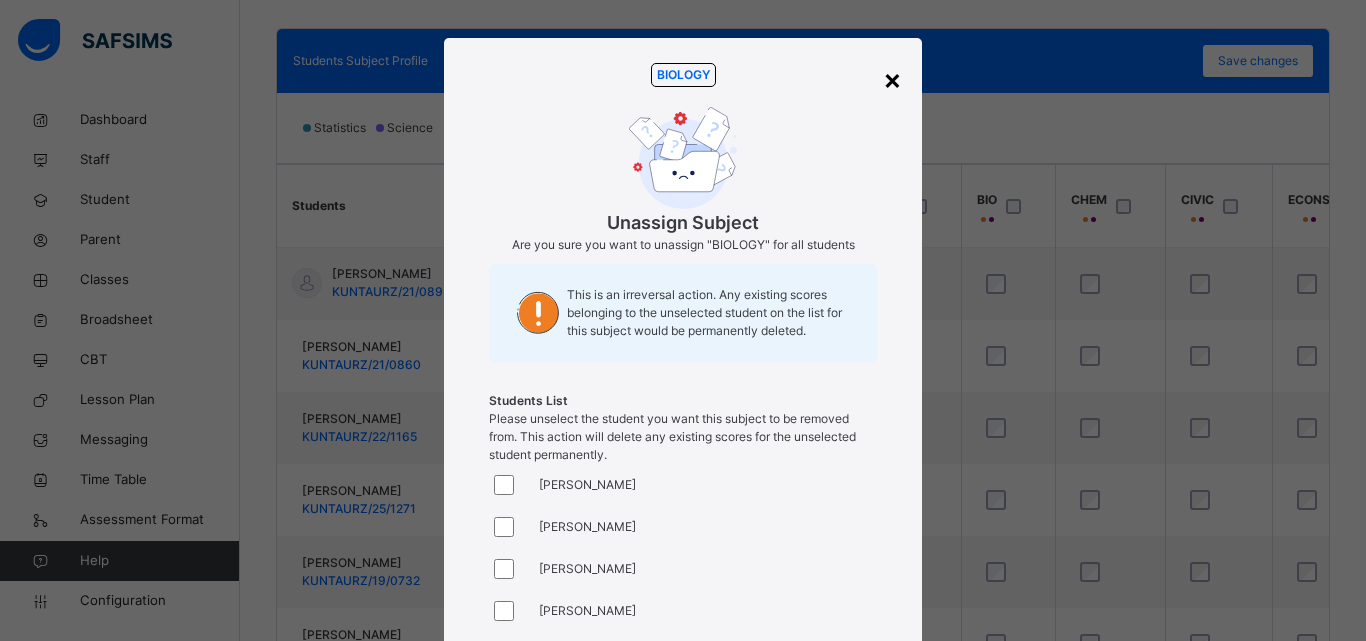 click on "×" at bounding box center [892, 79] 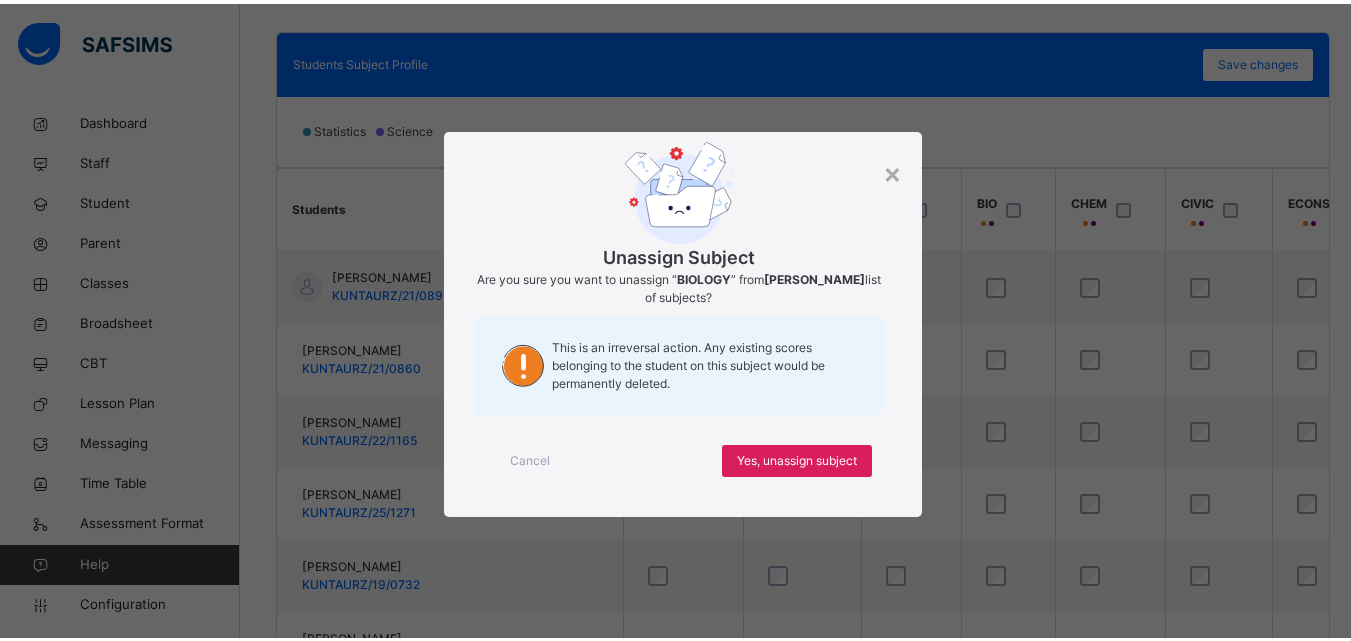 scroll, scrollTop: 0, scrollLeft: 0, axis: both 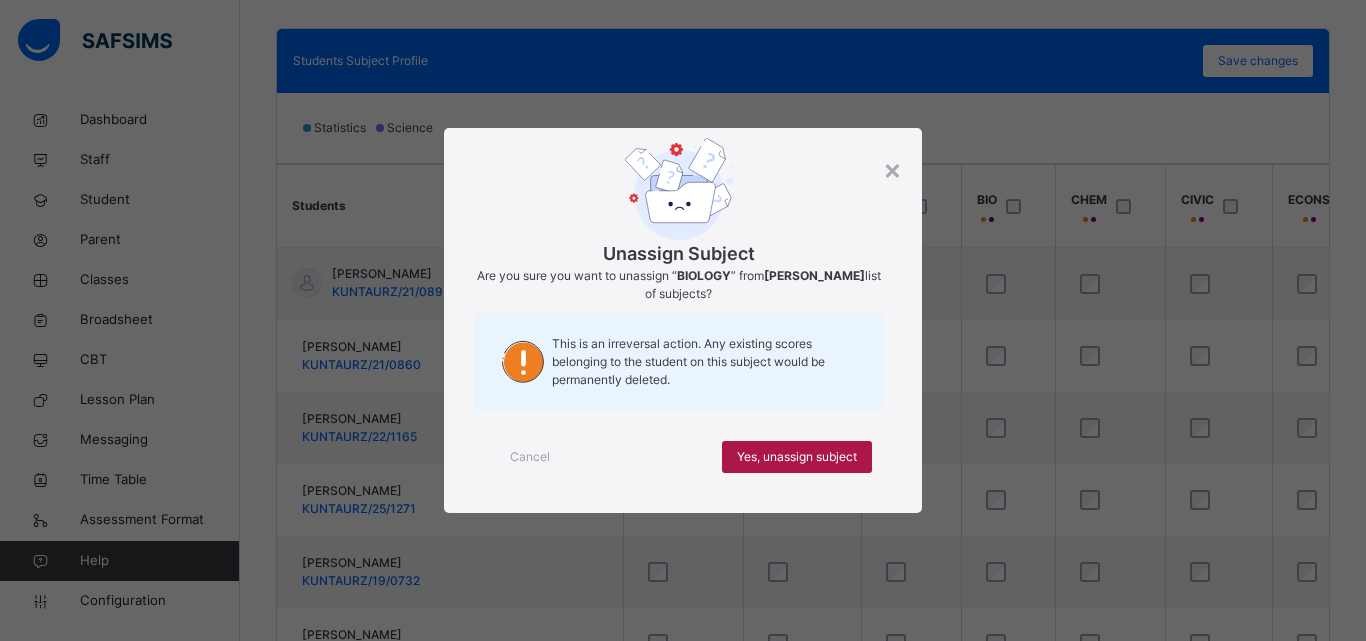 click on "Yes, unassign subject" at bounding box center (797, 457) 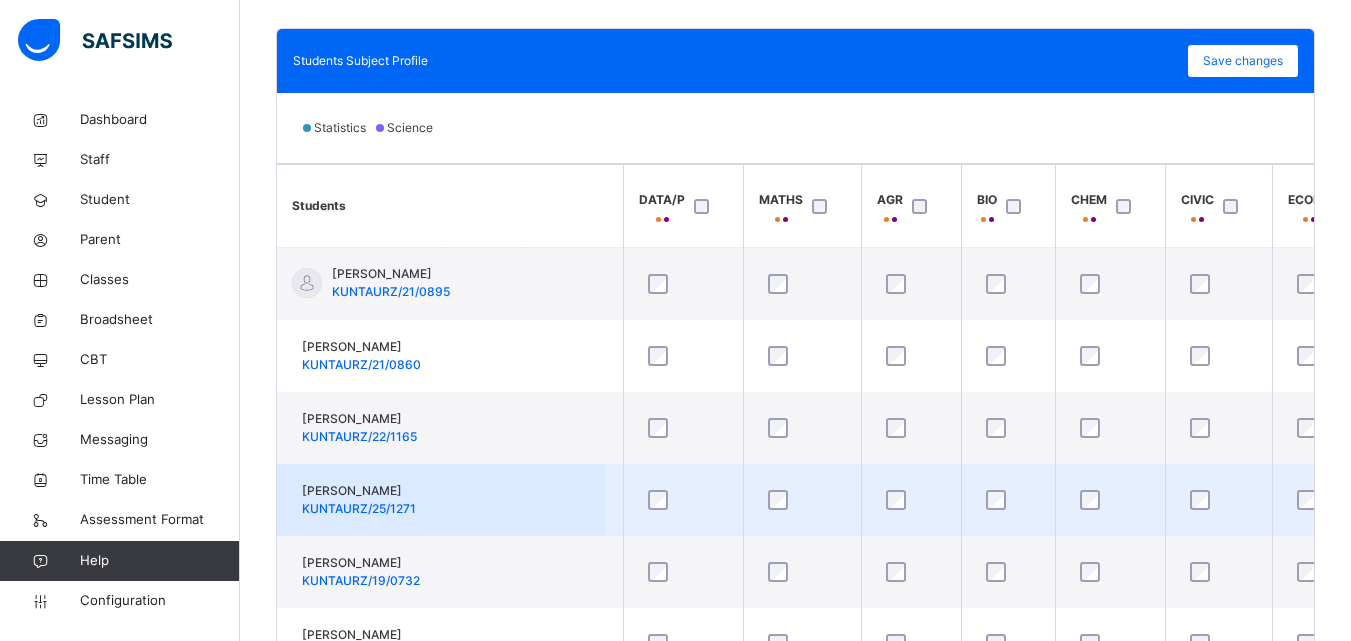 click on "[PERSON_NAME]/25/1271" at bounding box center [441, 500] 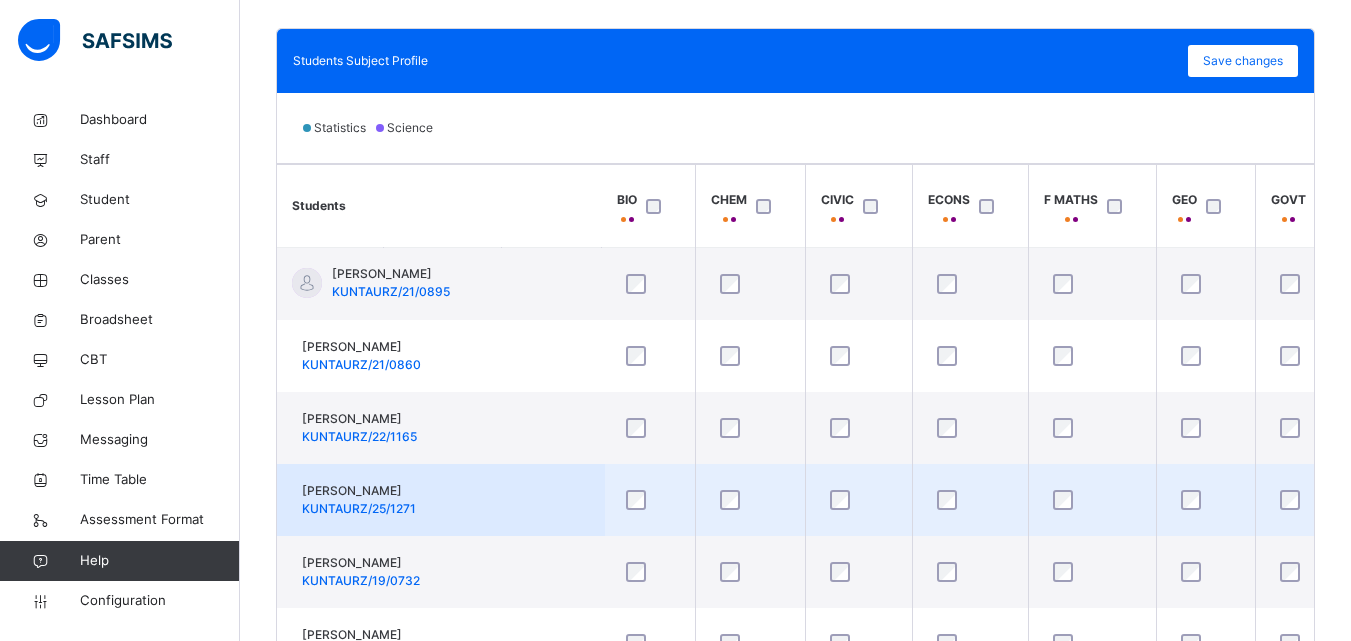 scroll, scrollTop: 0, scrollLeft: 560, axis: horizontal 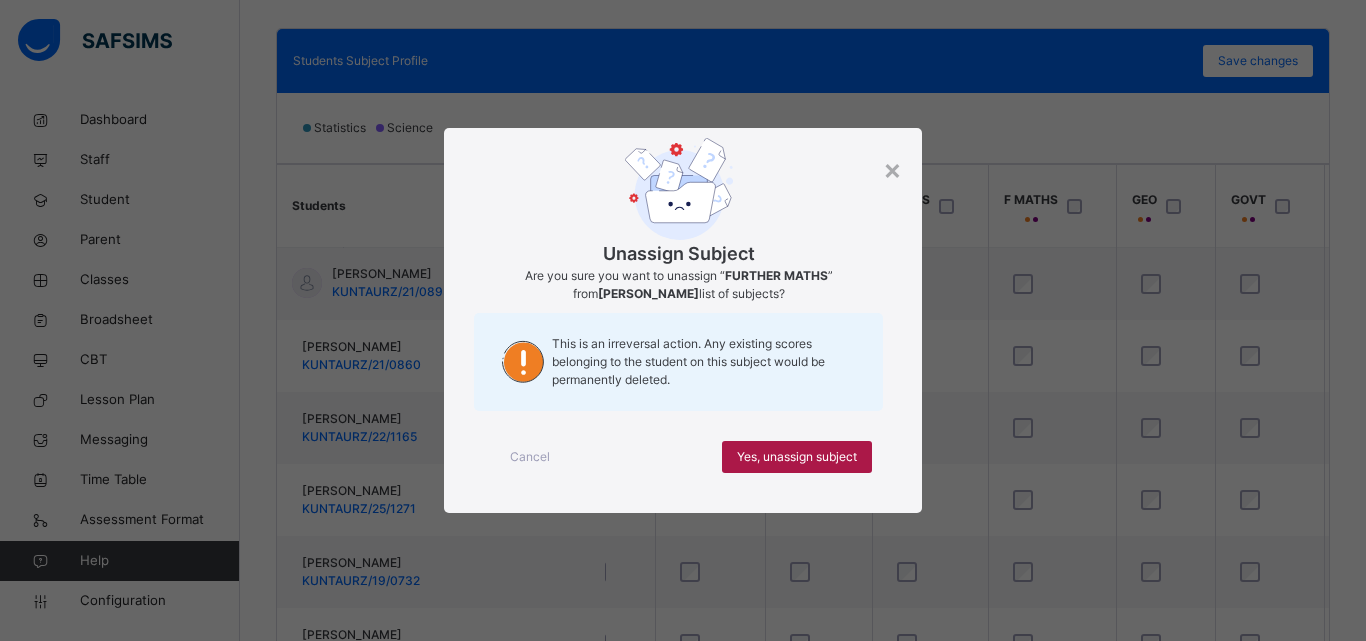 click on "Yes, unassign subject" at bounding box center [797, 457] 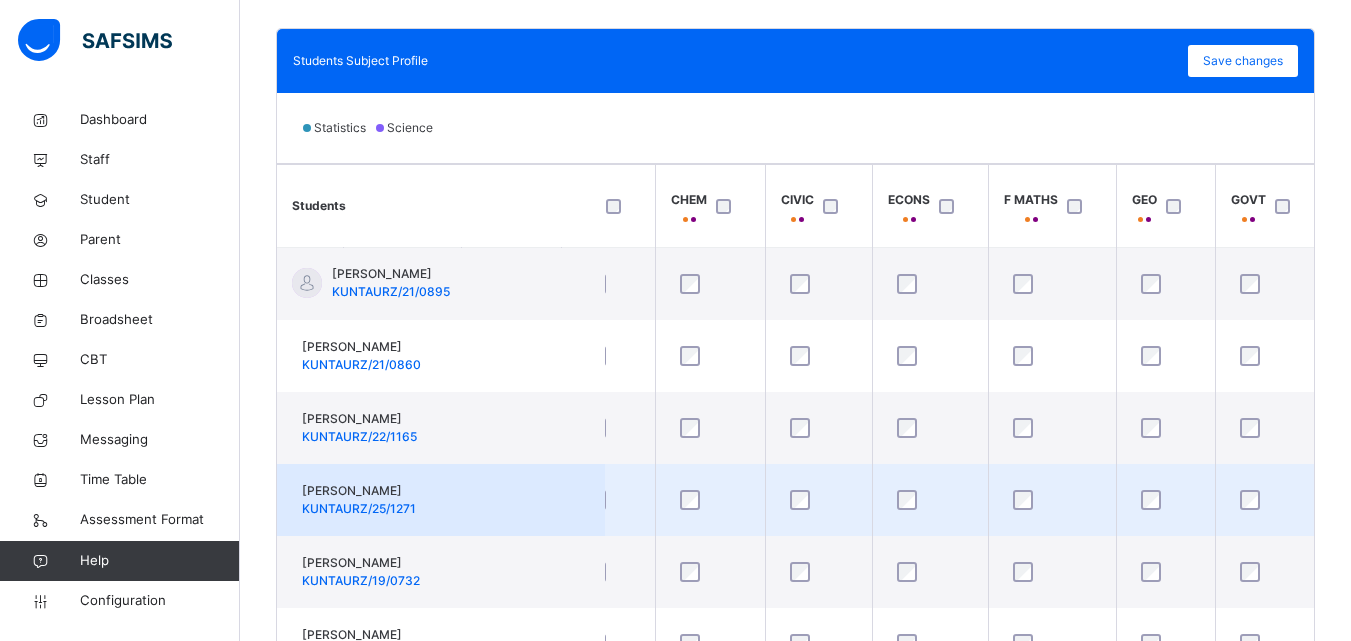 click on "[PERSON_NAME]" at bounding box center [359, 491] 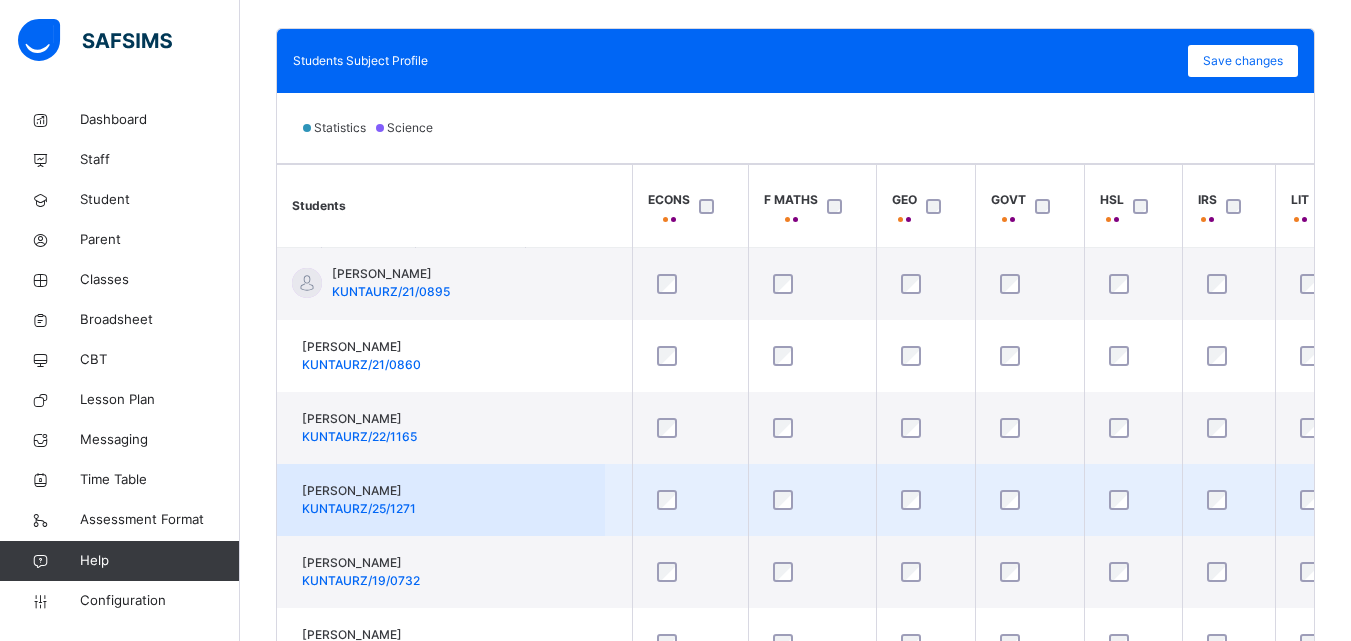 scroll, scrollTop: 0, scrollLeft: 840, axis: horizontal 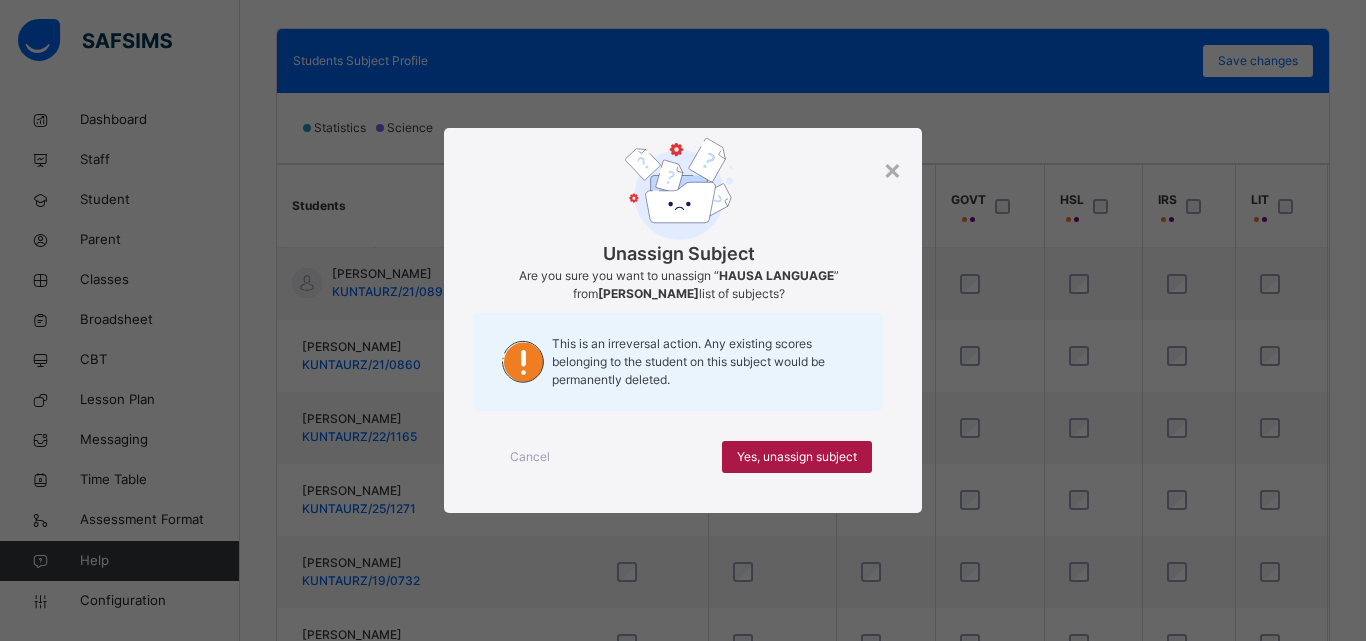 click on "Yes, unassign subject" at bounding box center [797, 457] 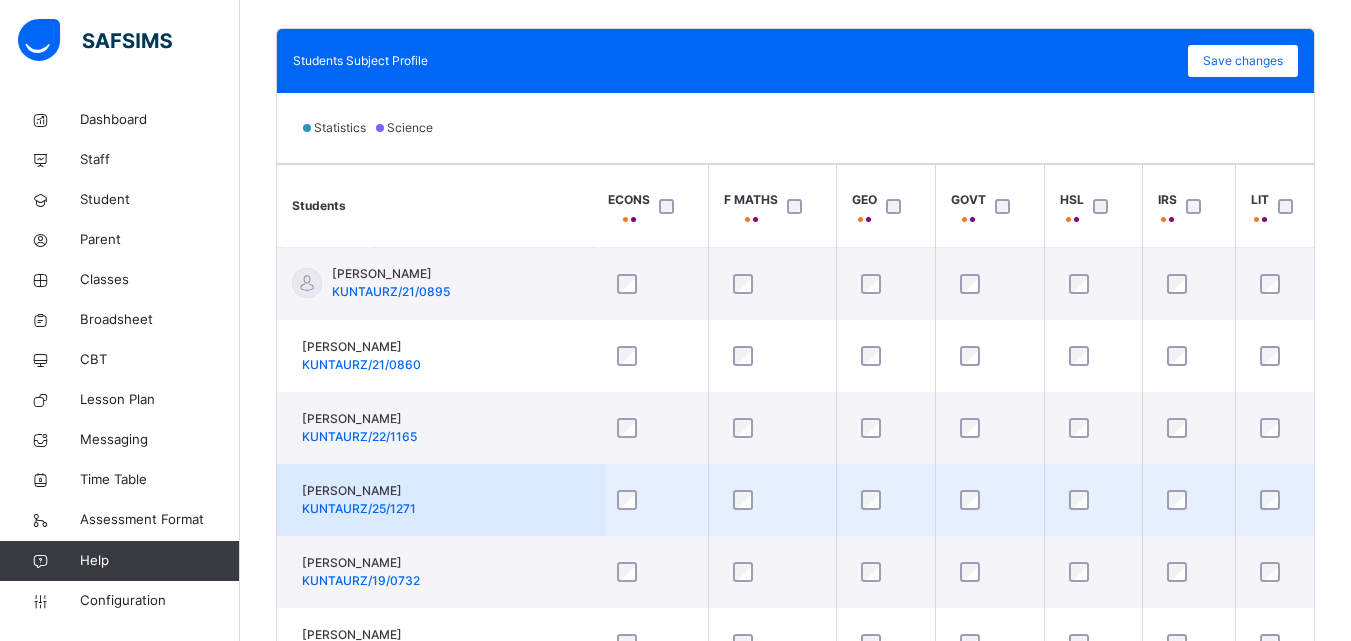 click on "[PERSON_NAME]" at bounding box center [359, 491] 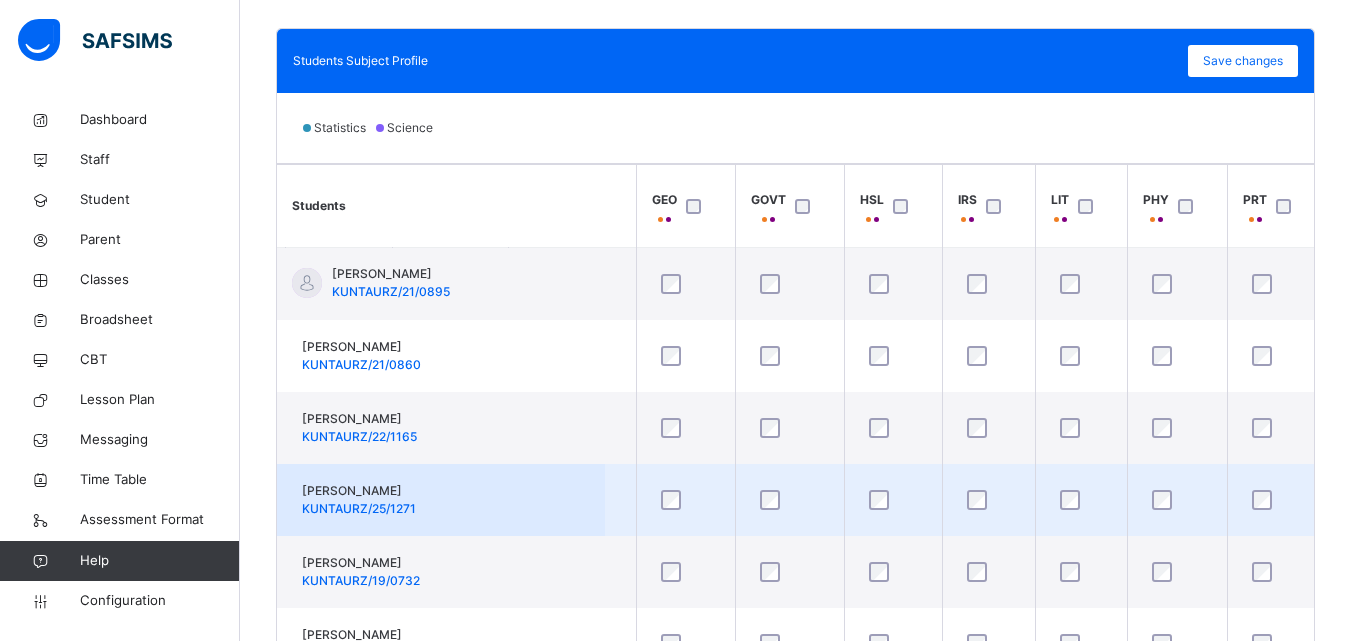 scroll, scrollTop: 0, scrollLeft: 1072, axis: horizontal 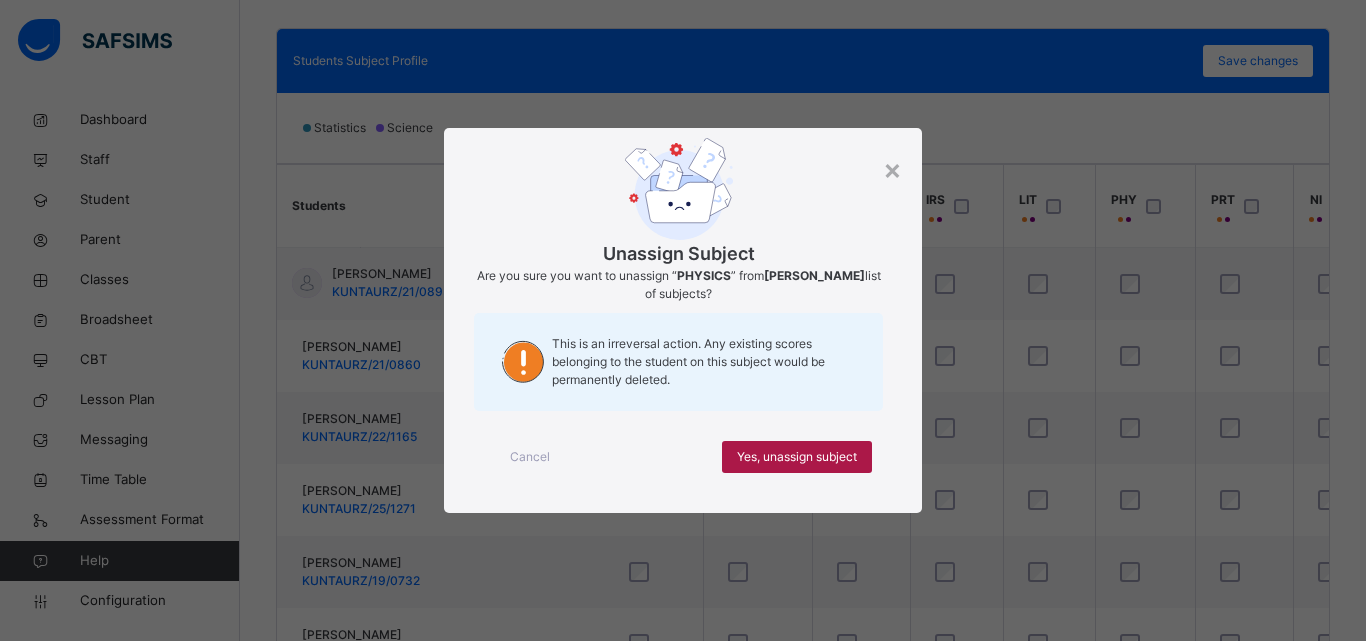 click on "Yes, unassign subject" at bounding box center (797, 457) 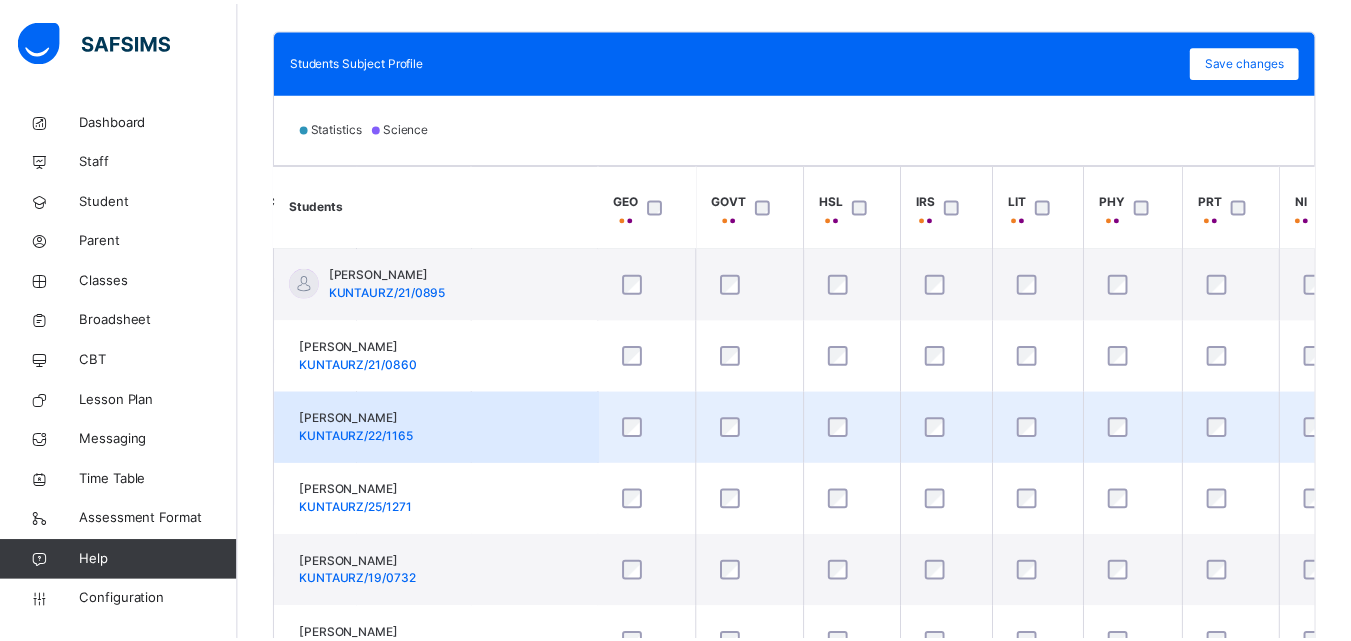 scroll, scrollTop: 0, scrollLeft: 882, axis: horizontal 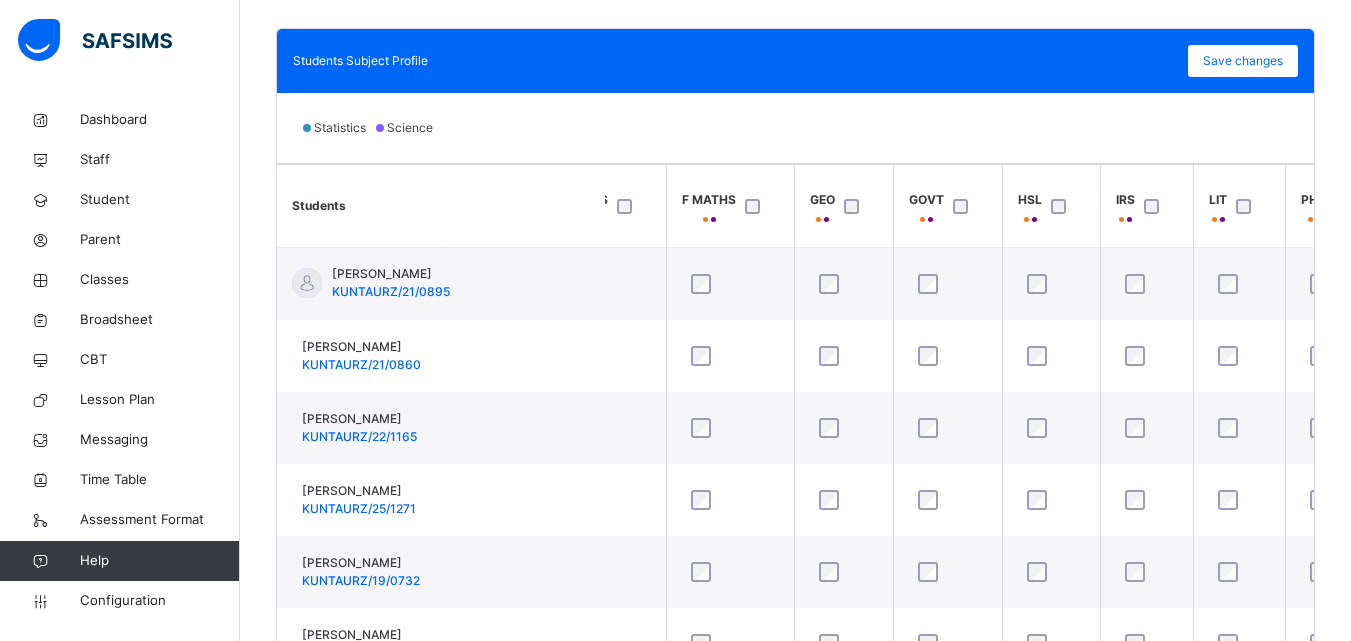 click on "Statistics   Science" at bounding box center (795, 128) 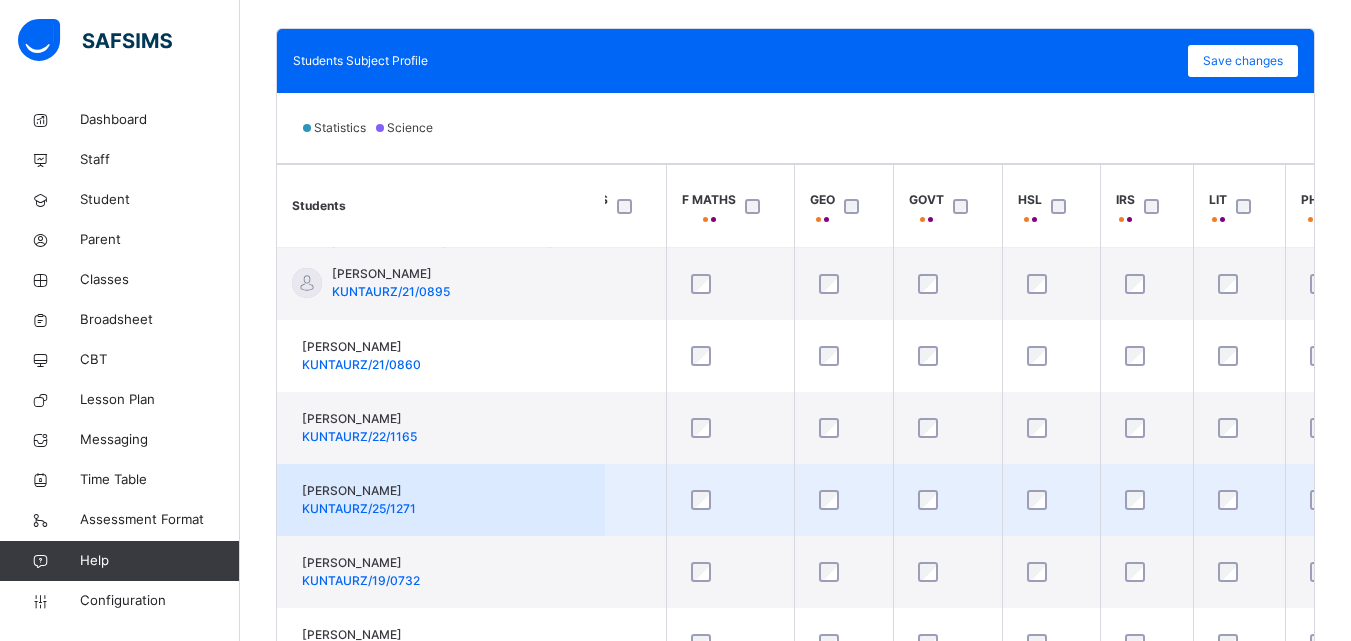 click on "[PERSON_NAME]/25/1271" at bounding box center [359, 500] 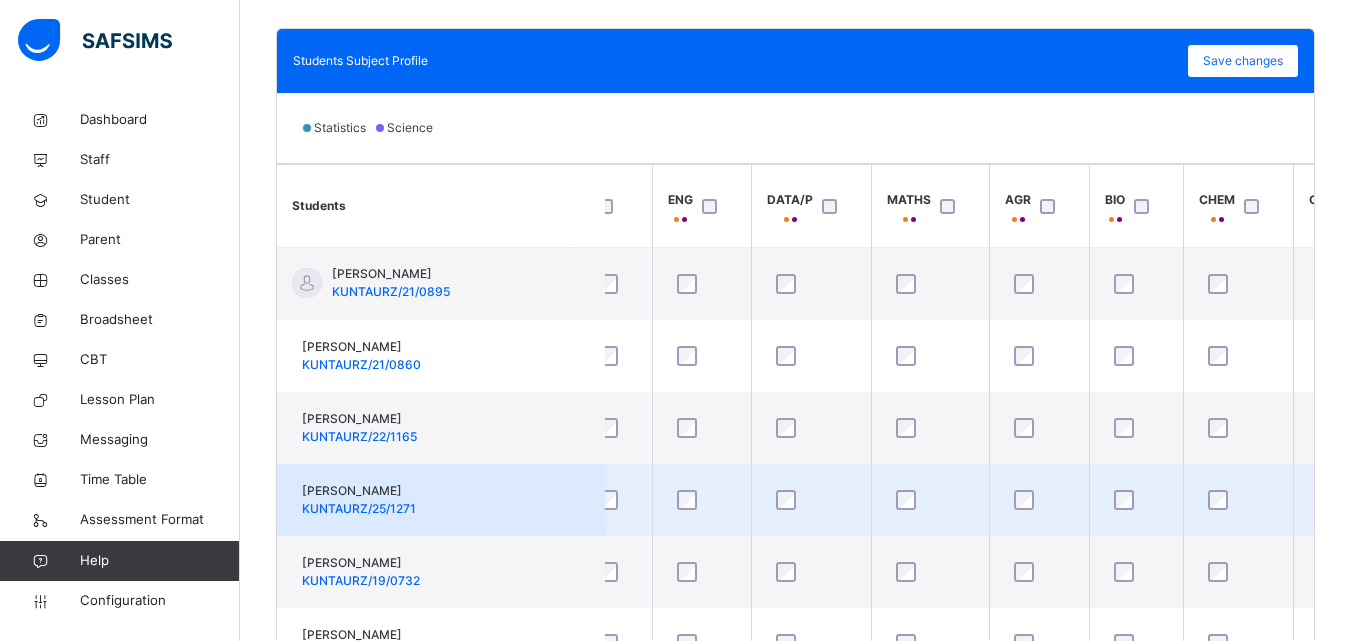 scroll, scrollTop: 0, scrollLeft: 0, axis: both 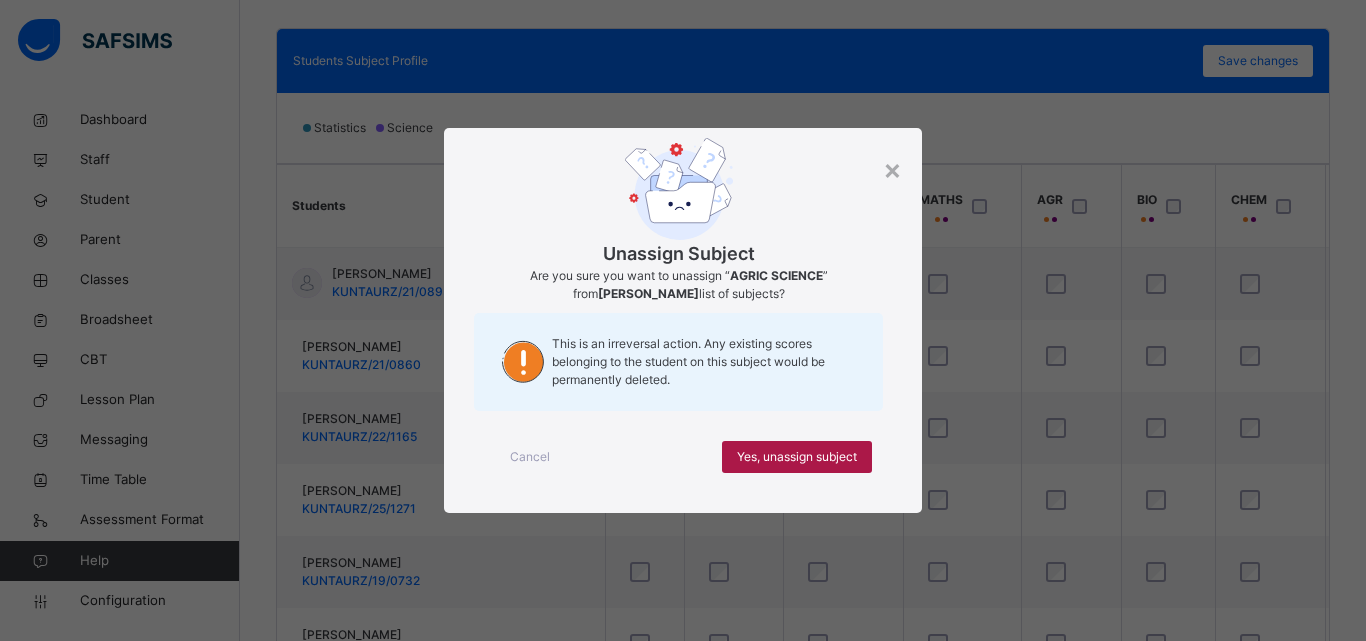 click on "Yes, unassign subject" at bounding box center [797, 457] 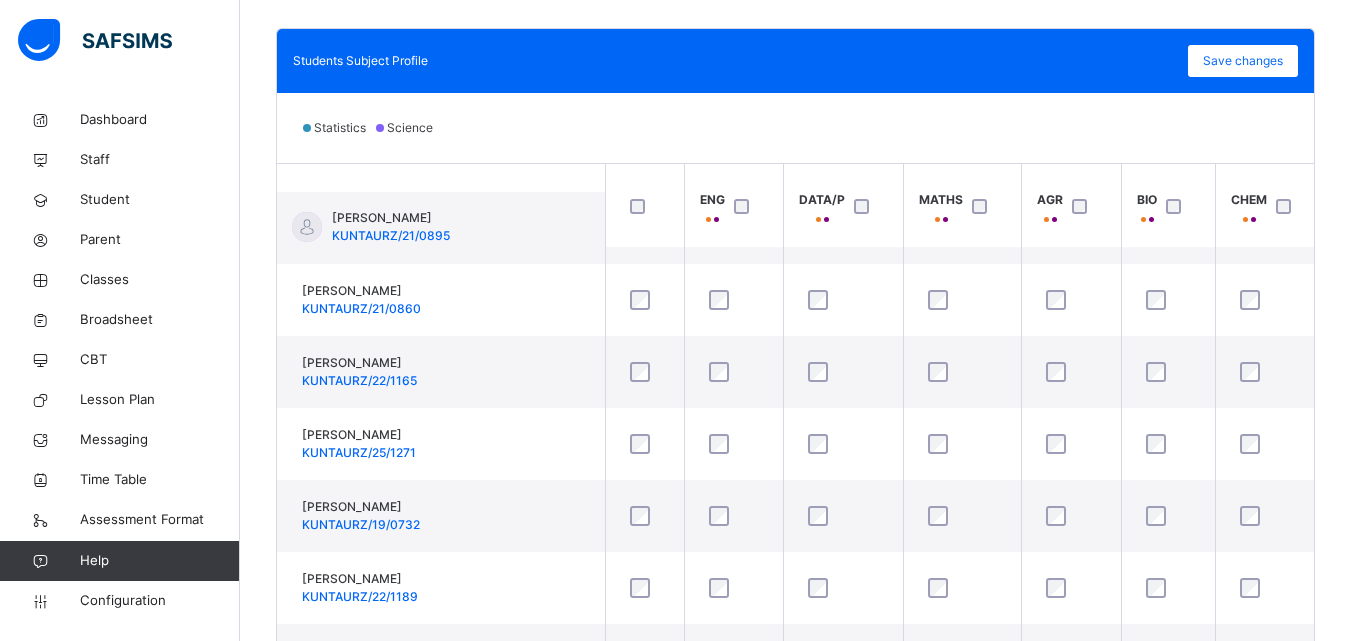 scroll, scrollTop: 63, scrollLeft: 0, axis: vertical 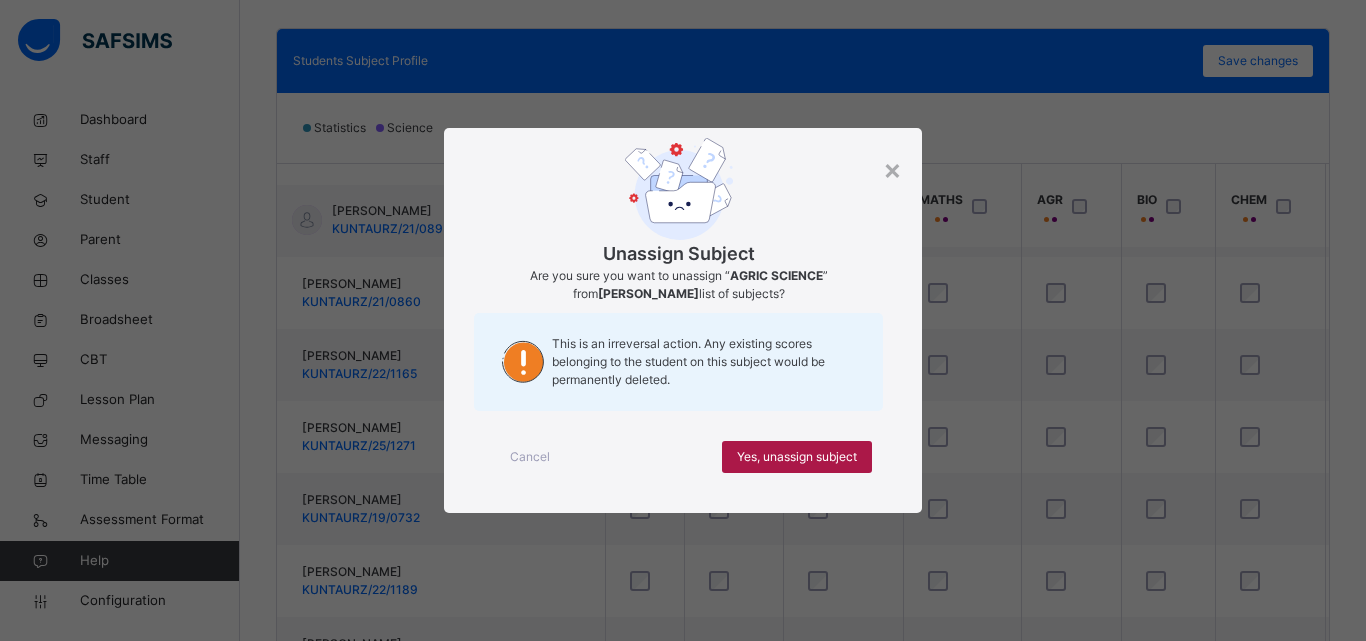 click on "Yes, unassign subject" at bounding box center [797, 457] 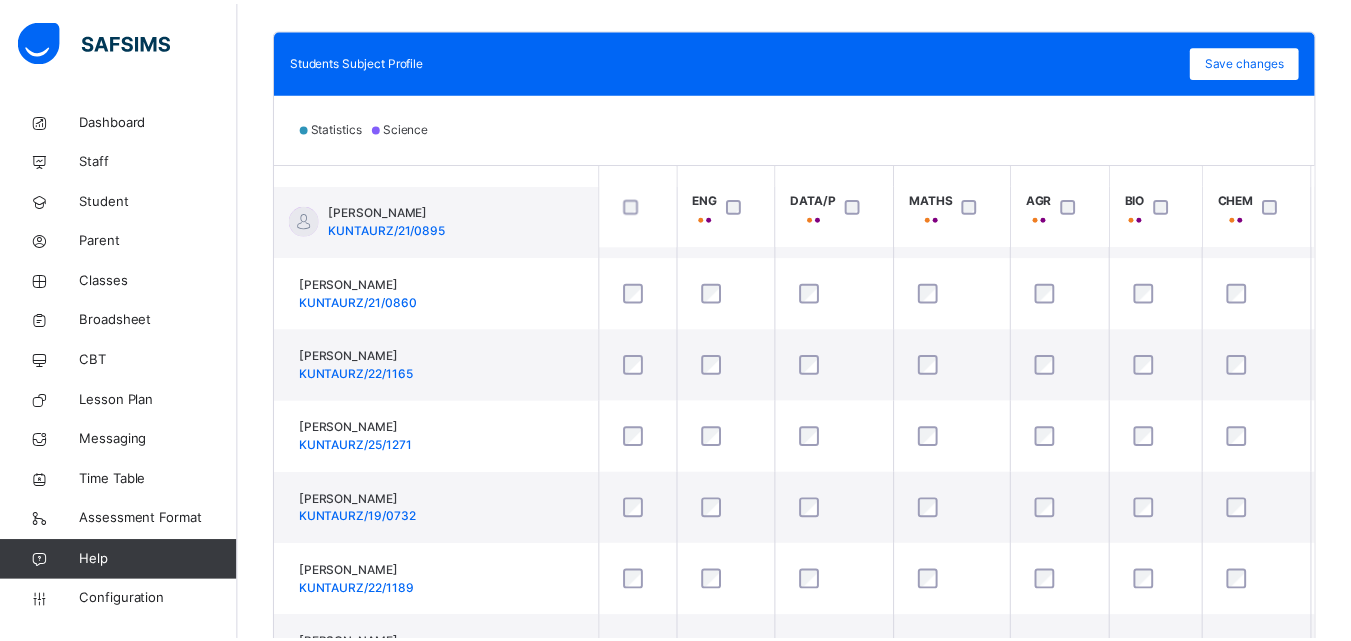 scroll, scrollTop: 63, scrollLeft: 0, axis: vertical 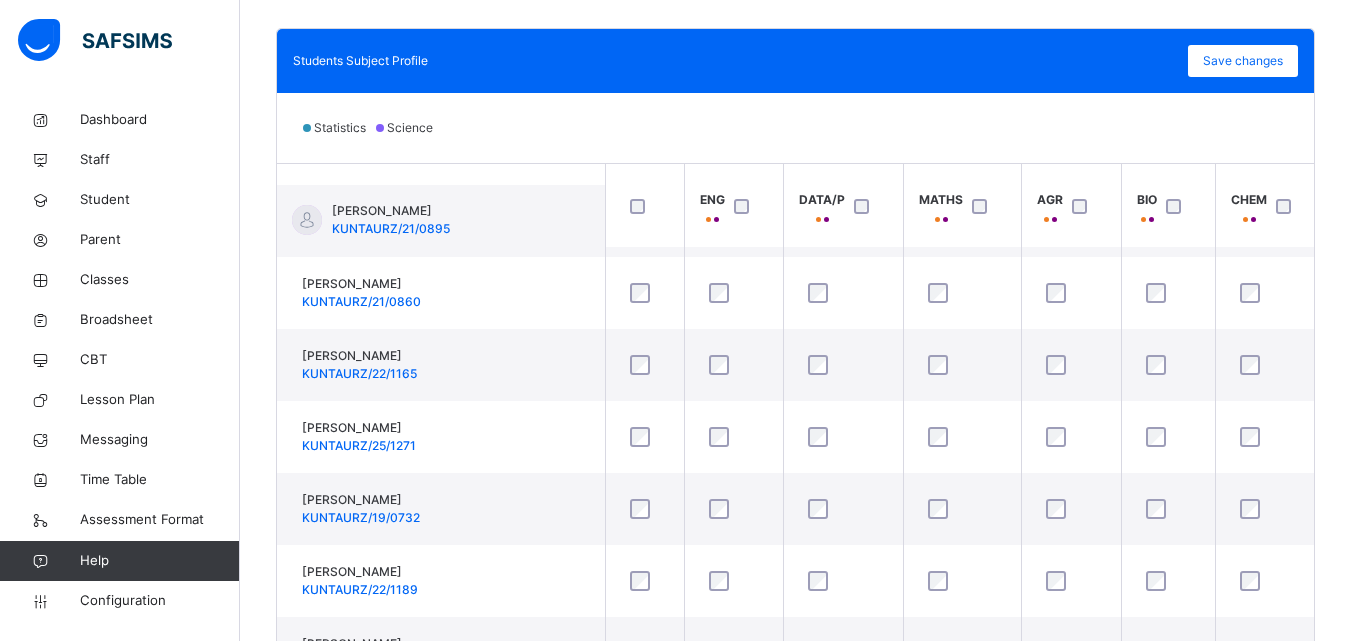 click on "Statistics   Science" at bounding box center (795, 128) 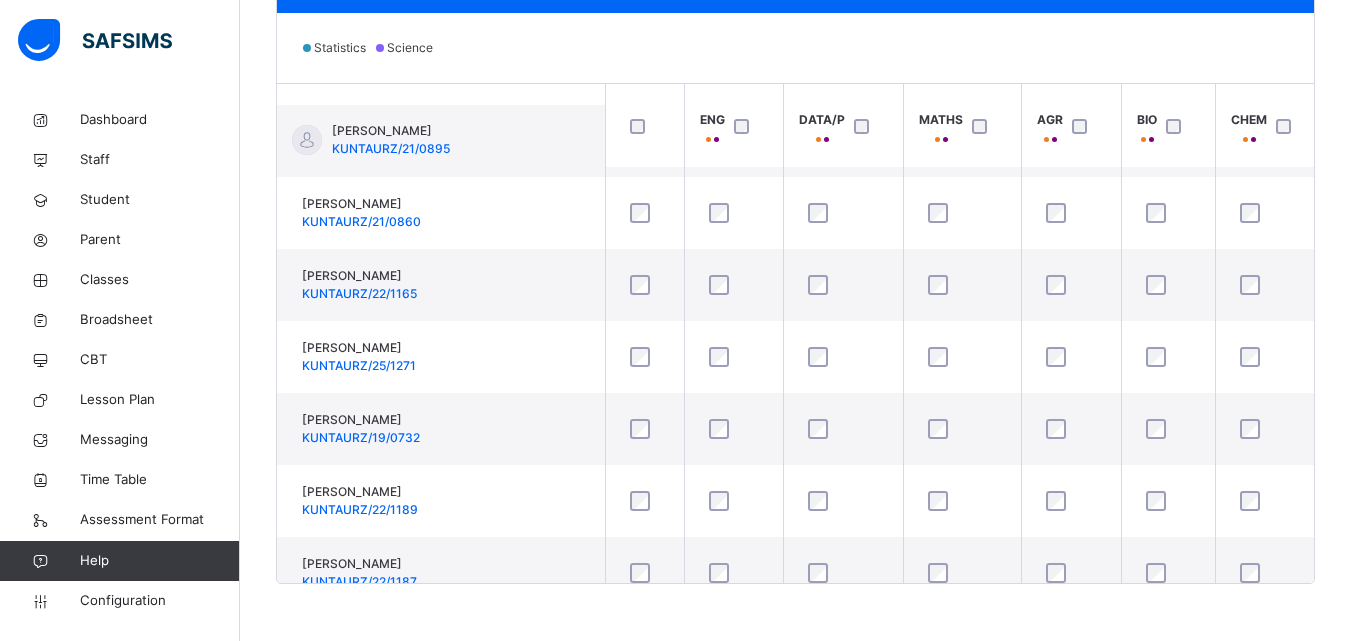 scroll, scrollTop: 642, scrollLeft: 0, axis: vertical 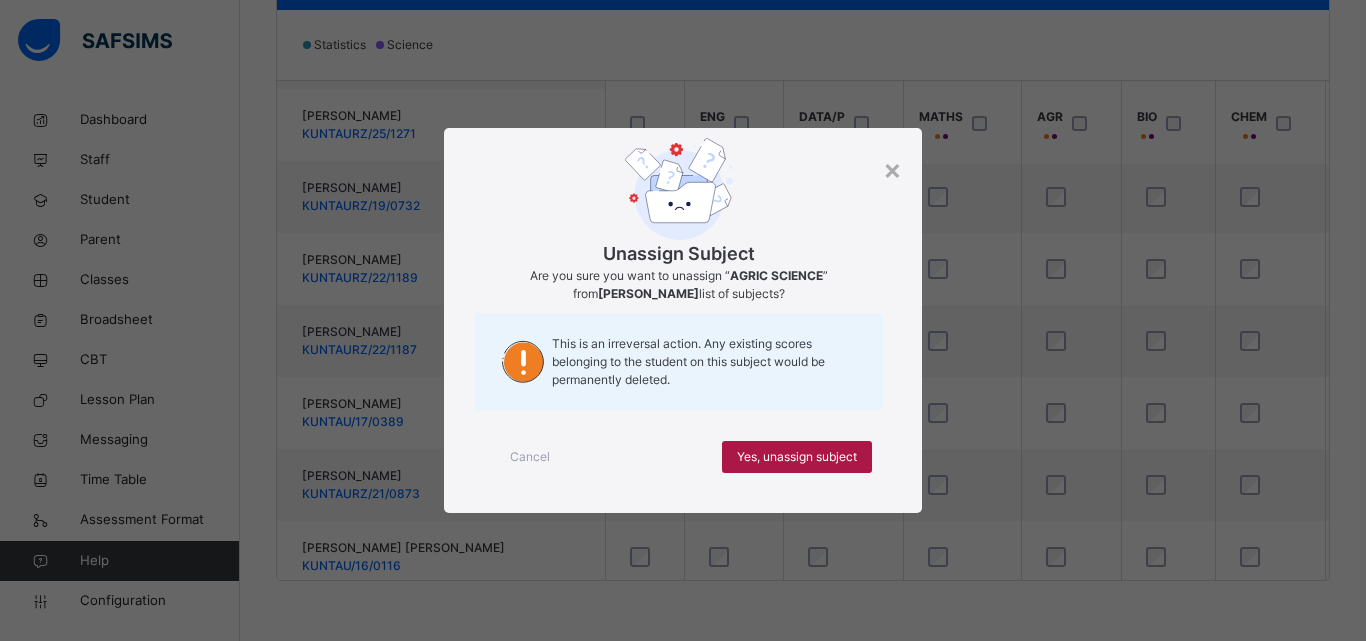 click on "Yes, unassign subject" at bounding box center [797, 457] 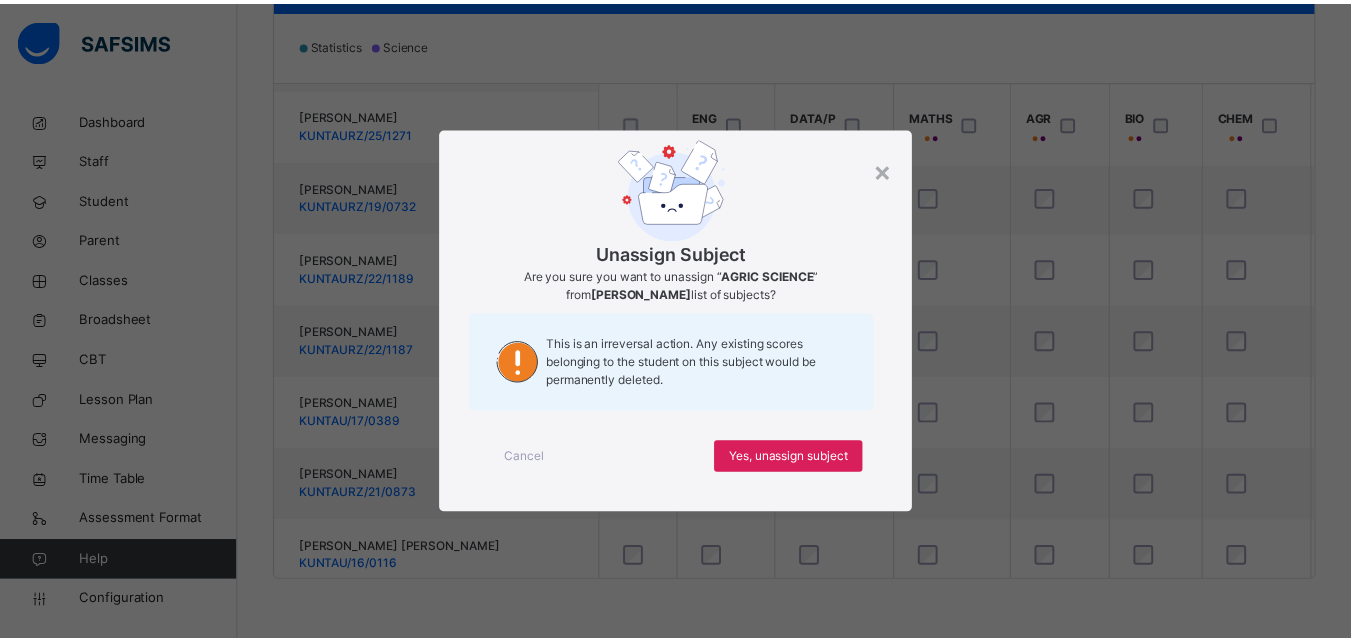 scroll, scrollTop: 292, scrollLeft: 0, axis: vertical 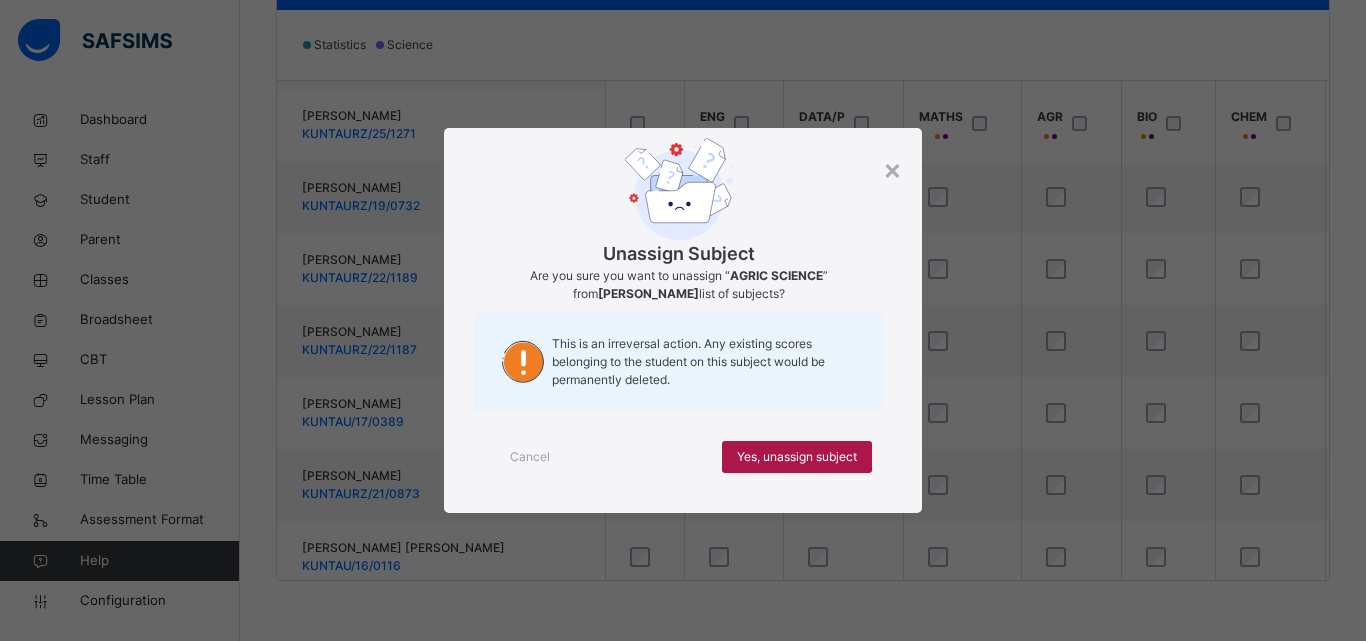 click on "Yes, unassign subject" at bounding box center [797, 457] 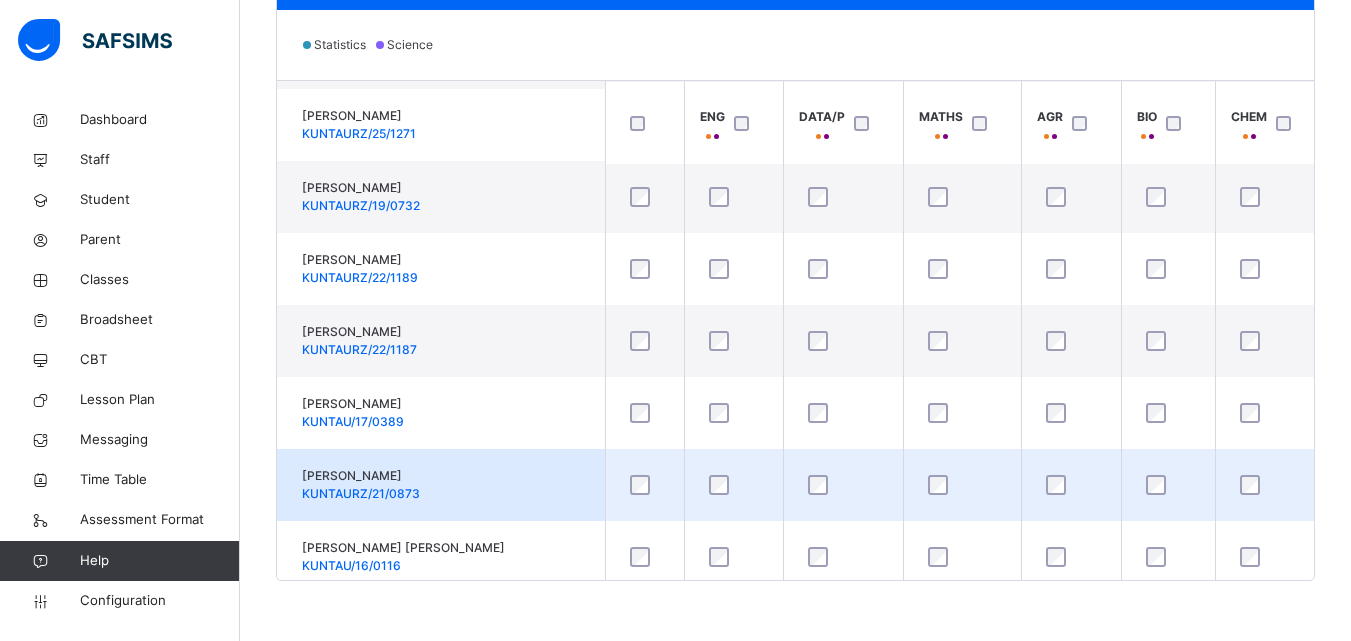 scroll, scrollTop: 292, scrollLeft: 0, axis: vertical 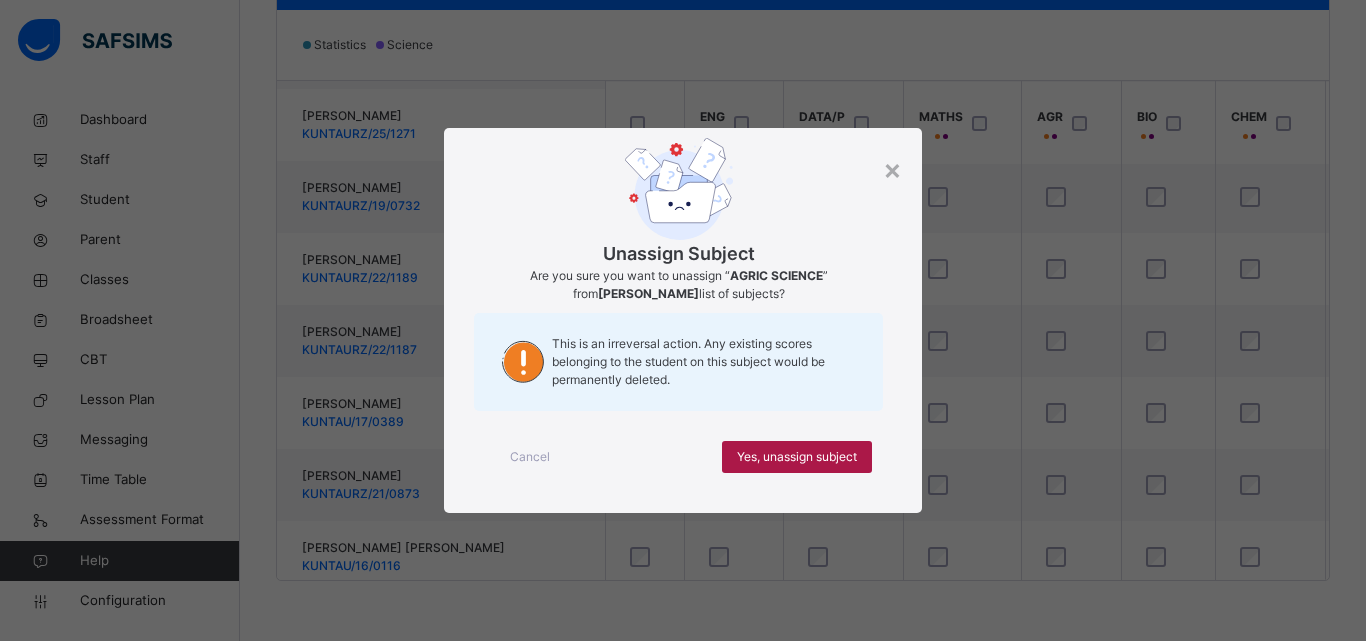 click on "Yes, unassign subject" at bounding box center (797, 457) 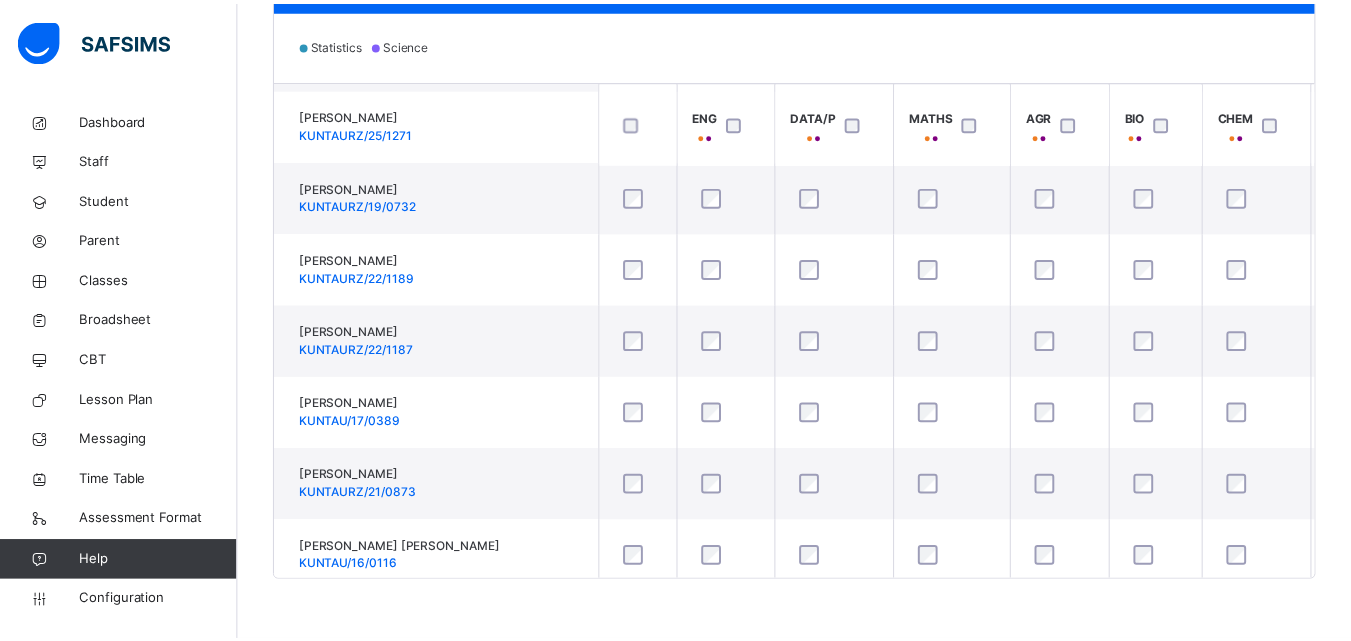 scroll, scrollTop: 292, scrollLeft: 0, axis: vertical 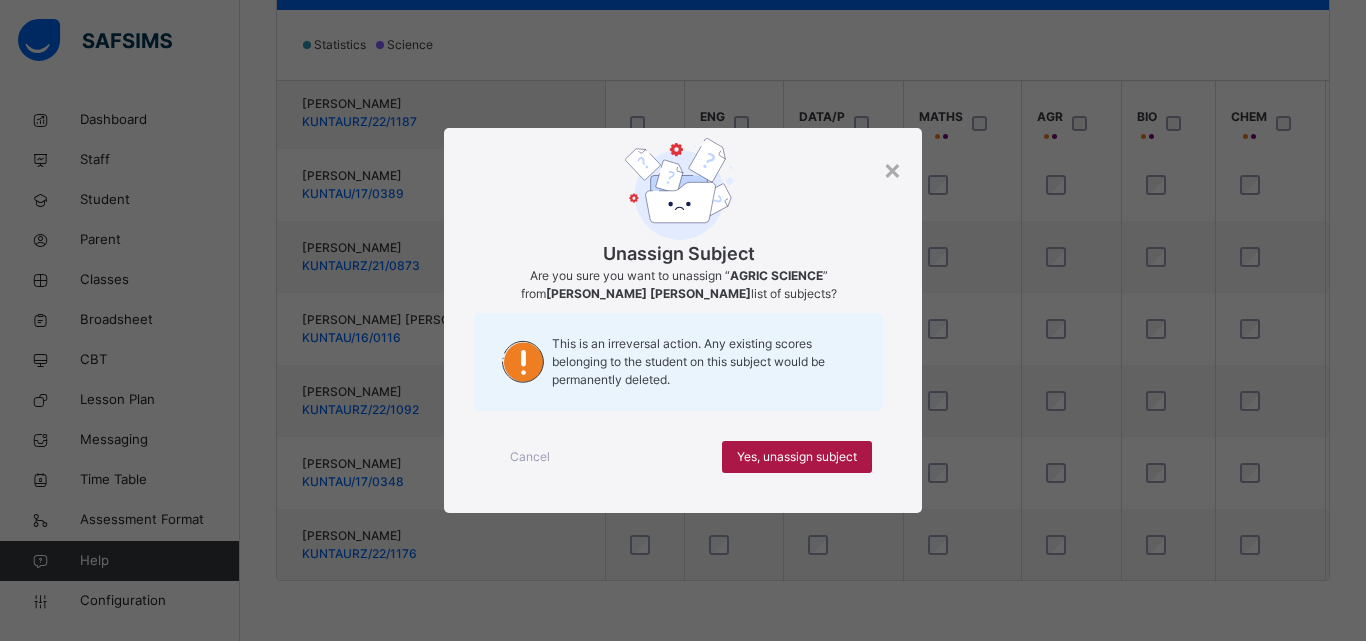 click on "Yes, unassign subject" at bounding box center (797, 457) 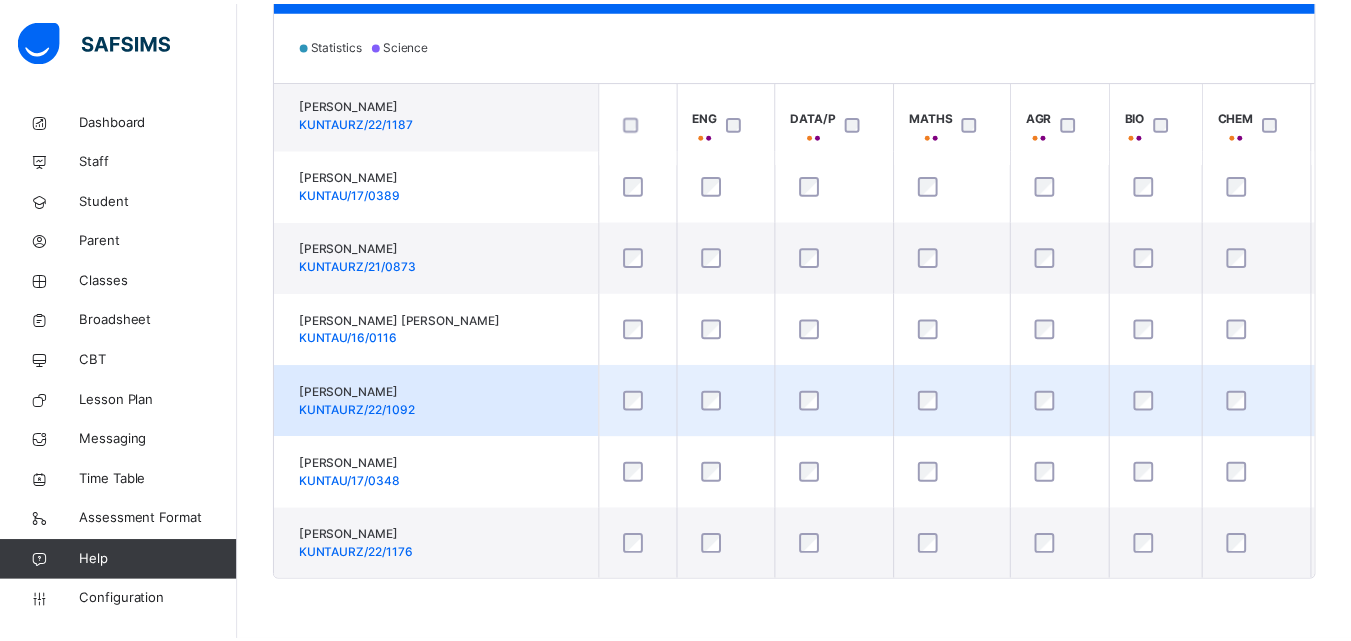 scroll, scrollTop: 520, scrollLeft: 0, axis: vertical 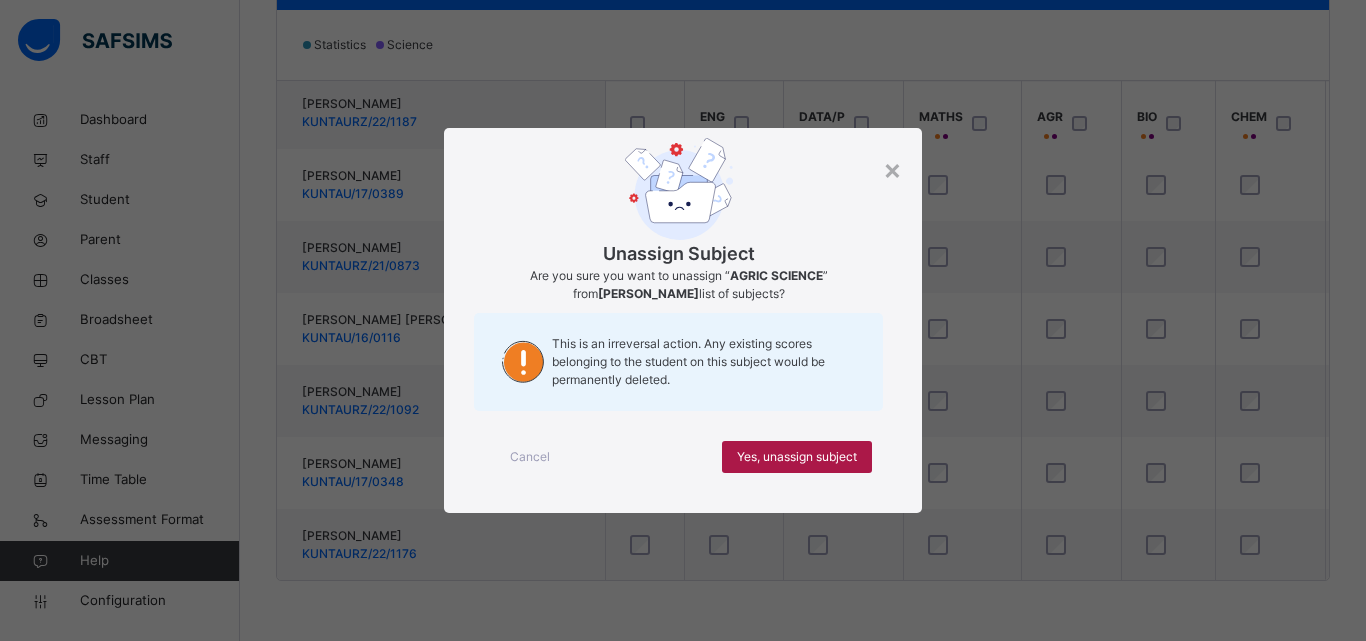 click on "Yes, unassign subject" at bounding box center (797, 457) 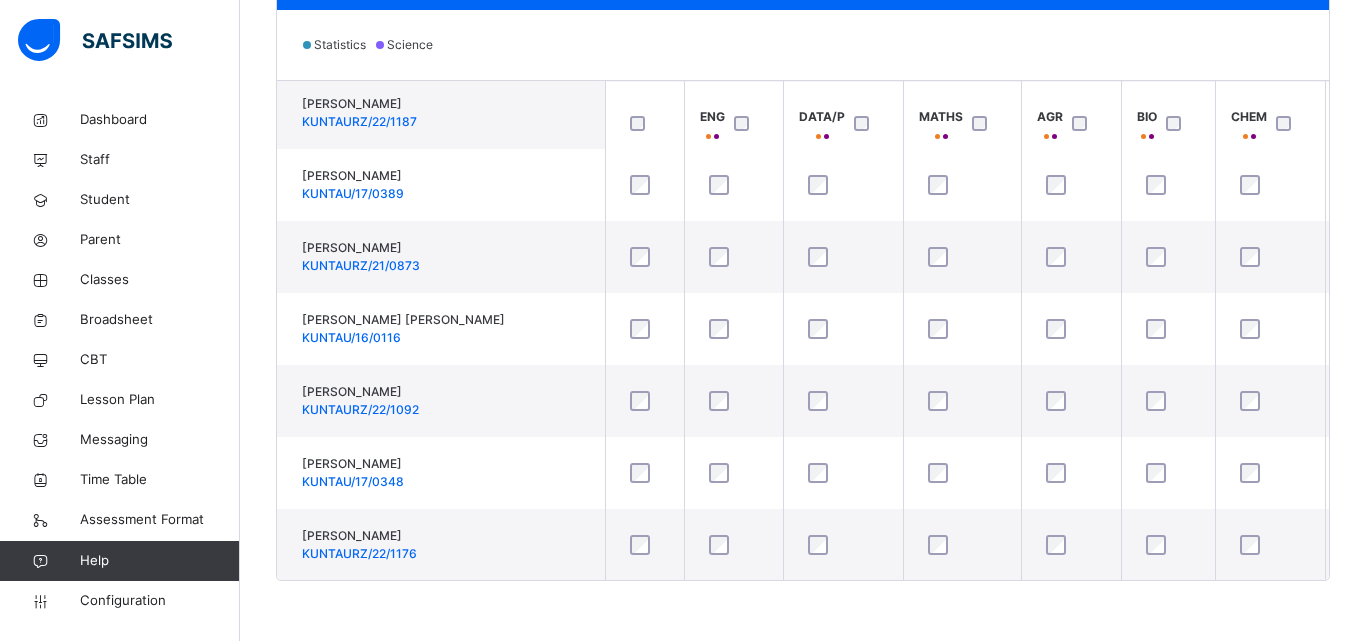 scroll, scrollTop: 520, scrollLeft: 0, axis: vertical 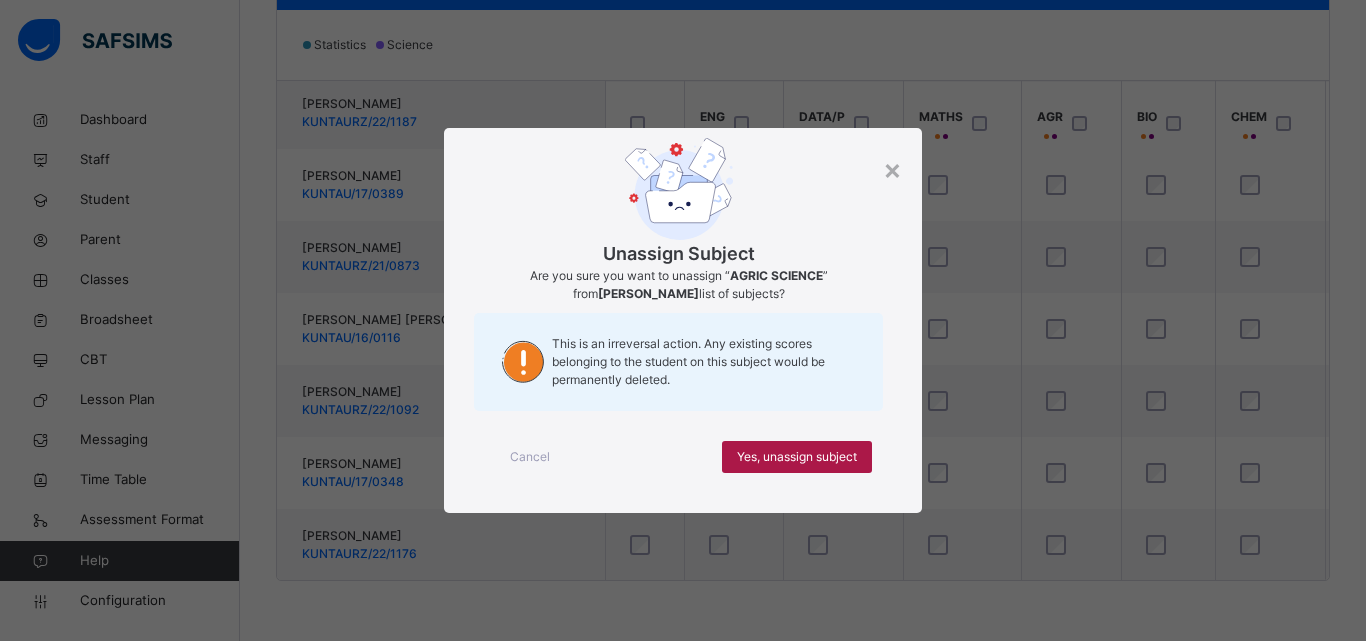 click on "Yes, unassign subject" at bounding box center [797, 457] 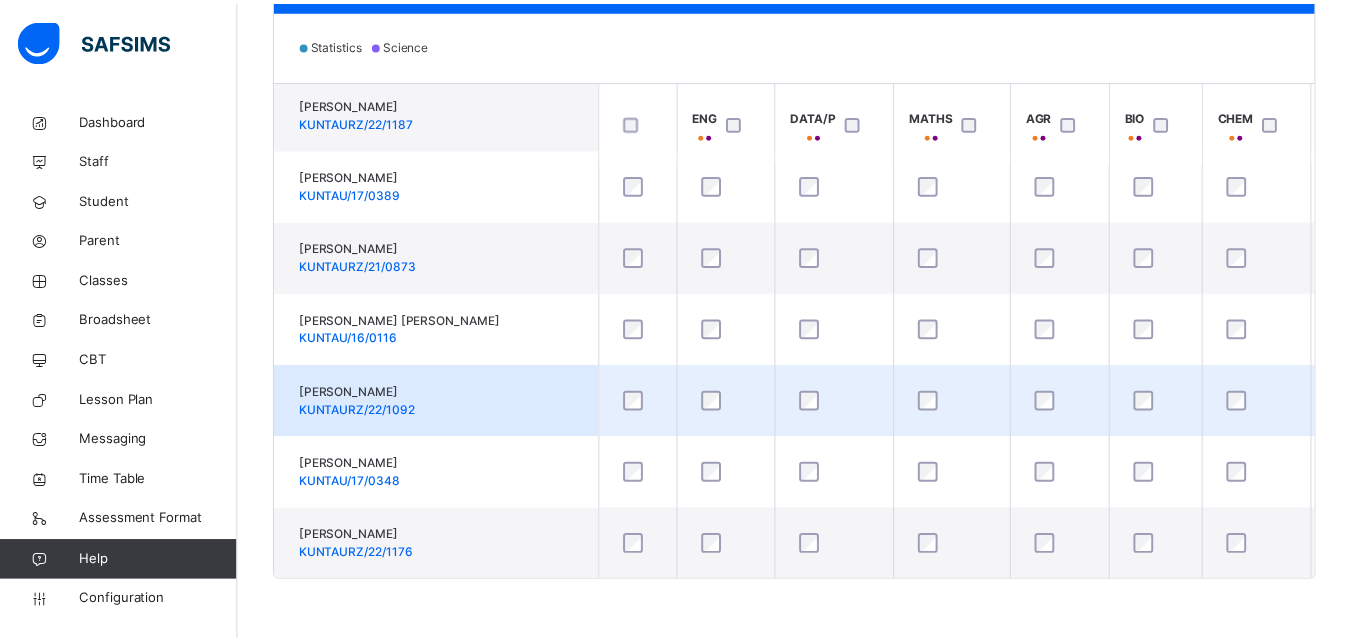 scroll, scrollTop: 520, scrollLeft: 0, axis: vertical 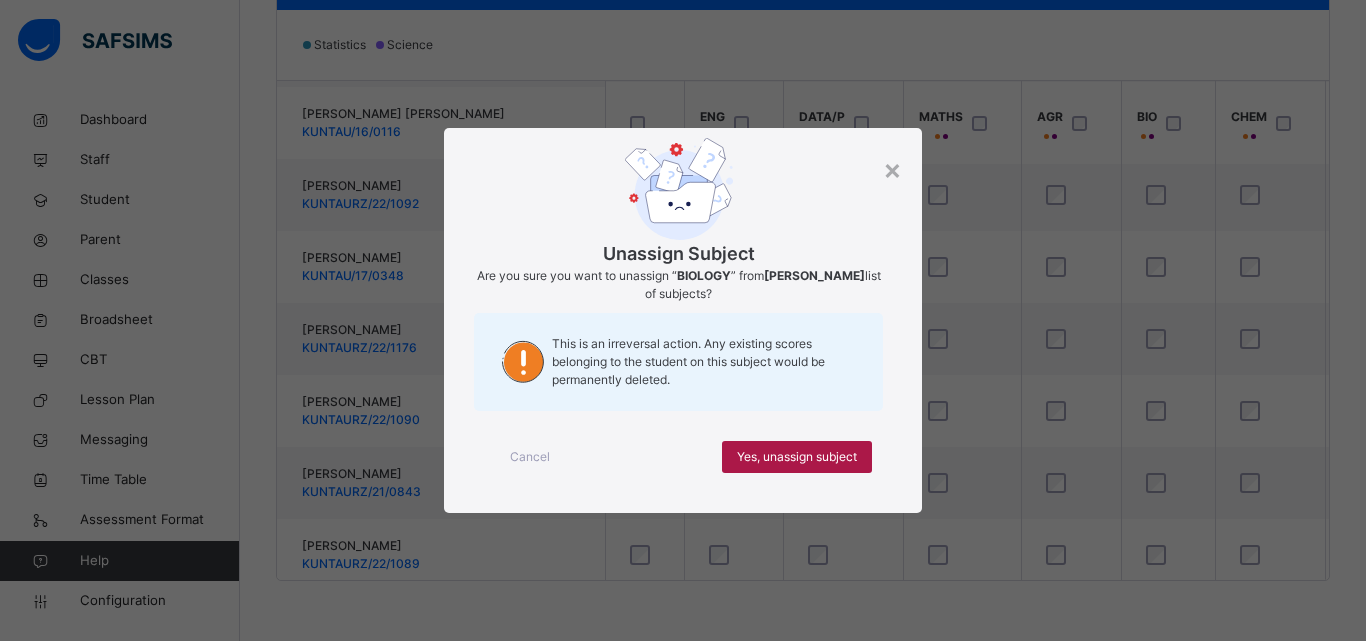 click on "Yes, unassign subject" at bounding box center [797, 457] 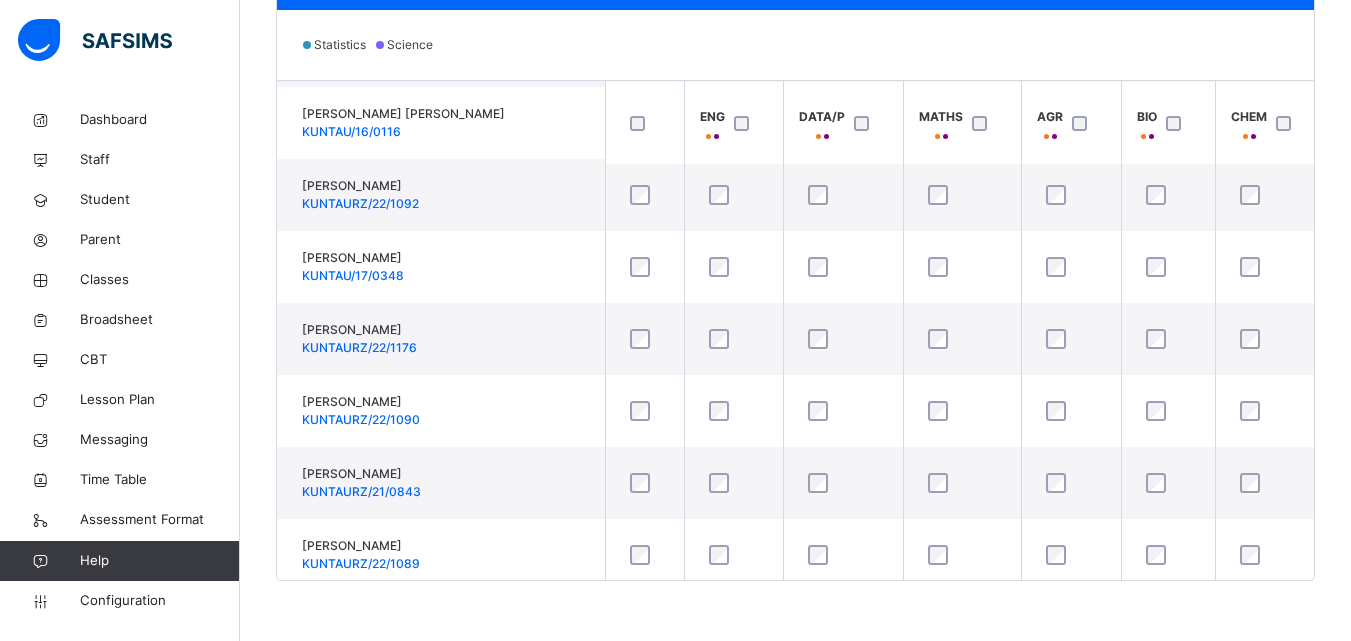 scroll, scrollTop: 726, scrollLeft: 0, axis: vertical 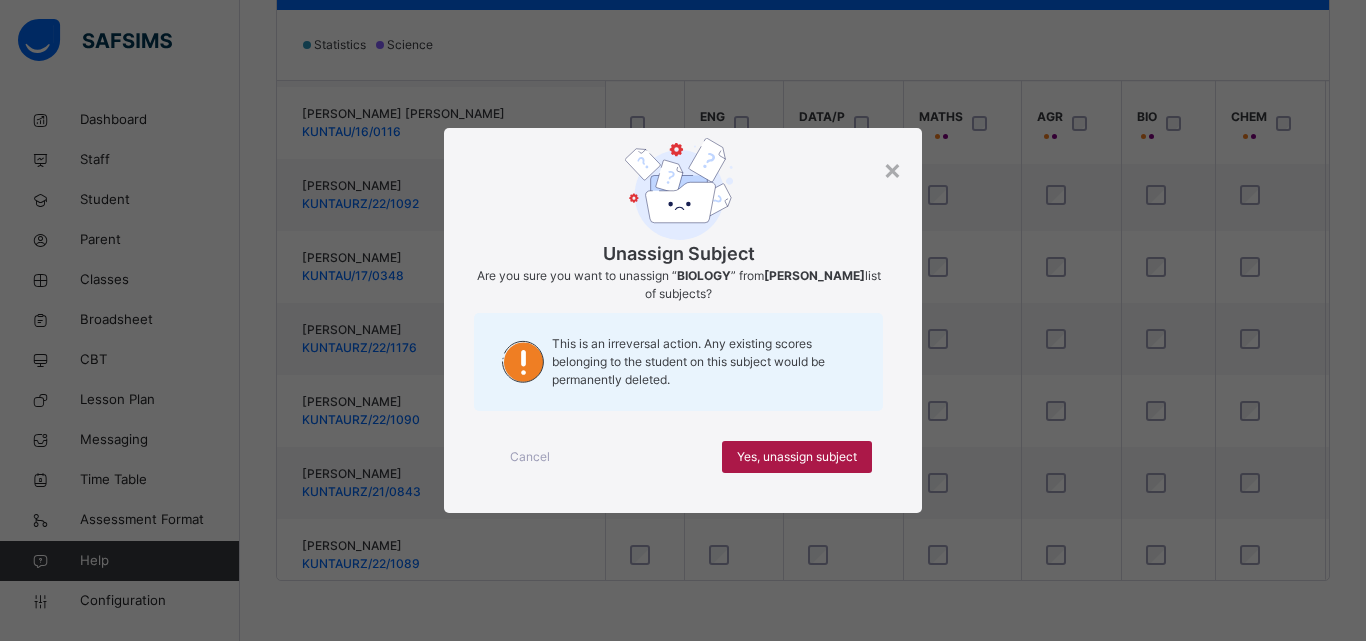 click on "Yes, unassign subject" at bounding box center [797, 457] 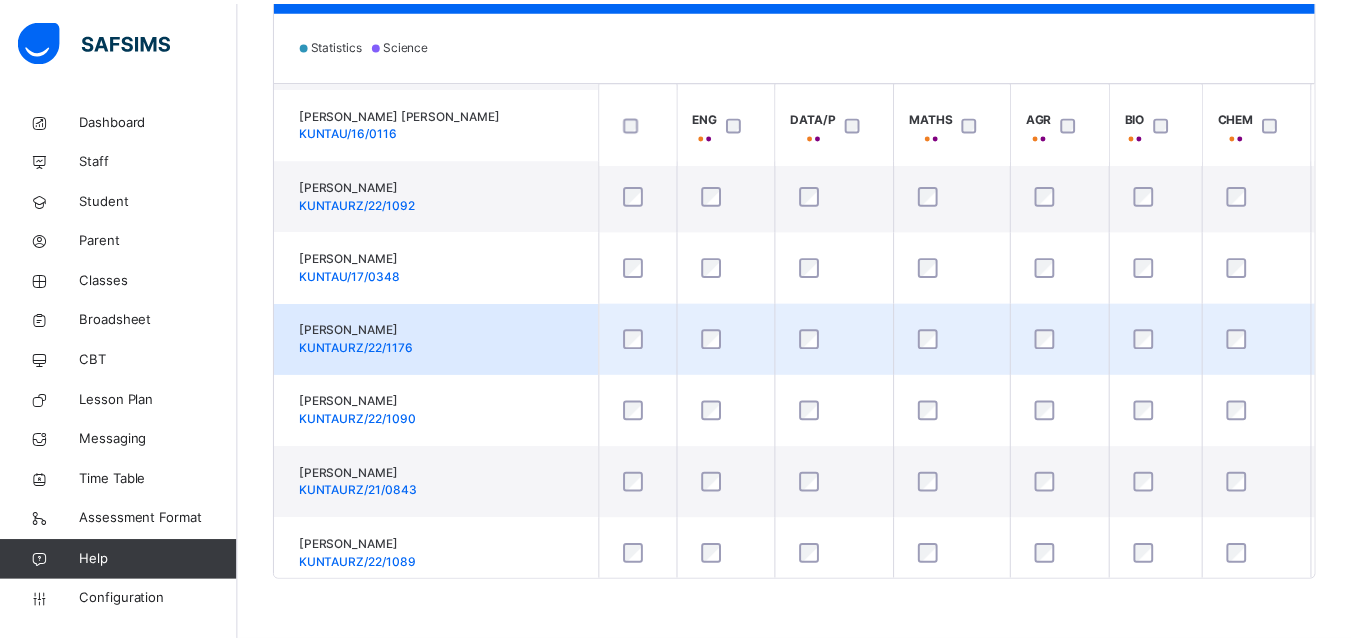 scroll, scrollTop: 726, scrollLeft: 0, axis: vertical 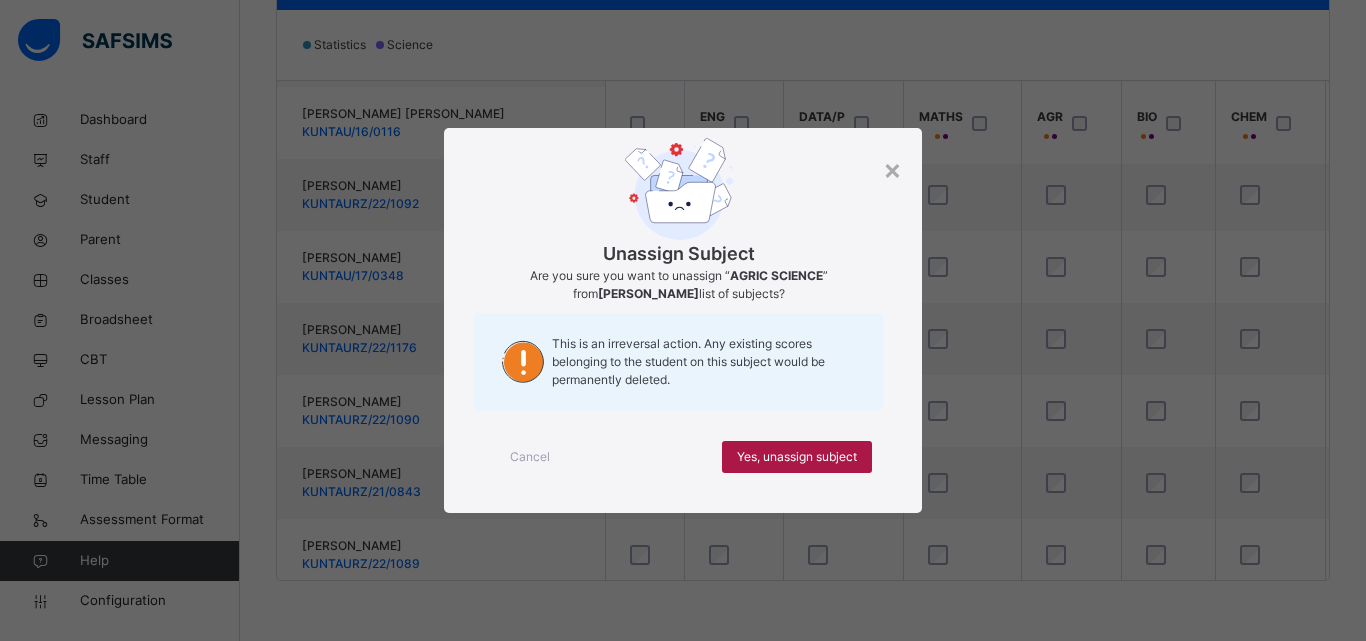 click on "Yes, unassign subject" at bounding box center (797, 457) 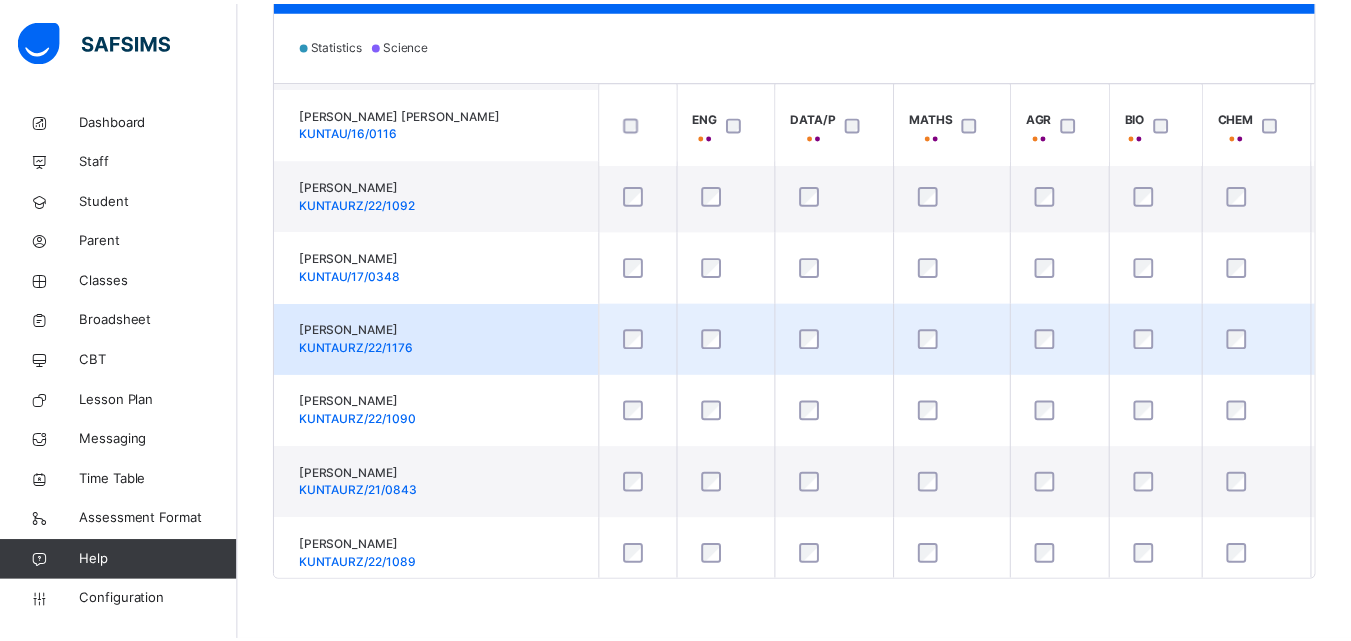 scroll, scrollTop: 726, scrollLeft: 0, axis: vertical 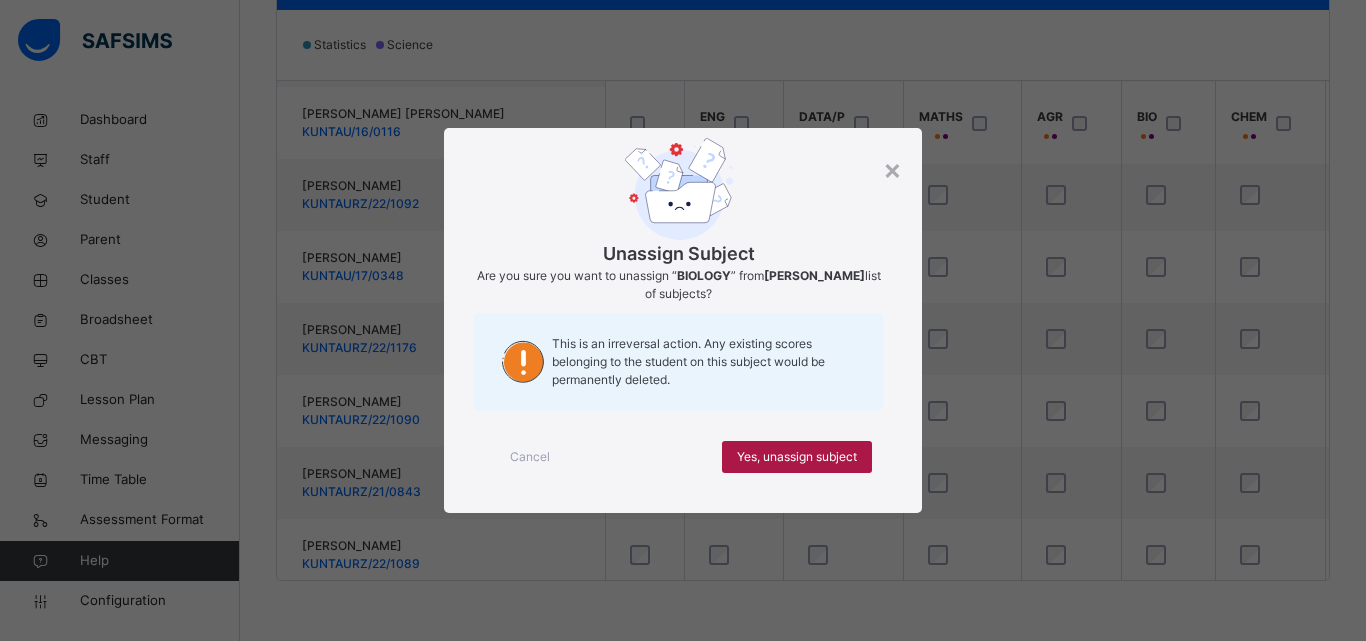 click on "Yes, unassign subject" at bounding box center [797, 457] 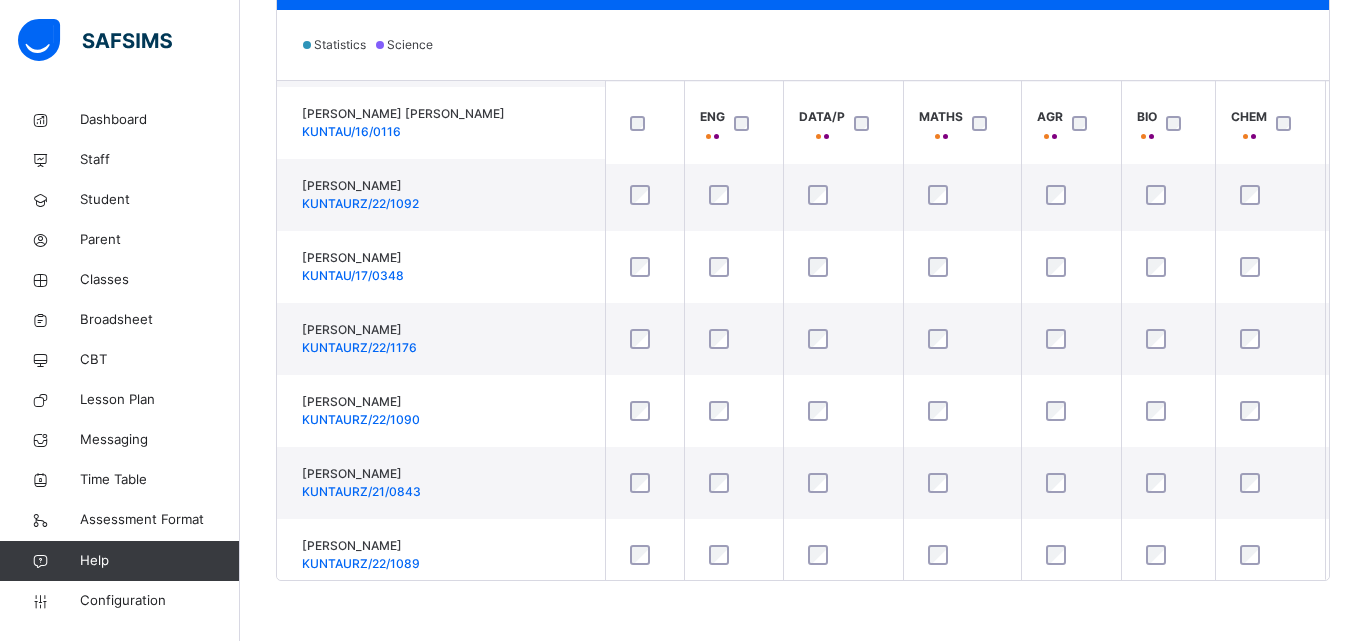scroll, scrollTop: 726, scrollLeft: 0, axis: vertical 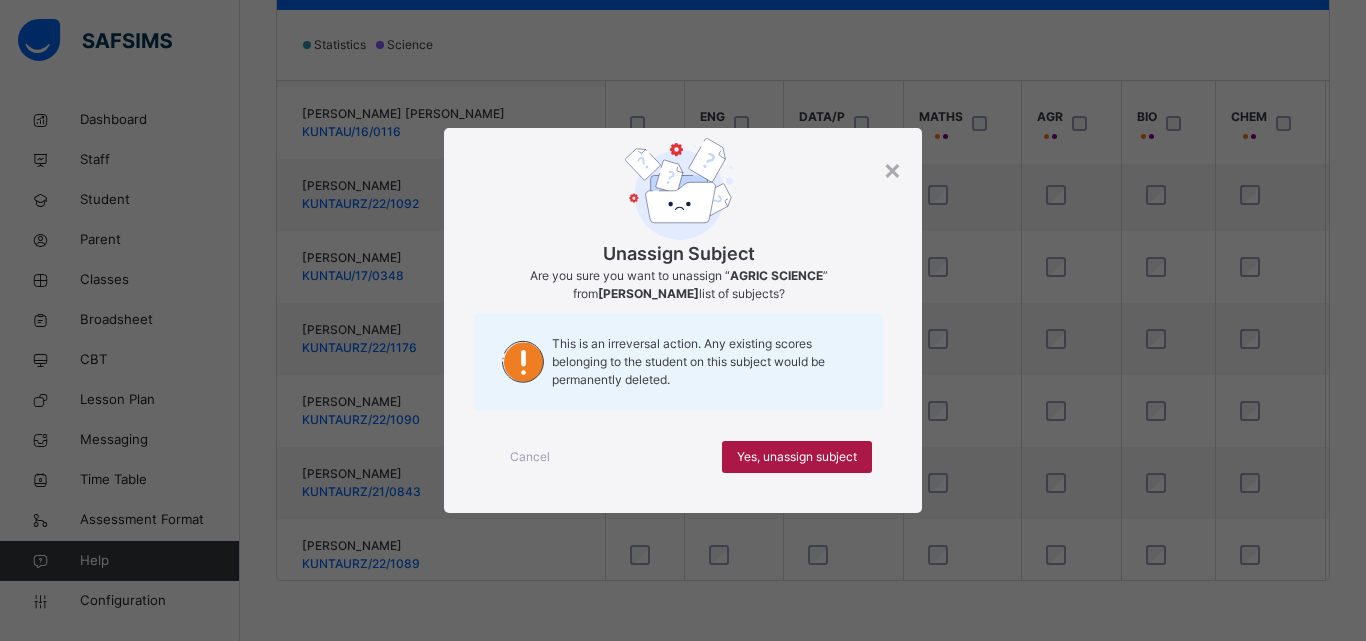 click on "Yes, unassign subject" at bounding box center [797, 457] 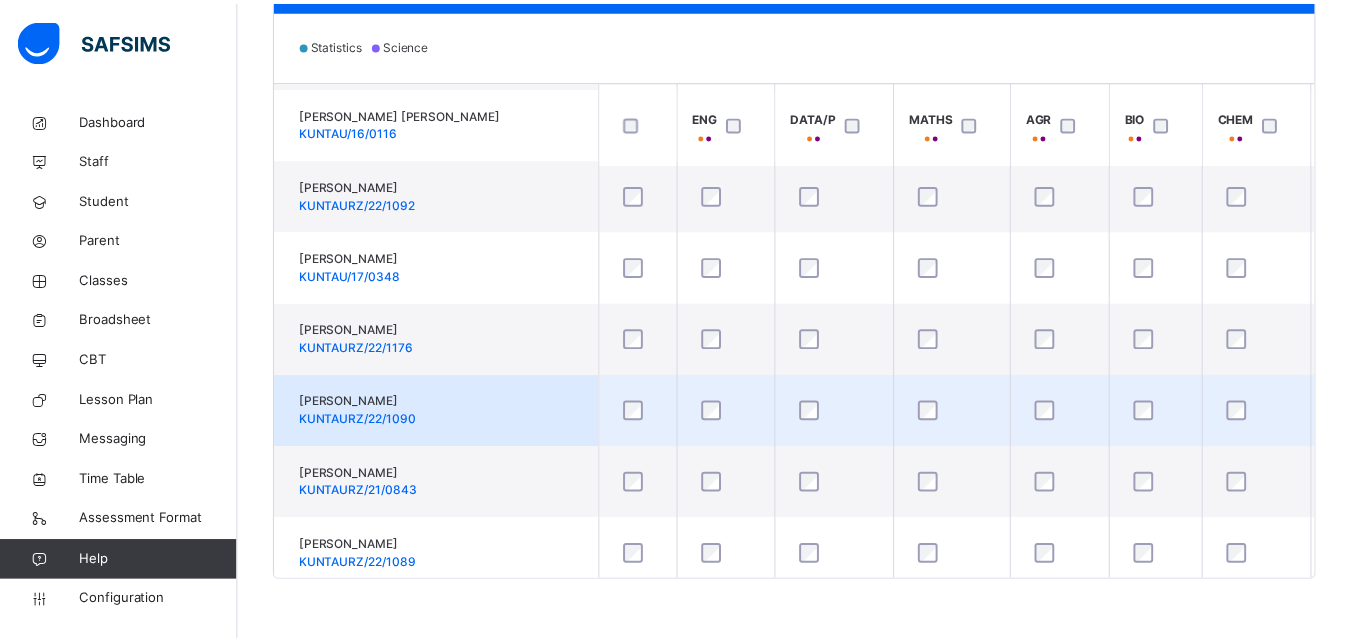 scroll, scrollTop: 726, scrollLeft: 0, axis: vertical 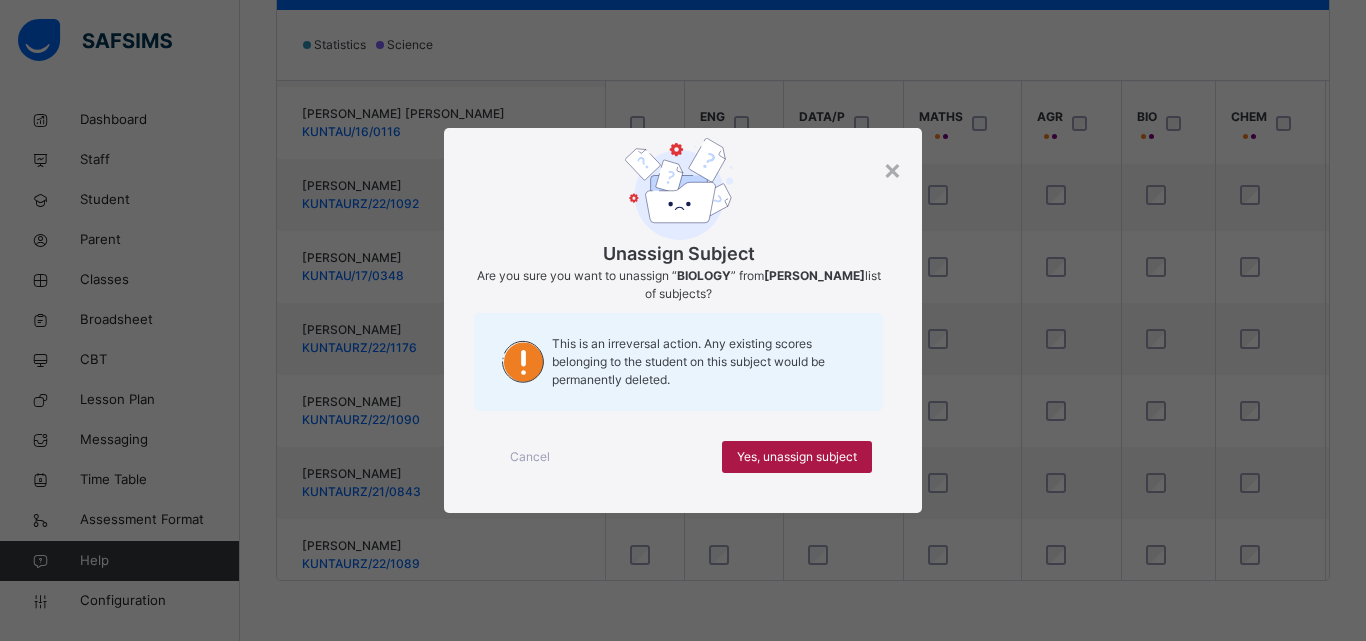 click on "Yes, unassign subject" at bounding box center [797, 457] 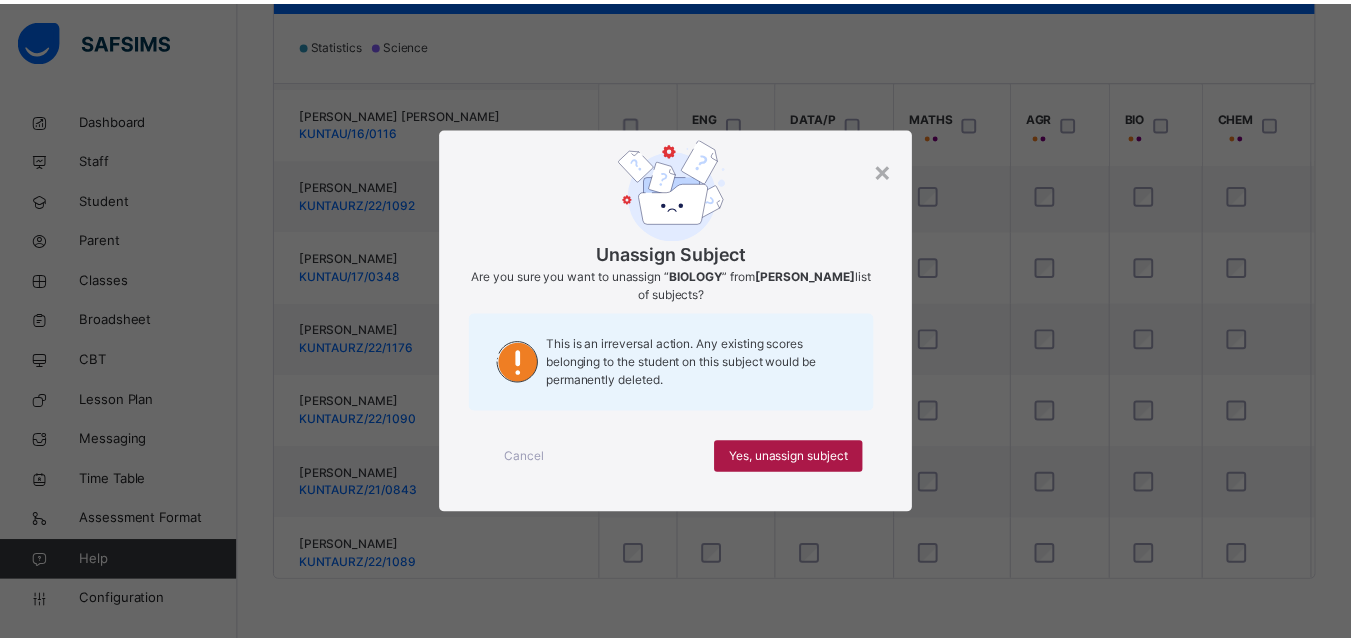 scroll, scrollTop: 726, scrollLeft: 0, axis: vertical 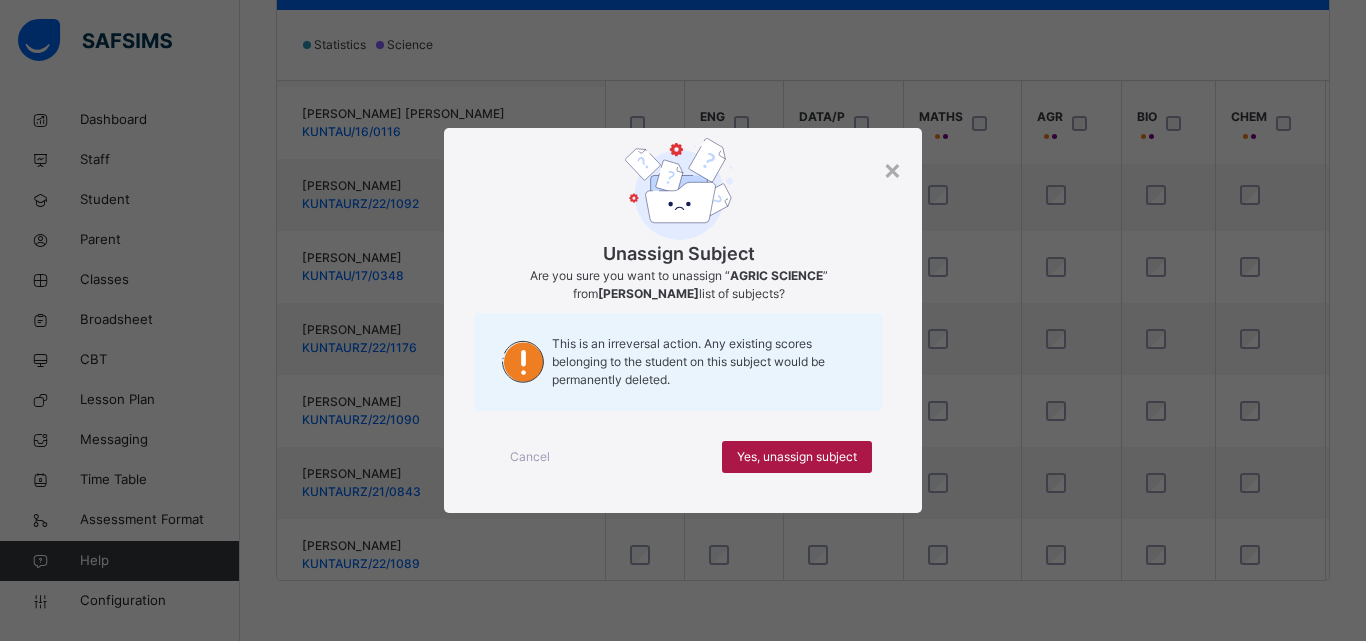 click on "Yes, unassign subject" at bounding box center (797, 457) 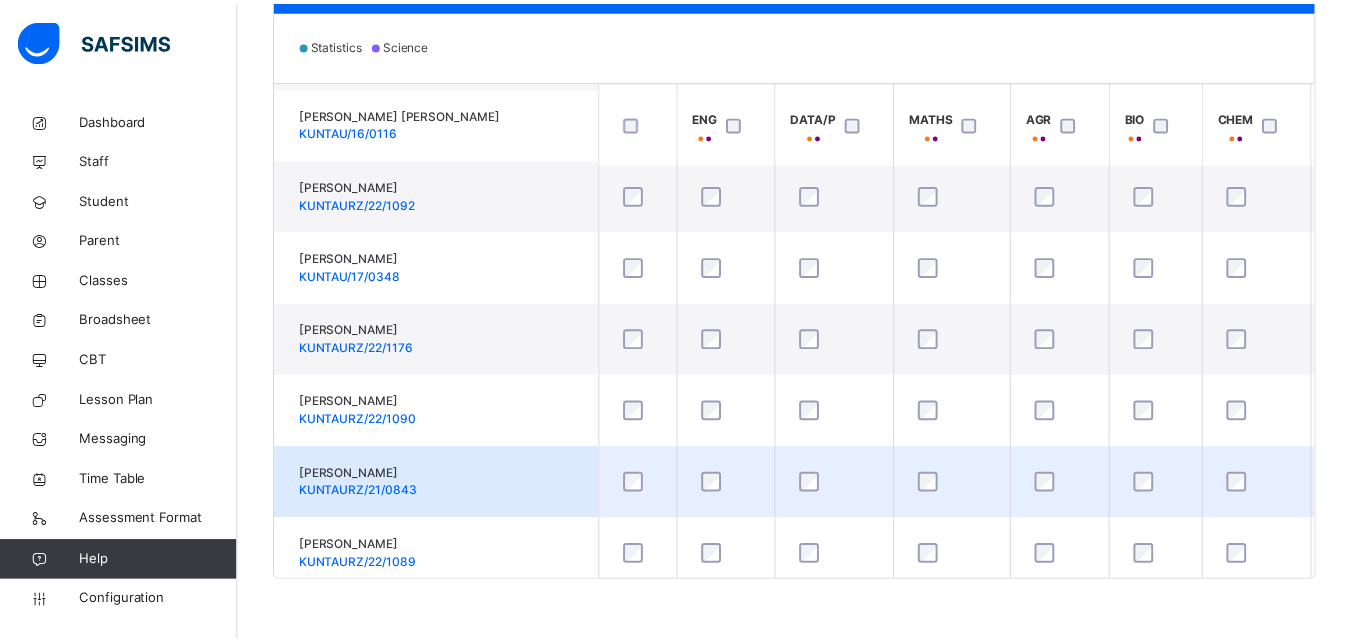 scroll, scrollTop: 726, scrollLeft: 0, axis: vertical 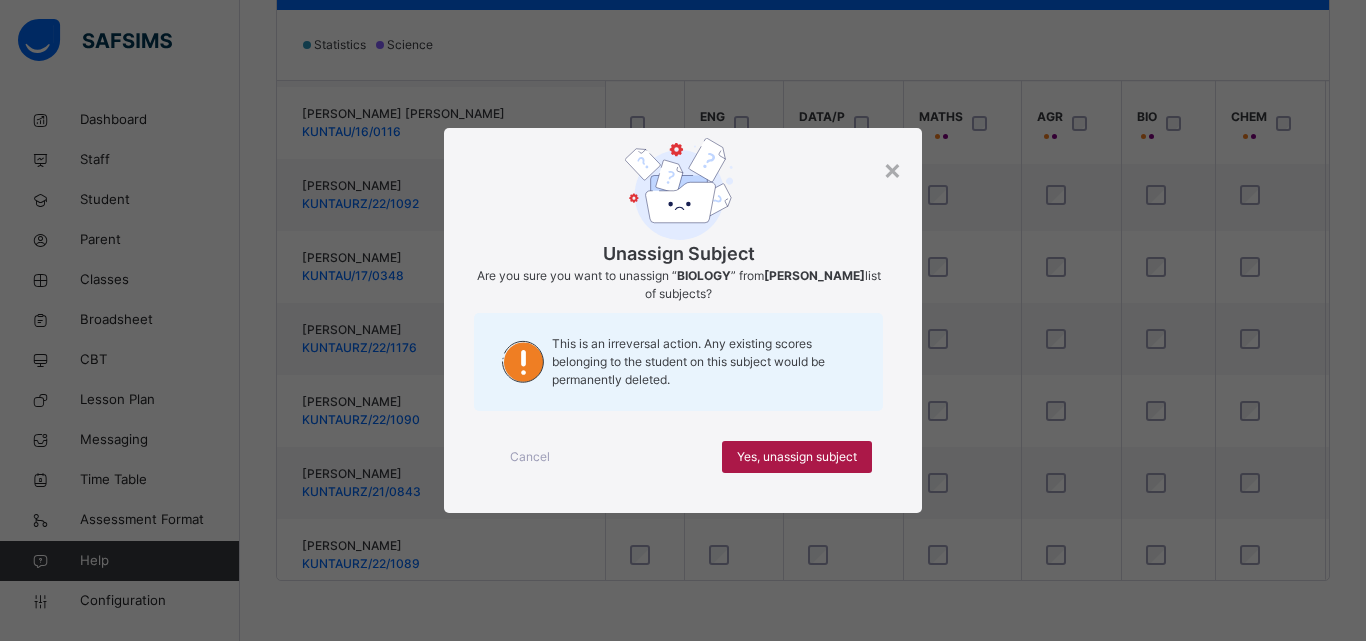 click on "Yes, unassign subject" at bounding box center (797, 457) 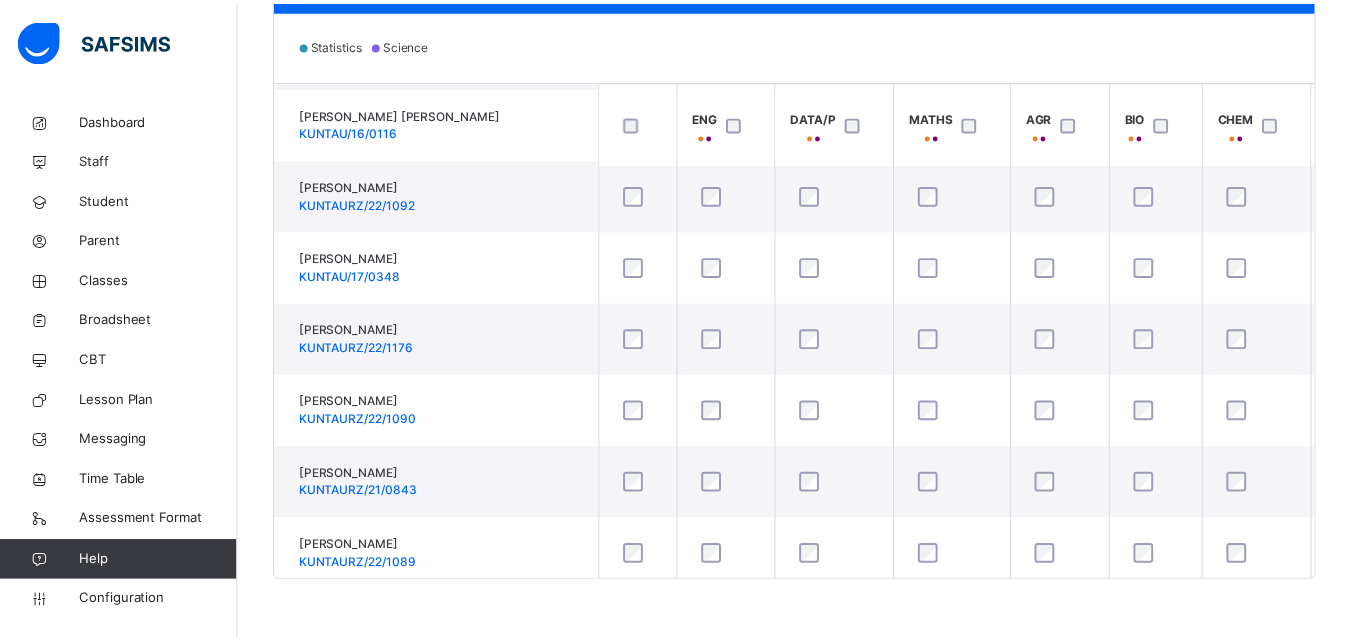 scroll, scrollTop: 726, scrollLeft: 0, axis: vertical 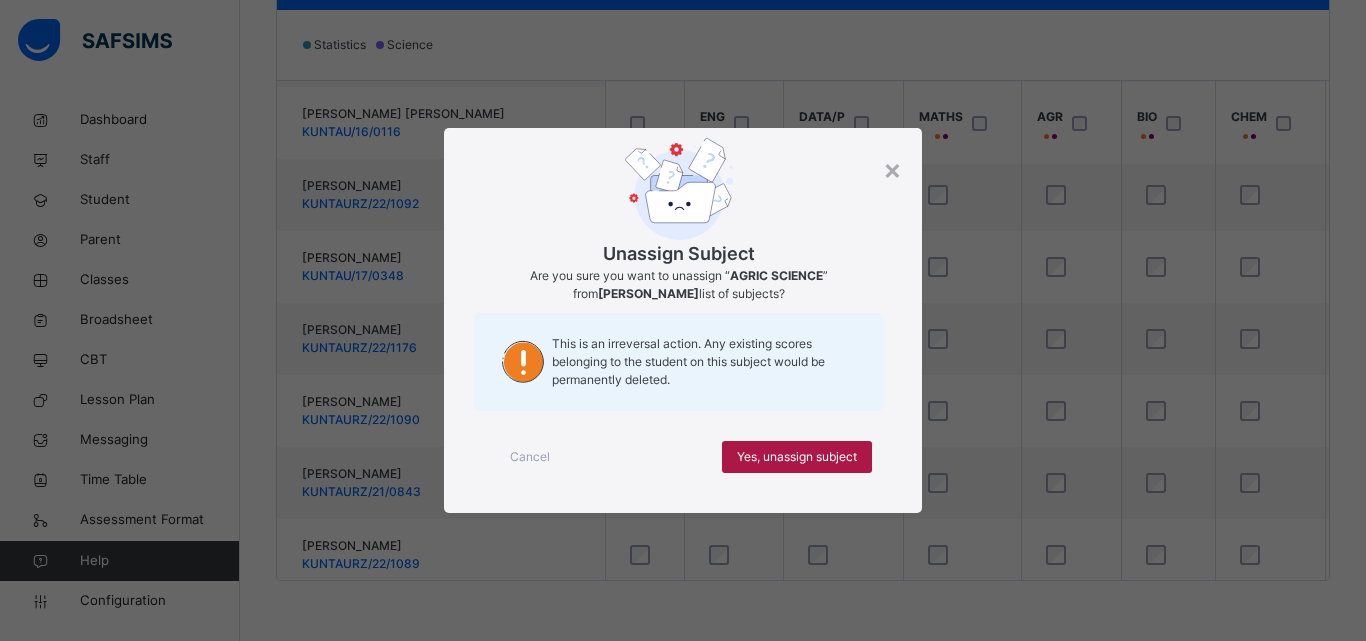 click on "Yes, unassign subject" at bounding box center (797, 457) 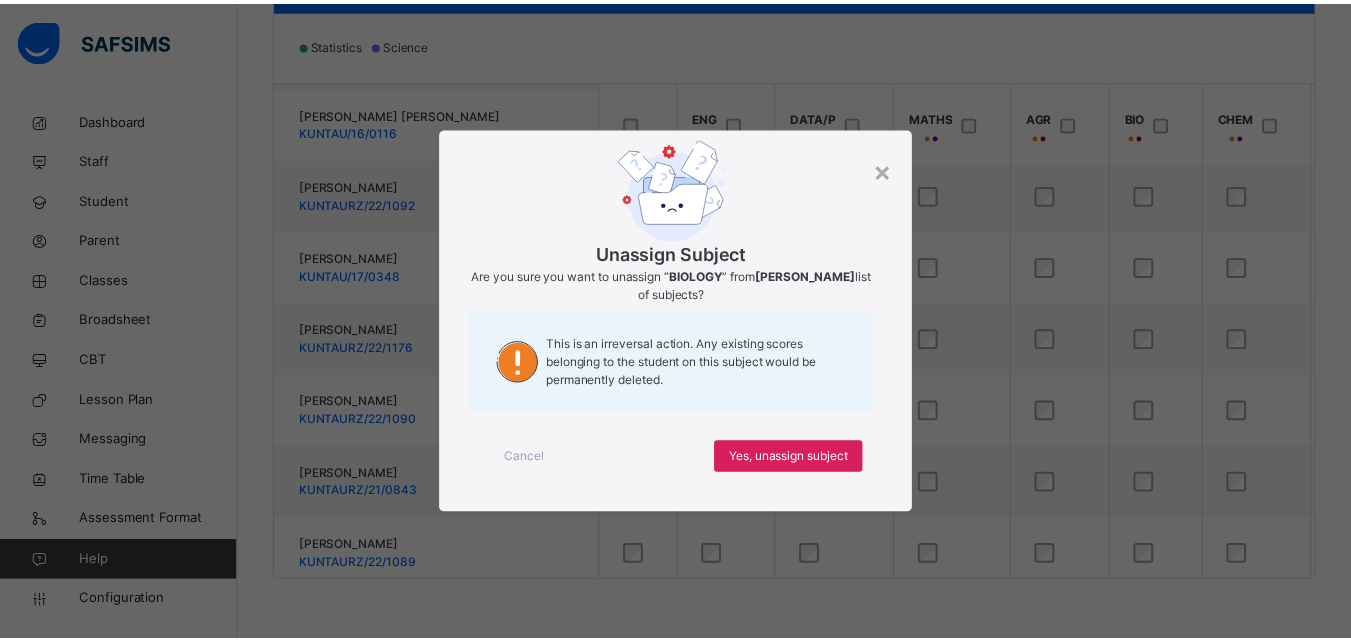 scroll, scrollTop: 726, scrollLeft: 0, axis: vertical 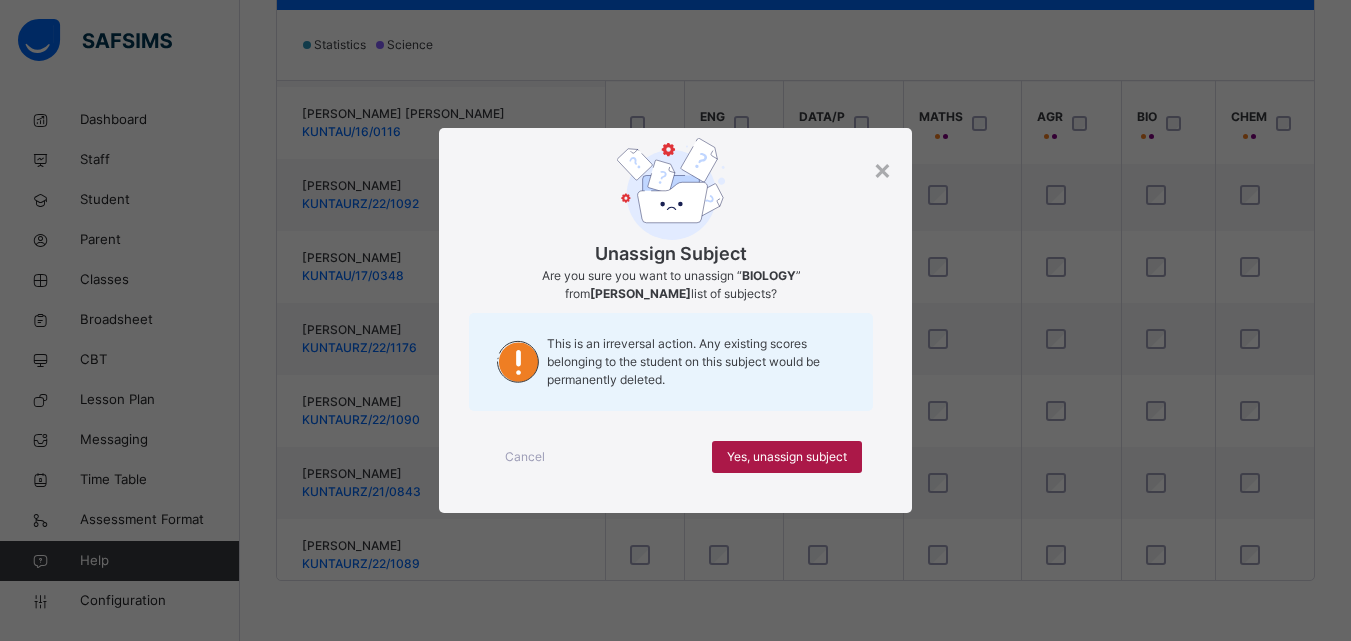 click on "Yes, unassign subject" at bounding box center [787, 457] 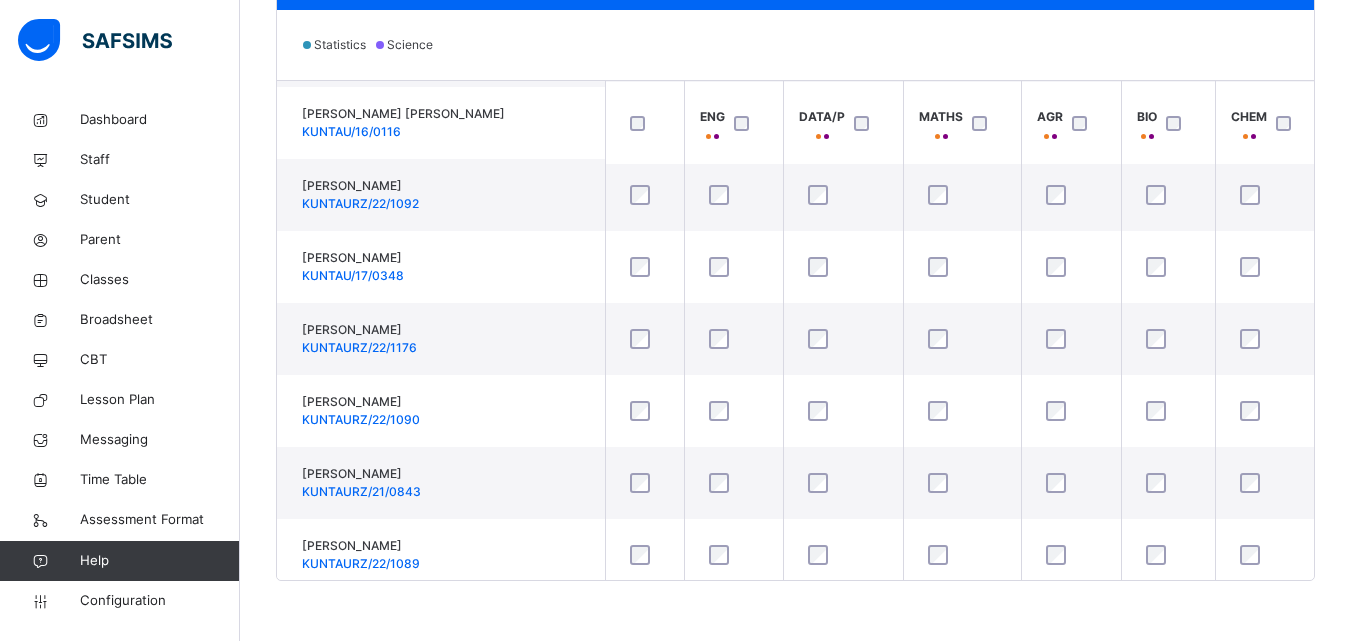 scroll, scrollTop: 726, scrollLeft: 0, axis: vertical 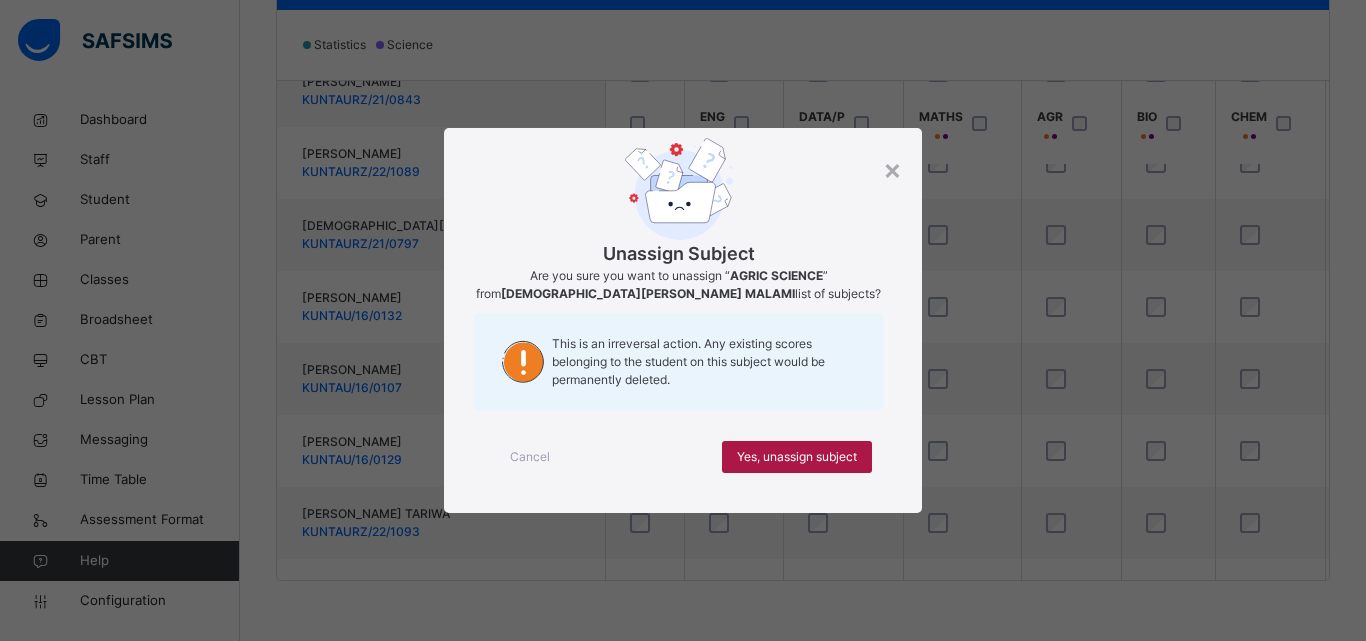 click on "Yes, unassign subject" at bounding box center (797, 457) 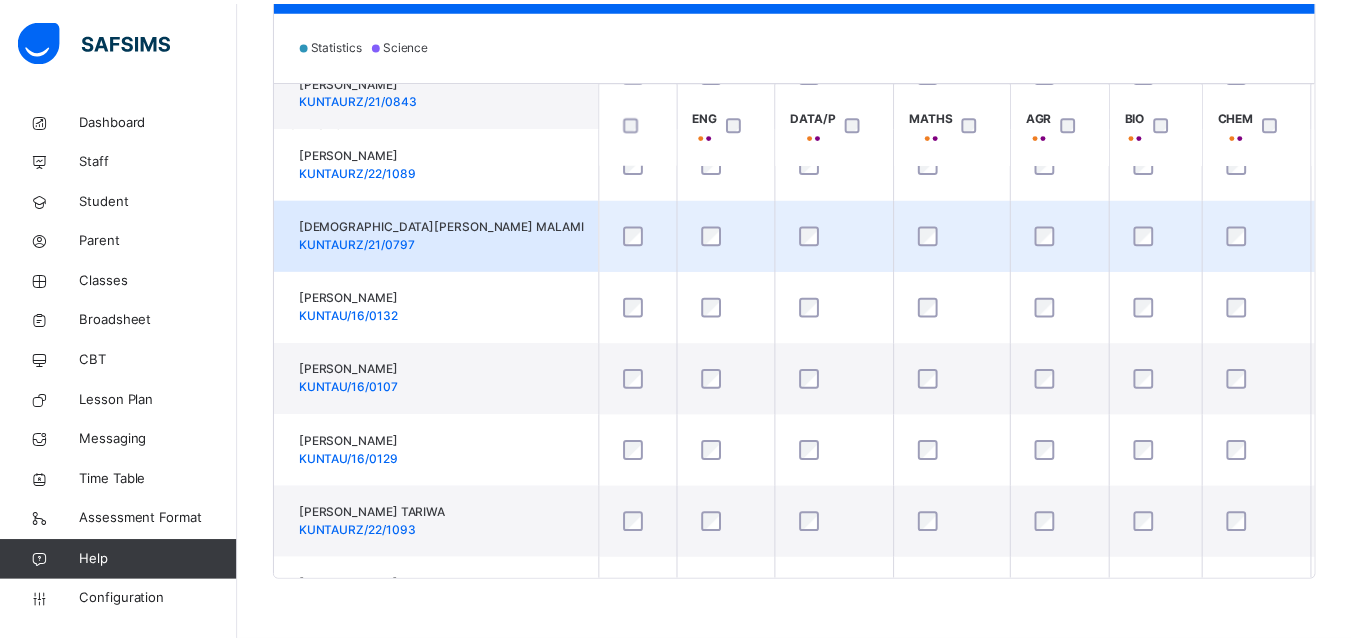 scroll, scrollTop: 1118, scrollLeft: 0, axis: vertical 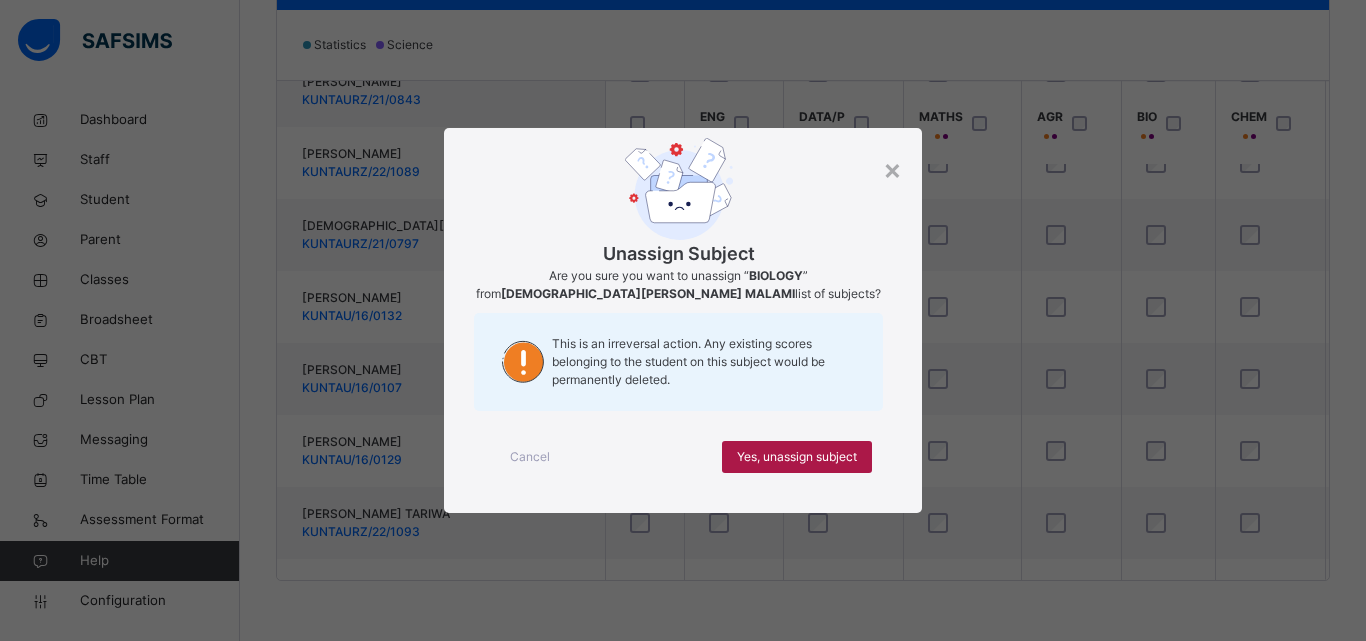 click on "Yes, unassign subject" at bounding box center [797, 457] 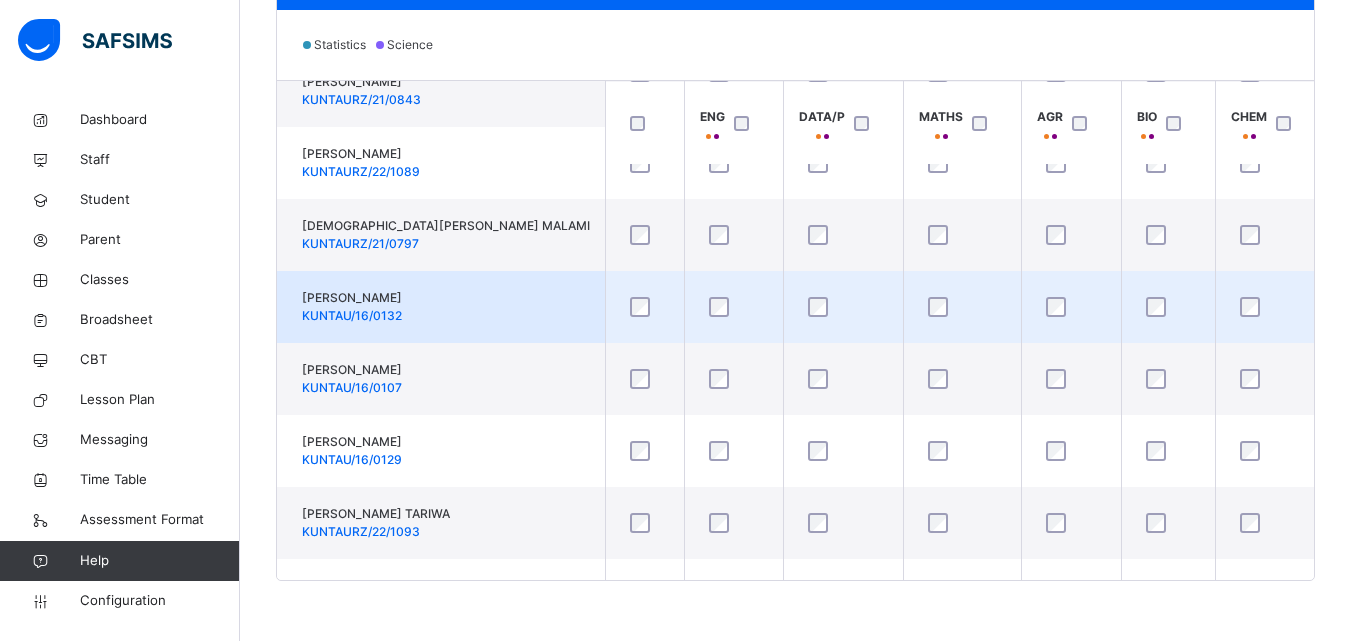 scroll, scrollTop: 1118, scrollLeft: 0, axis: vertical 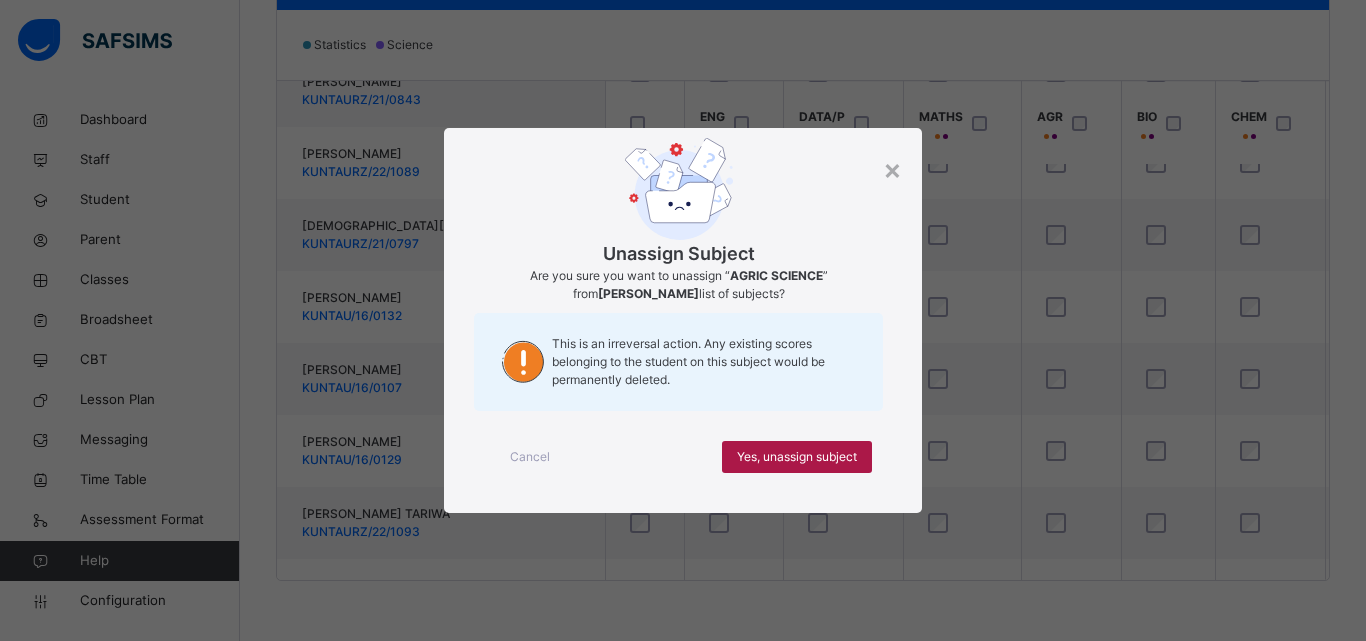 click on "Yes, unassign subject" at bounding box center [797, 457] 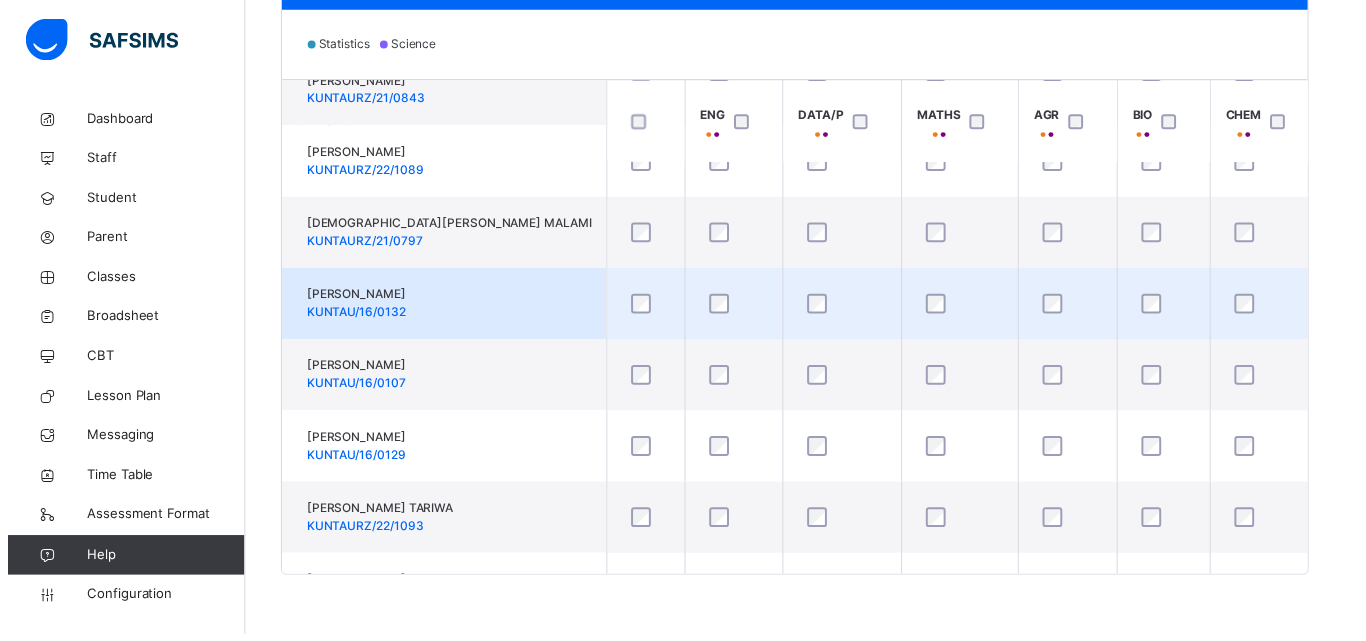 scroll, scrollTop: 1118, scrollLeft: 0, axis: vertical 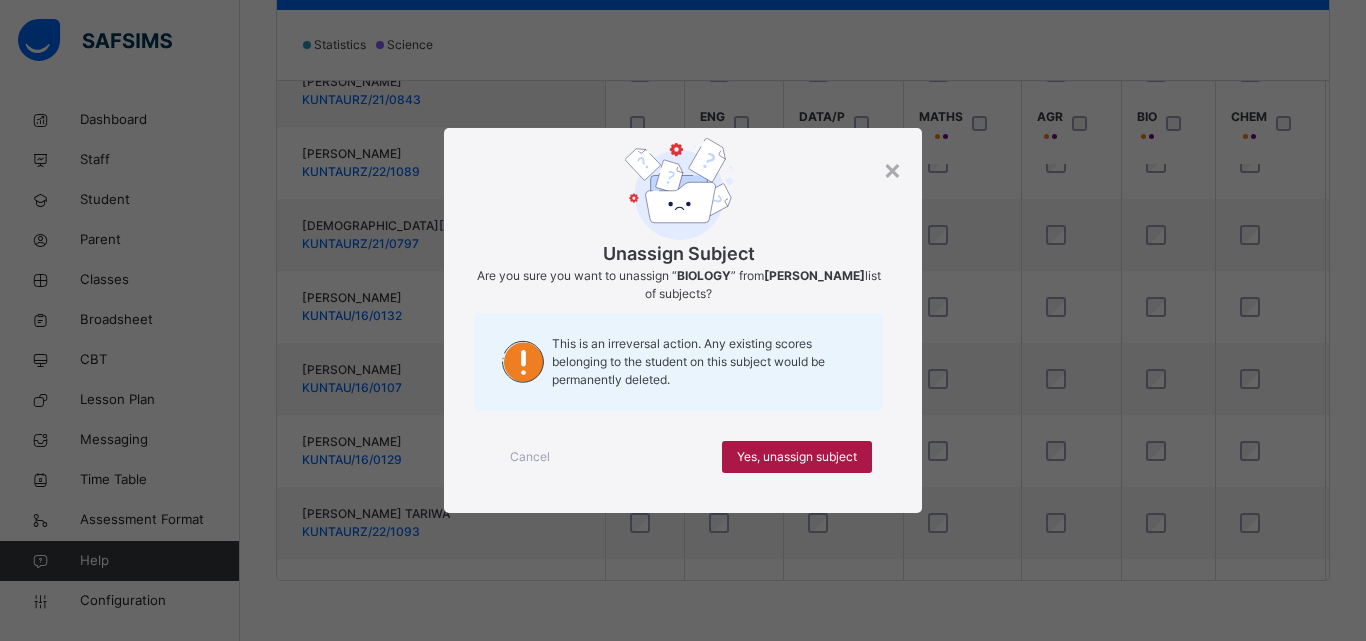 click on "Yes, unassign subject" at bounding box center [797, 457] 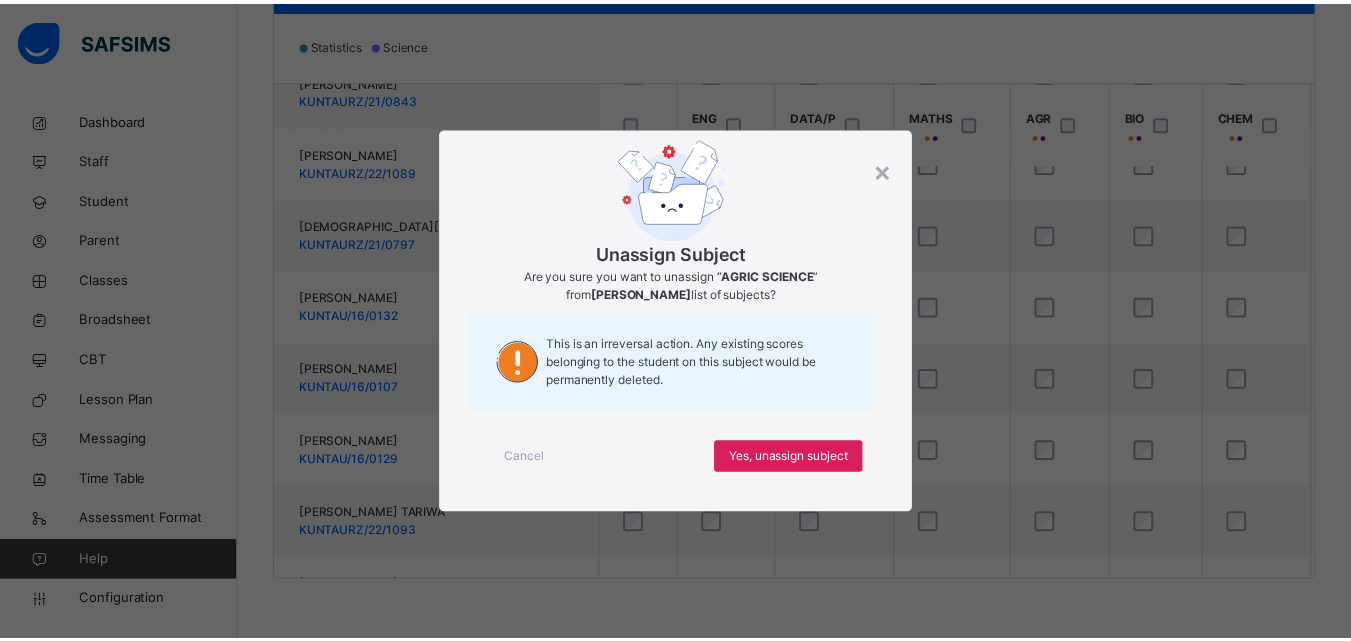 scroll, scrollTop: 1118, scrollLeft: 0, axis: vertical 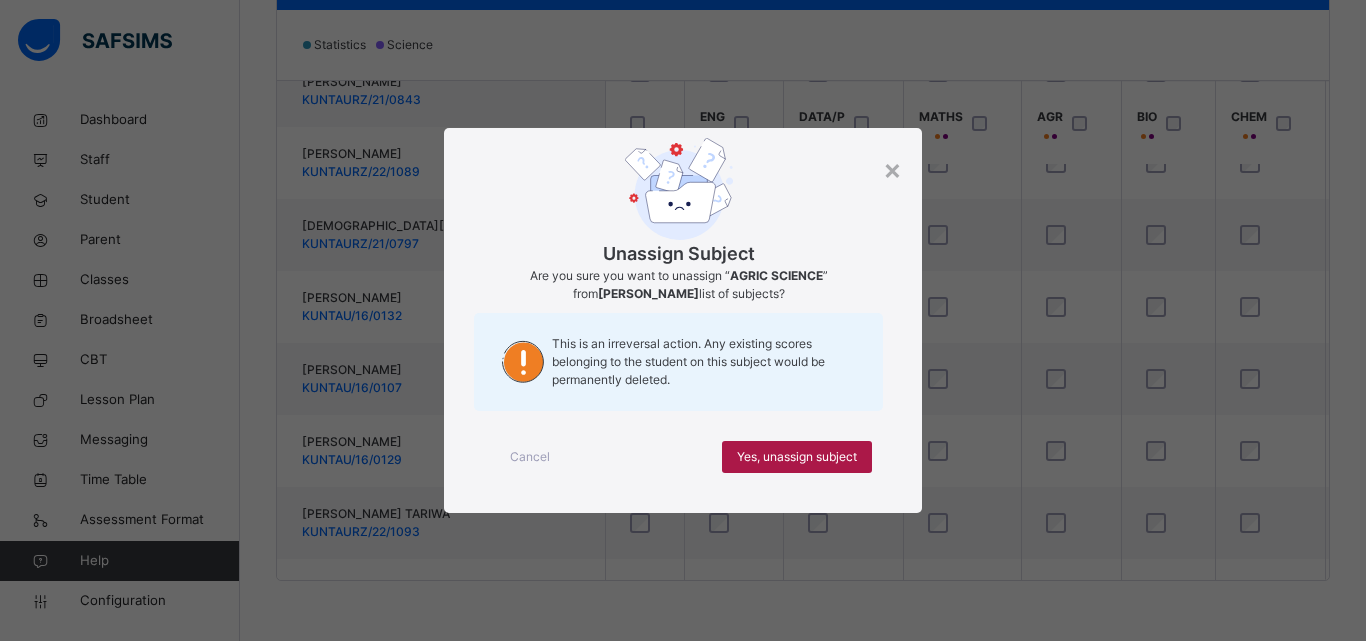 click on "Yes, unassign subject" at bounding box center (797, 457) 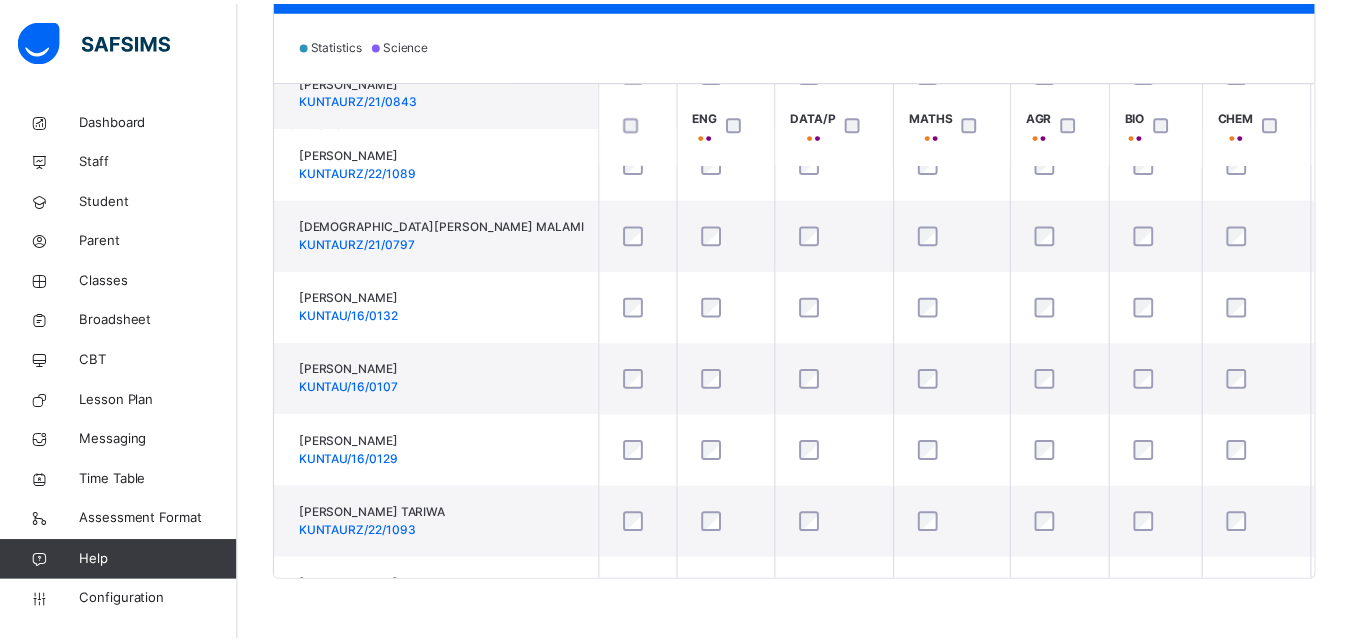scroll, scrollTop: 1118, scrollLeft: 0, axis: vertical 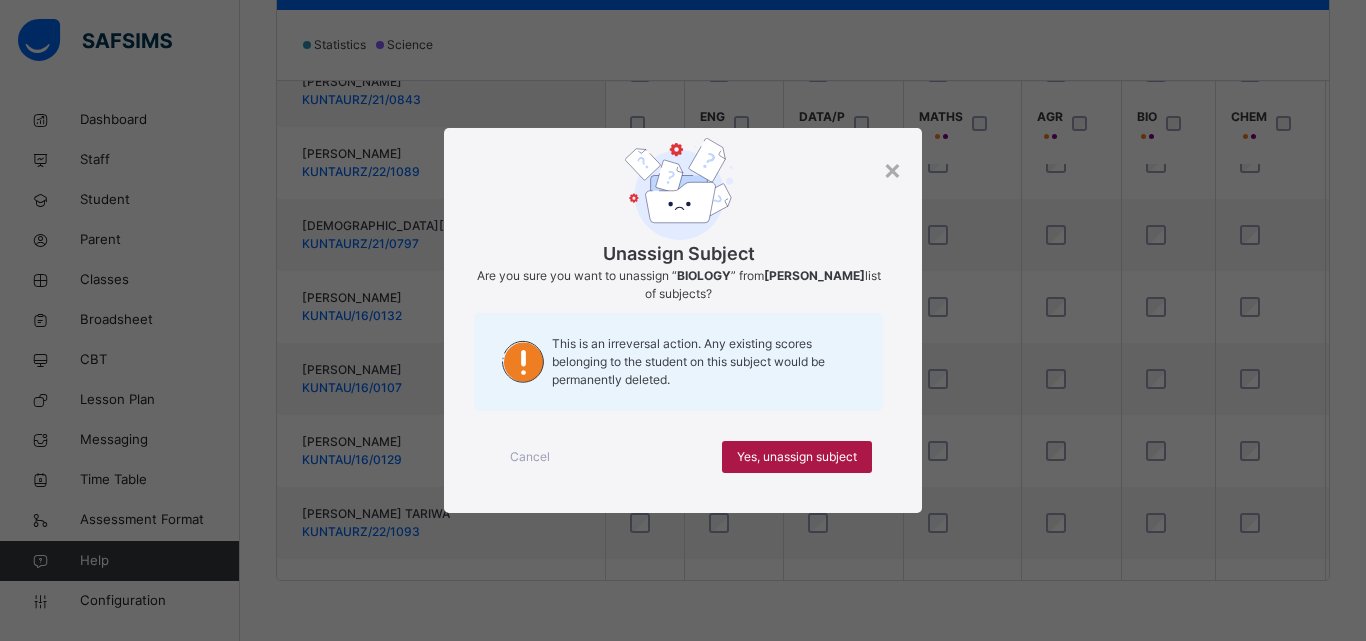 click on "Yes, unassign subject" at bounding box center (797, 457) 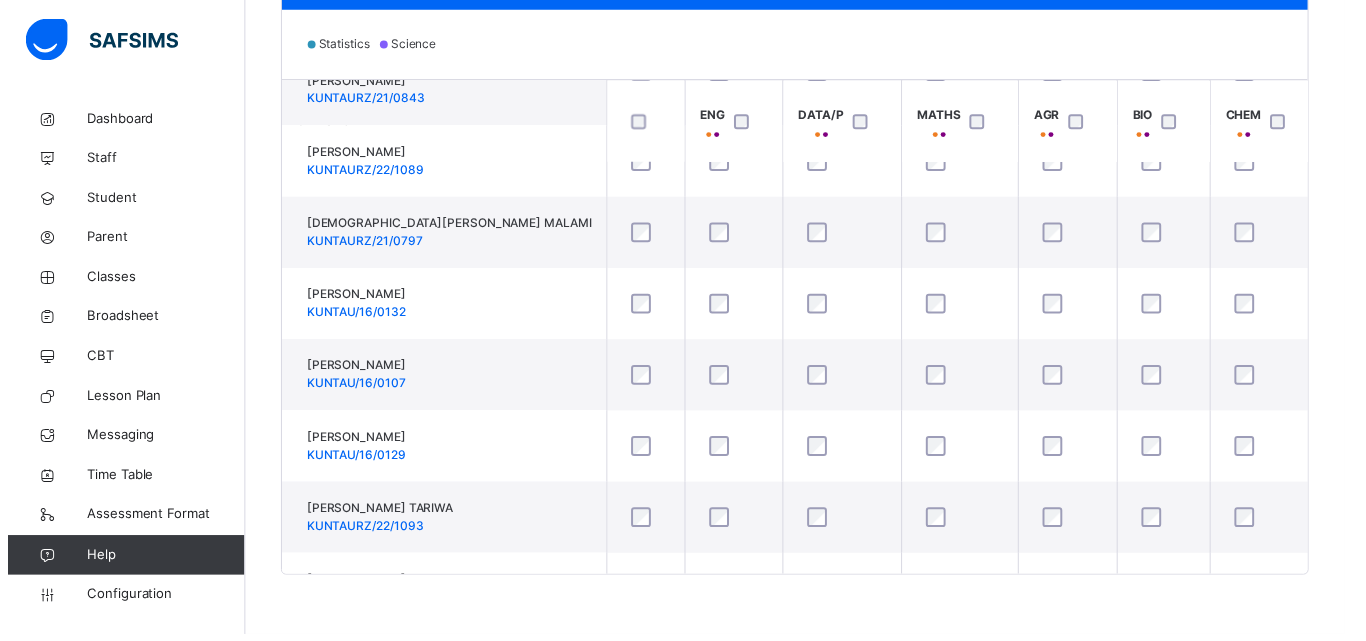 scroll, scrollTop: 1118, scrollLeft: 0, axis: vertical 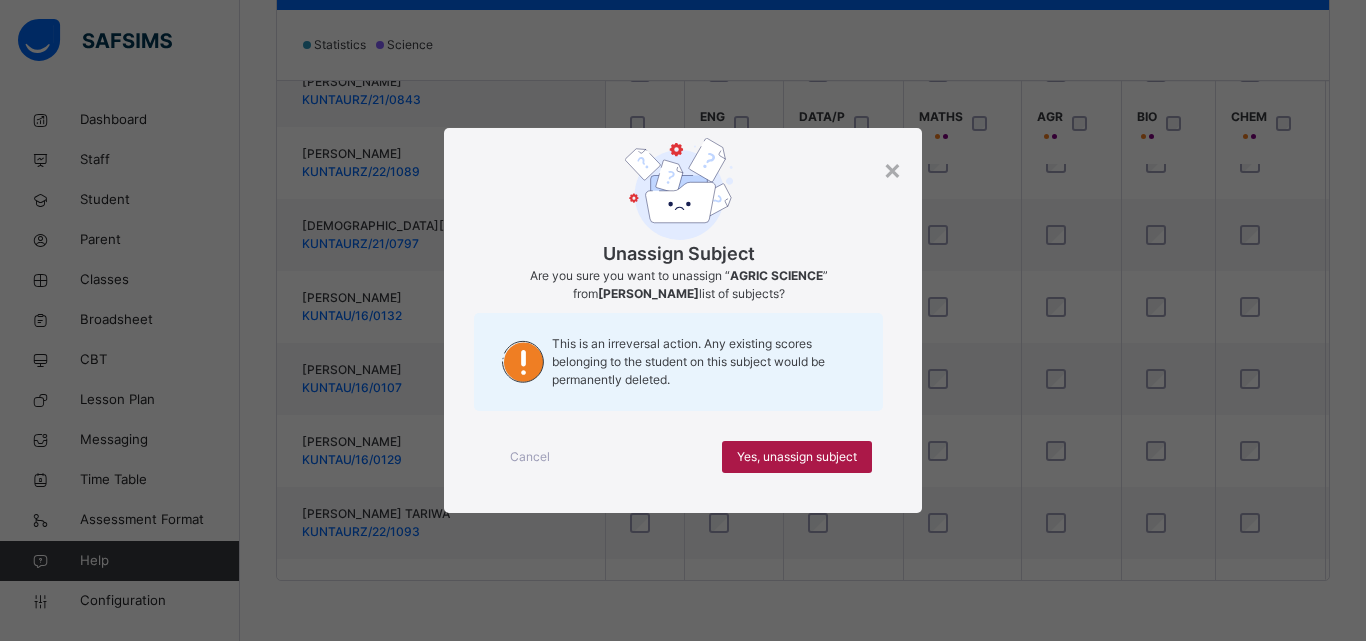 click on "Yes, unassign subject" at bounding box center [797, 457] 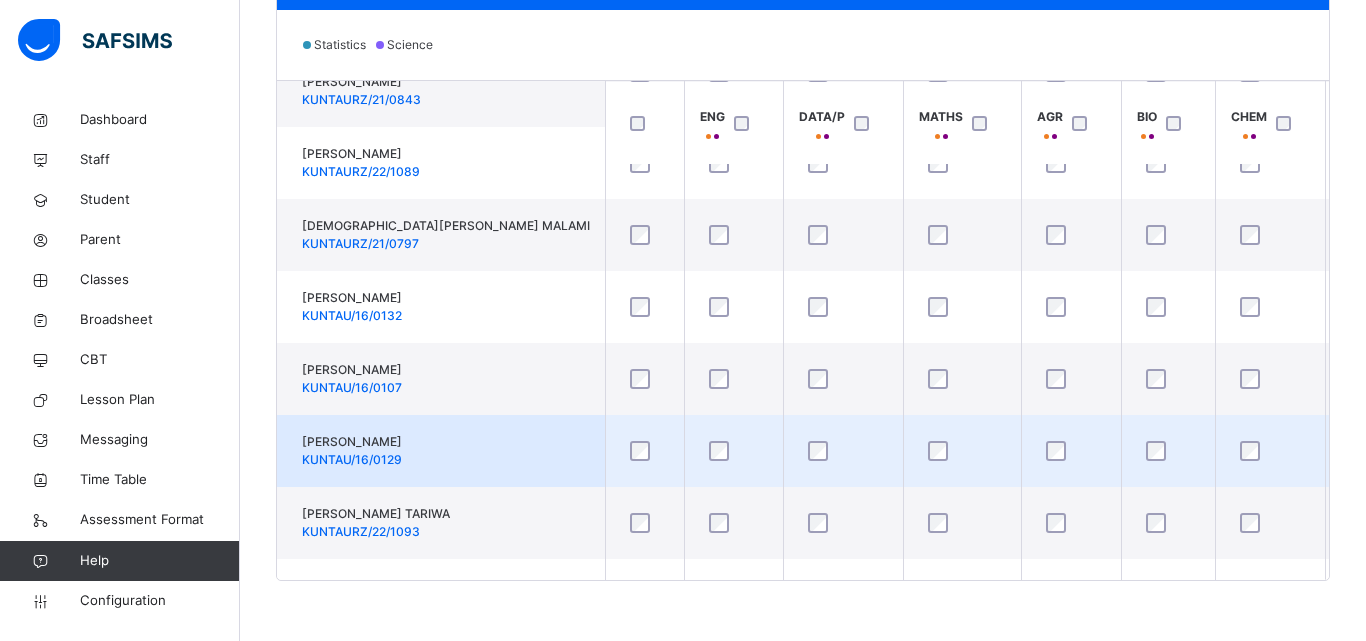 scroll, scrollTop: 1118, scrollLeft: 0, axis: vertical 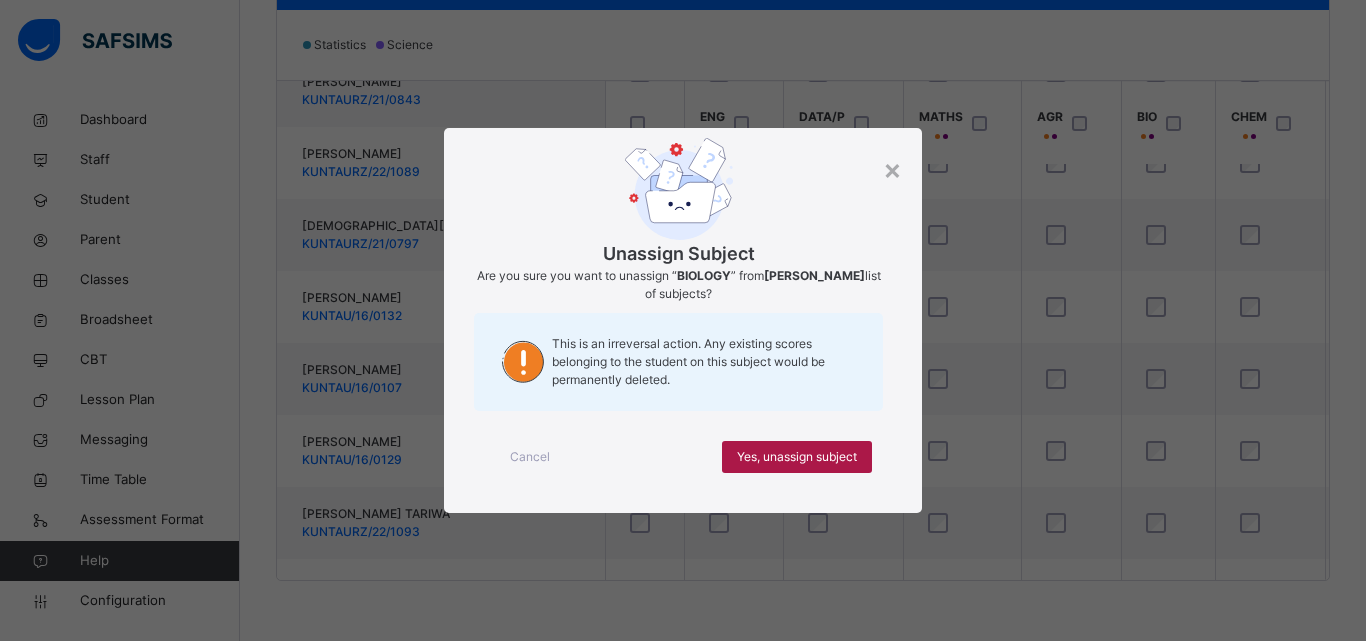 click on "Yes, unassign subject" at bounding box center (797, 457) 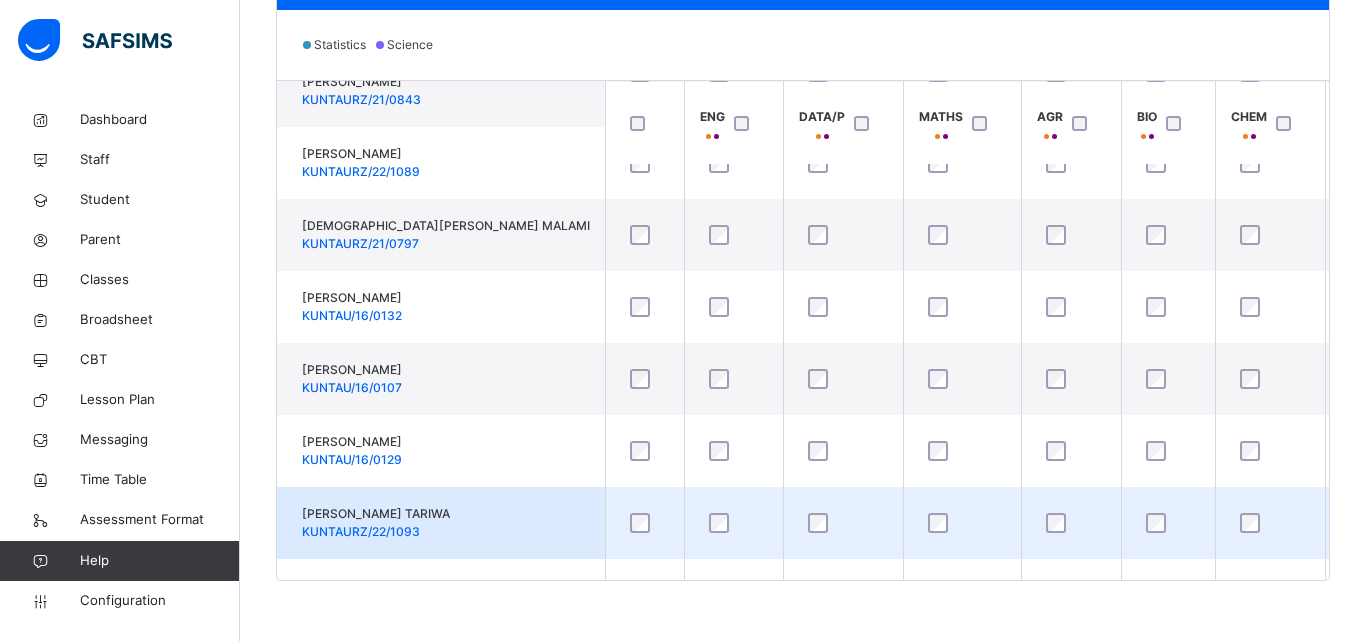 scroll, scrollTop: 1118, scrollLeft: 0, axis: vertical 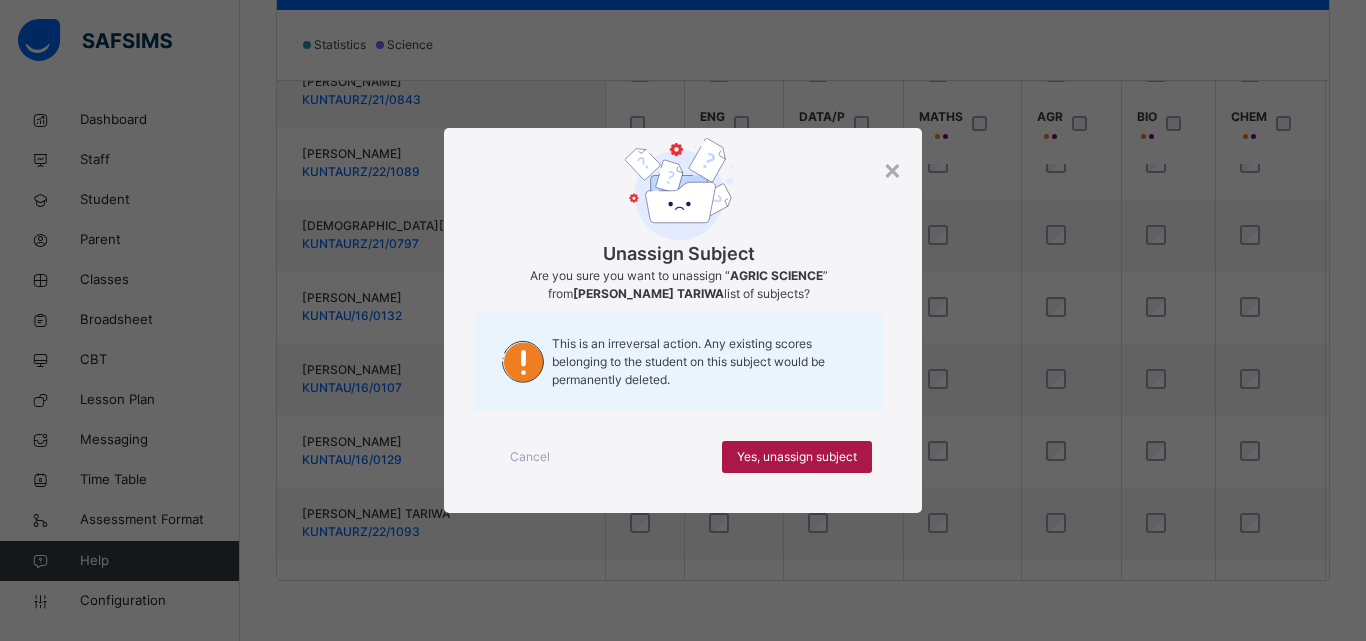 click on "Yes, unassign subject" at bounding box center (797, 457) 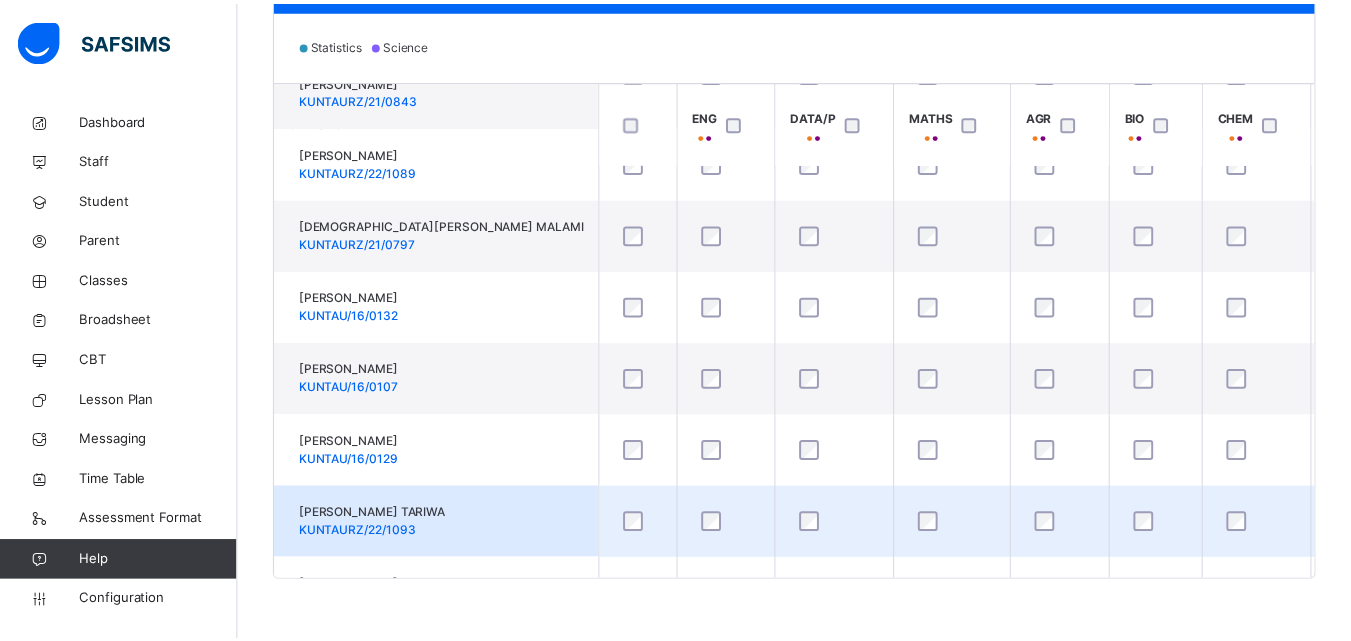 scroll, scrollTop: 1118, scrollLeft: 0, axis: vertical 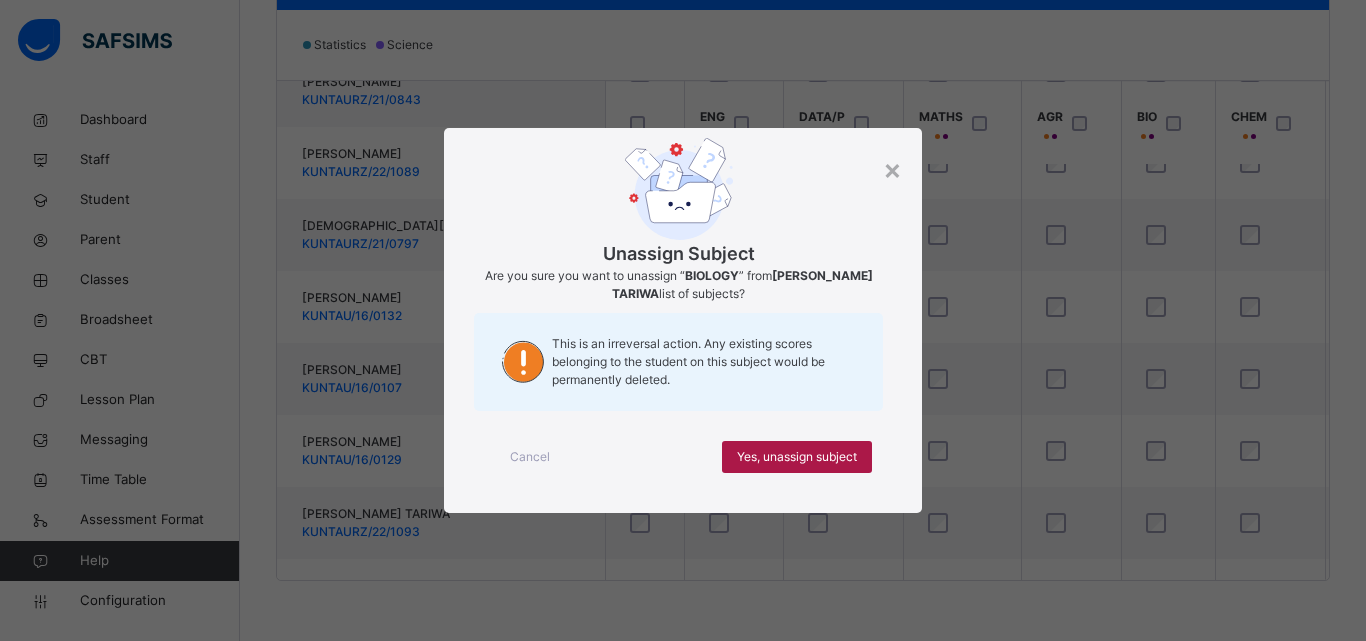 click on "Yes, unassign subject" at bounding box center (797, 457) 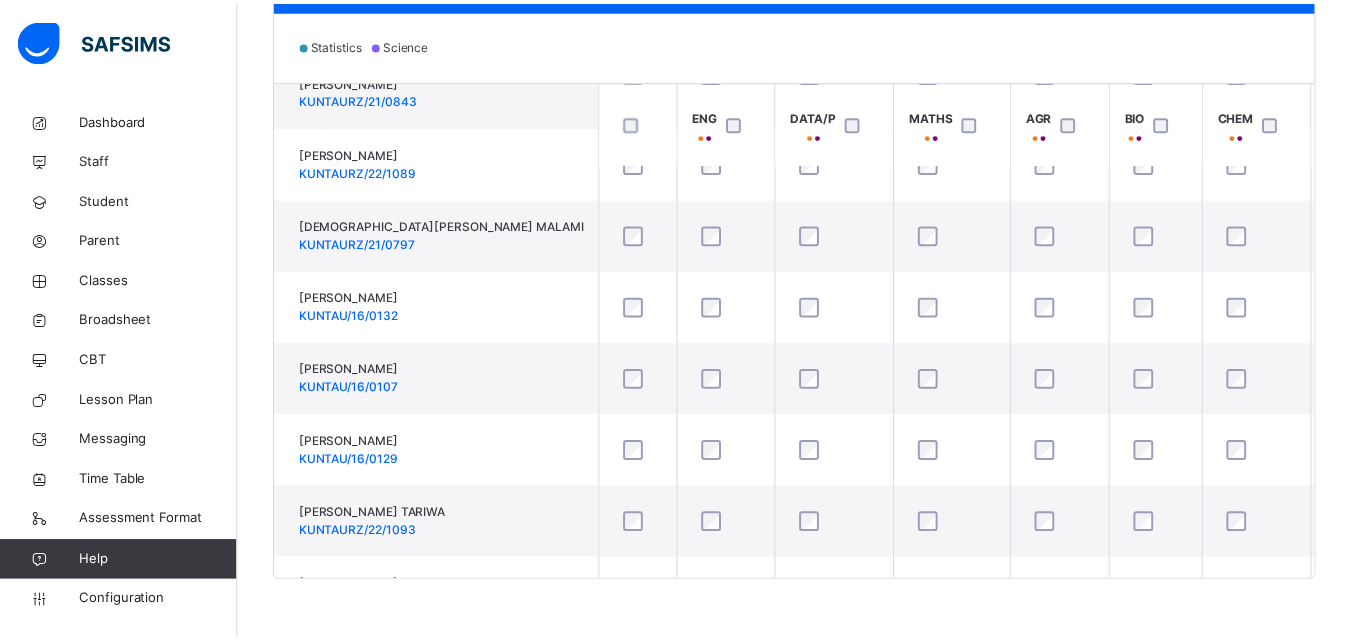 scroll, scrollTop: 1118, scrollLeft: 0, axis: vertical 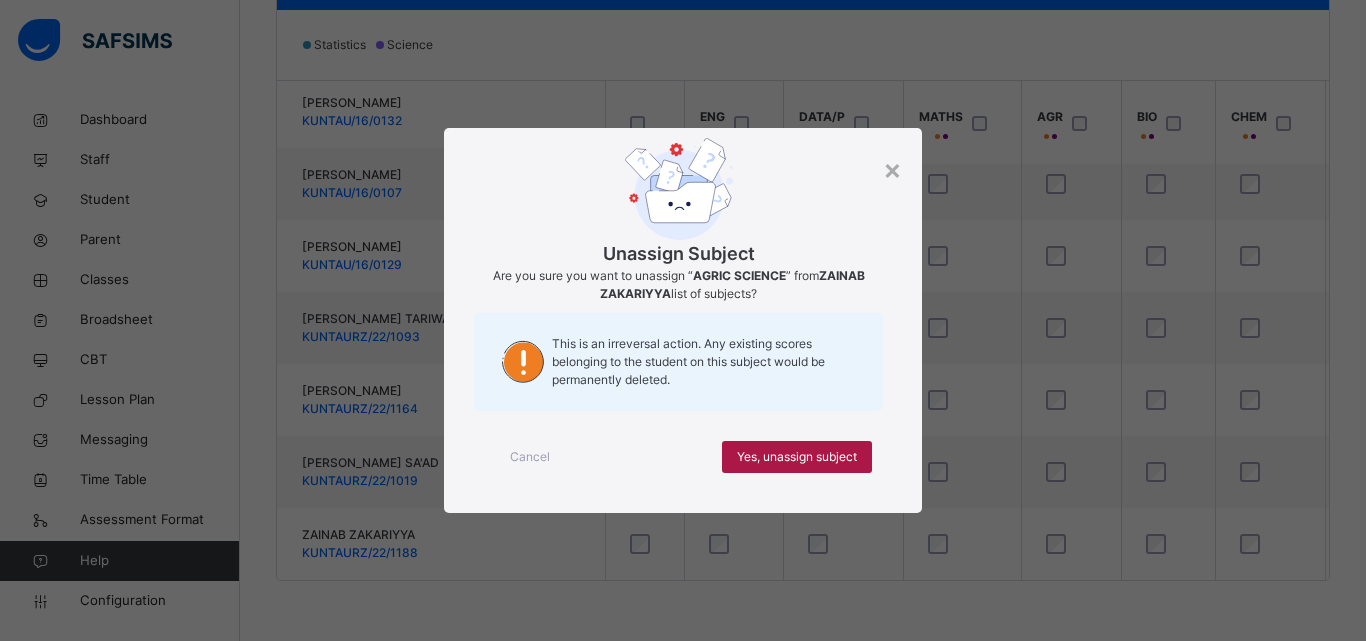 click on "Yes, unassign subject" at bounding box center [797, 457] 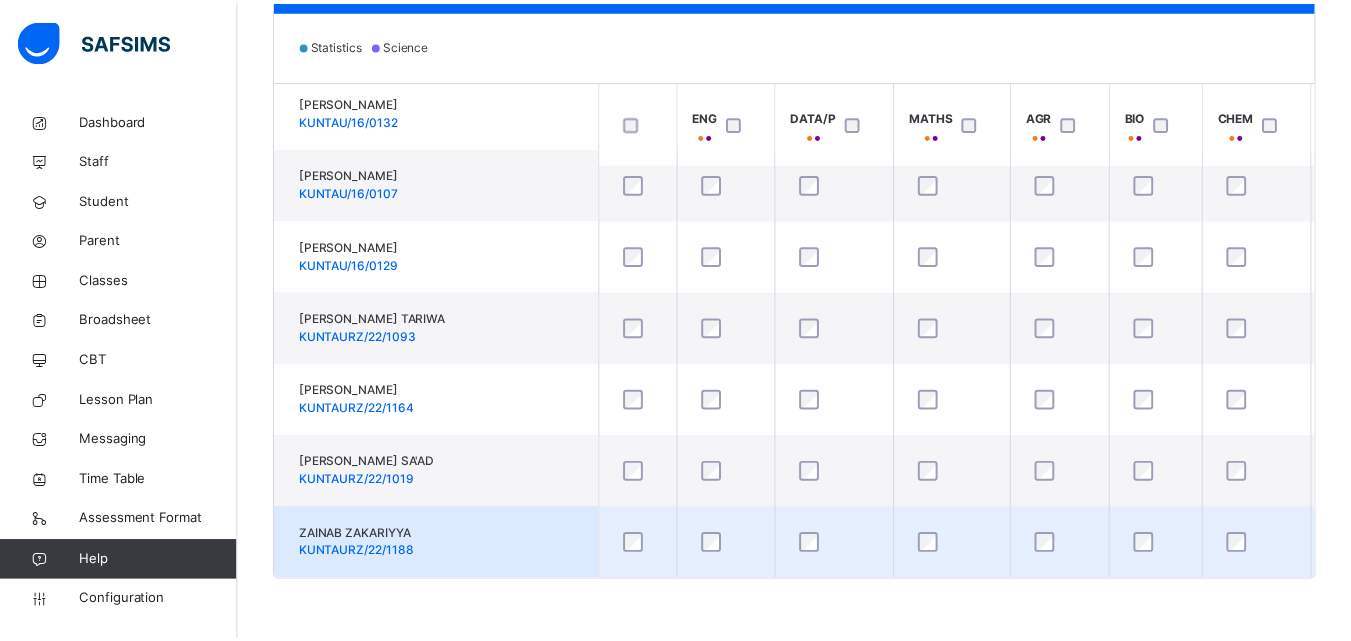 scroll, scrollTop: 1321, scrollLeft: 0, axis: vertical 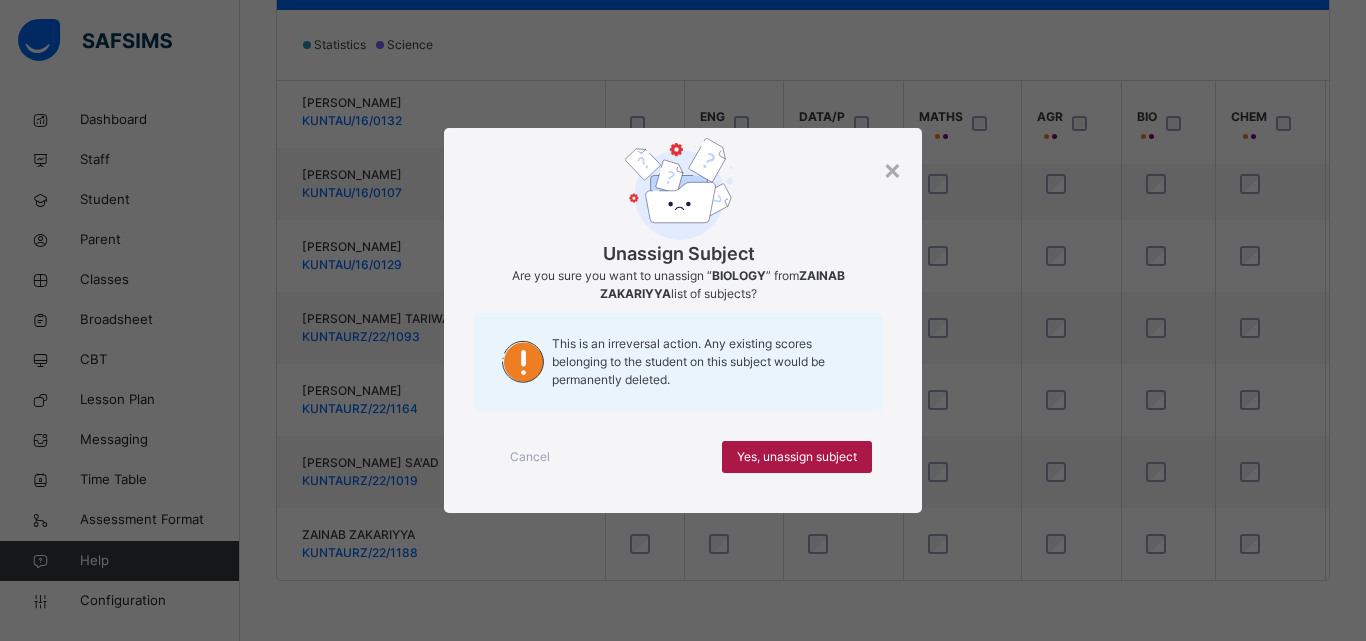 click on "Yes, unassign subject" at bounding box center (797, 457) 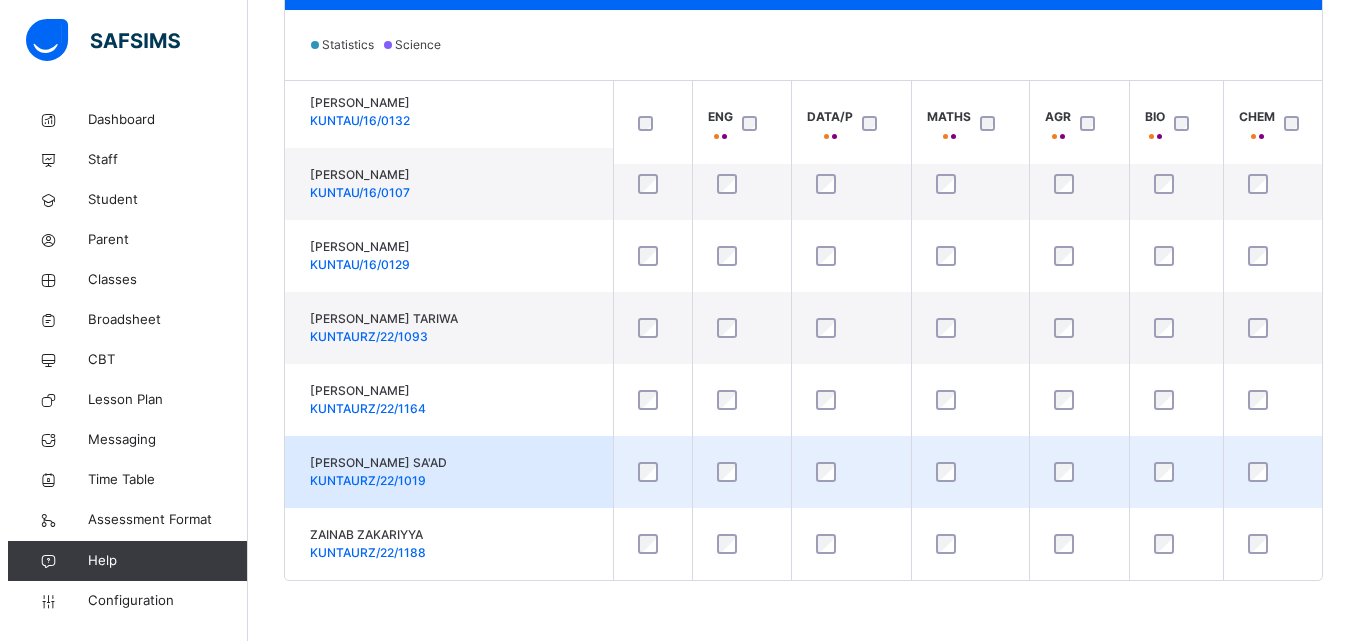 scroll, scrollTop: 1321, scrollLeft: 0, axis: vertical 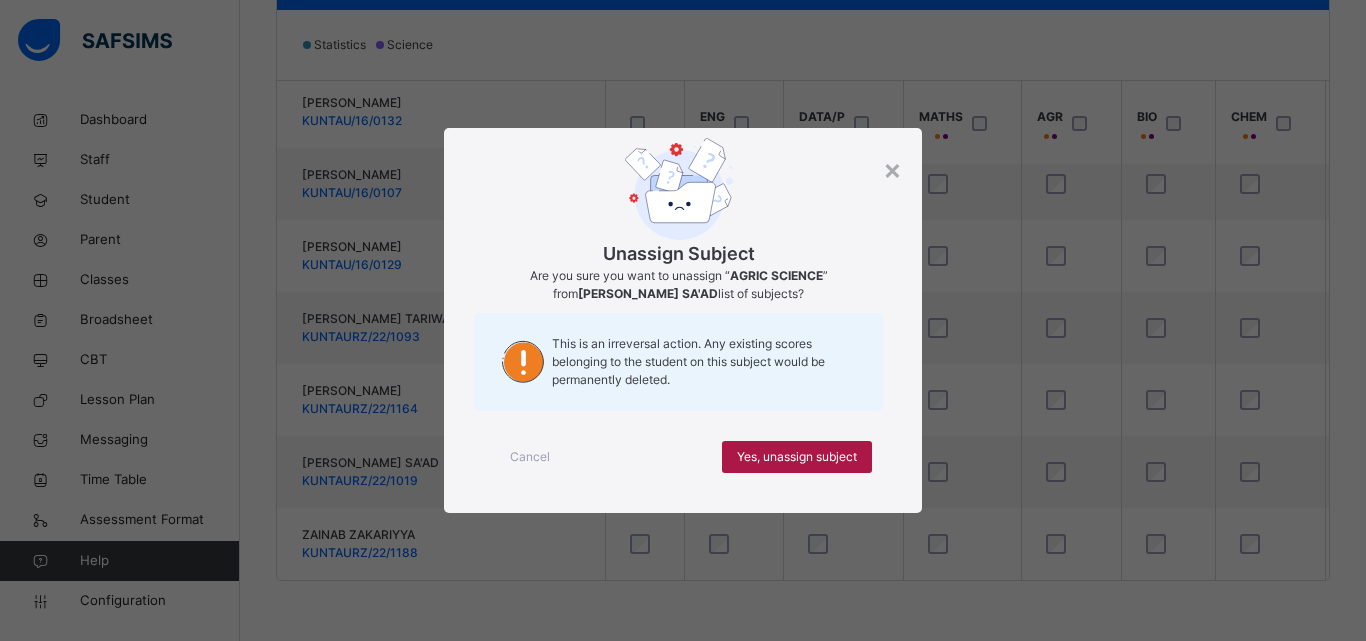 click on "Yes, unassign subject" at bounding box center (797, 457) 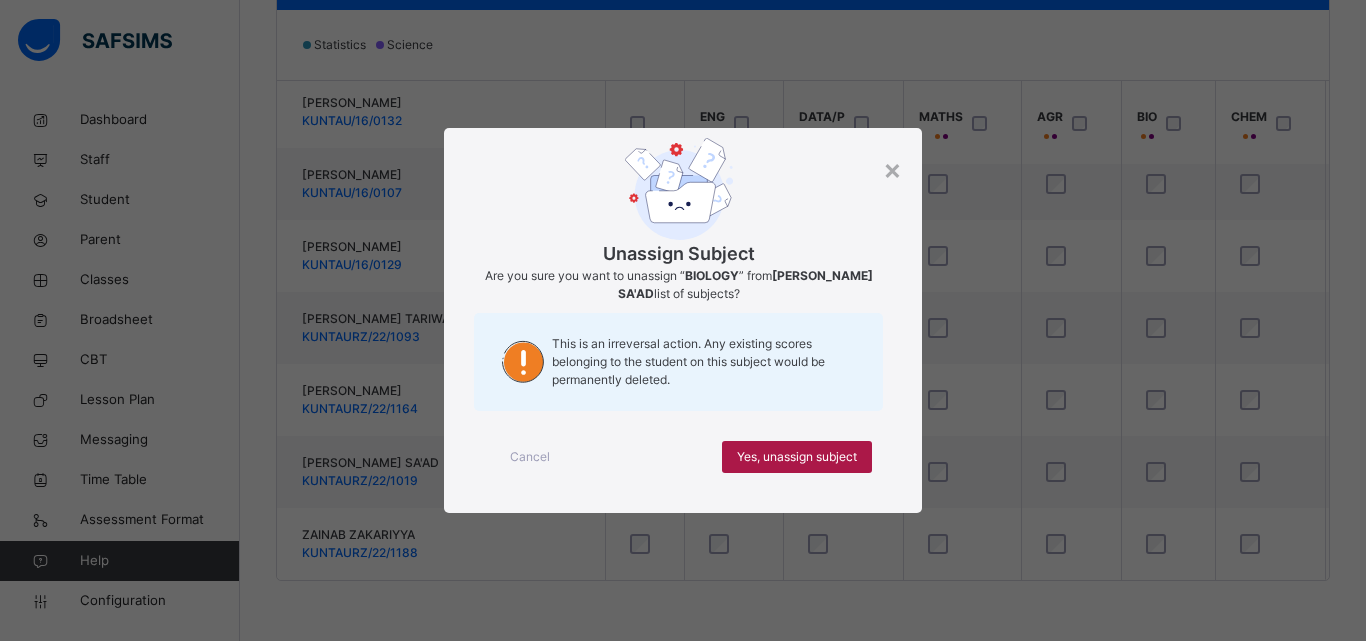 scroll, scrollTop: 1321, scrollLeft: 0, axis: vertical 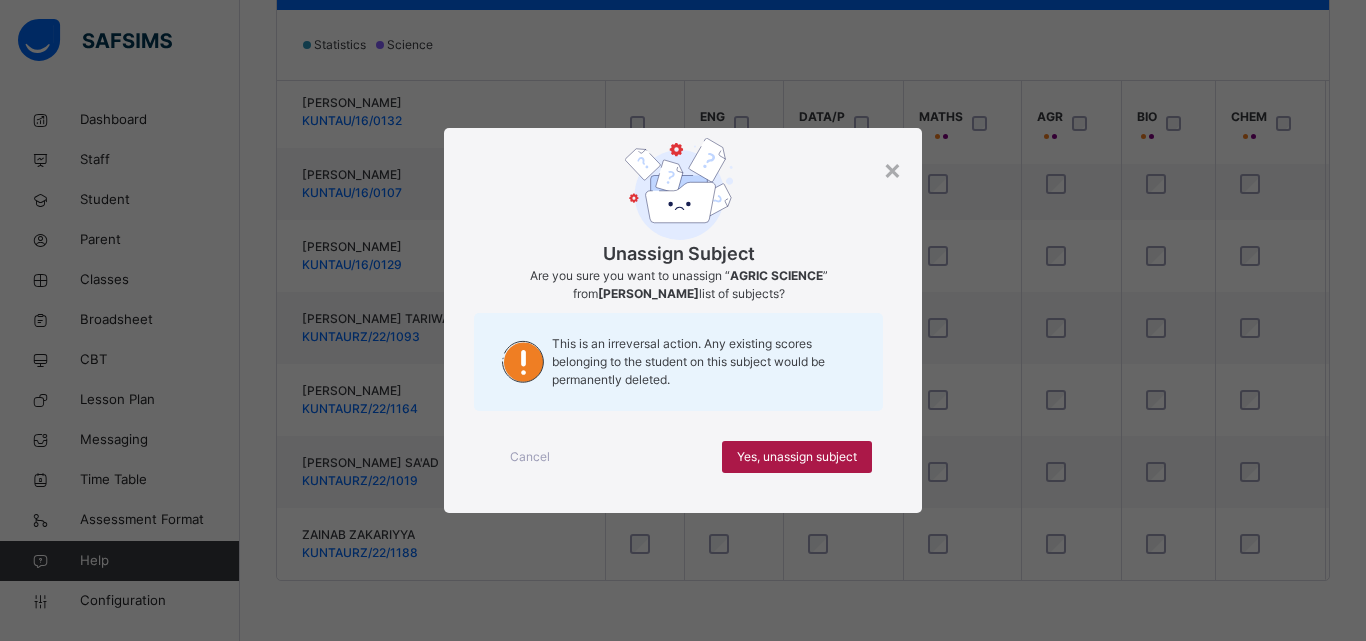 click on "Yes, unassign subject" at bounding box center [797, 457] 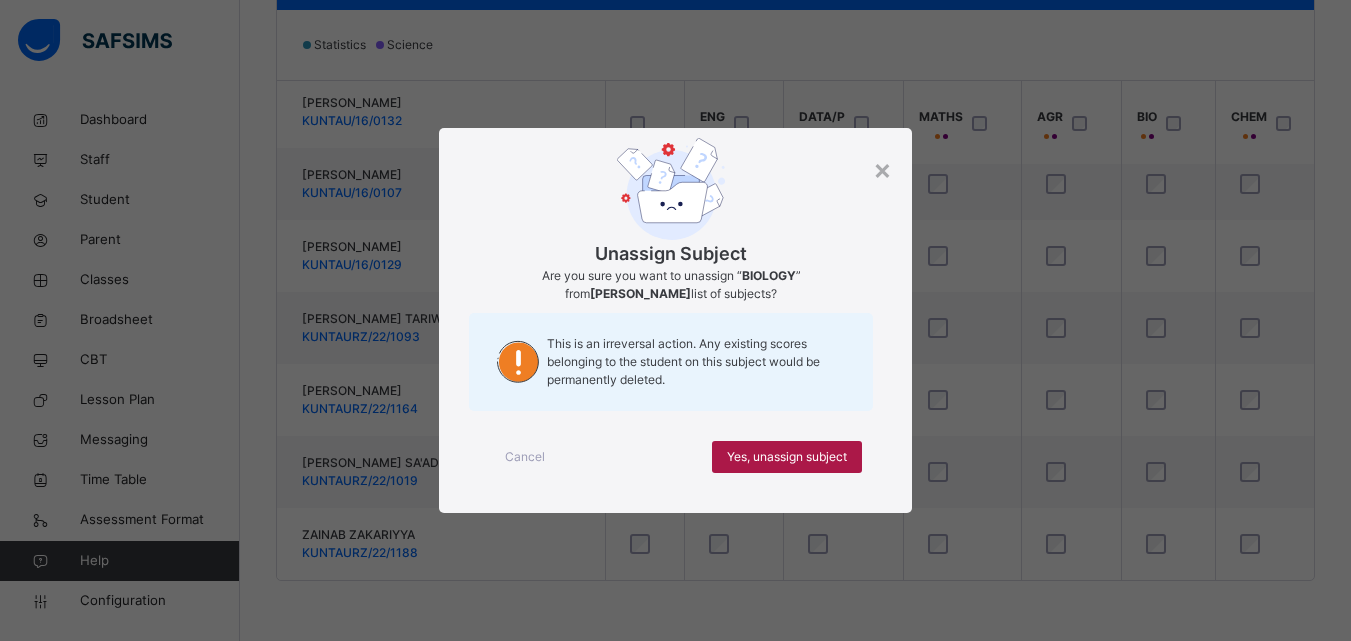 click on "Yes, unassign subject" at bounding box center [787, 457] 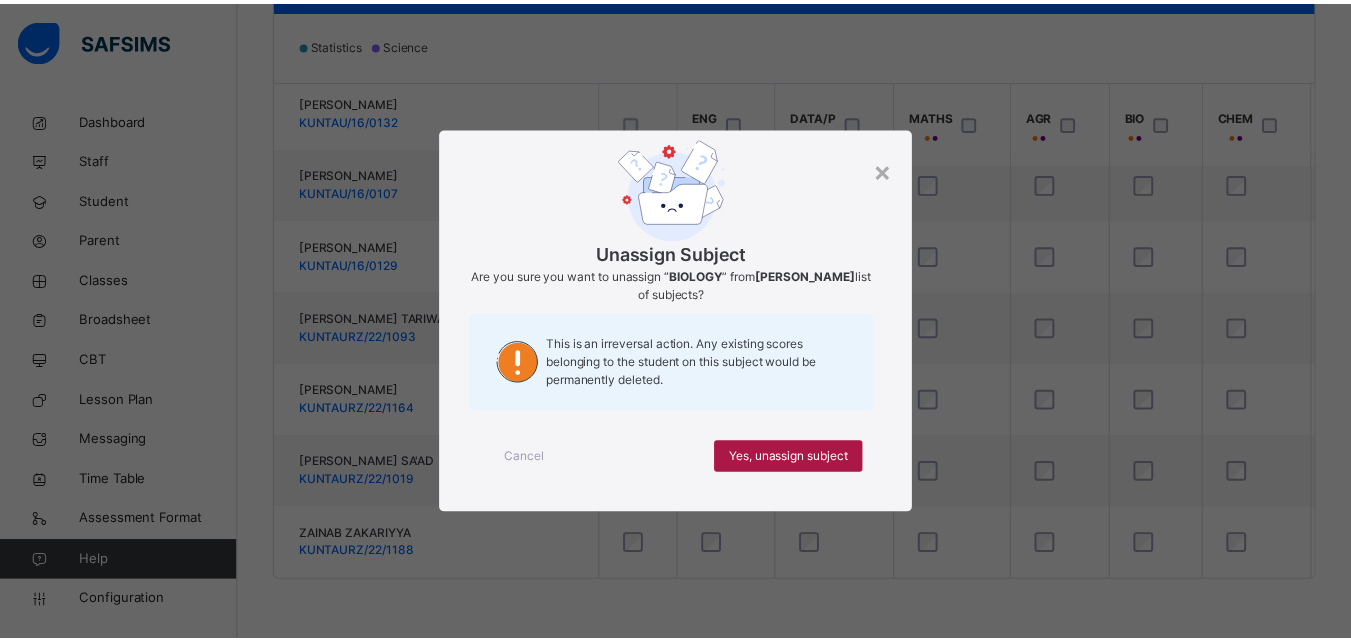 scroll, scrollTop: 3, scrollLeft: 0, axis: vertical 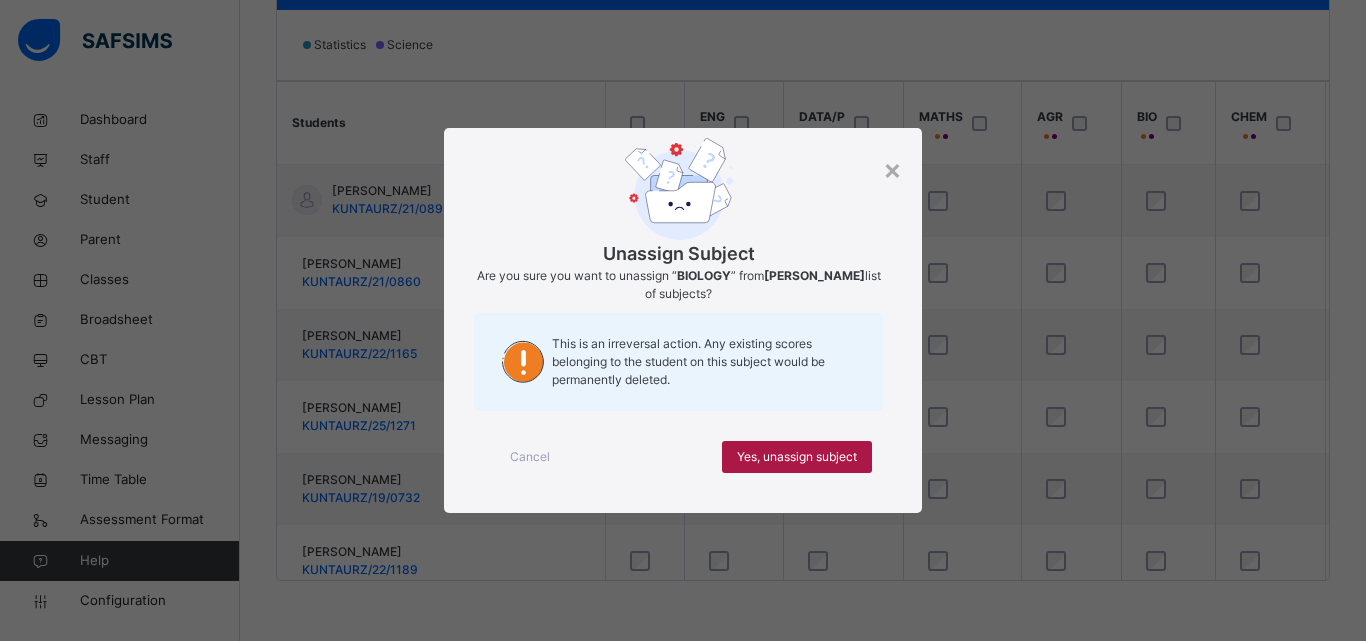 click on "Yes, unassign subject" at bounding box center (797, 457) 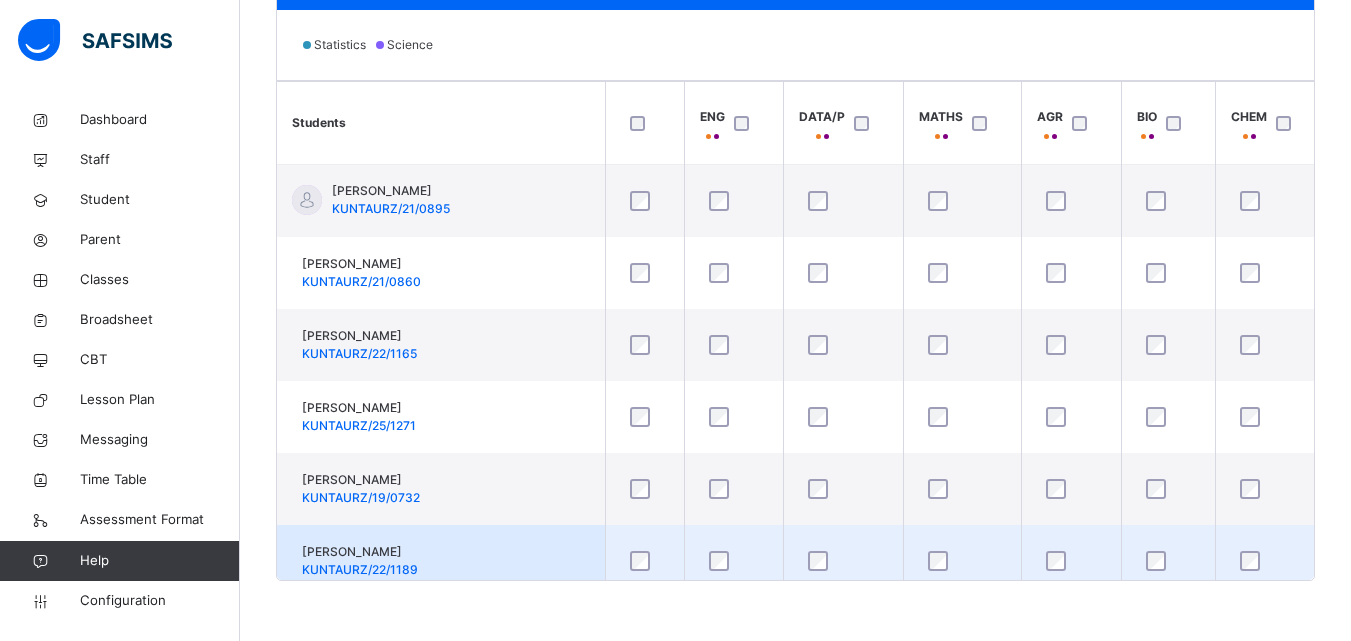 click at bounding box center (1168, 561) 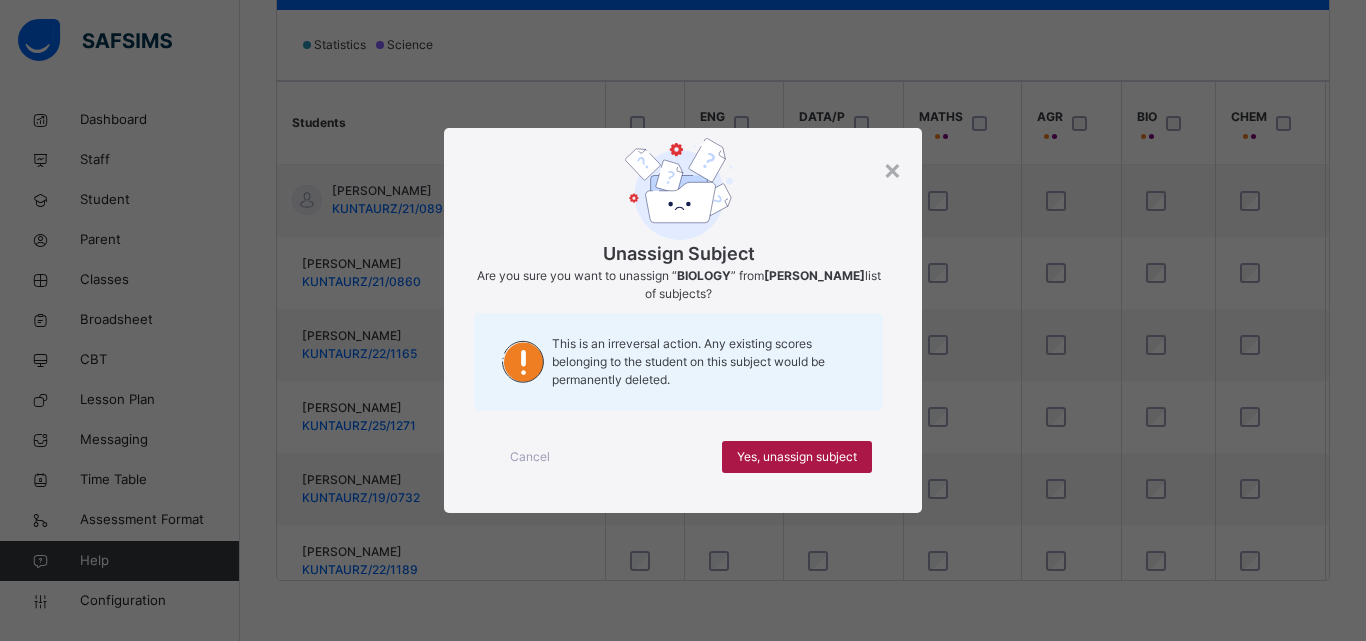 click on "Yes, unassign subject" at bounding box center [797, 457] 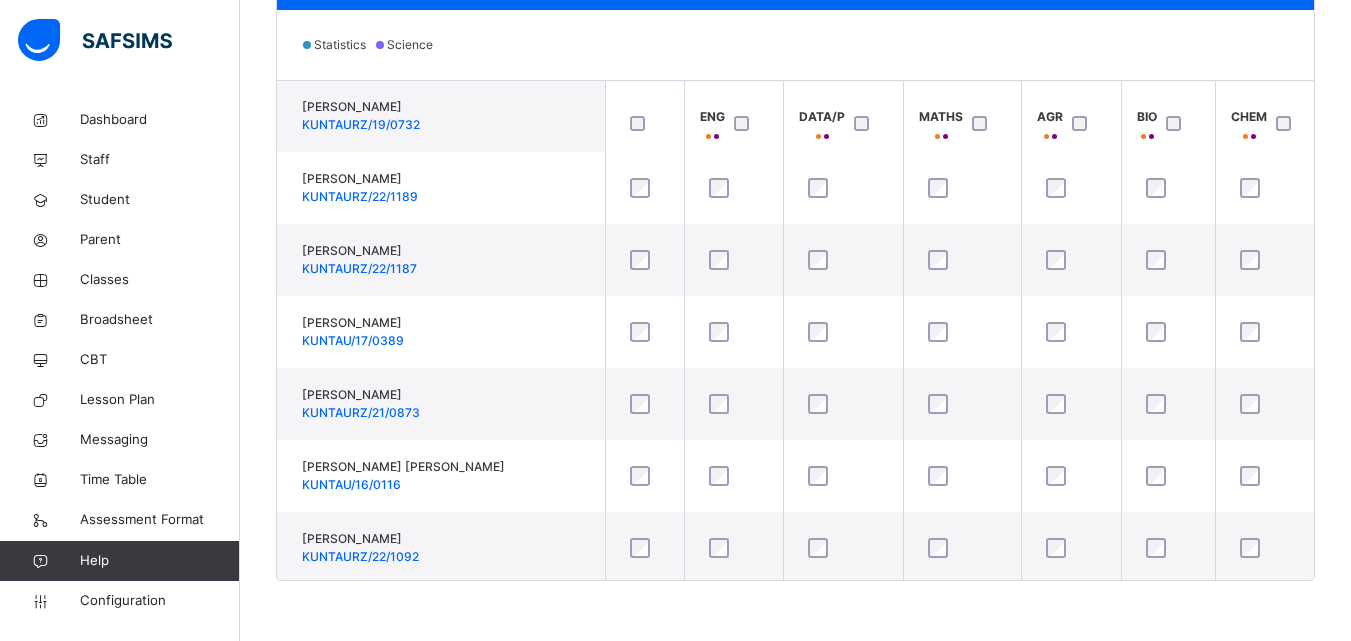 scroll, scrollTop: 380, scrollLeft: 0, axis: vertical 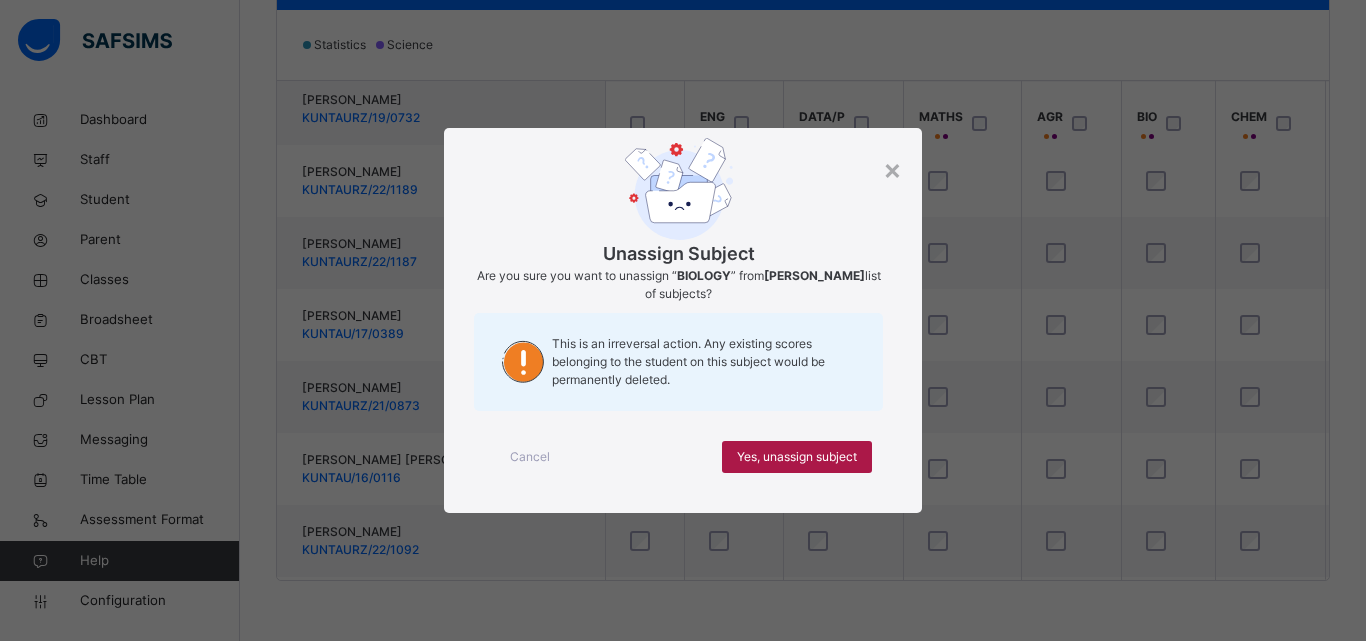 click on "Yes, unassign subject" at bounding box center (797, 457) 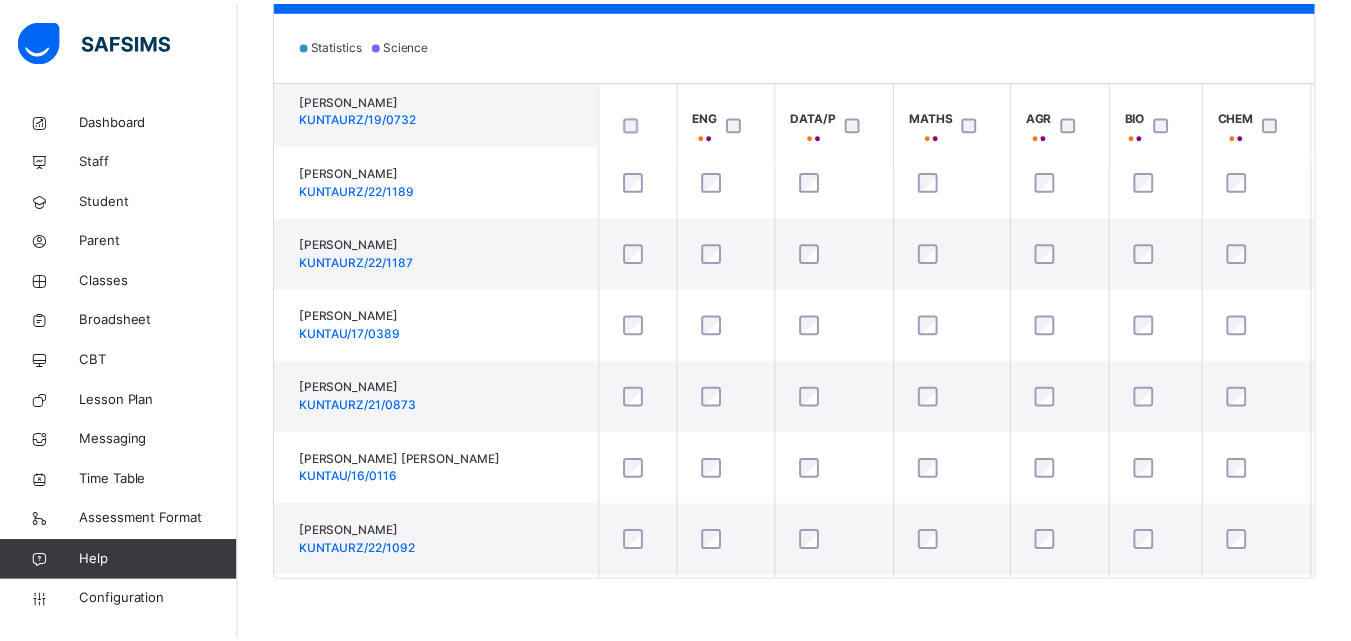 scroll, scrollTop: 380, scrollLeft: 0, axis: vertical 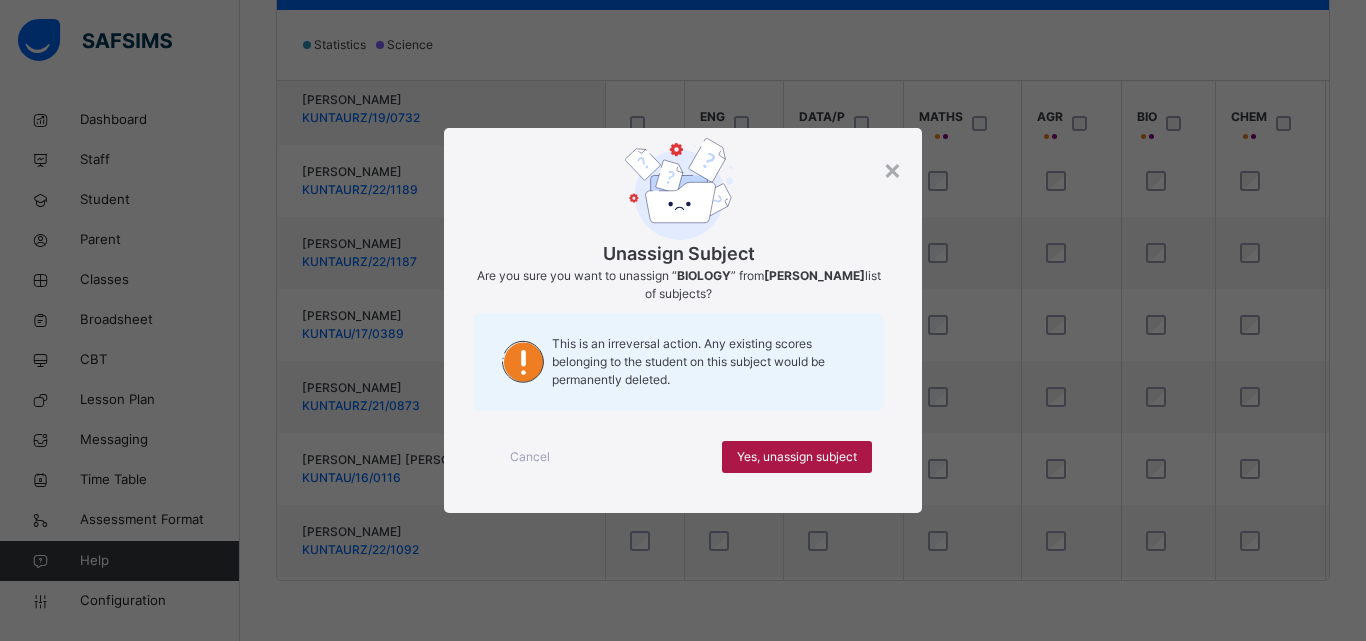 click on "Yes, unassign subject" at bounding box center (797, 457) 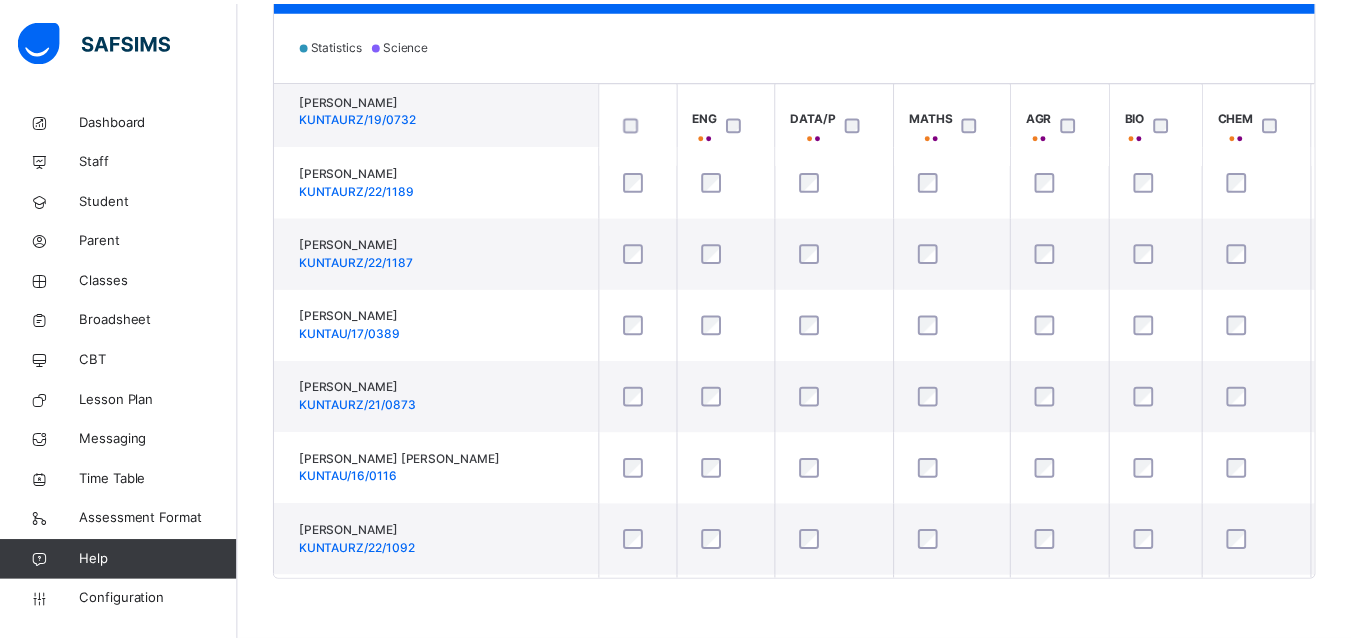 scroll, scrollTop: 380, scrollLeft: 0, axis: vertical 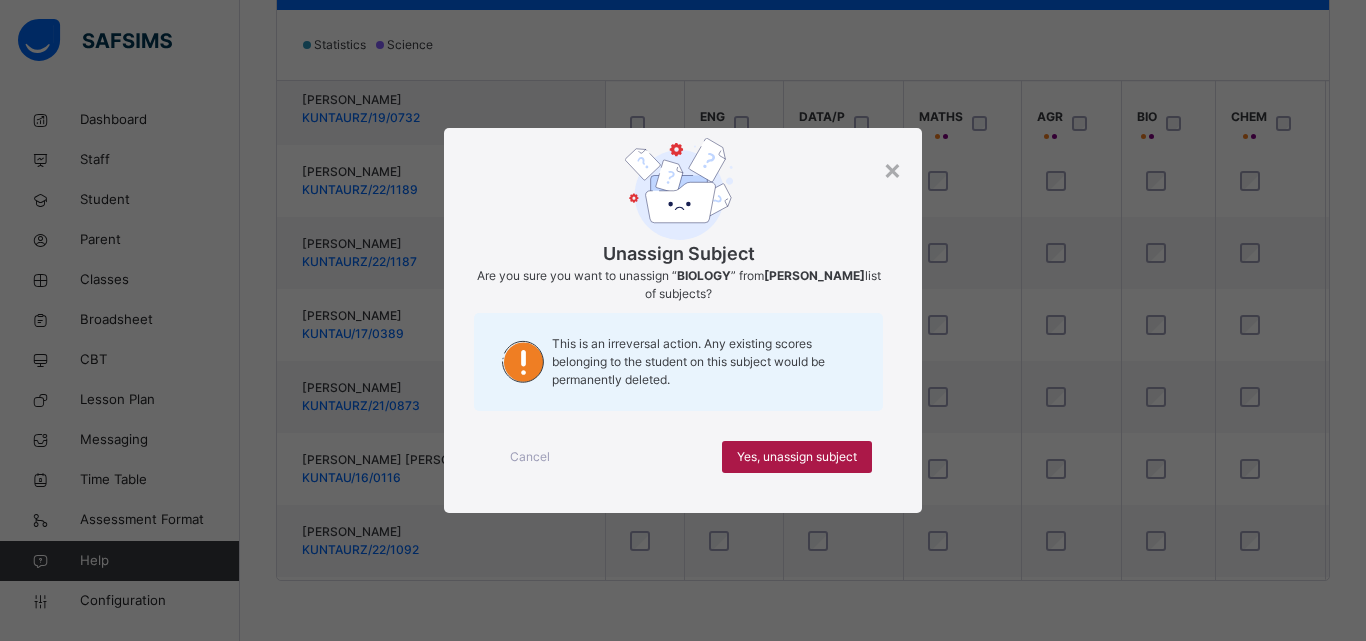 click on "Yes, unassign subject" at bounding box center (797, 457) 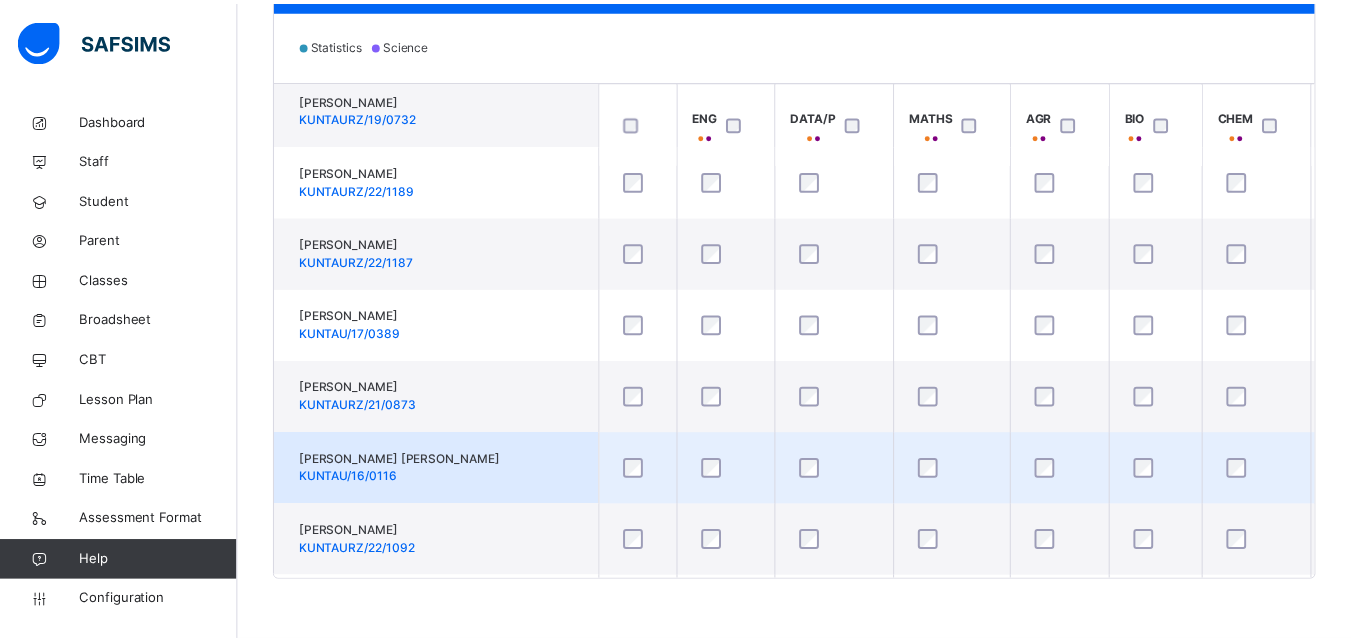 scroll, scrollTop: 380, scrollLeft: 0, axis: vertical 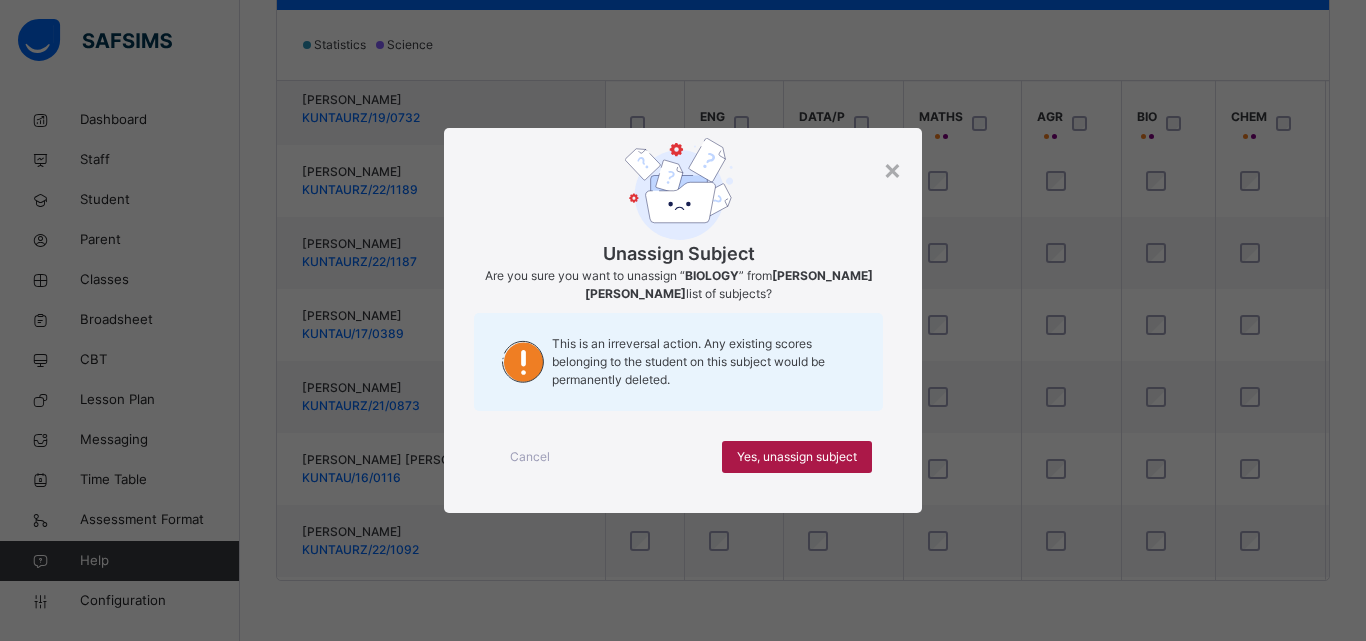 click on "Yes, unassign subject" at bounding box center [797, 457] 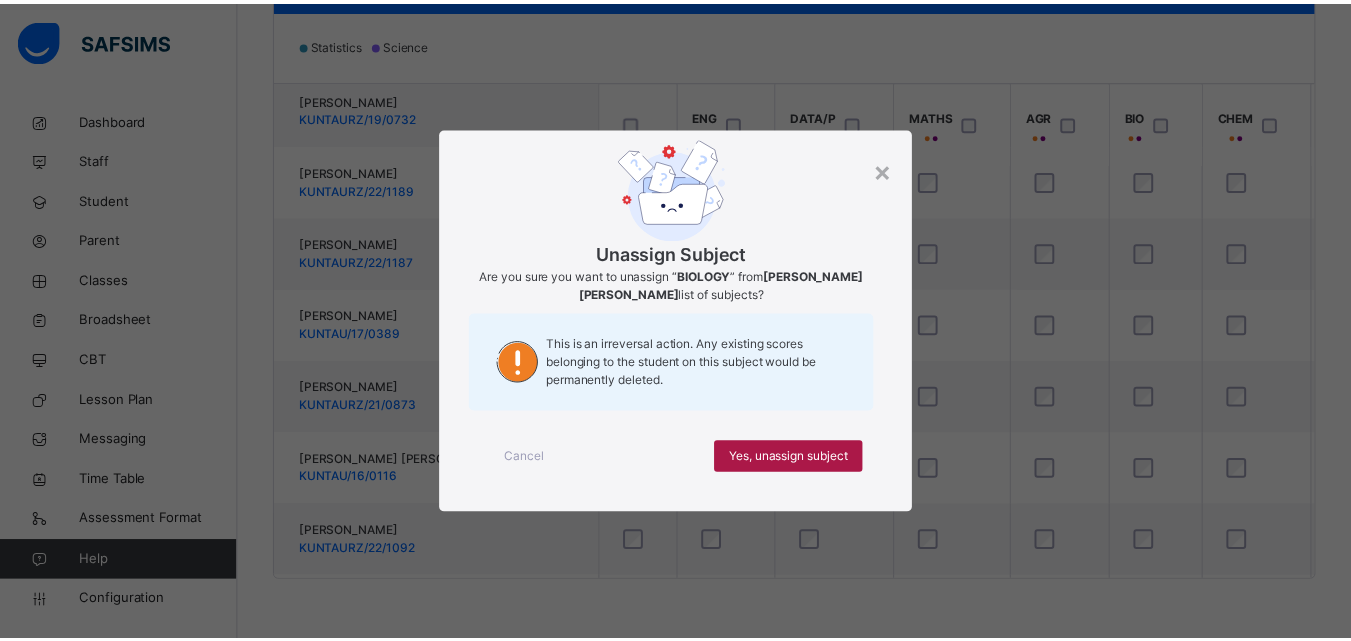 scroll, scrollTop: 380, scrollLeft: 0, axis: vertical 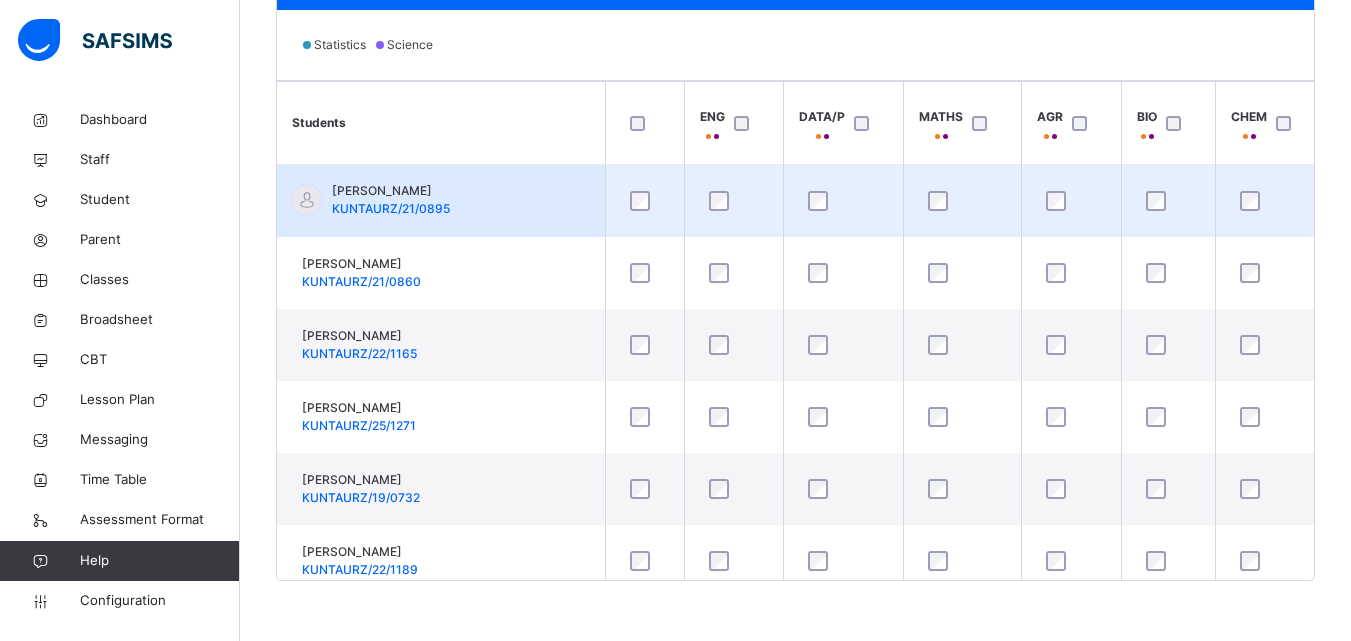 click on "KUNTAURZ/21/0895" at bounding box center [391, 208] 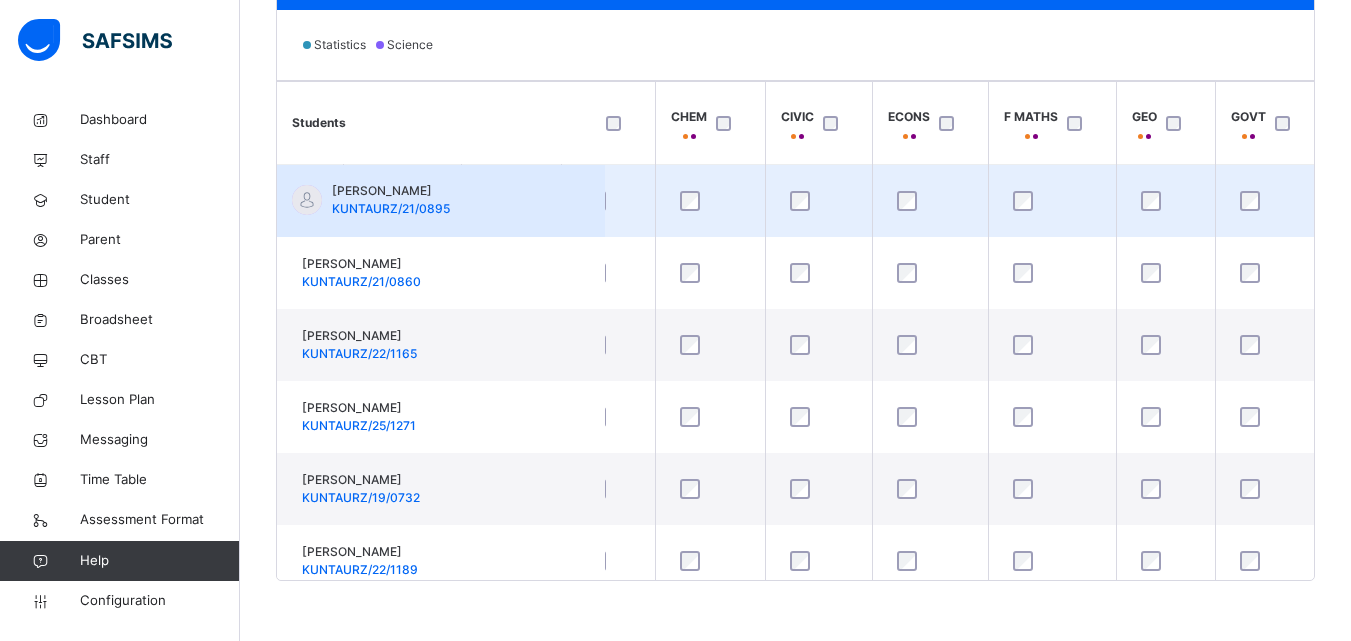 scroll, scrollTop: 0, scrollLeft: 600, axis: horizontal 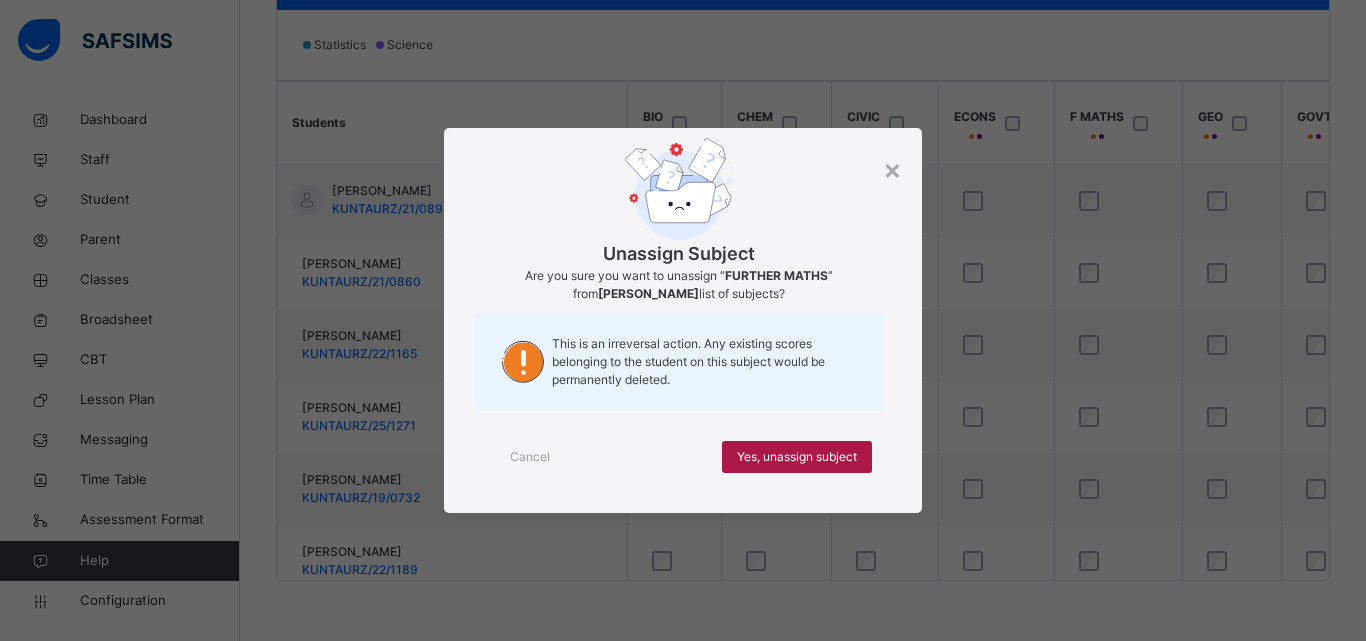 click on "Yes, unassign subject" at bounding box center (797, 457) 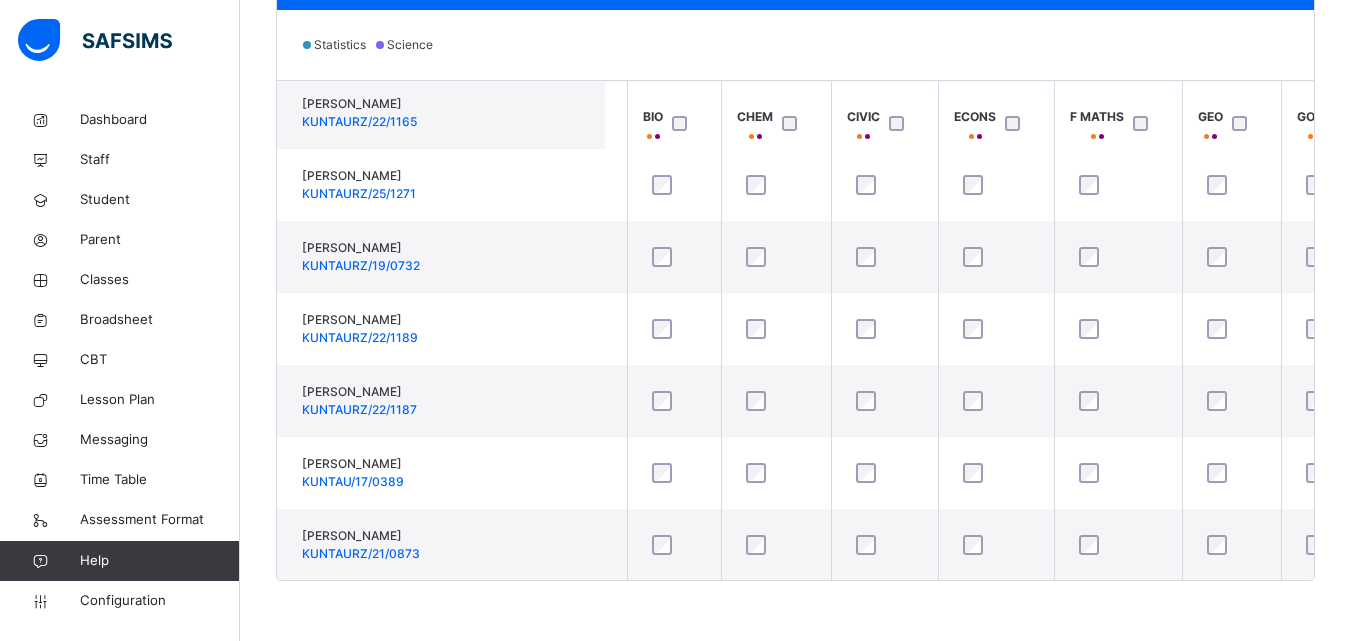 scroll, scrollTop: 259, scrollLeft: 494, axis: both 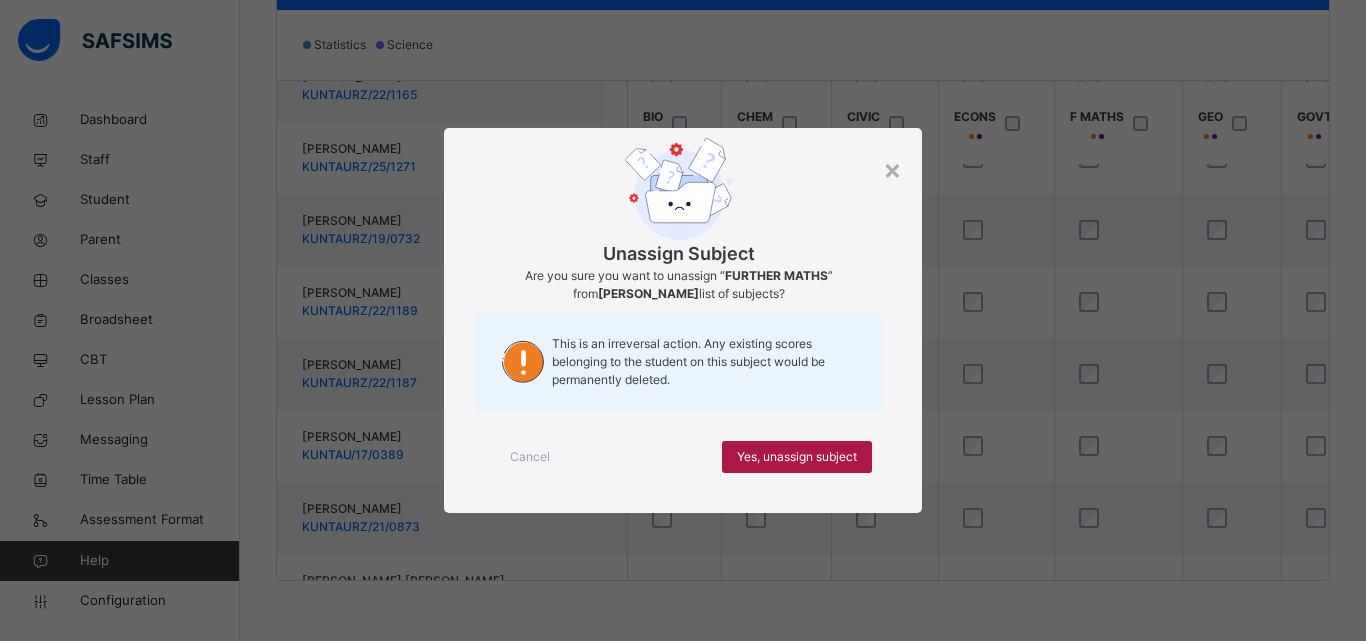 click on "Yes, unassign subject" at bounding box center (797, 457) 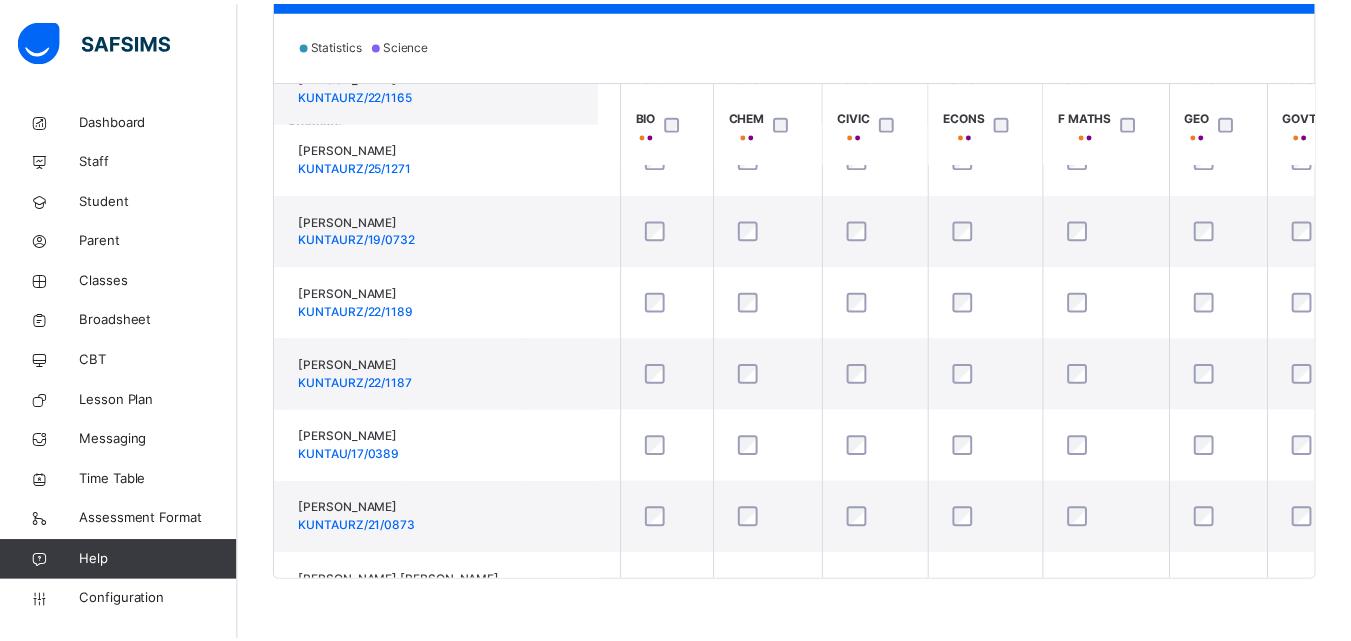 scroll, scrollTop: 259, scrollLeft: 494, axis: both 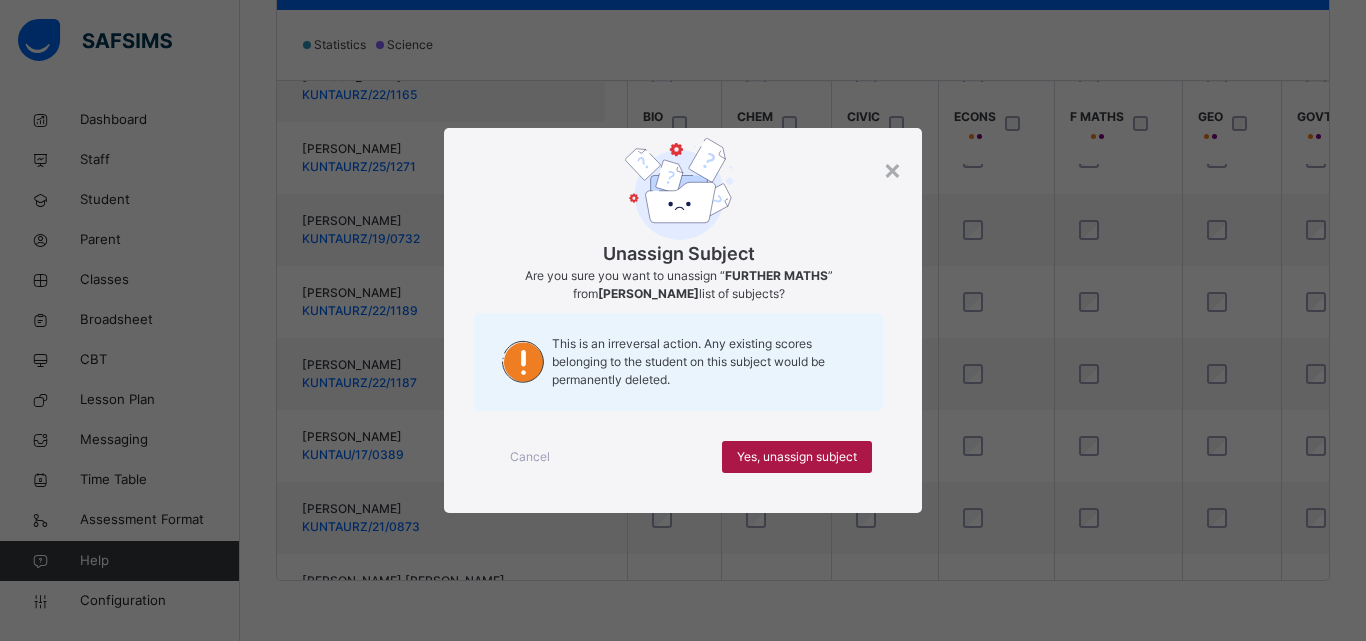 click on "Yes, unassign subject" at bounding box center (797, 457) 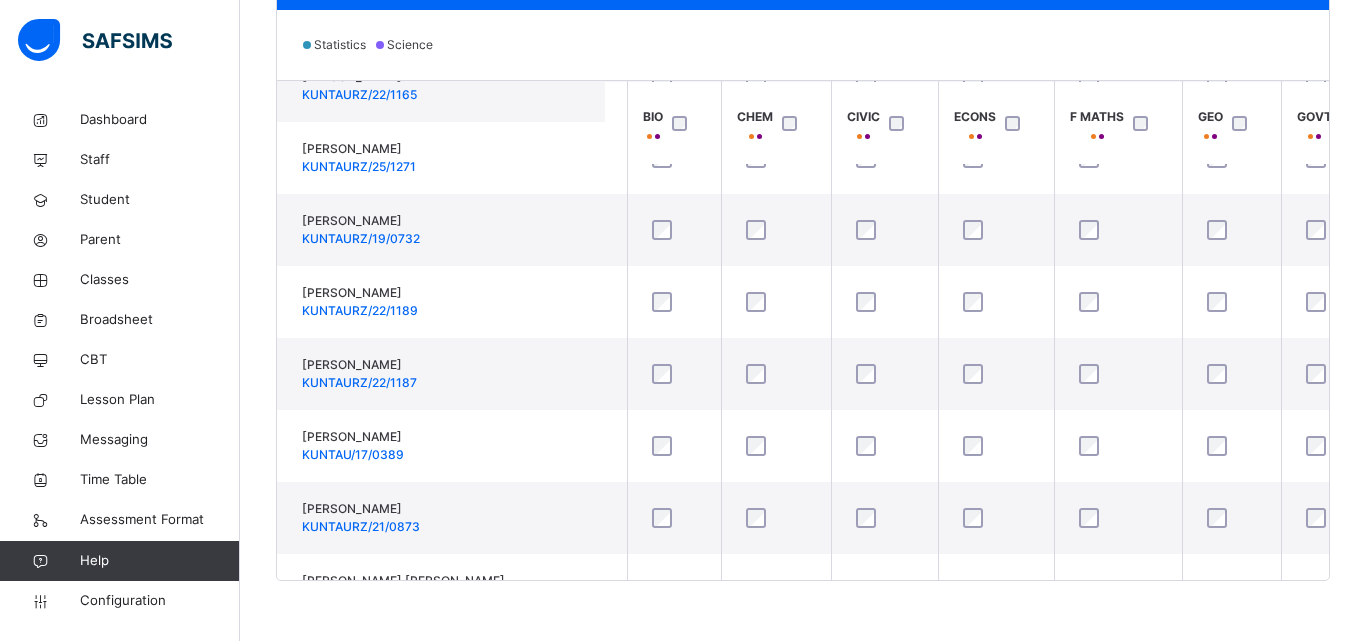 scroll, scrollTop: 259, scrollLeft: 494, axis: both 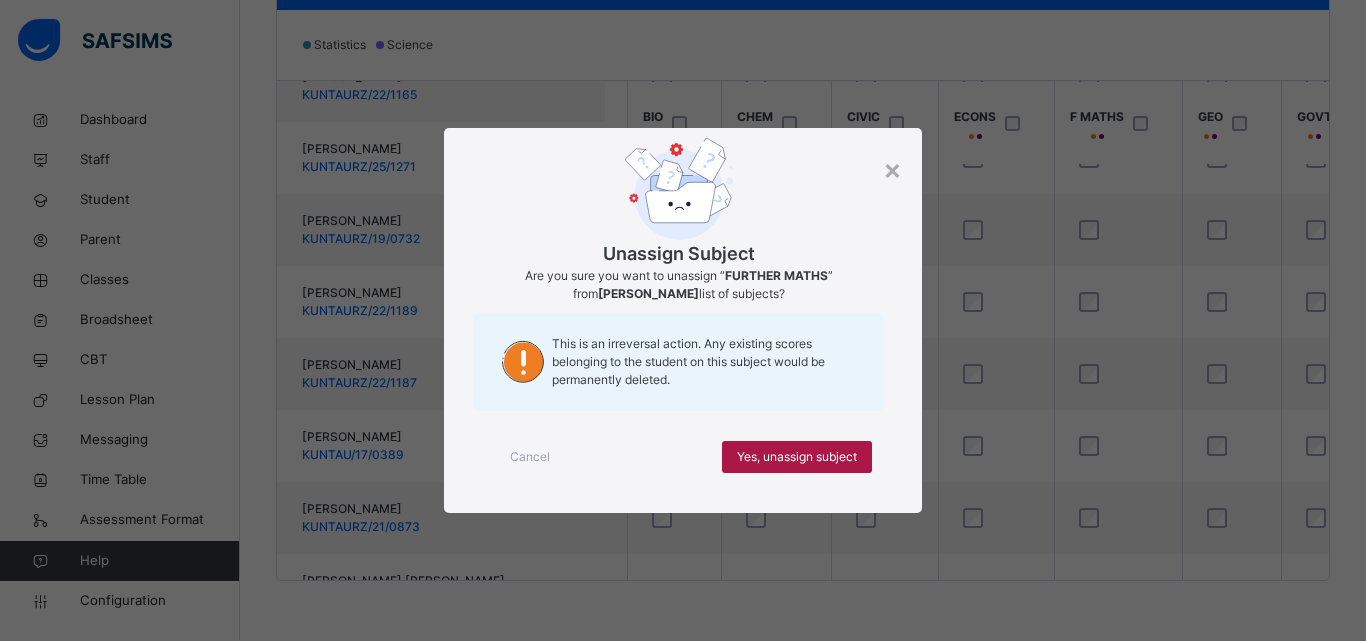click on "Yes, unassign subject" at bounding box center [797, 457] 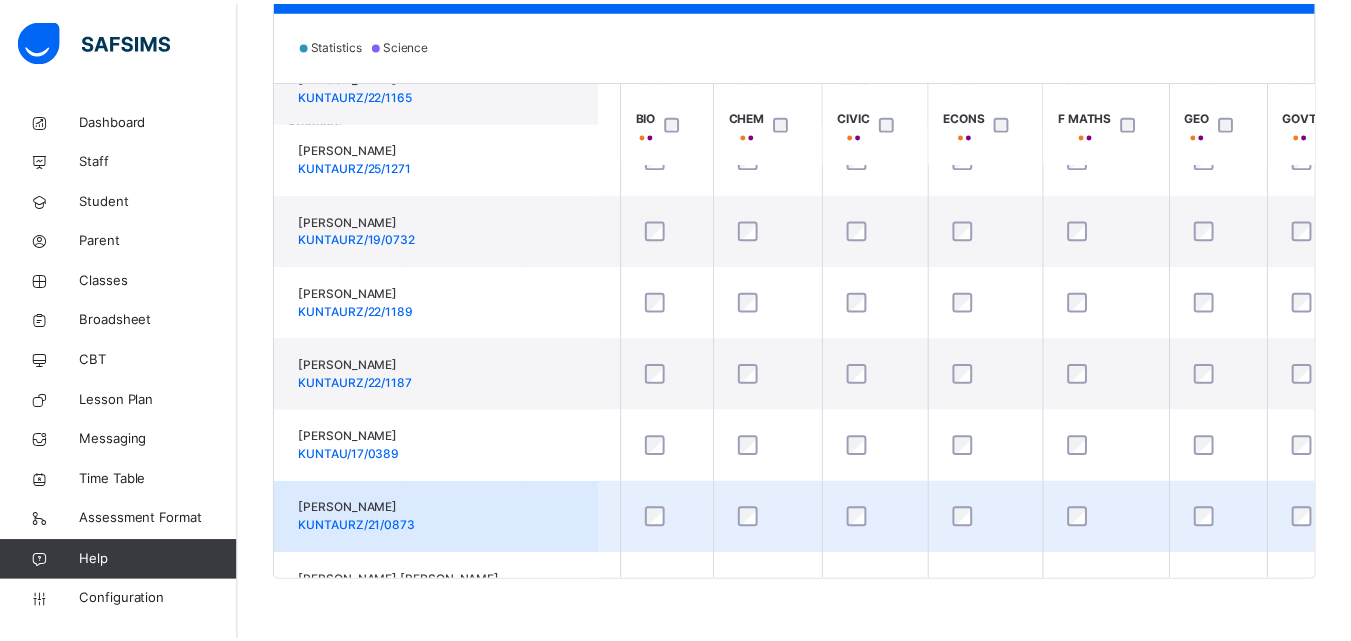 scroll, scrollTop: 259, scrollLeft: 494, axis: both 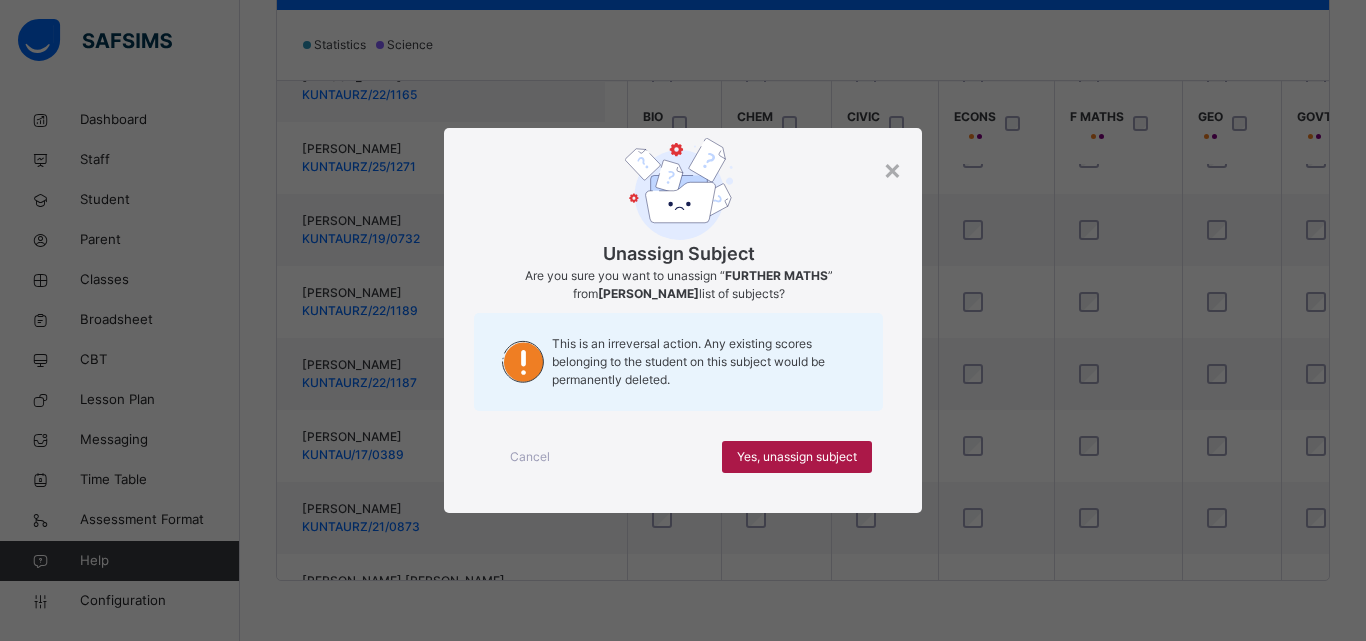 click on "Yes, unassign subject" at bounding box center [797, 457] 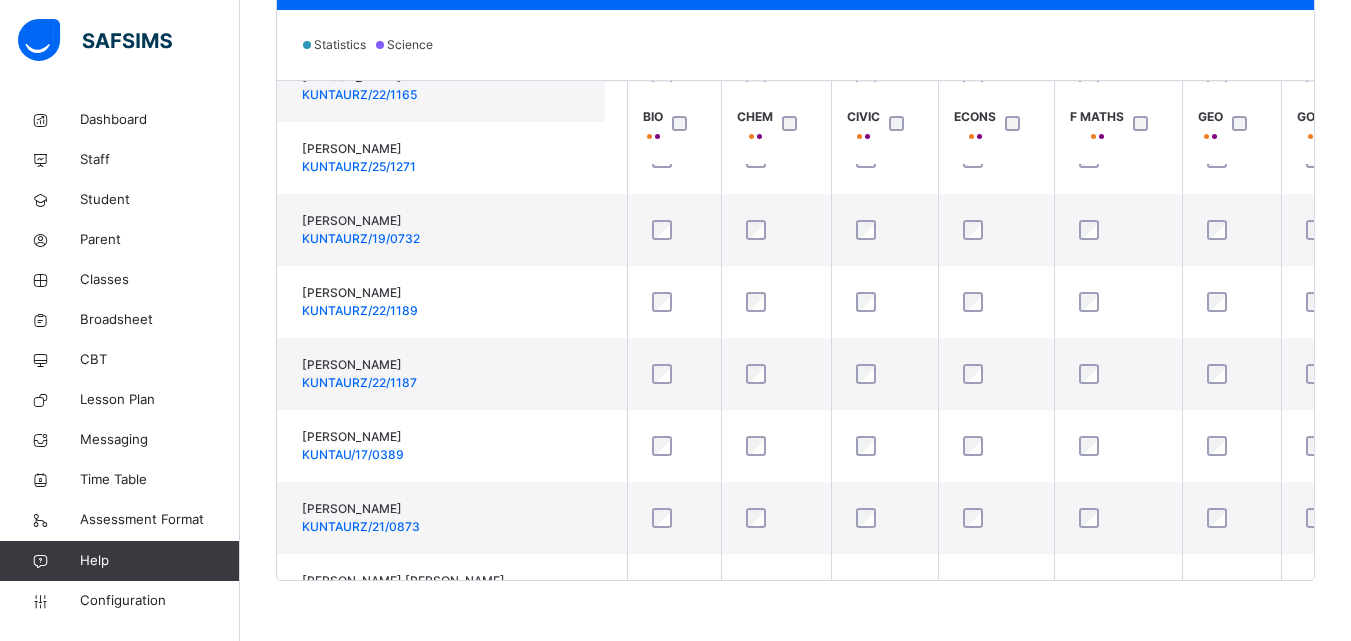 scroll, scrollTop: 259, scrollLeft: 494, axis: both 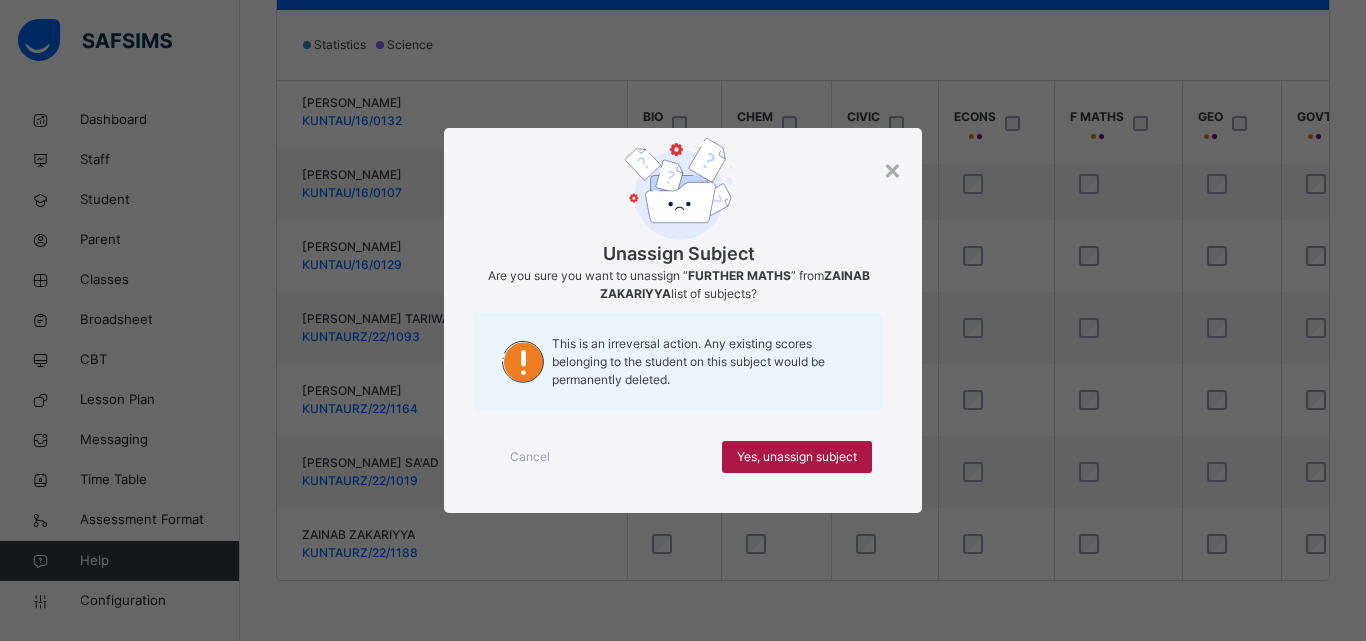 click on "Yes, unassign subject" at bounding box center [797, 457] 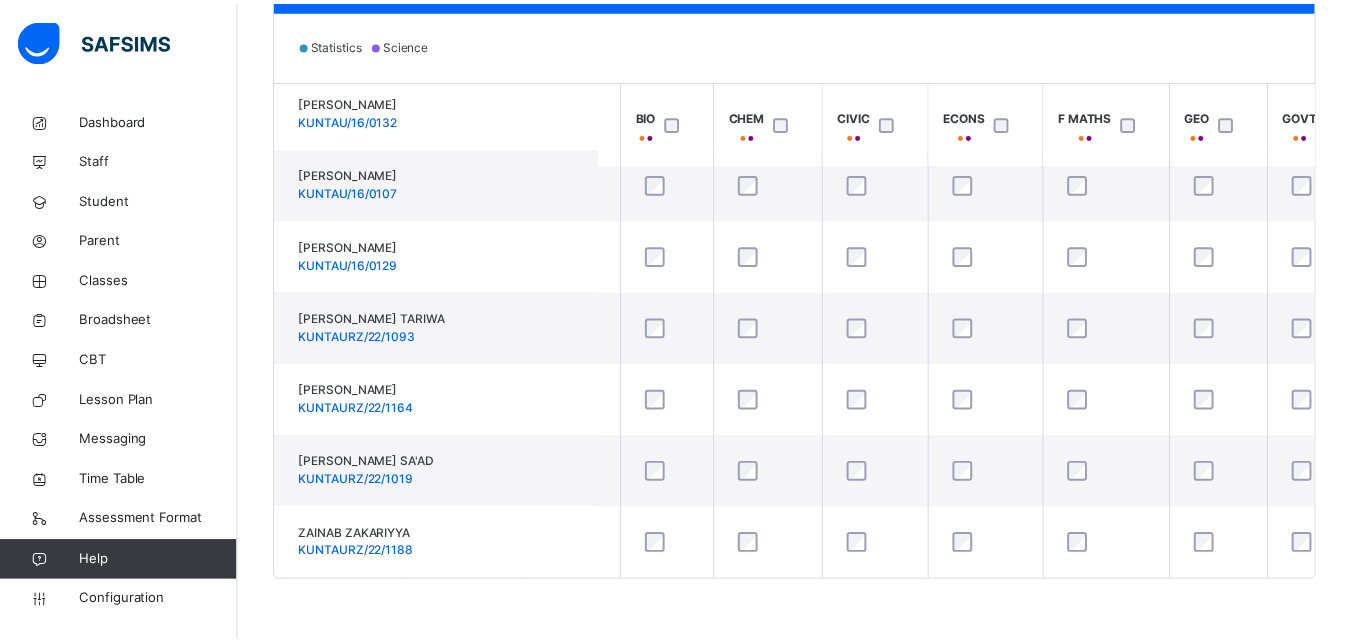scroll, scrollTop: 1321, scrollLeft: 494, axis: both 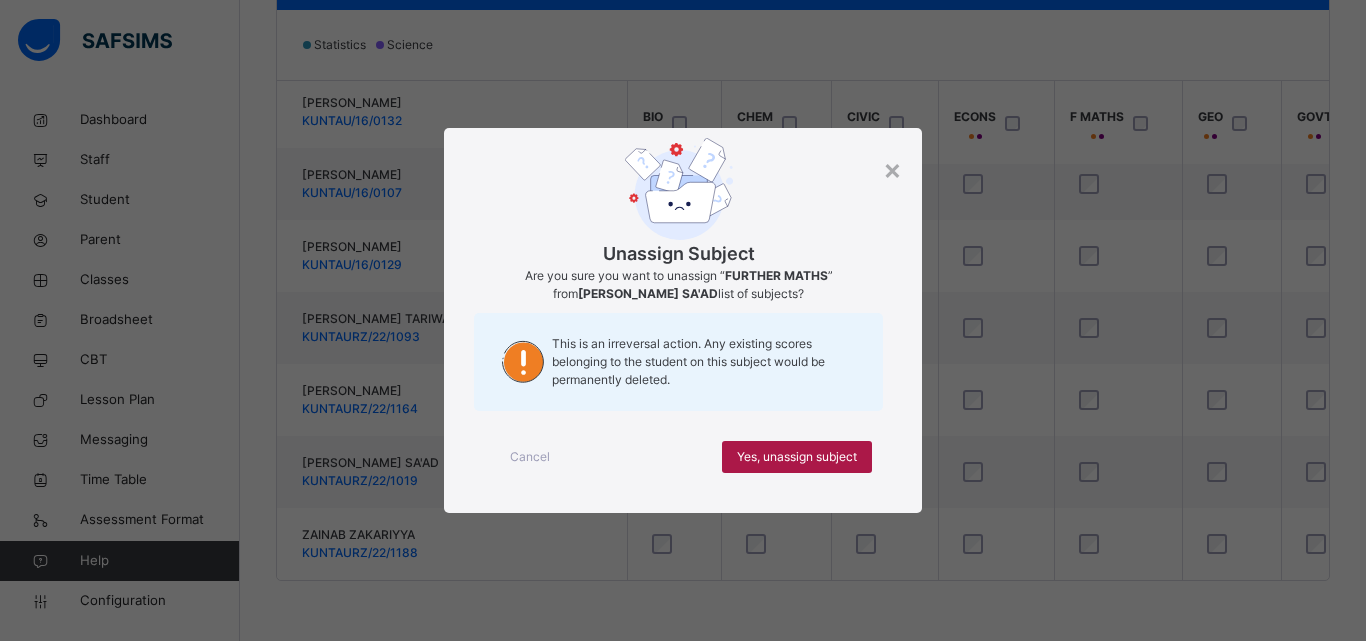 click on "Yes, unassign subject" at bounding box center (797, 457) 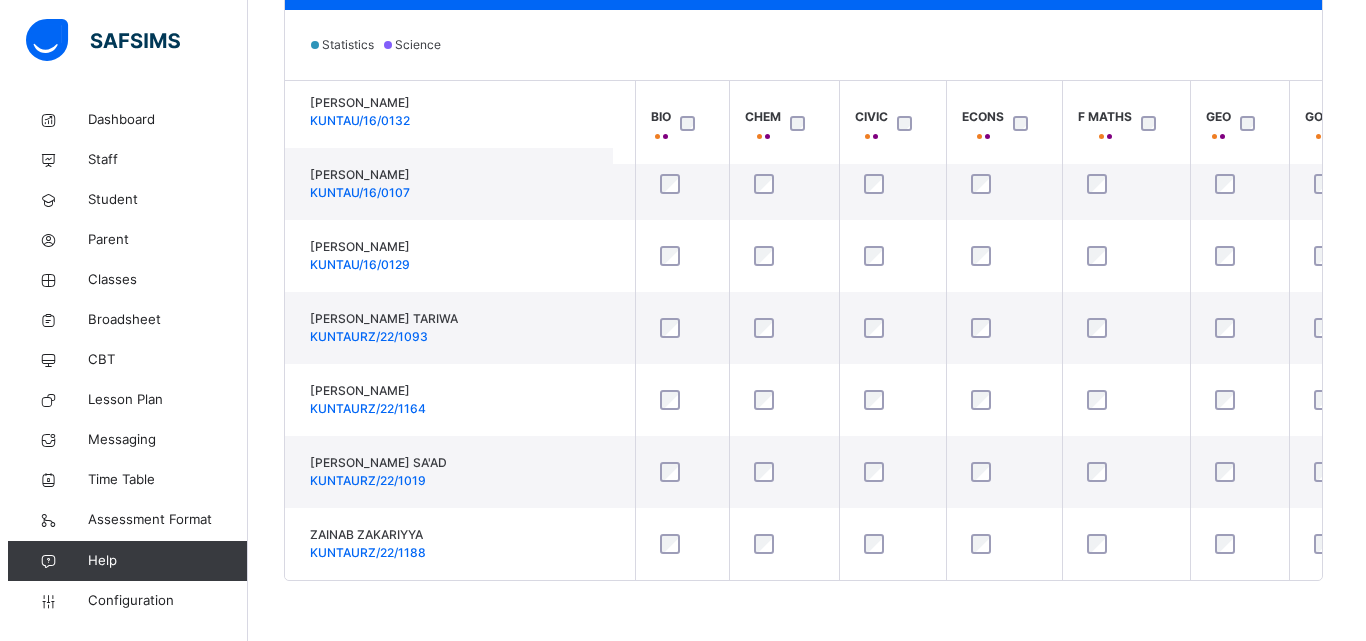 scroll, scrollTop: 1321, scrollLeft: 494, axis: both 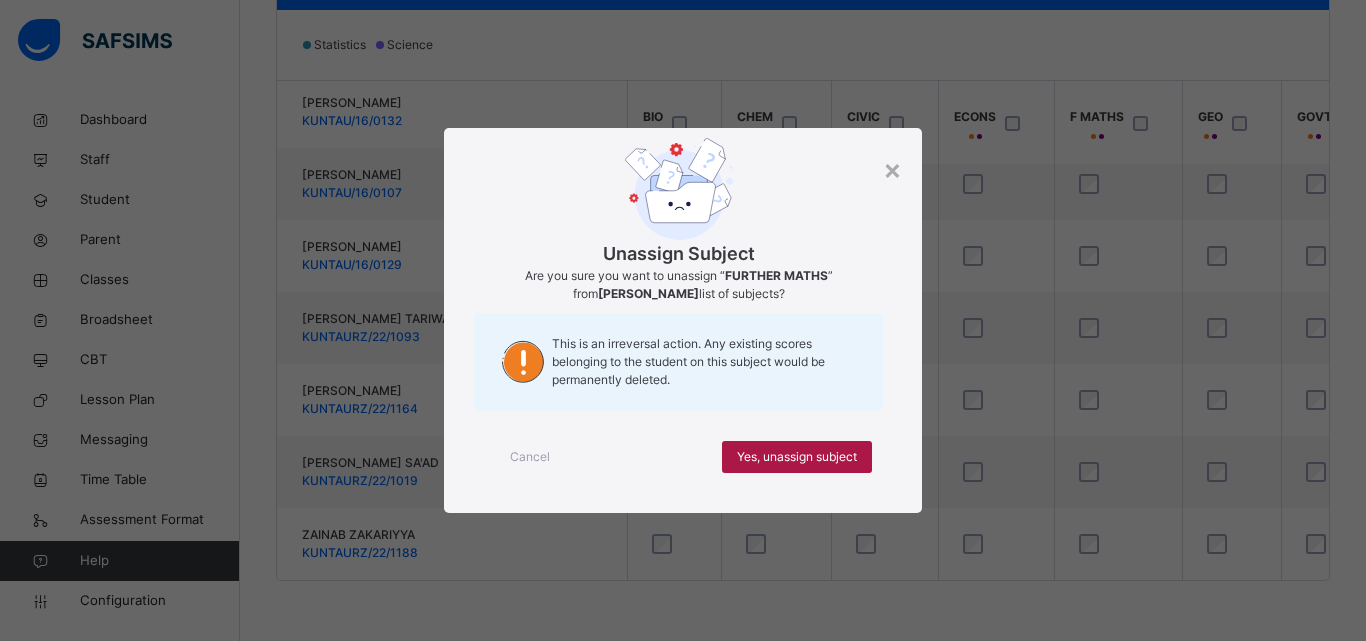 click on "Yes, unassign subject" at bounding box center (797, 457) 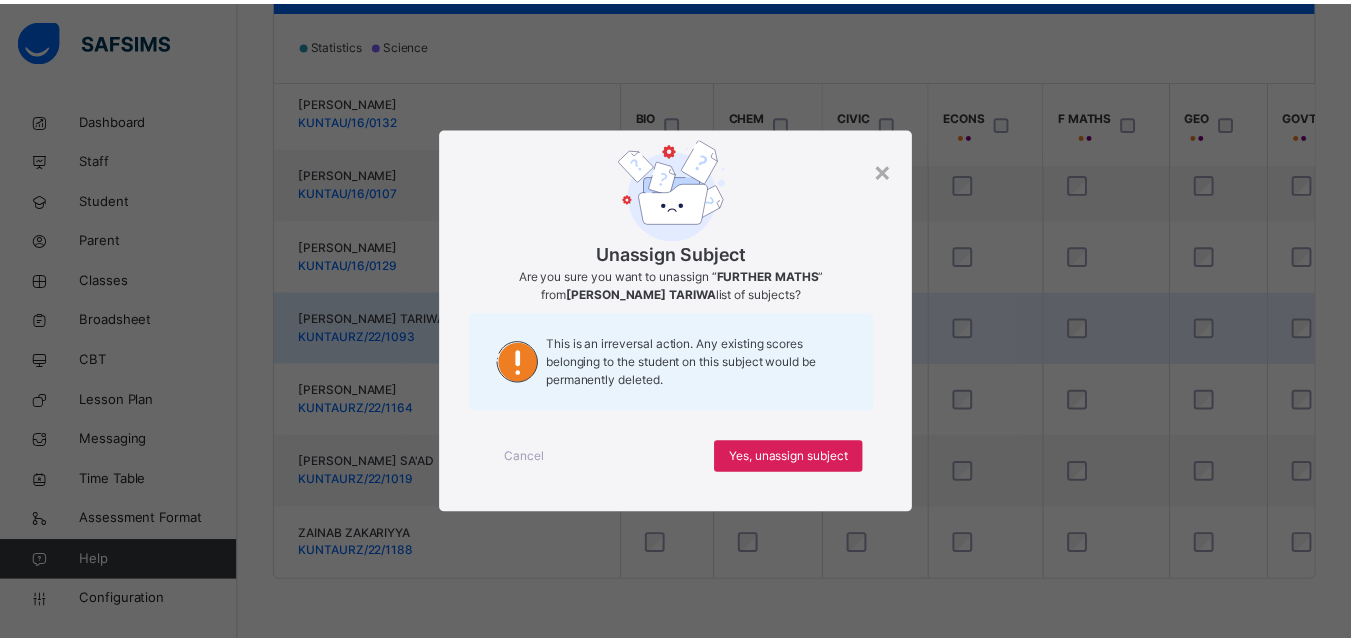scroll, scrollTop: 1321, scrollLeft: 494, axis: both 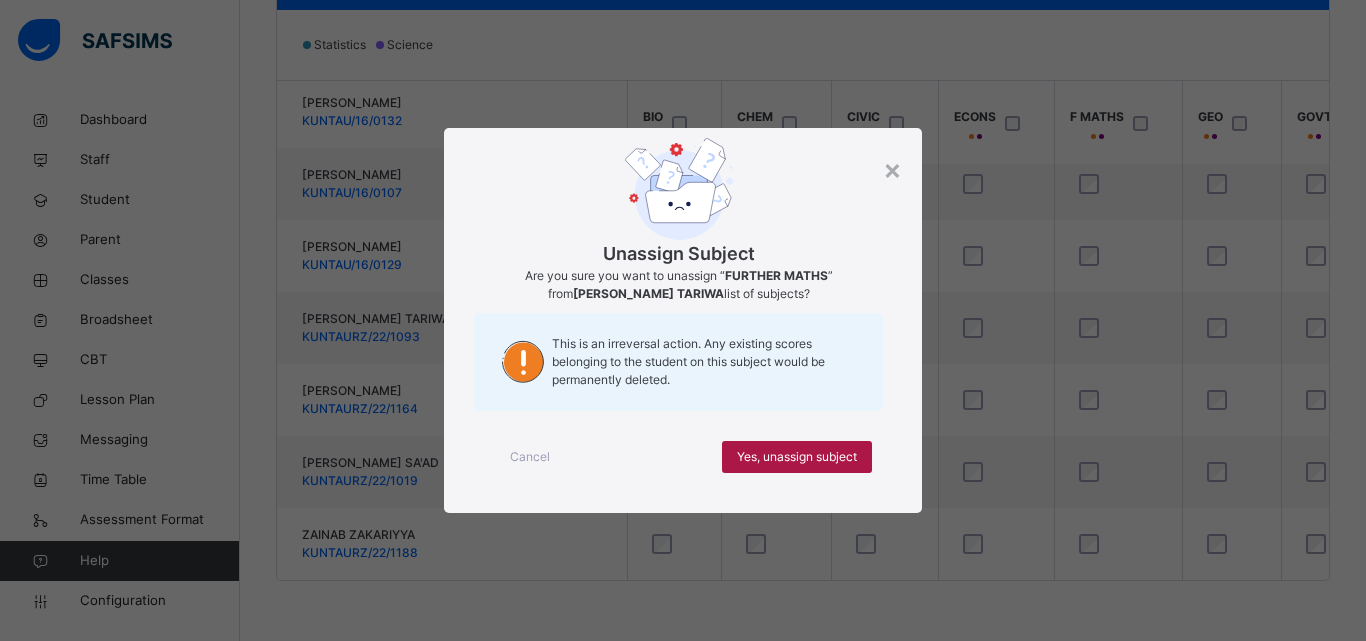 click on "Yes, unassign subject" at bounding box center (797, 457) 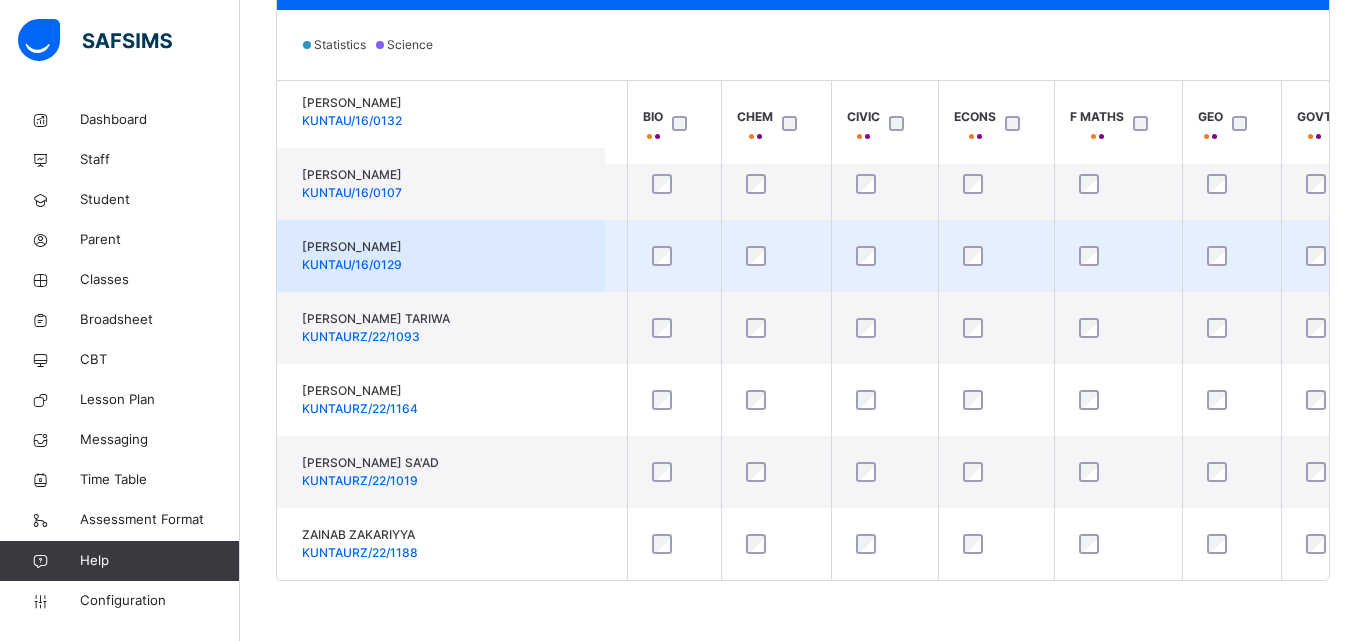 scroll, scrollTop: 1321, scrollLeft: 494, axis: both 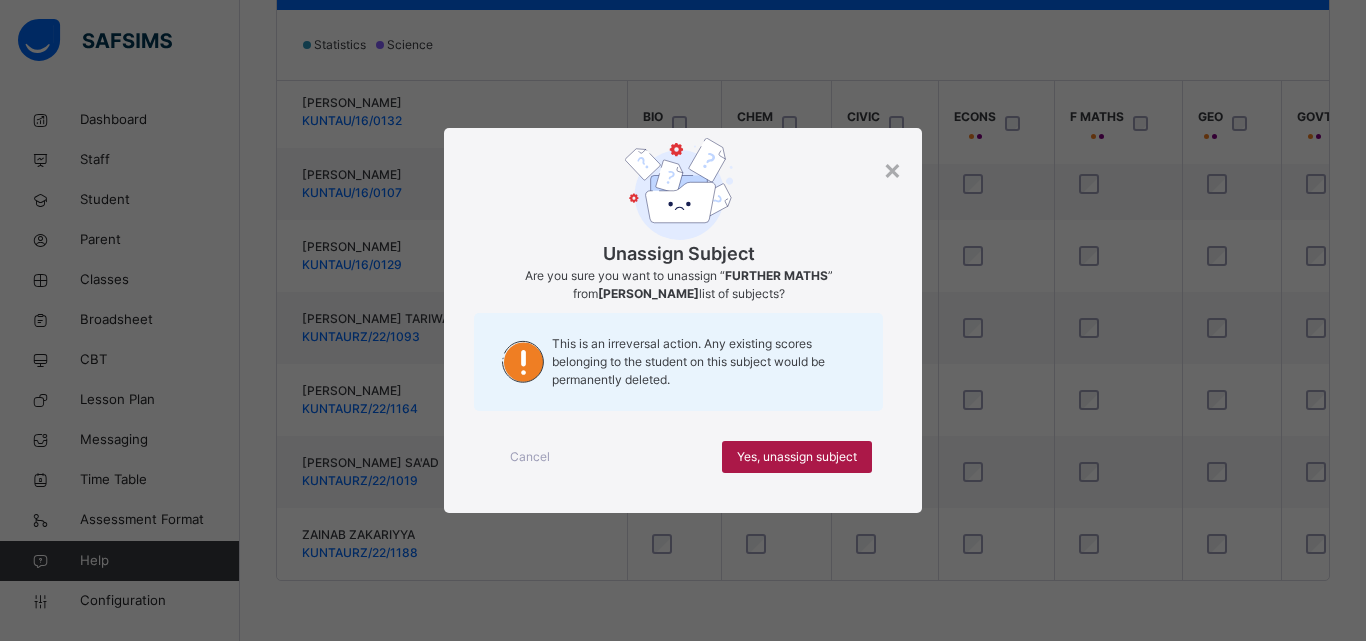 click on "Yes, unassign subject" at bounding box center [797, 457] 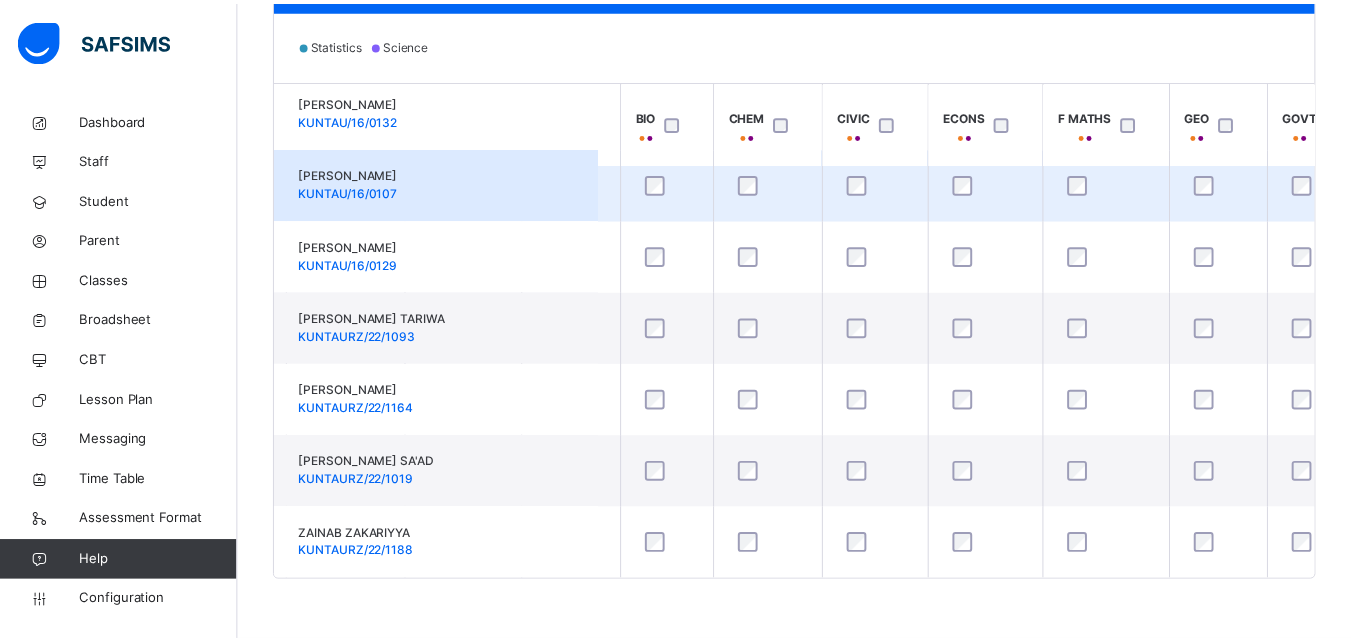 scroll, scrollTop: 1321, scrollLeft: 494, axis: both 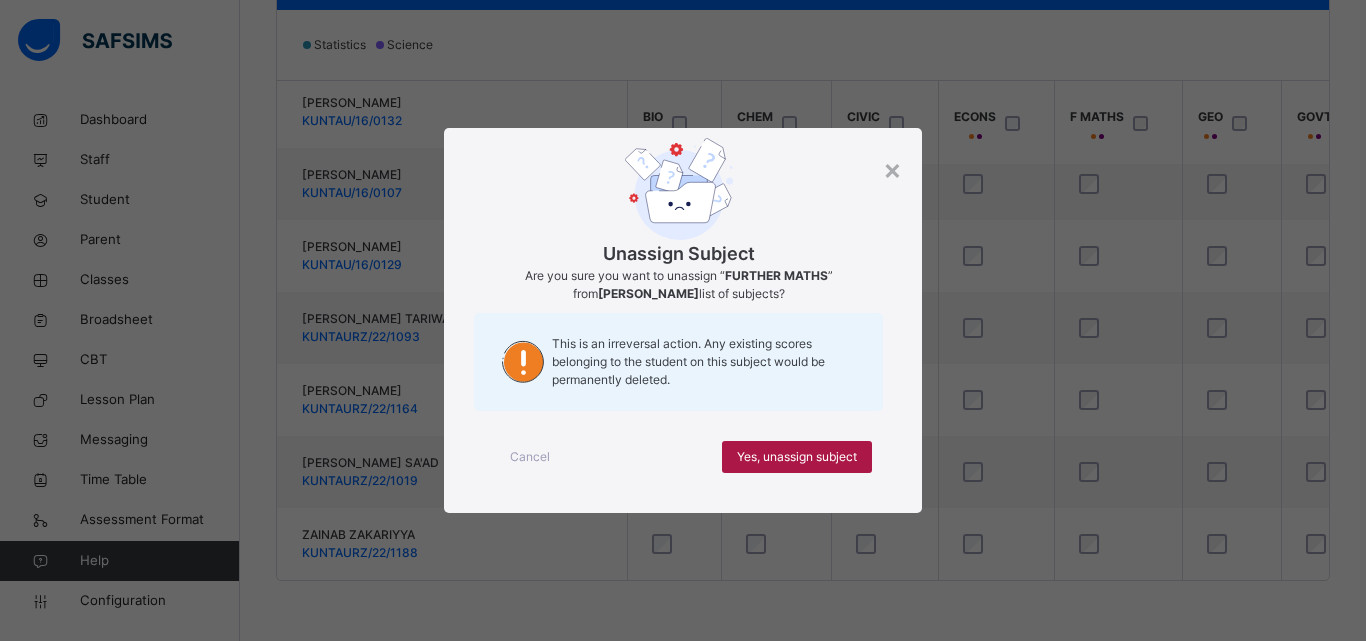click on "Yes, unassign subject" at bounding box center (797, 457) 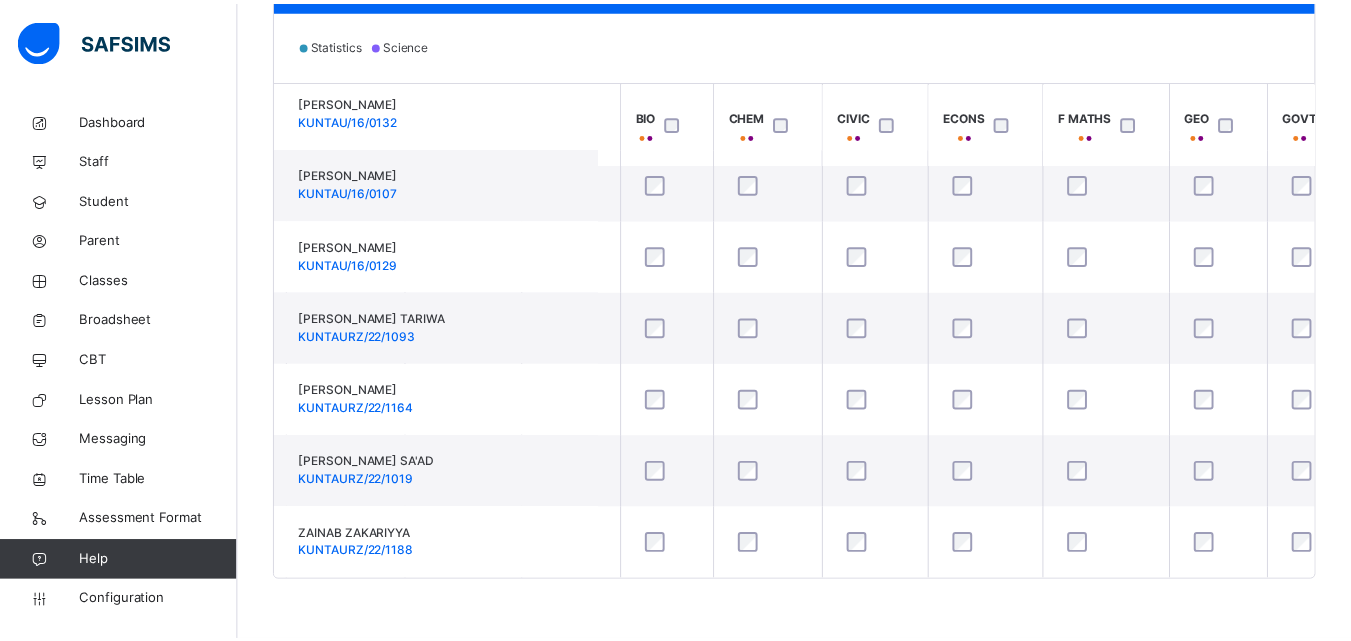 scroll, scrollTop: 1321, scrollLeft: 494, axis: both 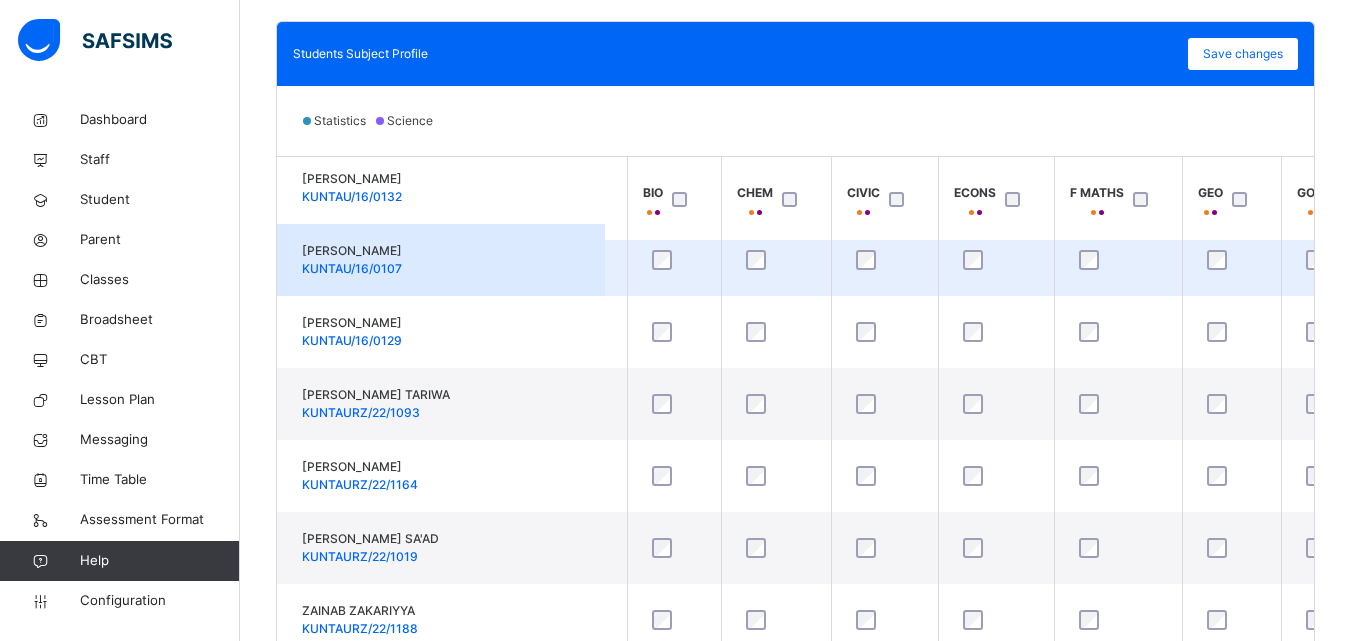 click at bounding box center [1119, 260] 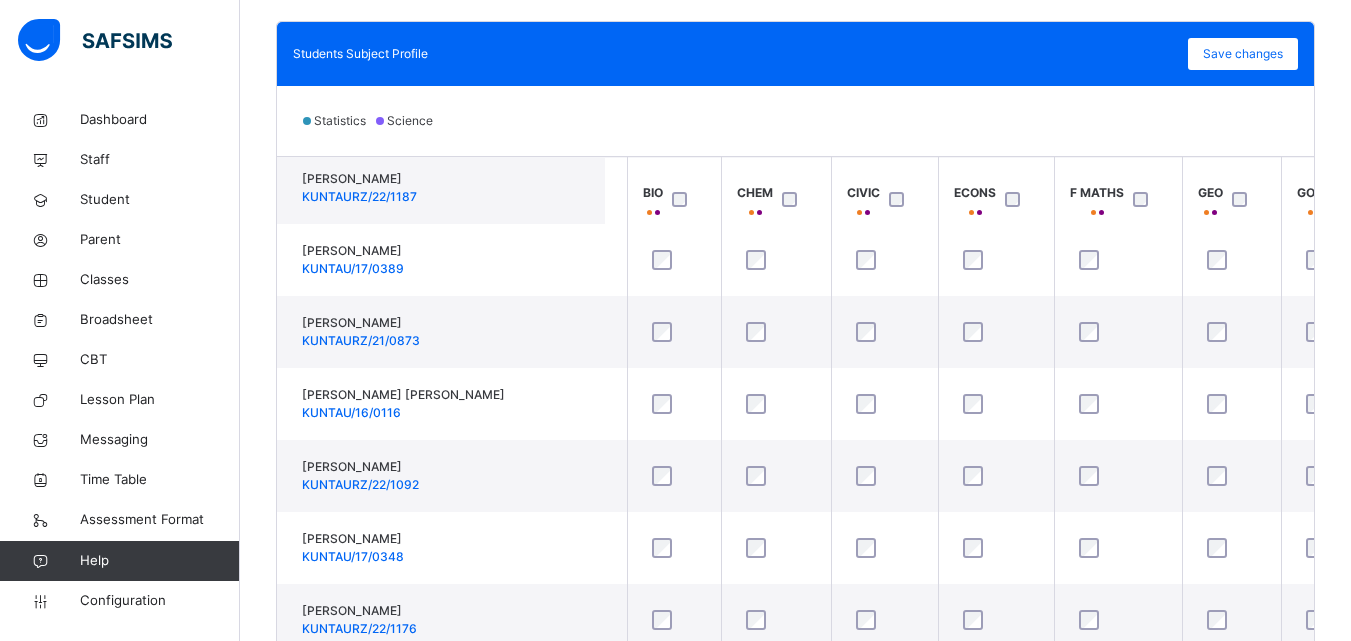 scroll, scrollTop: 821, scrollLeft: 494, axis: both 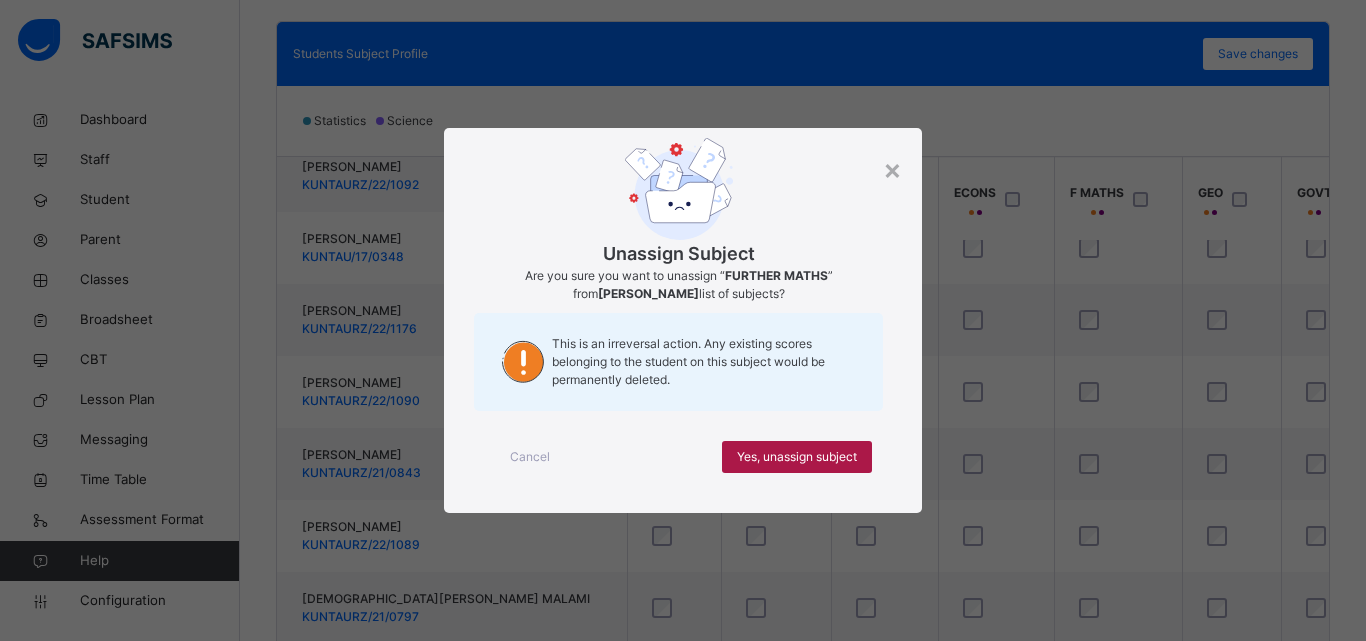 click on "Yes, unassign subject" at bounding box center [797, 457] 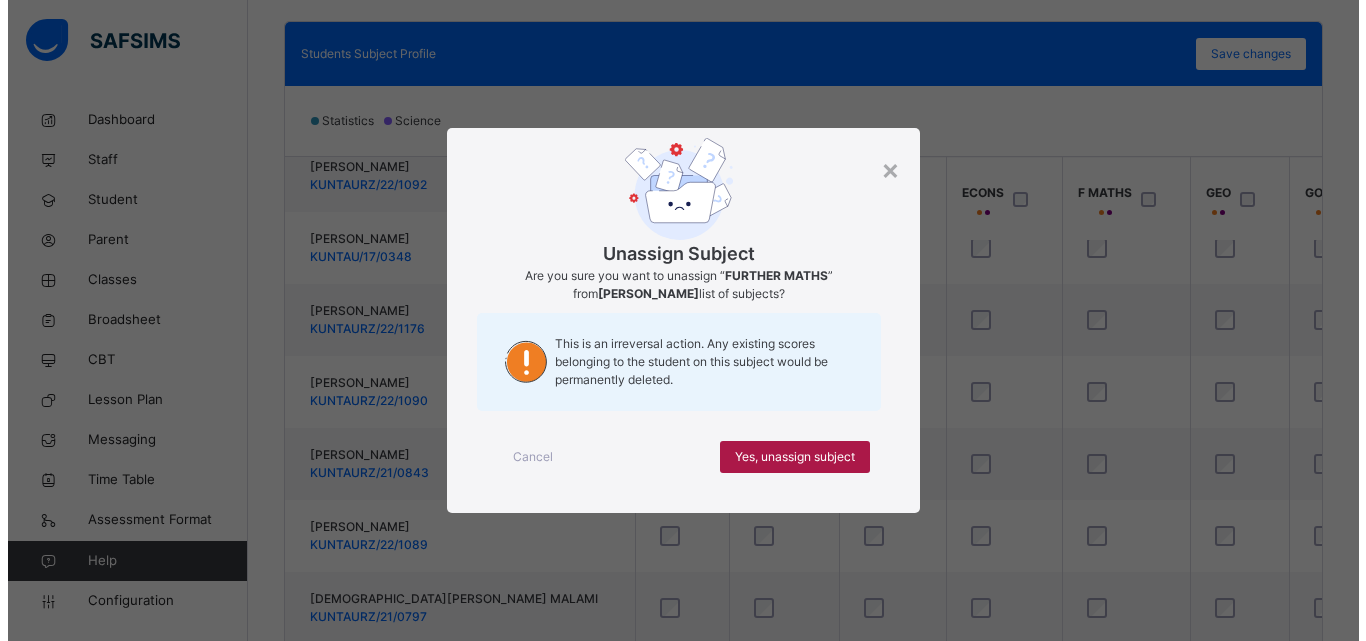 scroll, scrollTop: 821, scrollLeft: 494, axis: both 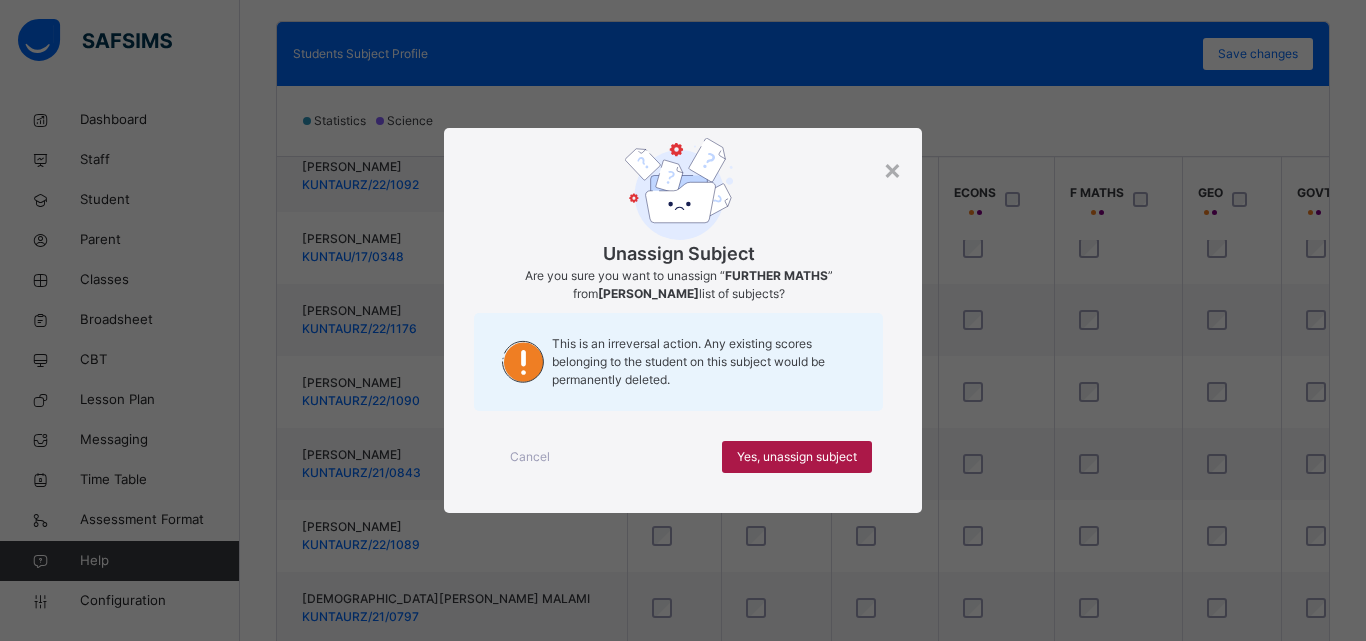 click on "Yes, unassign subject" at bounding box center [797, 457] 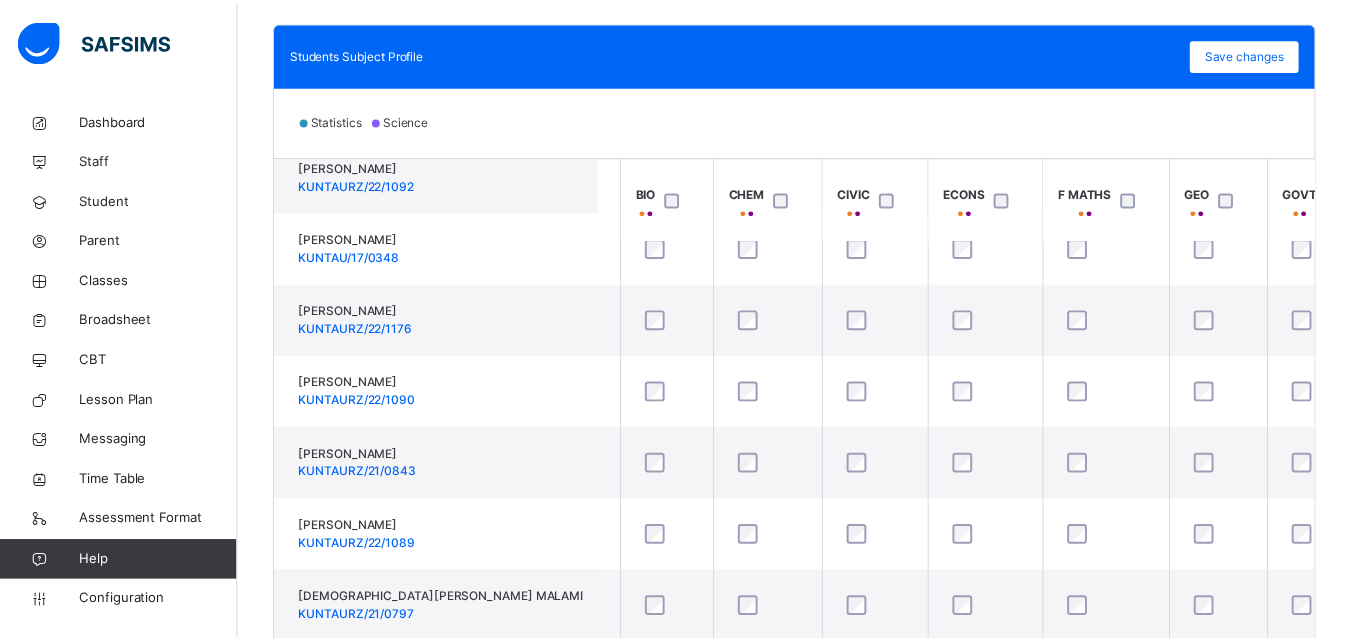 scroll, scrollTop: 821, scrollLeft: 494, axis: both 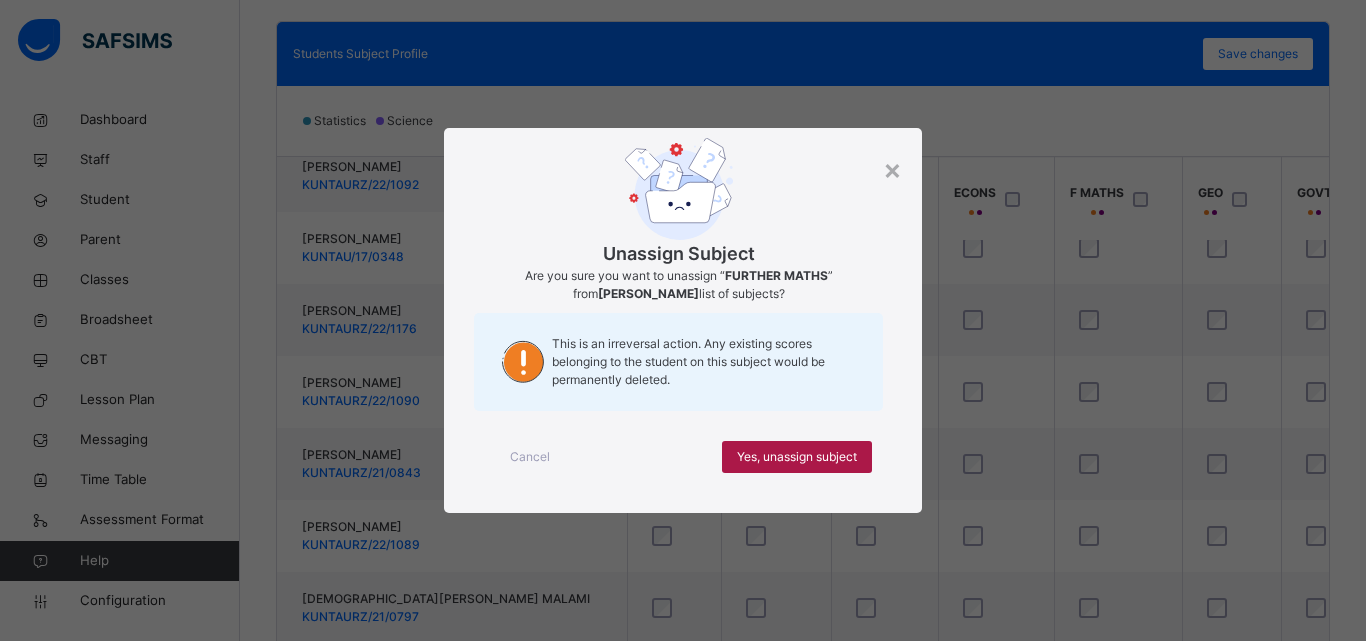 click on "Yes, unassign subject" at bounding box center (797, 457) 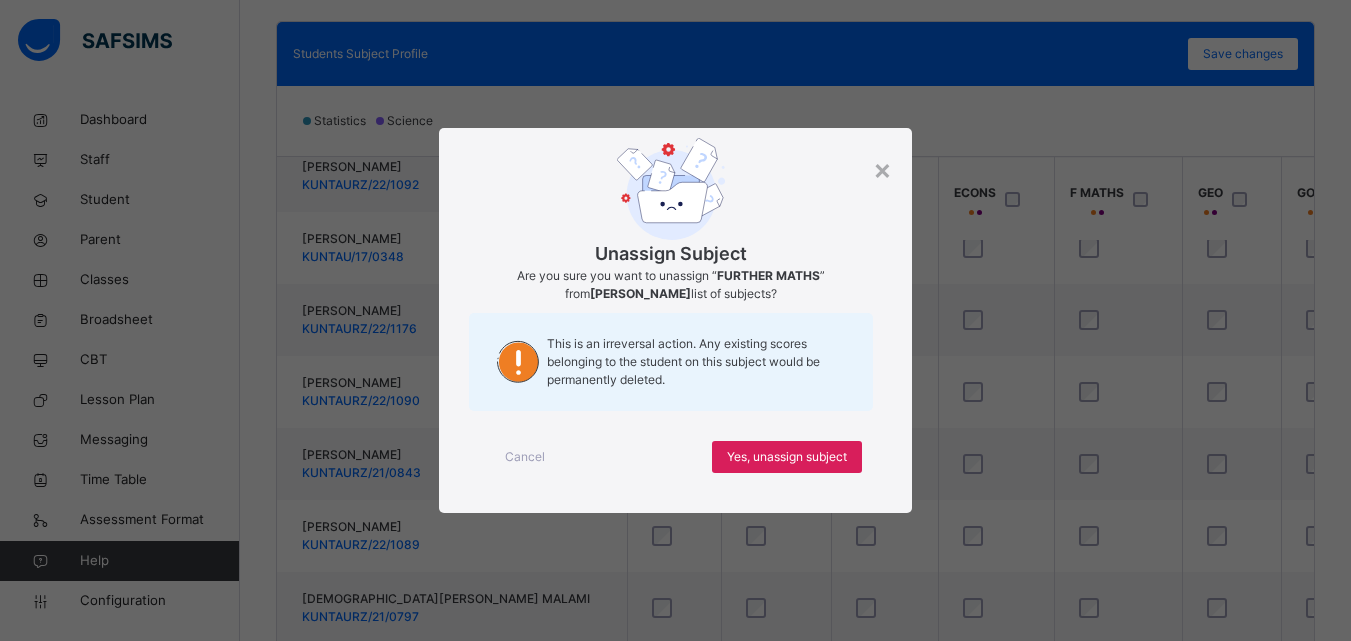 scroll, scrollTop: 821, scrollLeft: 494, axis: both 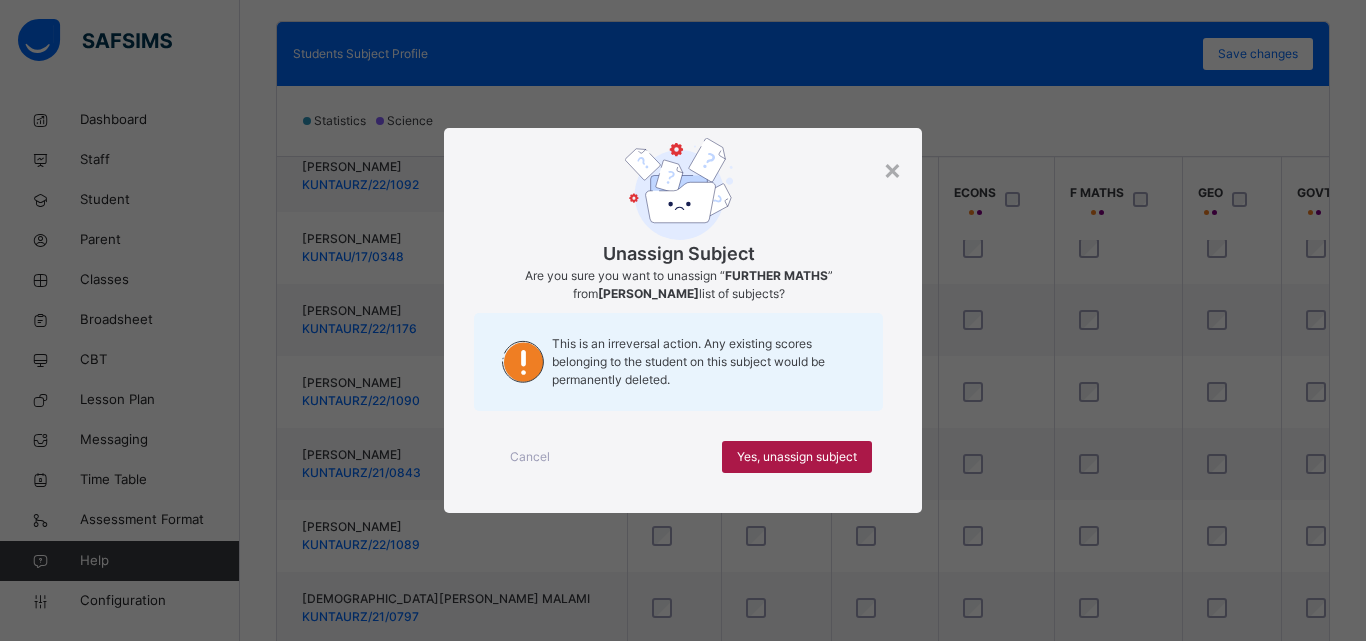 click on "Yes, unassign subject" at bounding box center (797, 457) 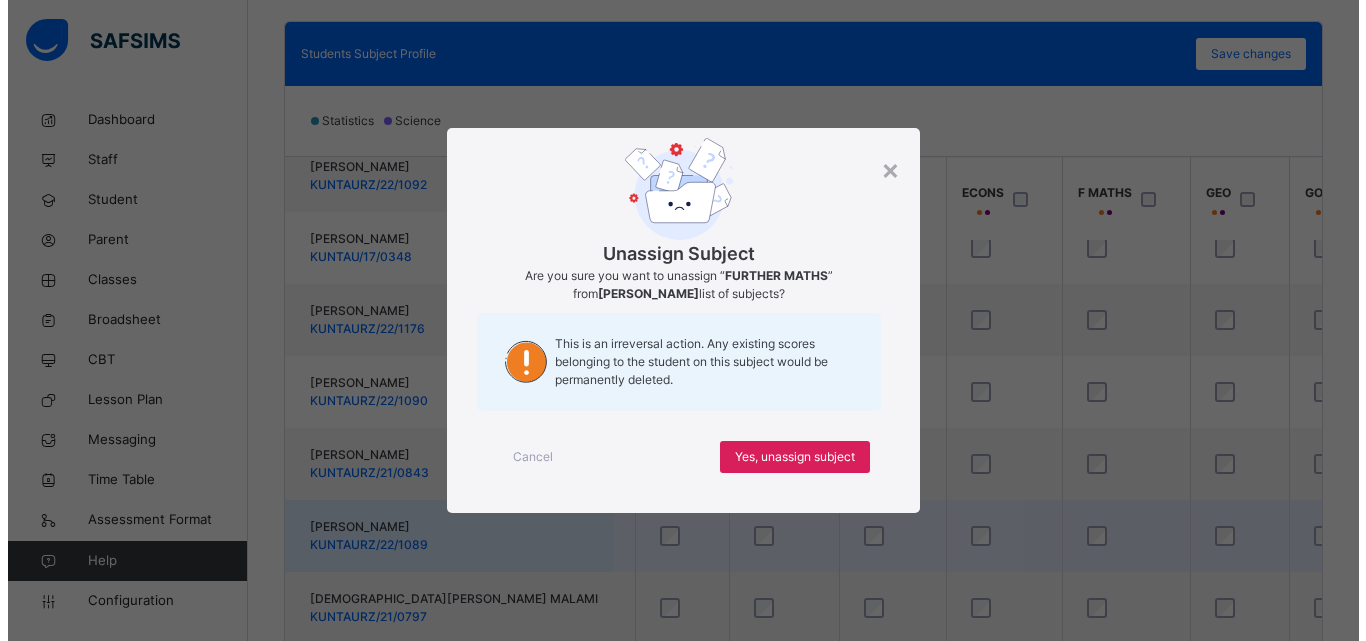 scroll, scrollTop: 821, scrollLeft: 494, axis: both 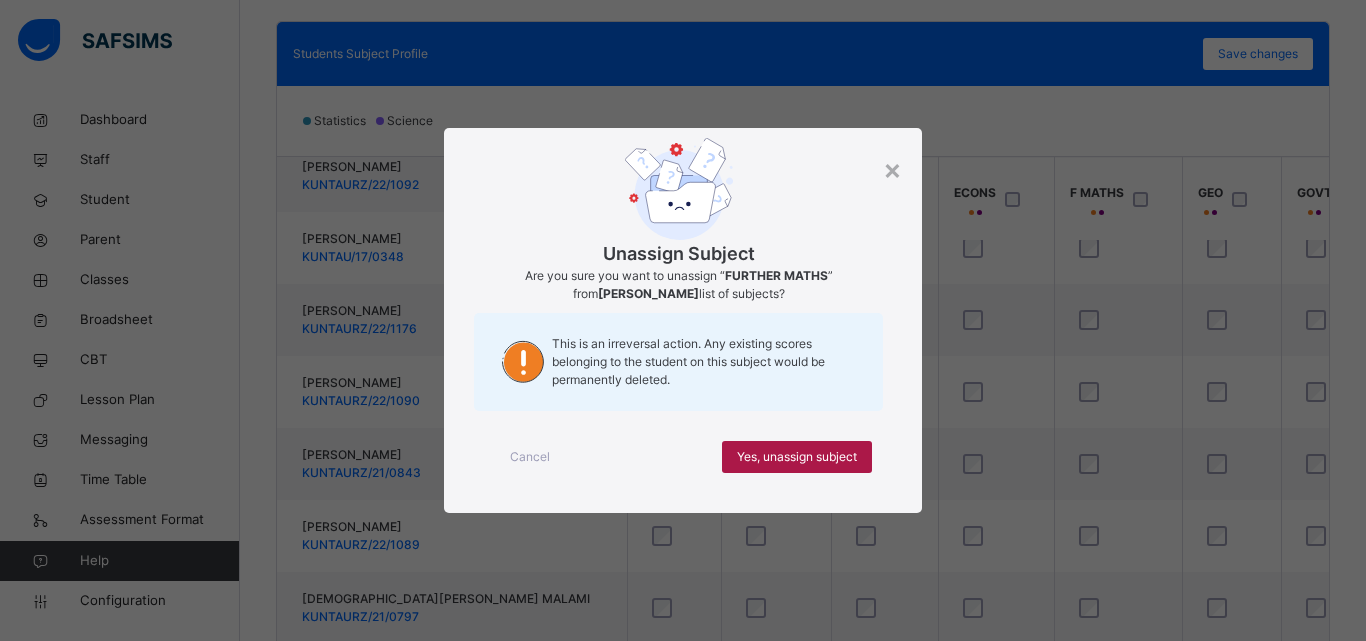 click on "Yes, unassign subject" at bounding box center (797, 457) 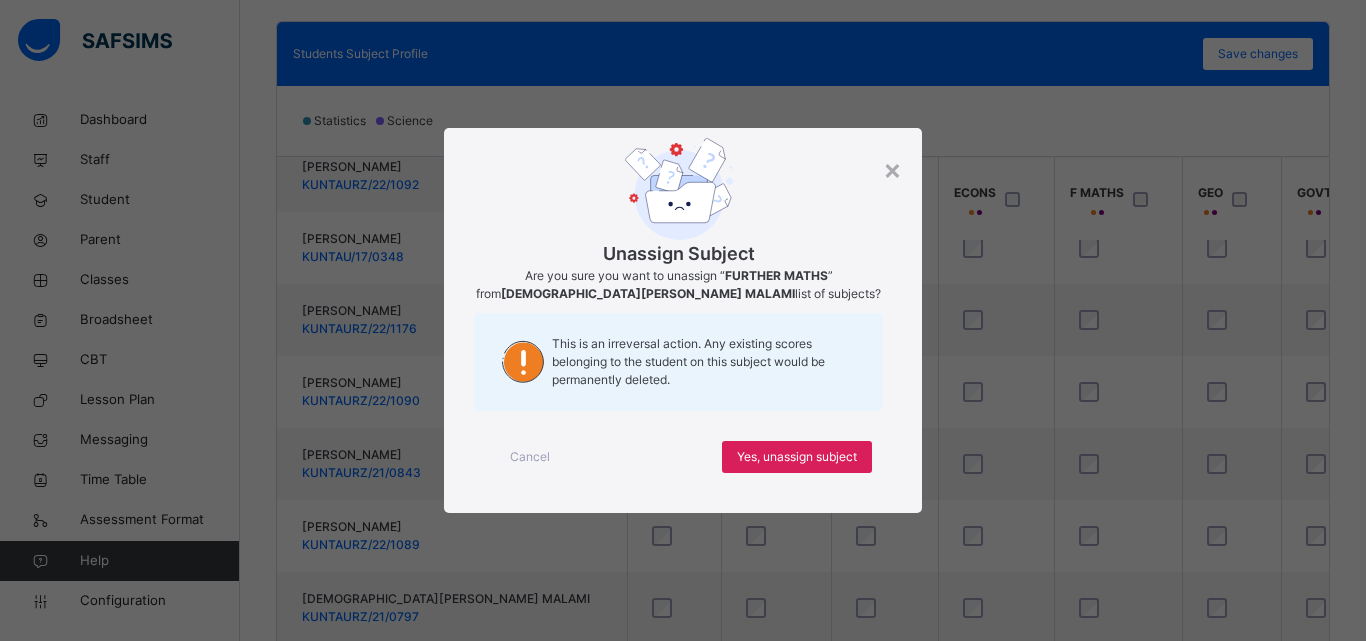 scroll, scrollTop: 821, scrollLeft: 494, axis: both 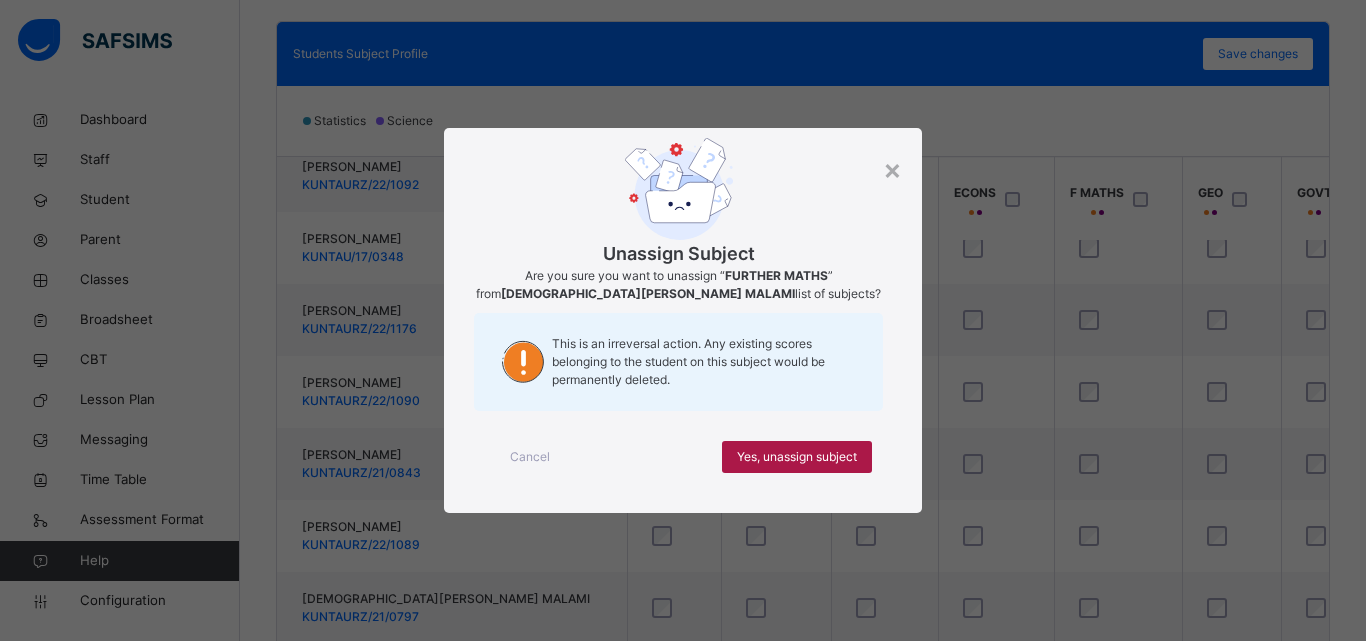 click on "Yes, unassign subject" at bounding box center (797, 457) 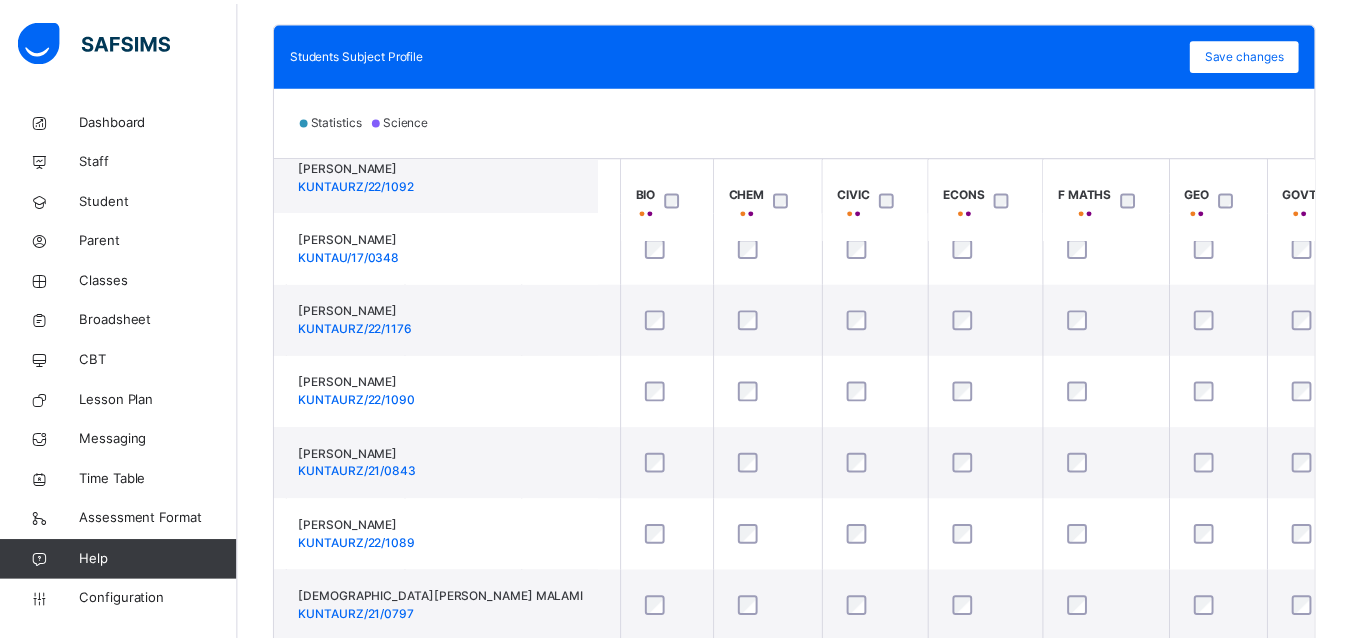 scroll, scrollTop: 821, scrollLeft: 494, axis: both 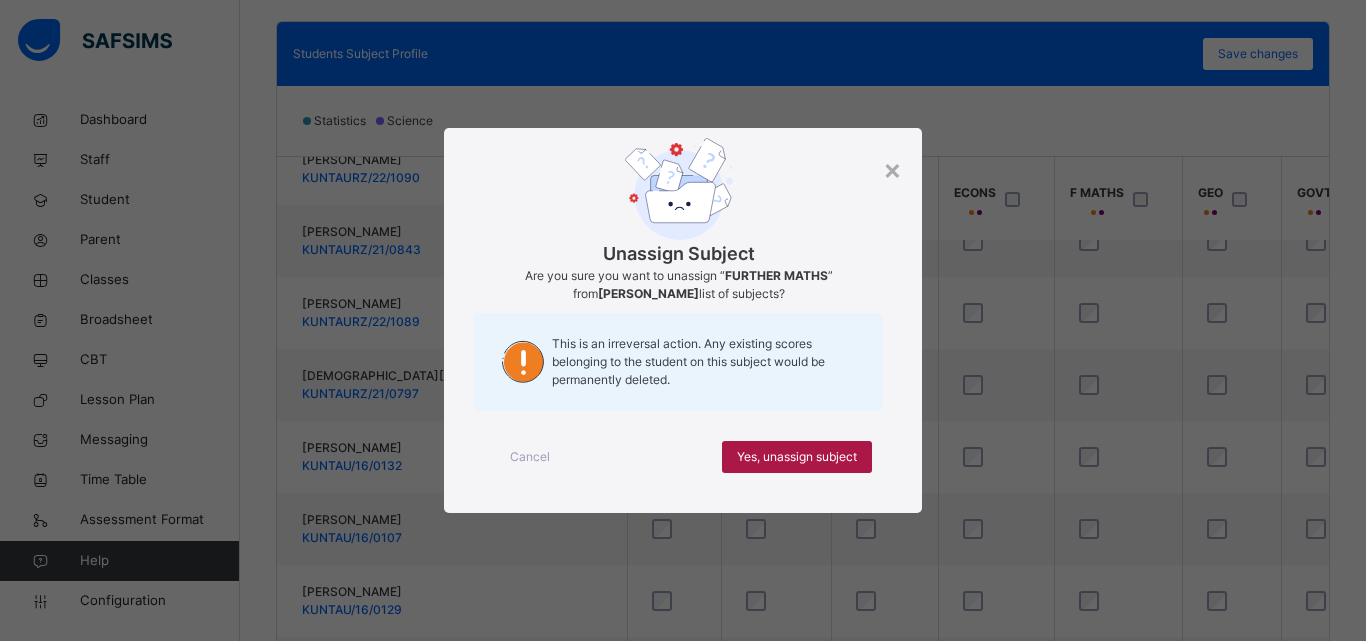 click on "Yes, unassign subject" at bounding box center (797, 457) 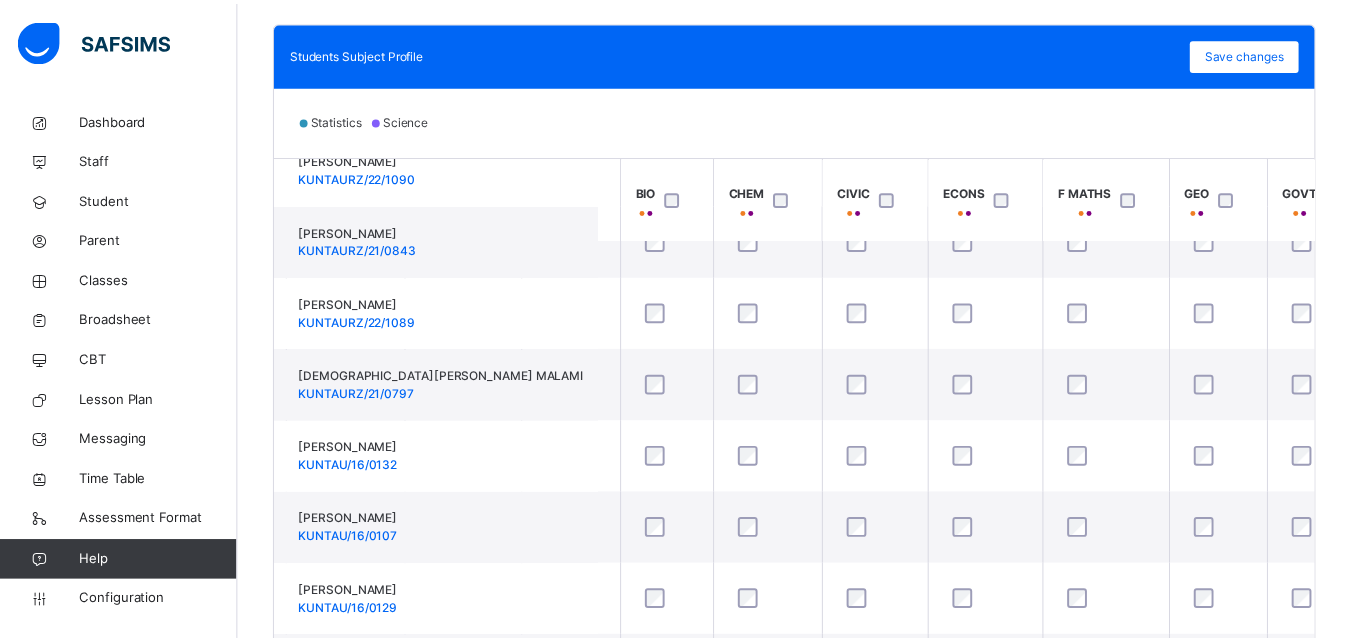 scroll, scrollTop: 1044, scrollLeft: 494, axis: both 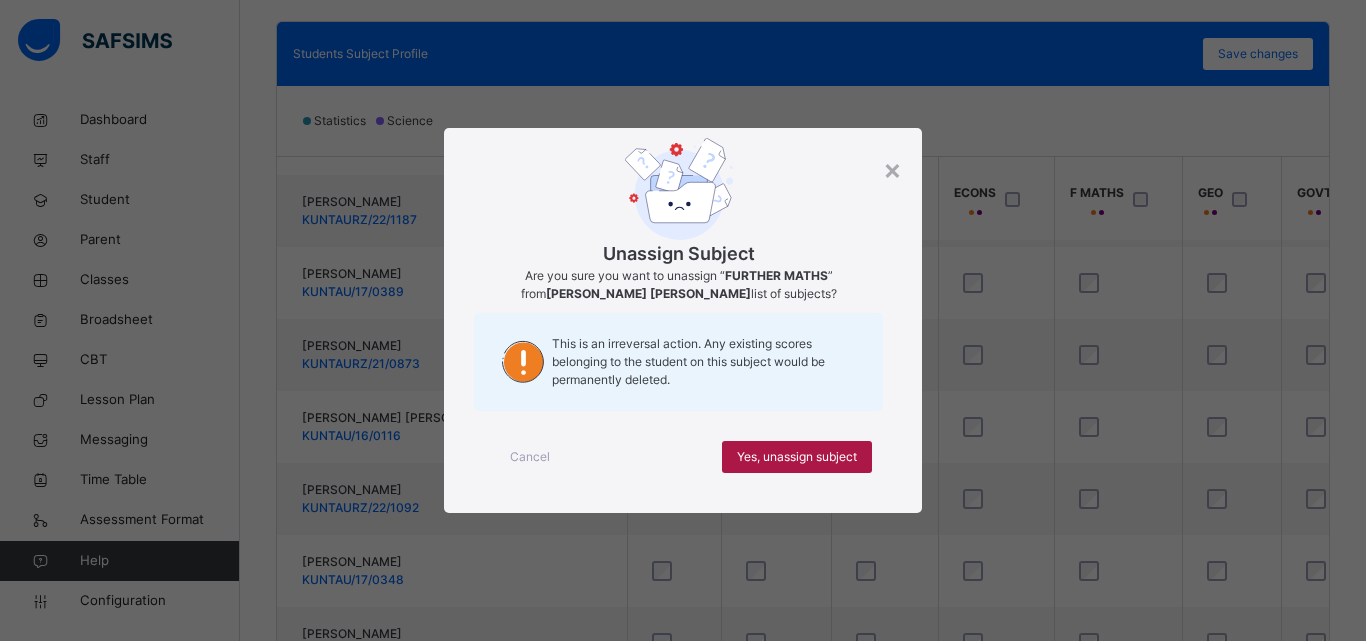 click on "Yes, unassign subject" at bounding box center [797, 457] 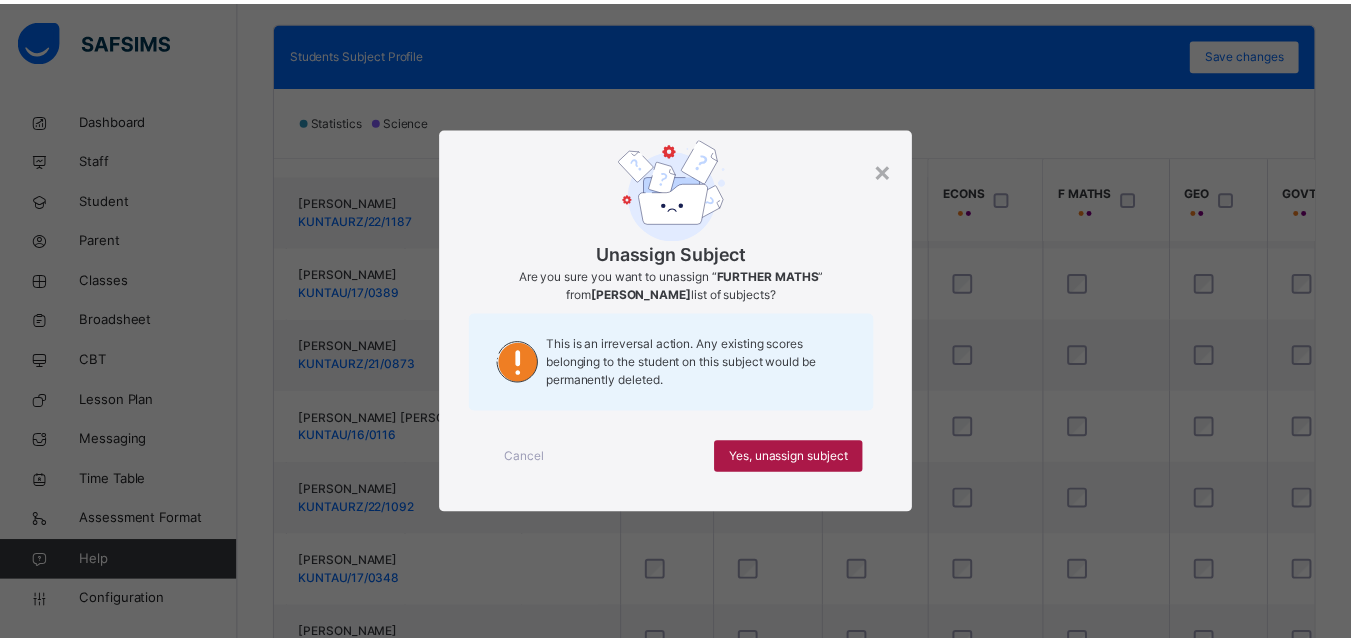 scroll, scrollTop: 498, scrollLeft: 494, axis: both 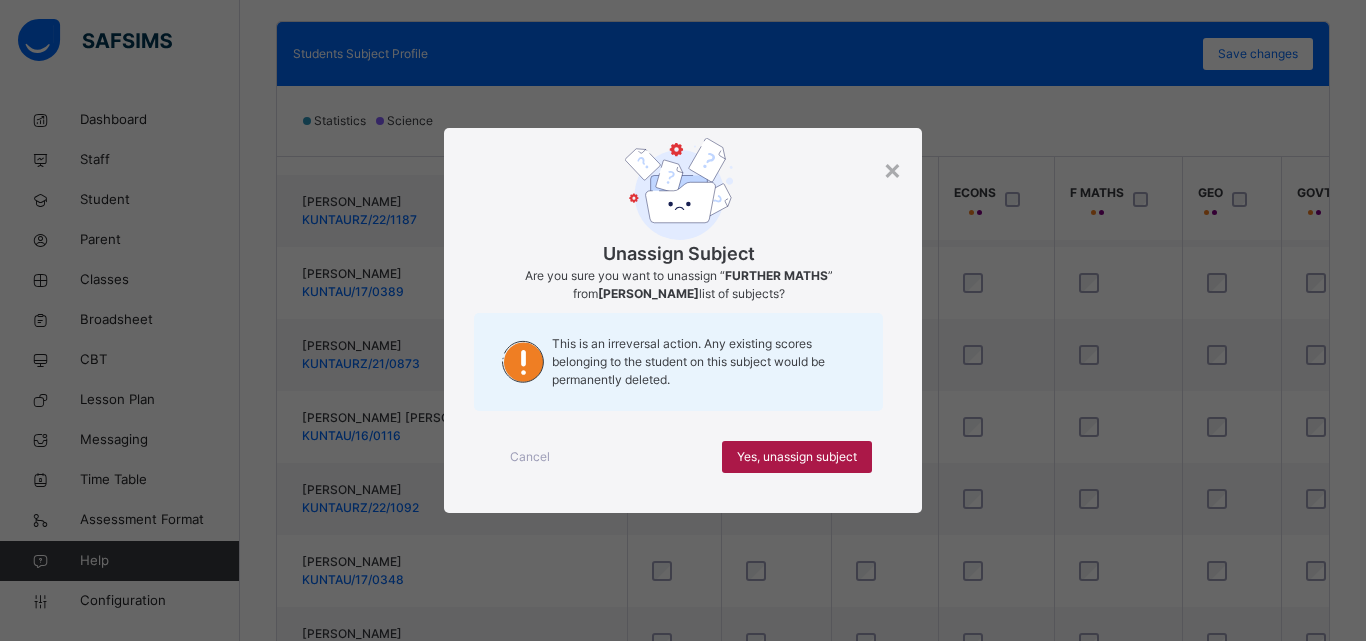 click on "Yes, unassign subject" at bounding box center [797, 457] 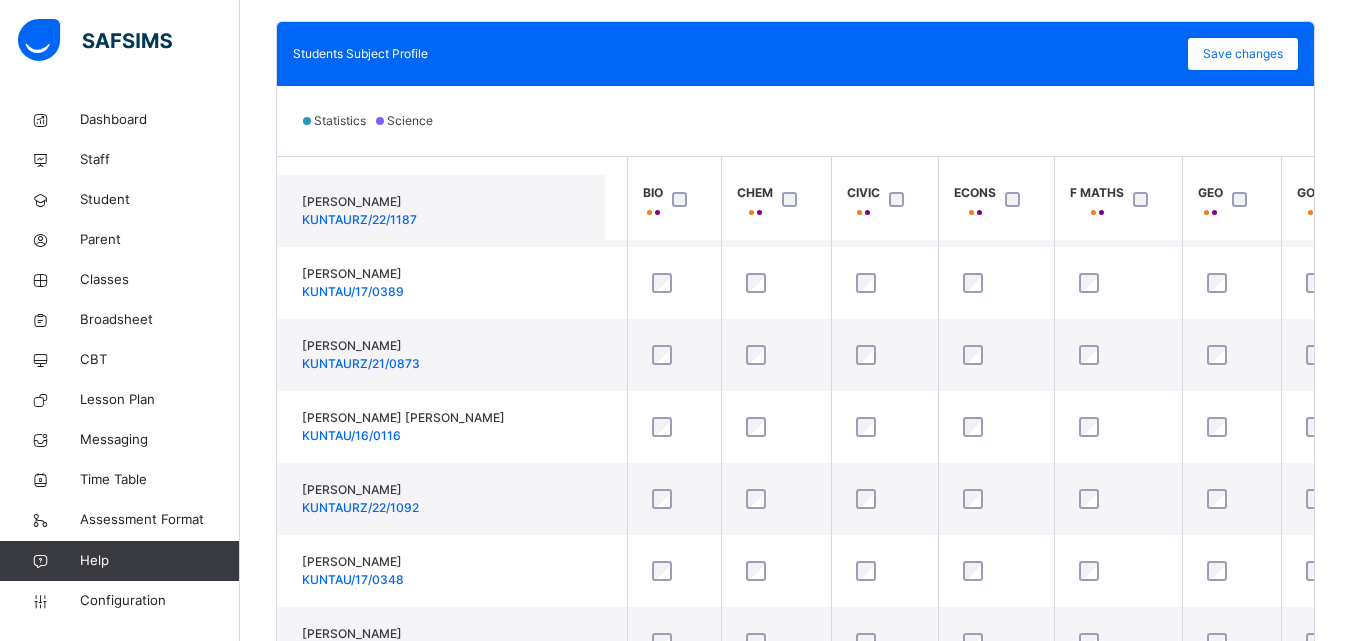 scroll, scrollTop: 498, scrollLeft: 494, axis: both 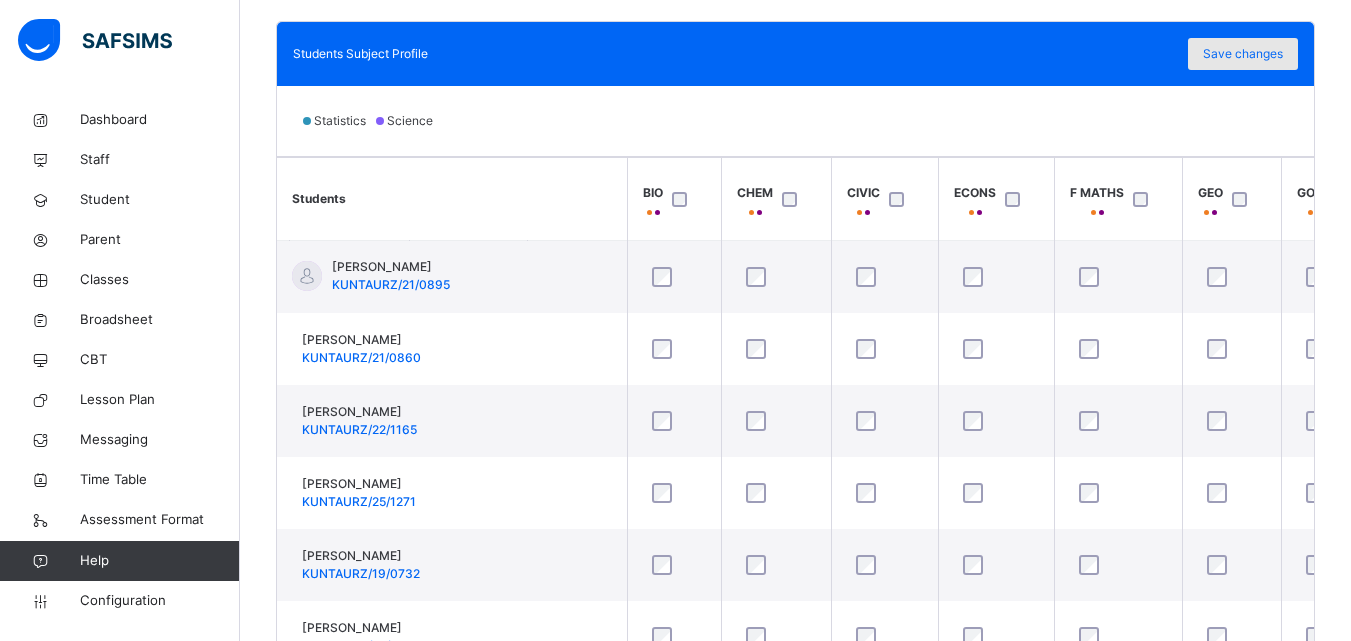 click on "Save changes" at bounding box center [1243, 54] 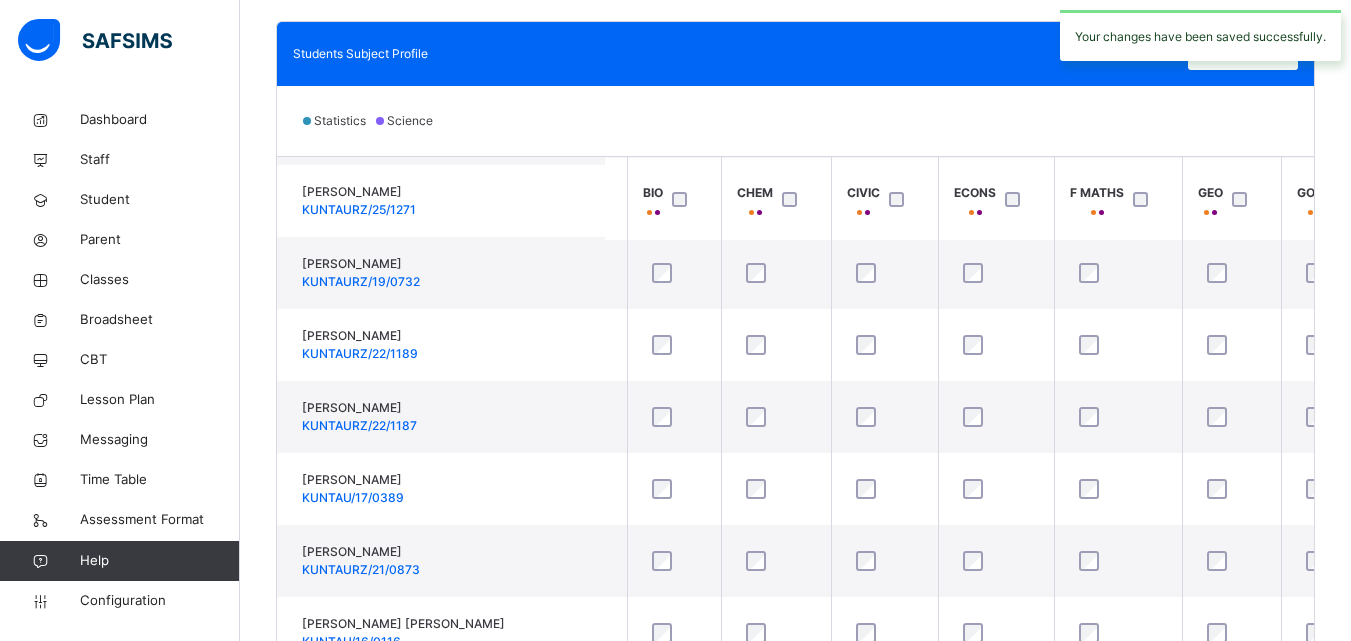 scroll, scrollTop: 1321, scrollLeft: 494, axis: both 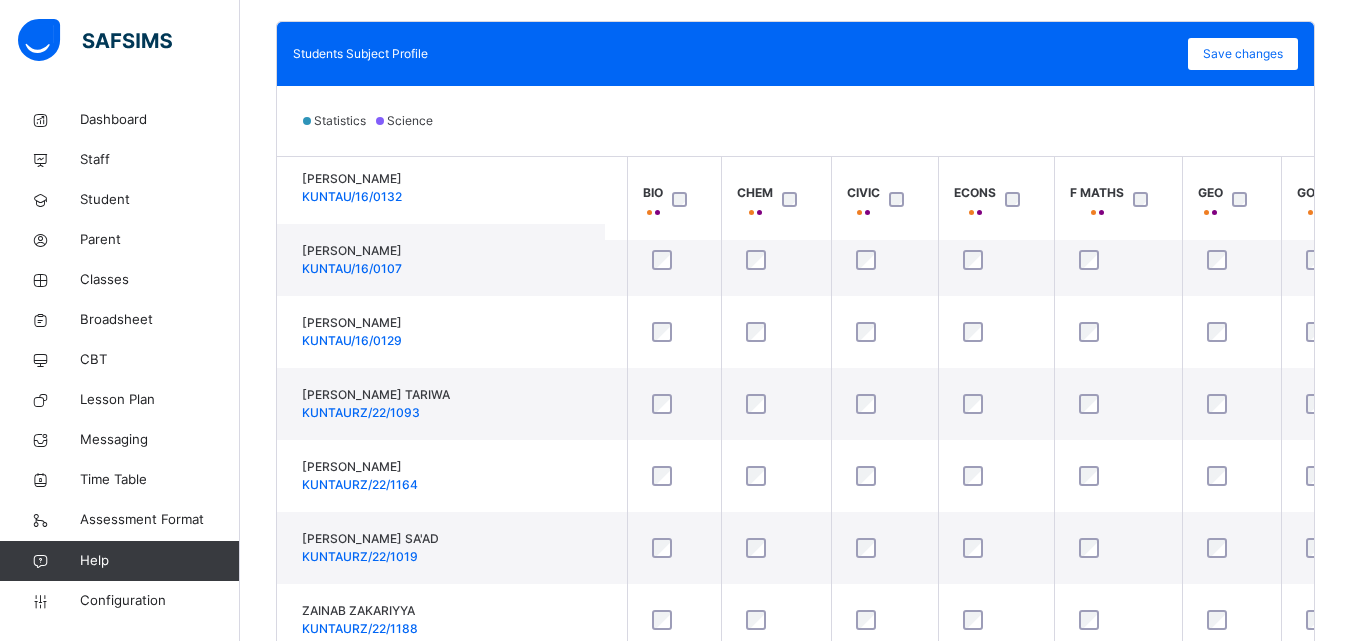 click on "Statistics   Science" at bounding box center [795, 121] 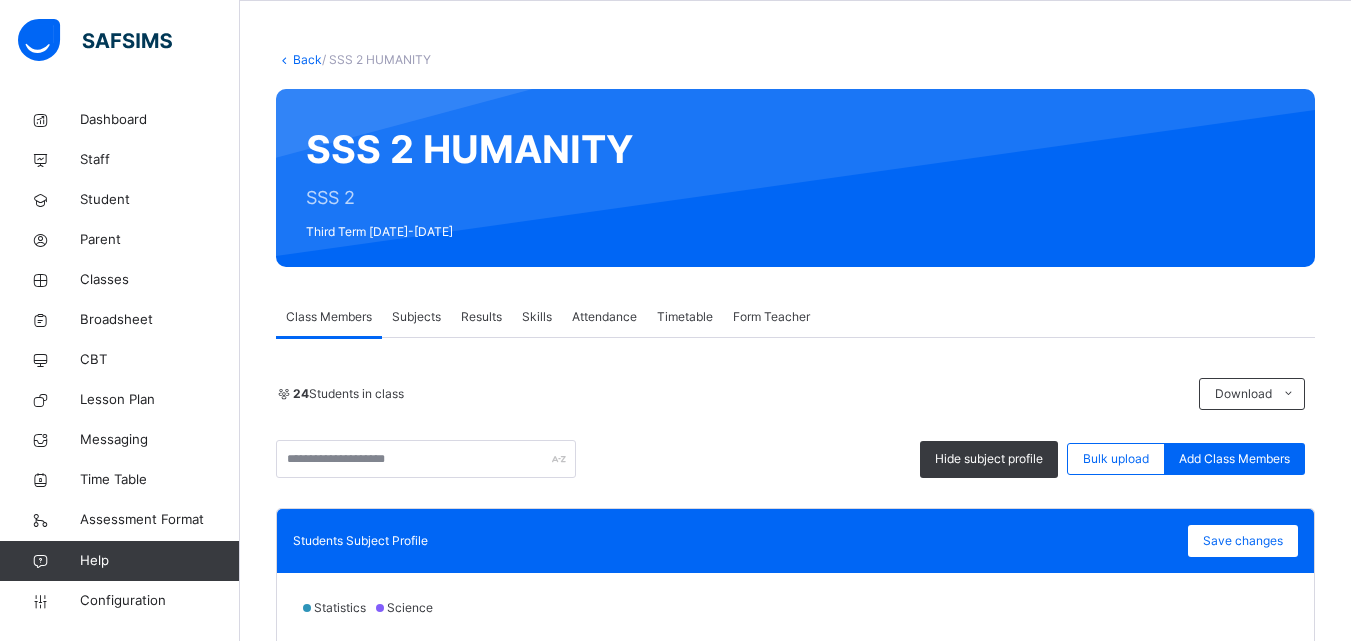 scroll, scrollTop: 0, scrollLeft: 0, axis: both 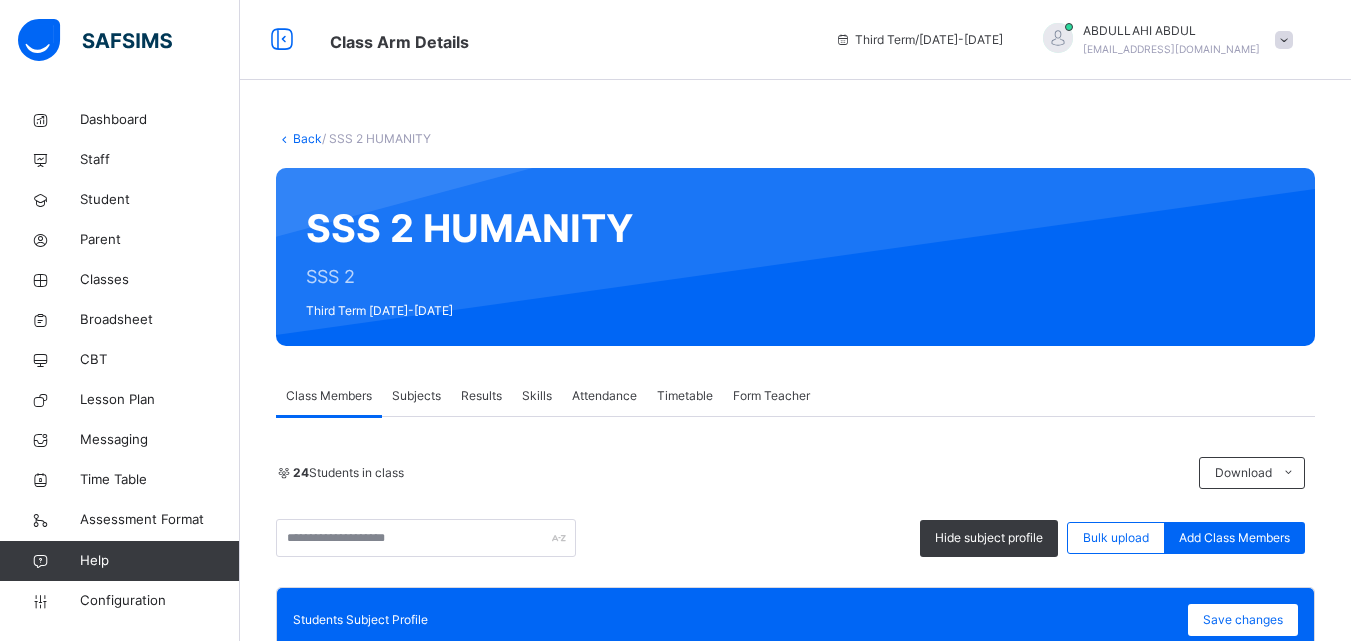 click on "Back" at bounding box center [307, 138] 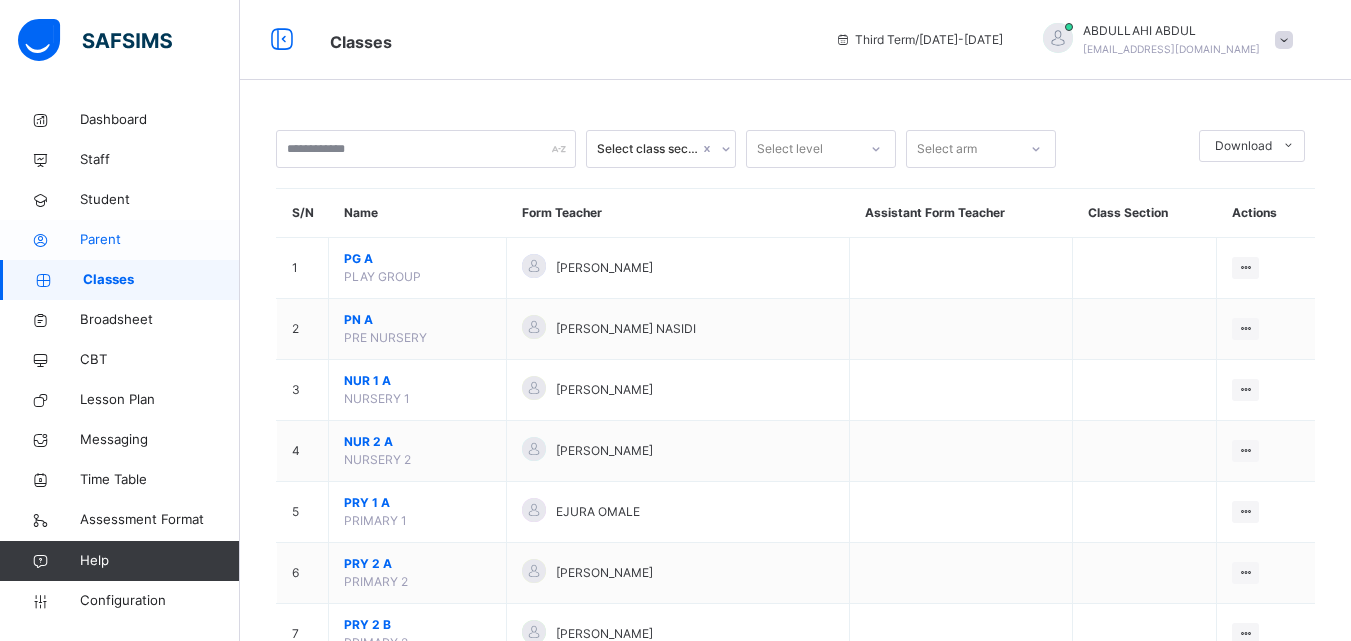 click on "Parent" at bounding box center [160, 240] 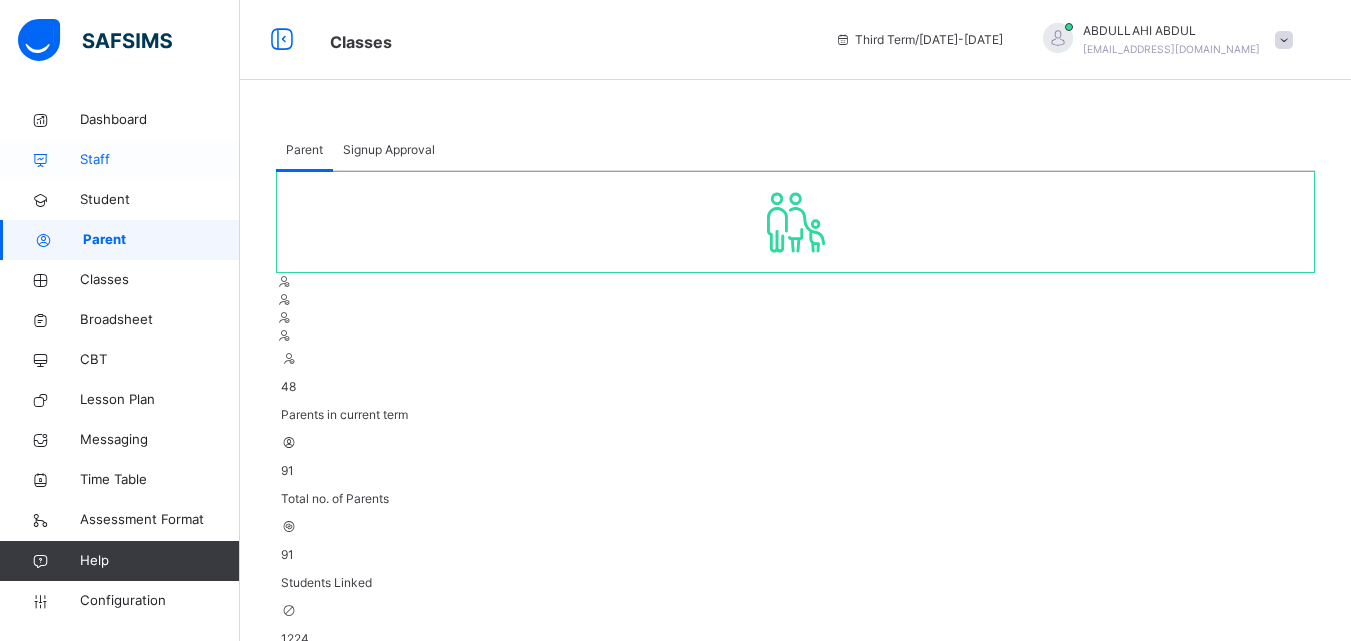 click on "Staff" at bounding box center [160, 160] 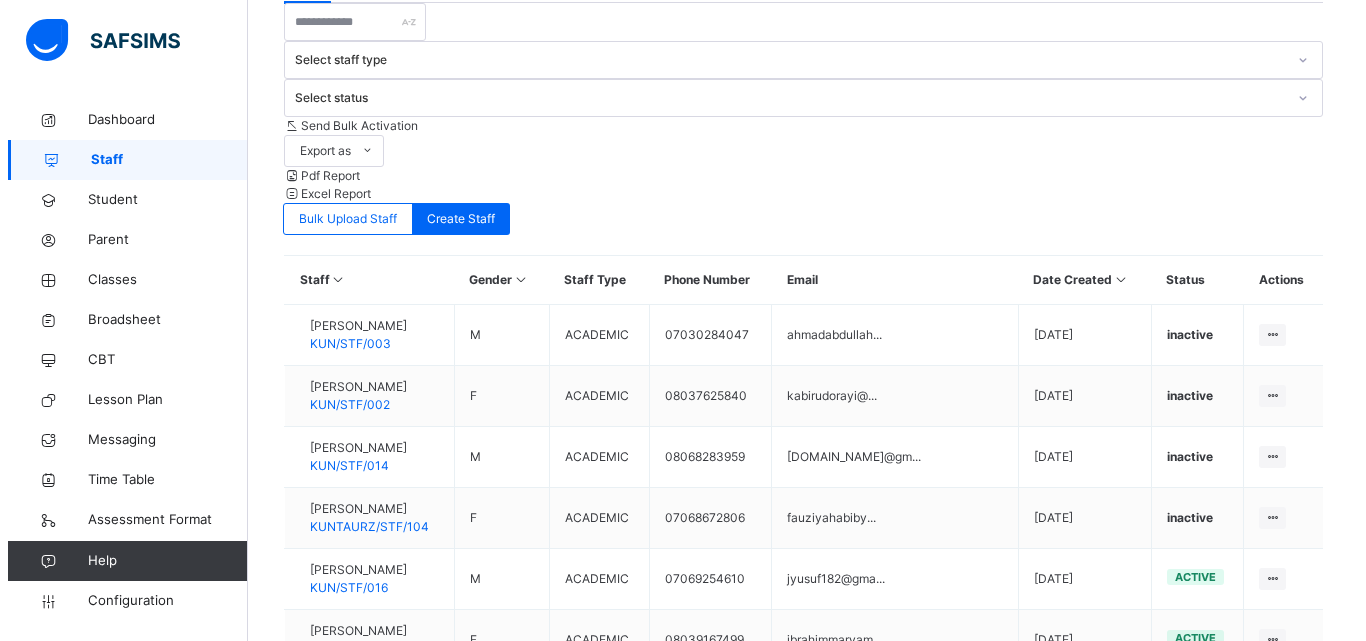 scroll, scrollTop: 444, scrollLeft: 0, axis: vertical 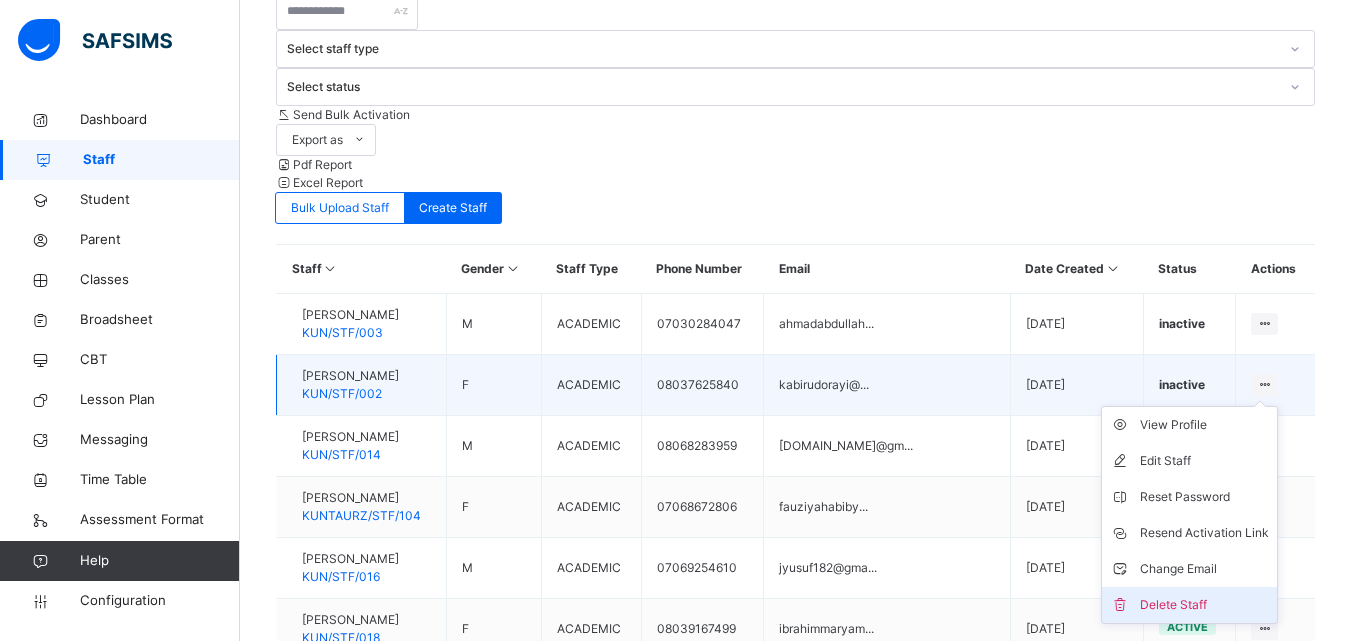 click on "Delete Staff" at bounding box center [1204, 605] 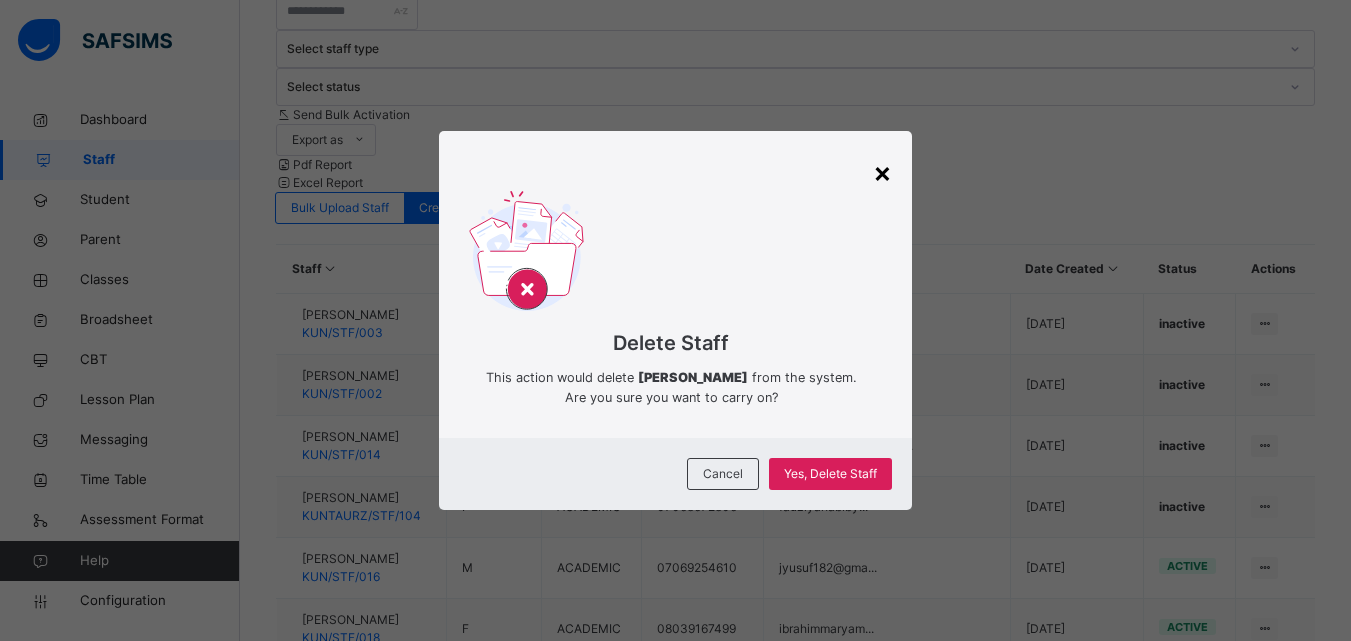 click on "×" at bounding box center [882, 172] 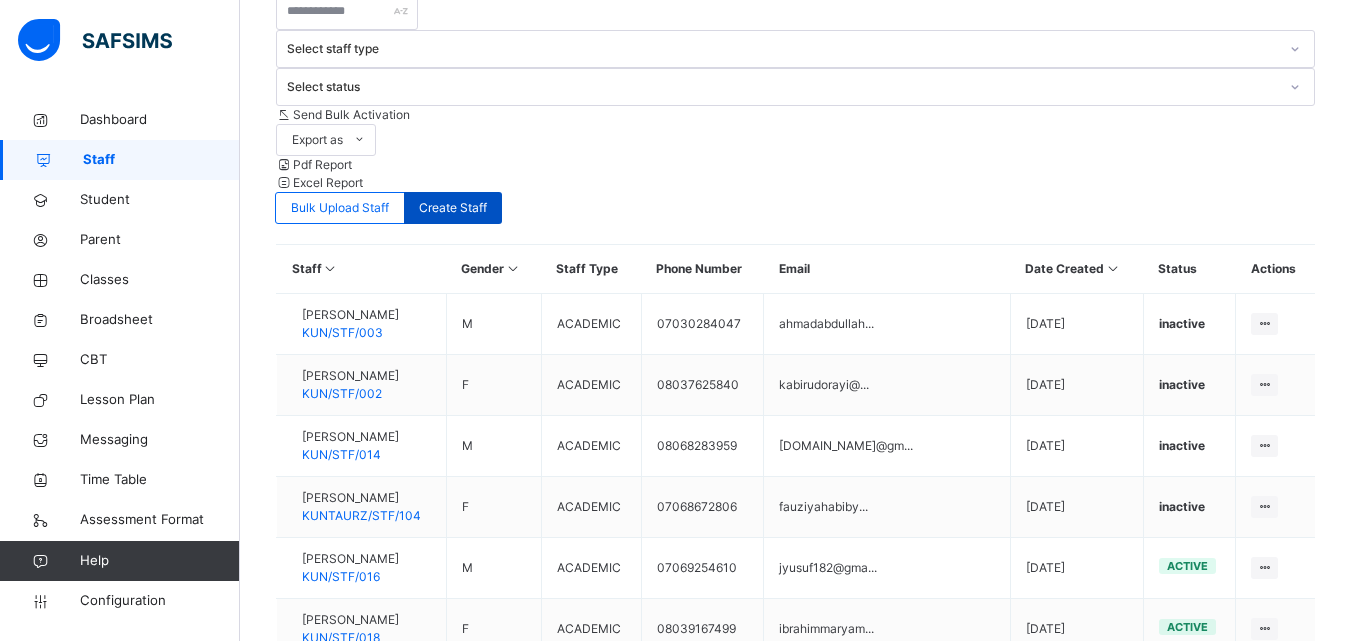 click on "Create Staff" at bounding box center (453, 208) 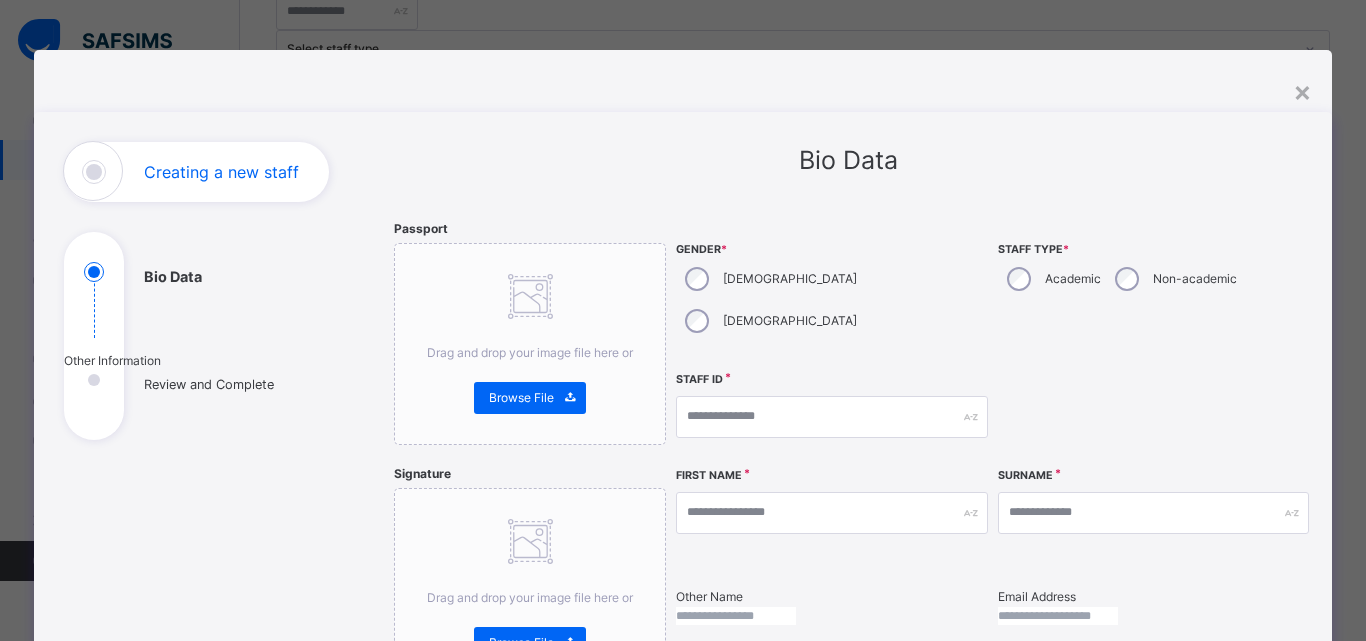click on "Bio Data" at bounding box center (848, 161) 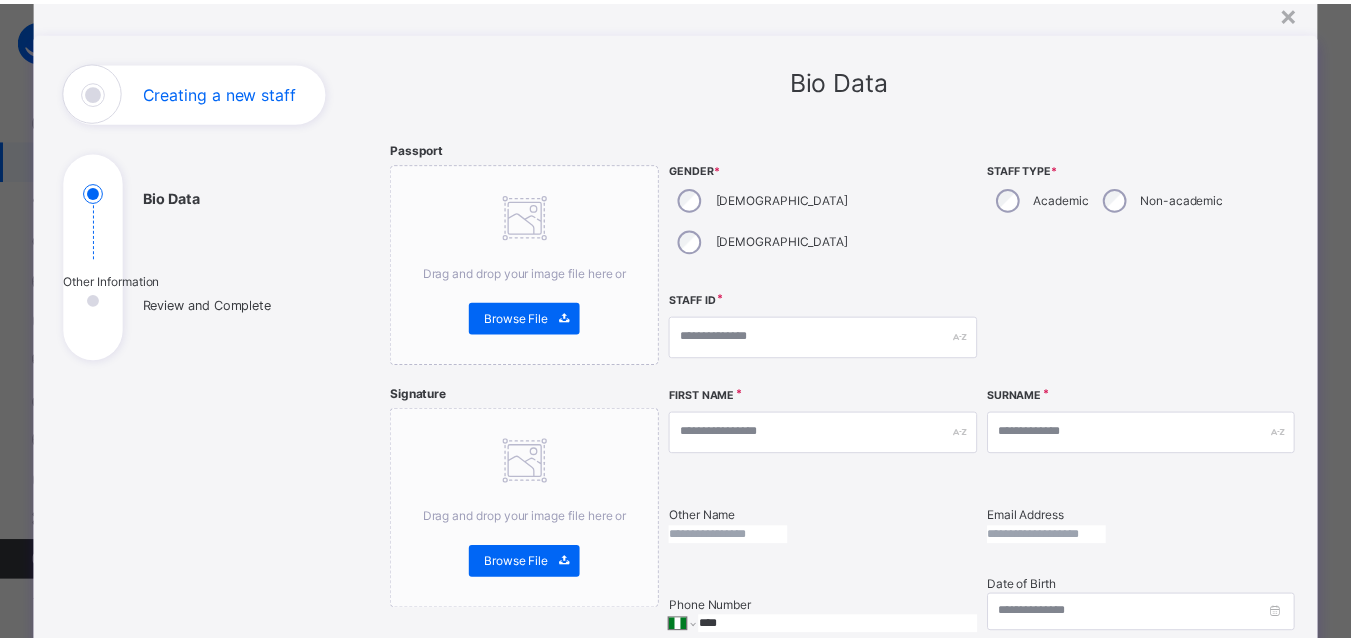 scroll, scrollTop: 40, scrollLeft: 0, axis: vertical 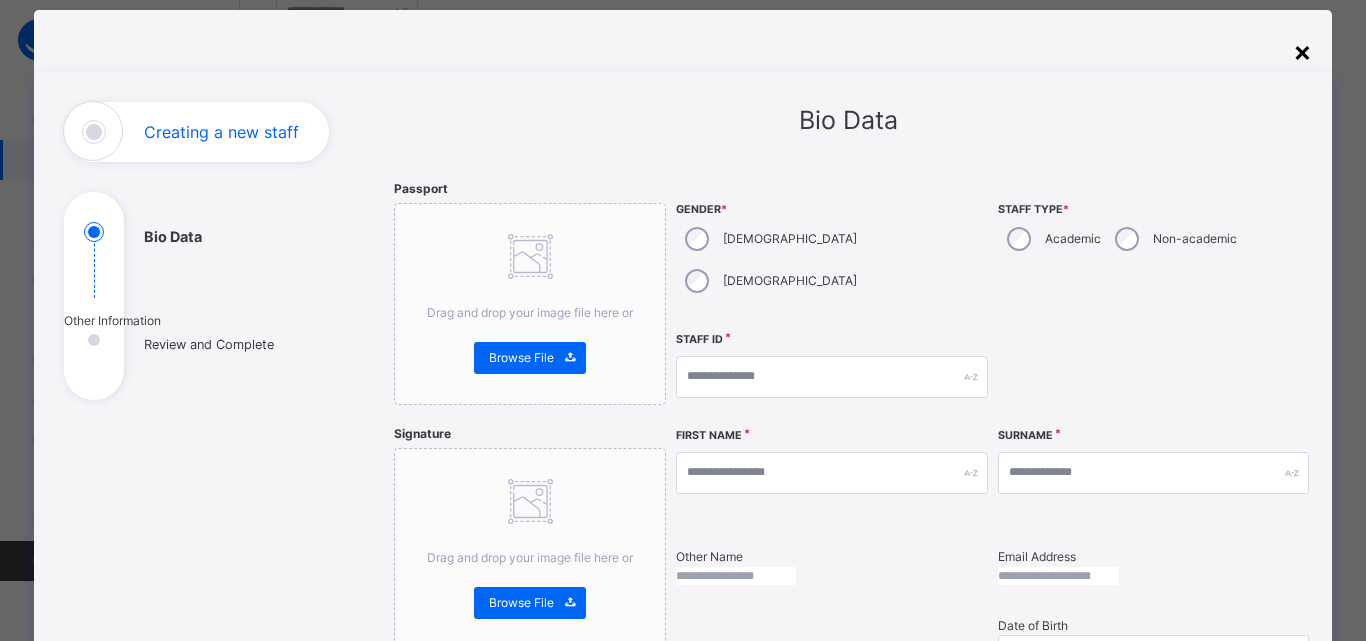 click on "×" at bounding box center (1302, 51) 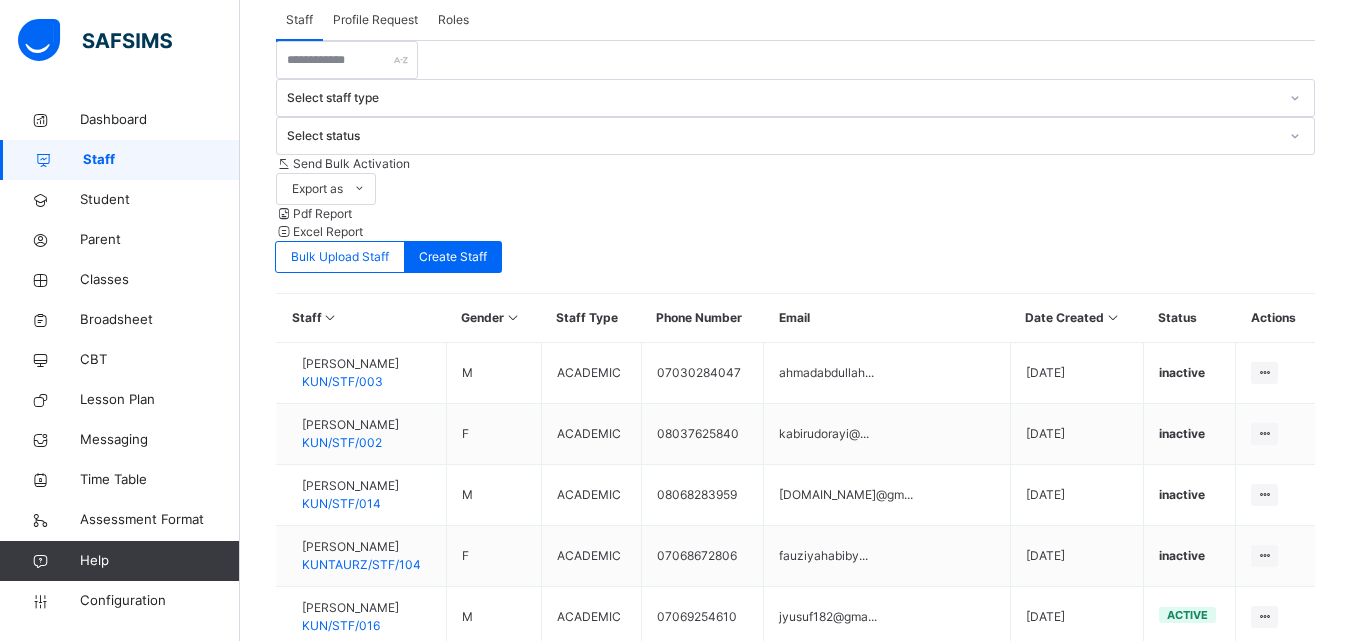 scroll, scrollTop: 391, scrollLeft: 0, axis: vertical 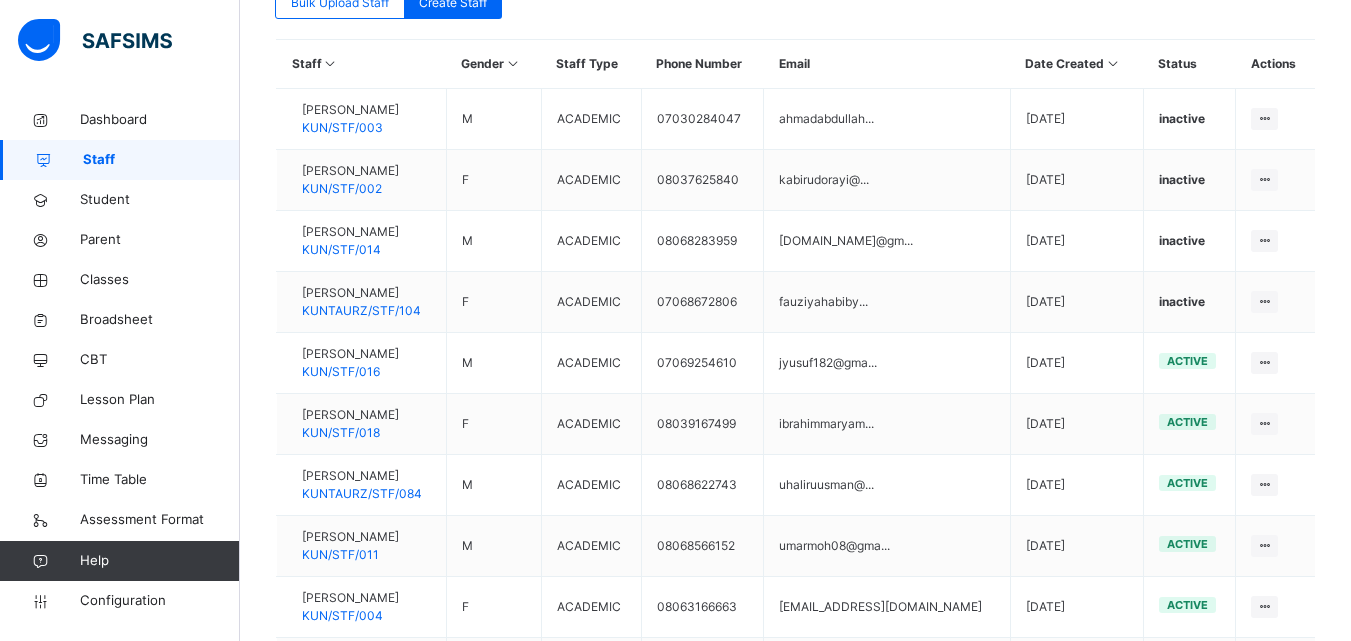 click on "12" at bounding box center (1214, 749) 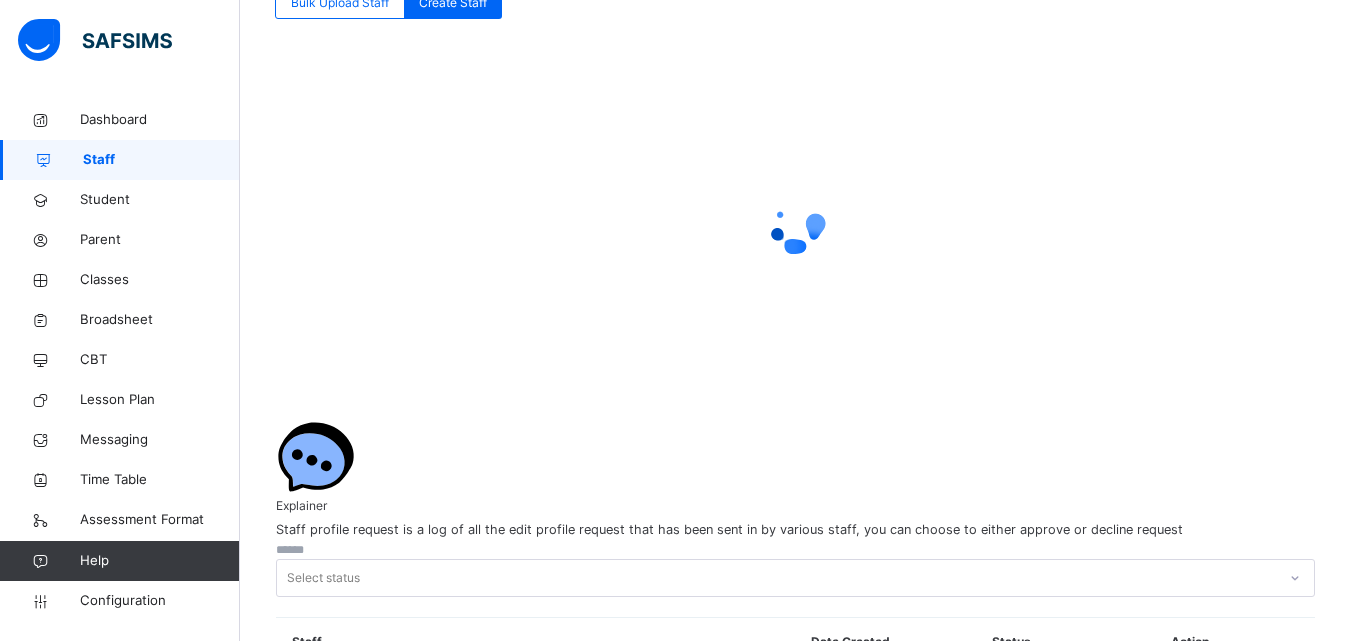 scroll, scrollTop: 19, scrollLeft: 0, axis: vertical 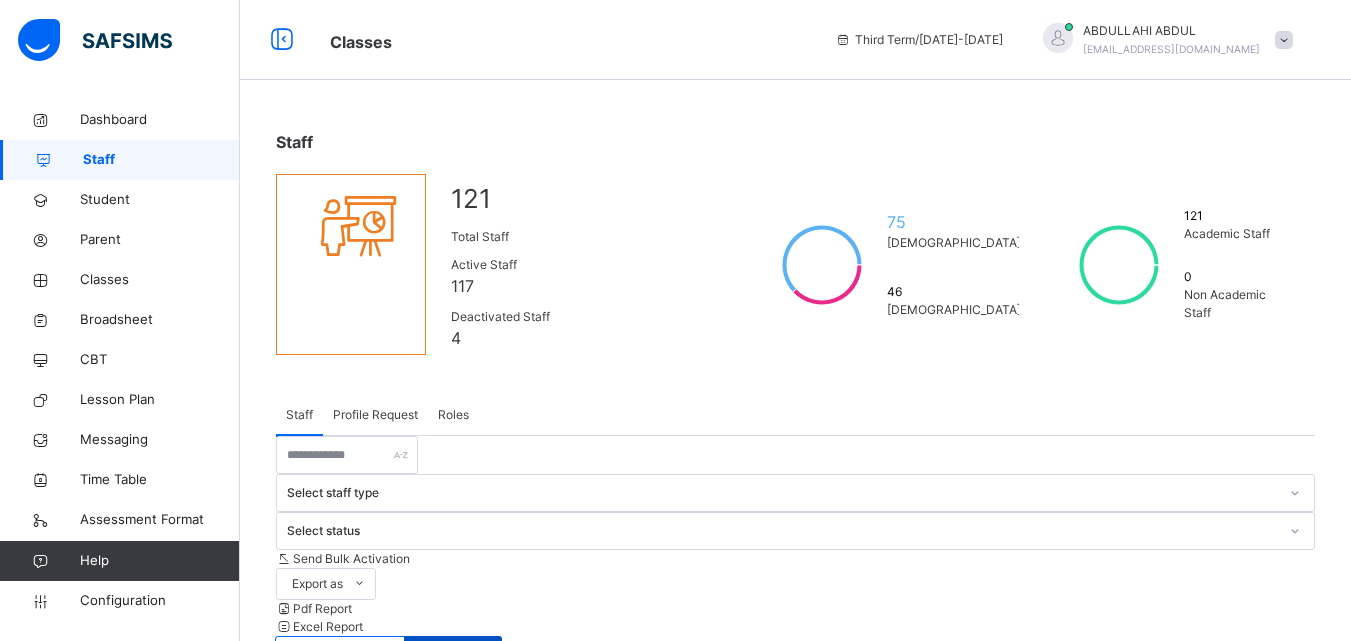 click on "Create Staff" at bounding box center (453, 652) 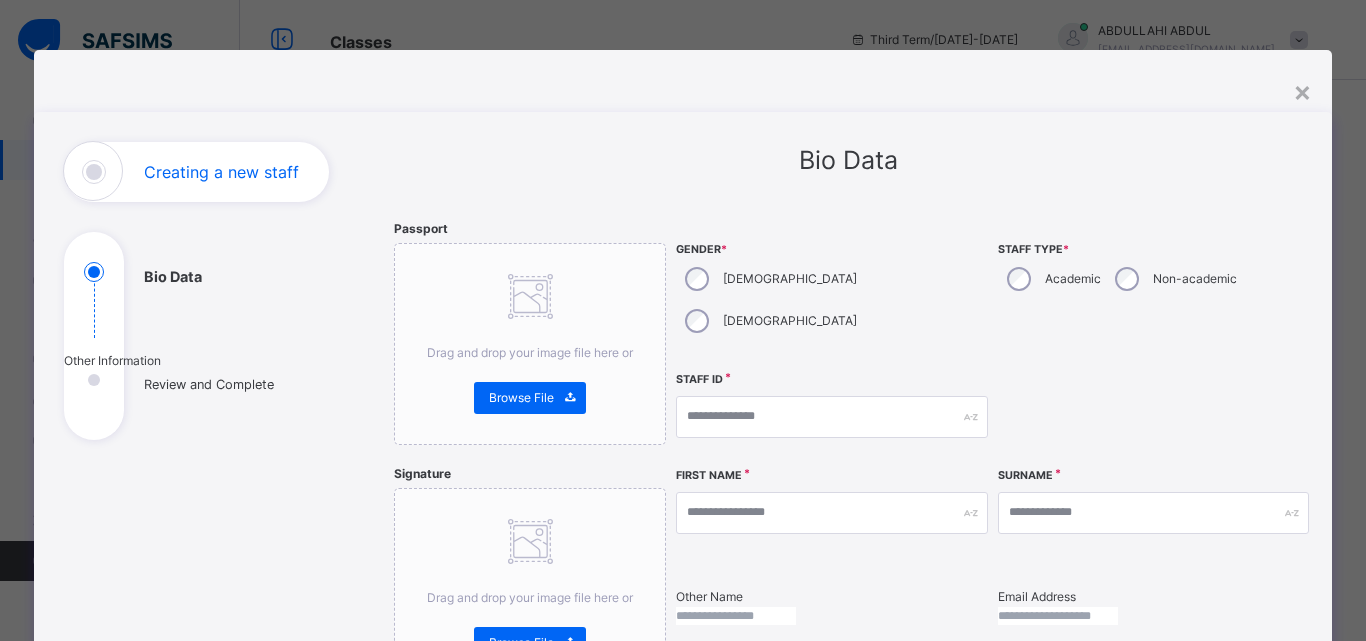 click on "[DEMOGRAPHIC_DATA]" at bounding box center (769, 279) 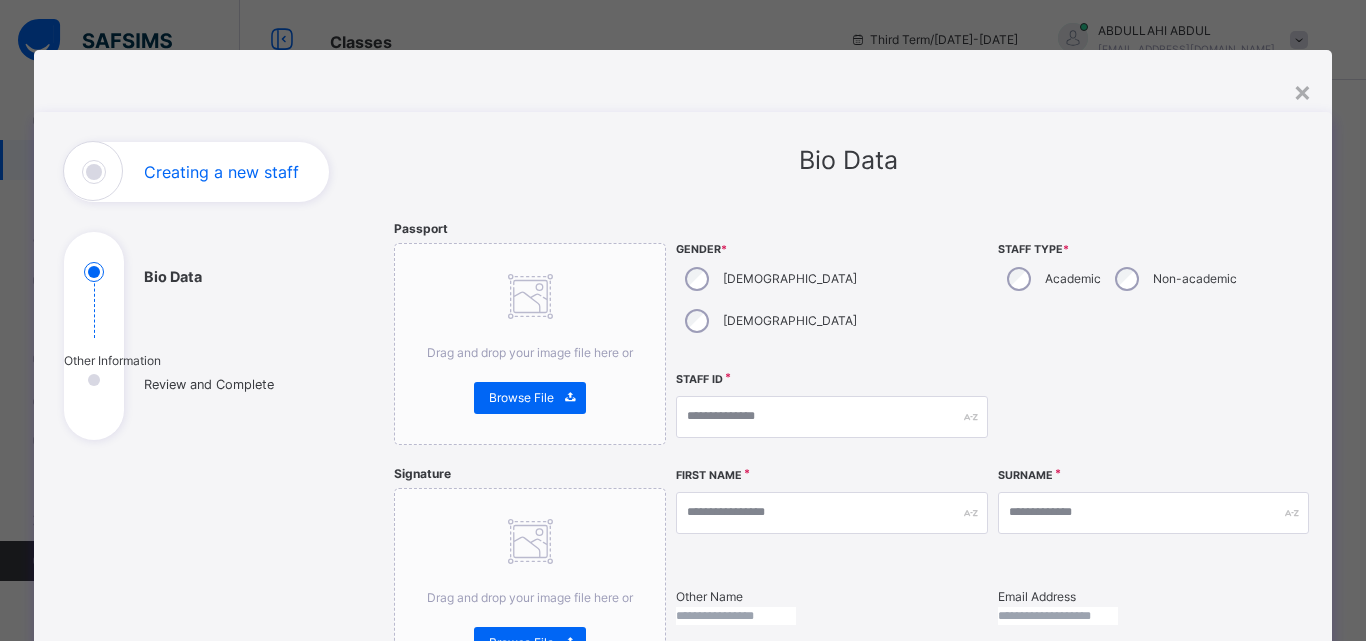 click on "Academic" at bounding box center (1052, 279) 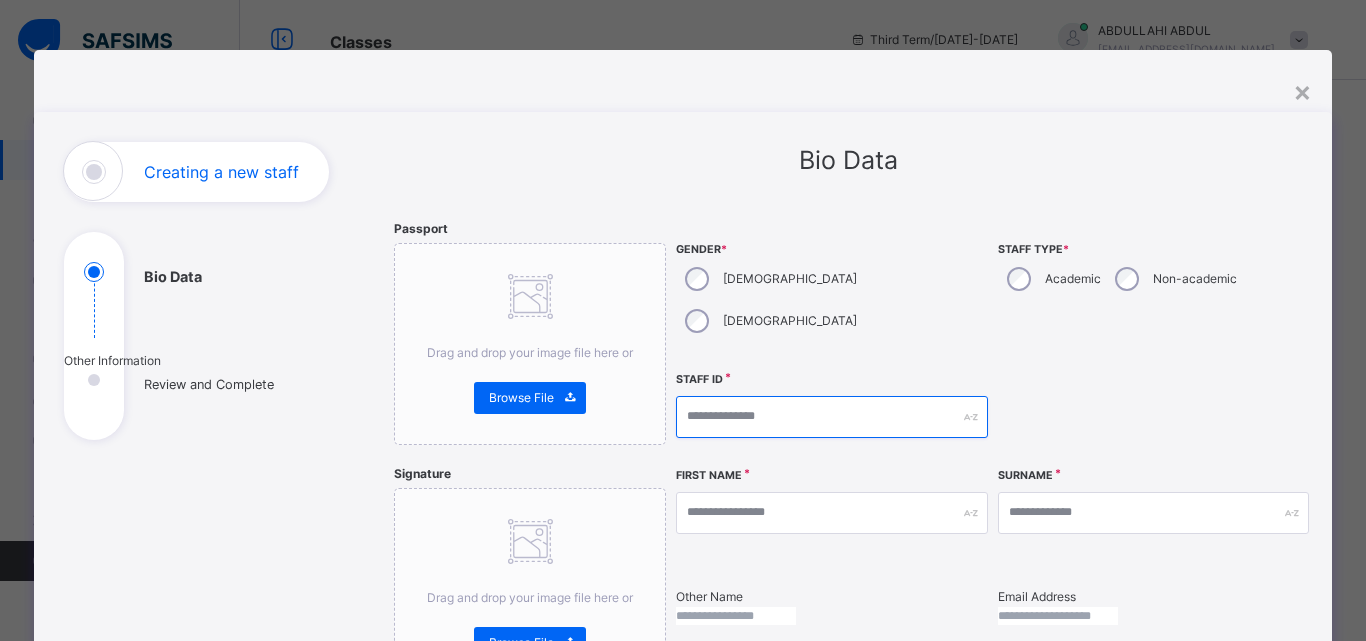 click at bounding box center (831, 417) 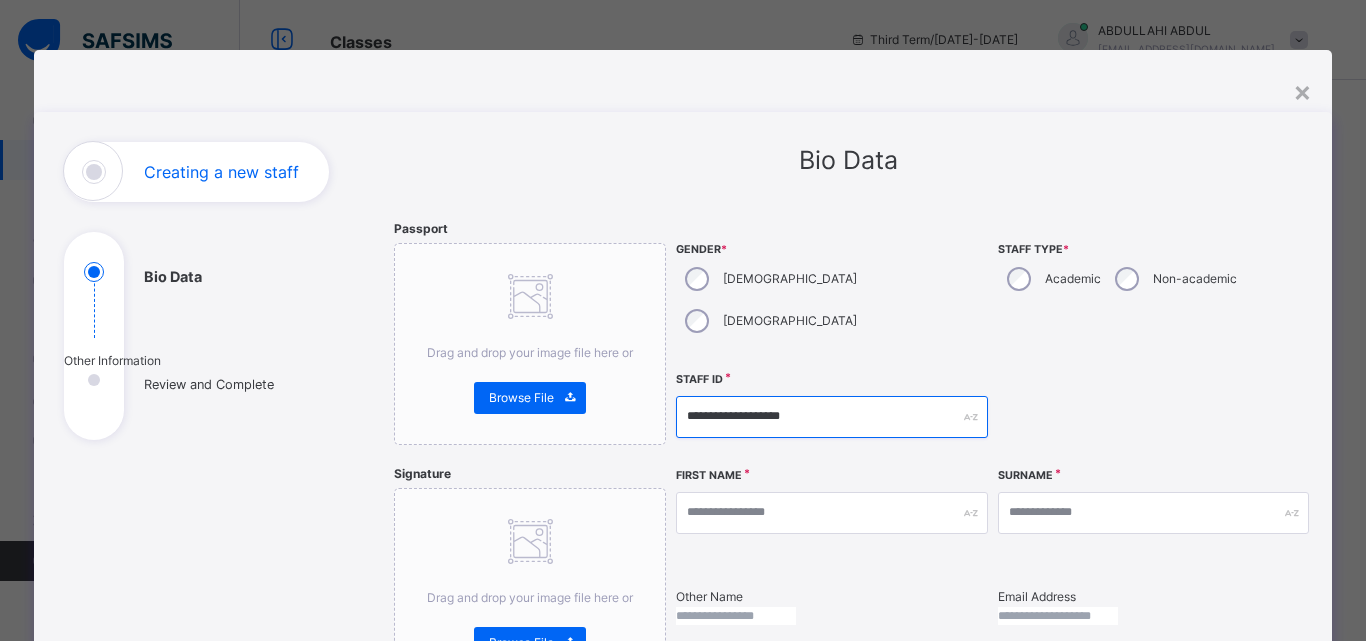 type on "**********" 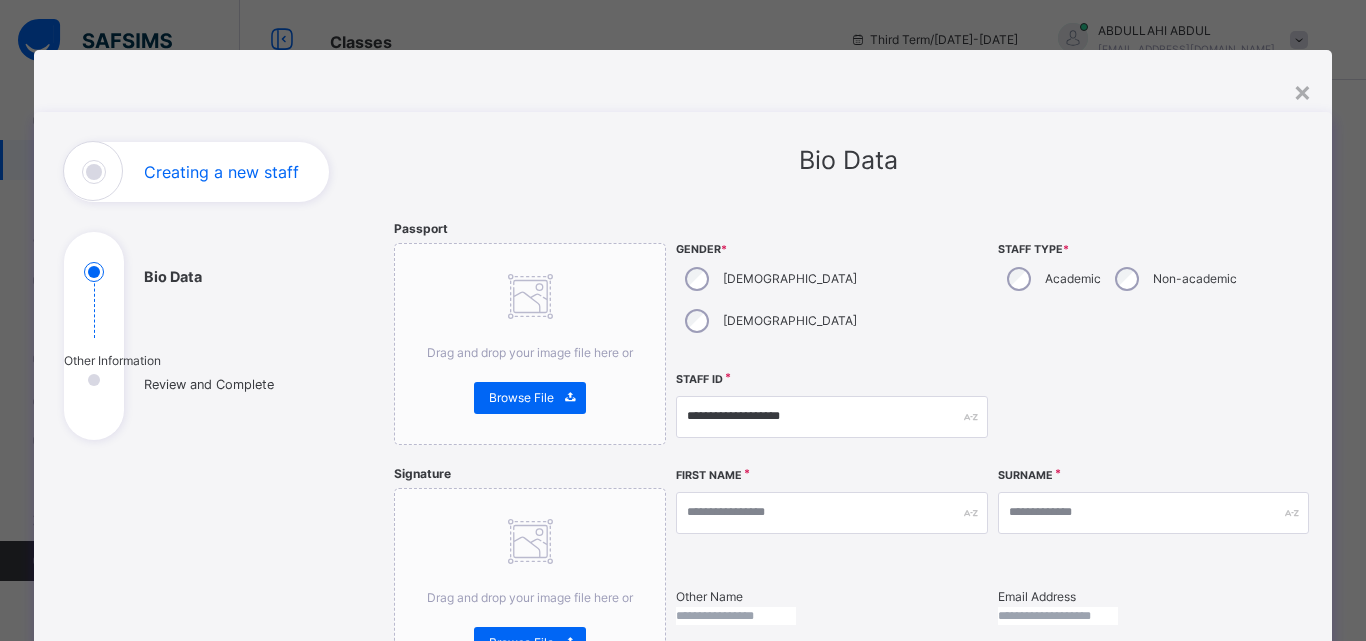 click at bounding box center (1153, 417) 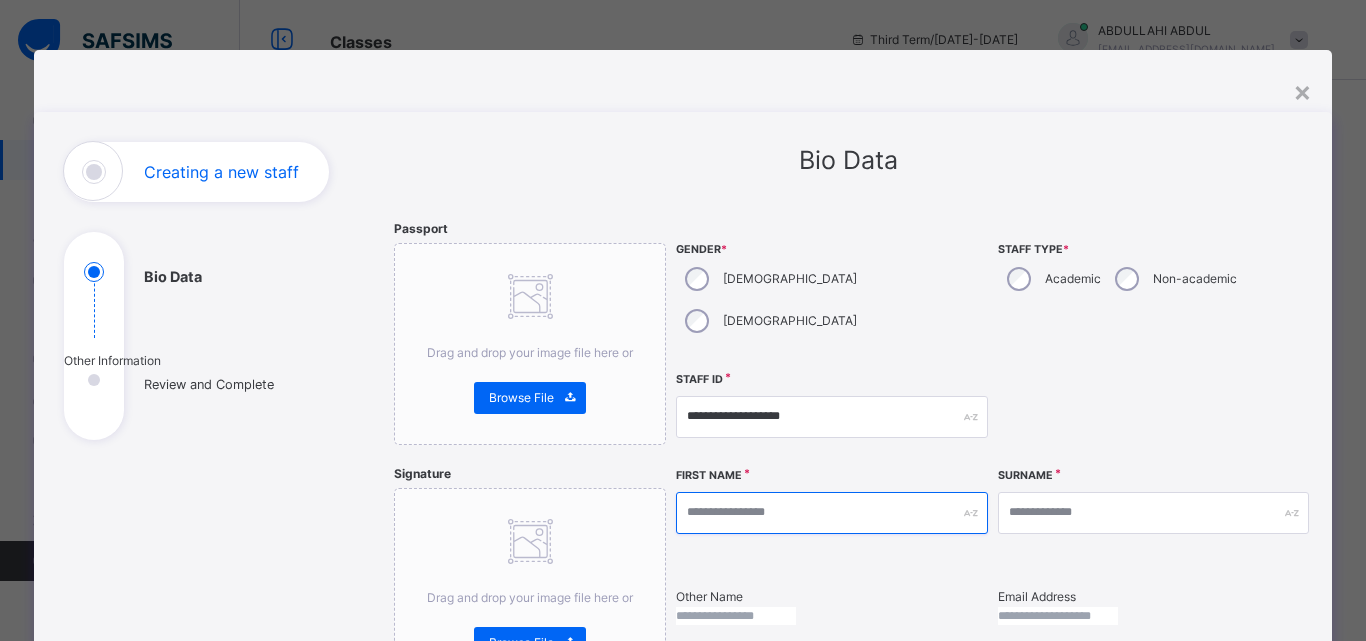 click at bounding box center [831, 513] 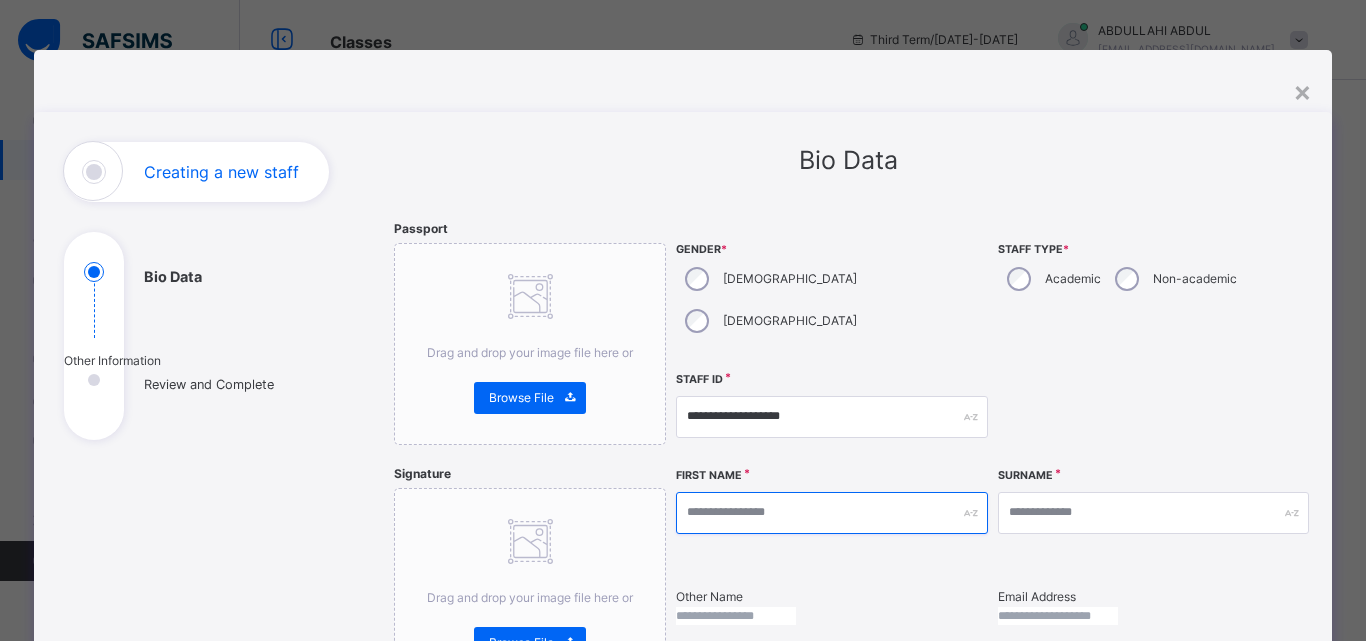 type on "*" 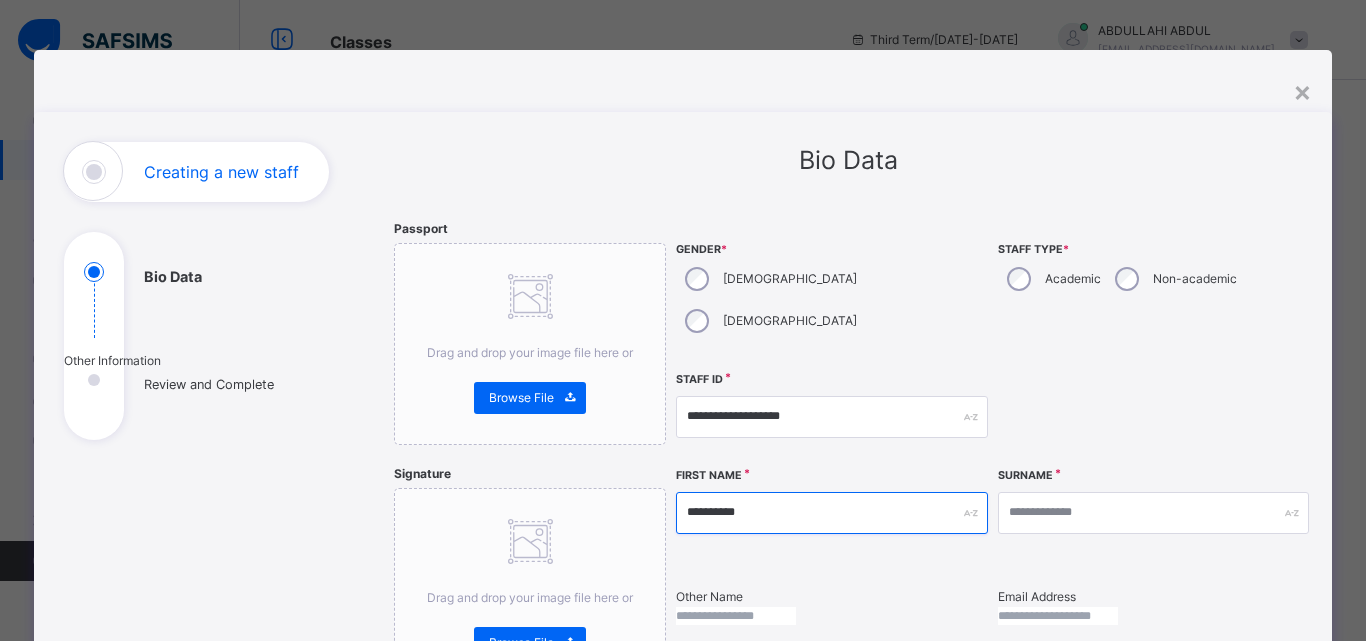 type on "**********" 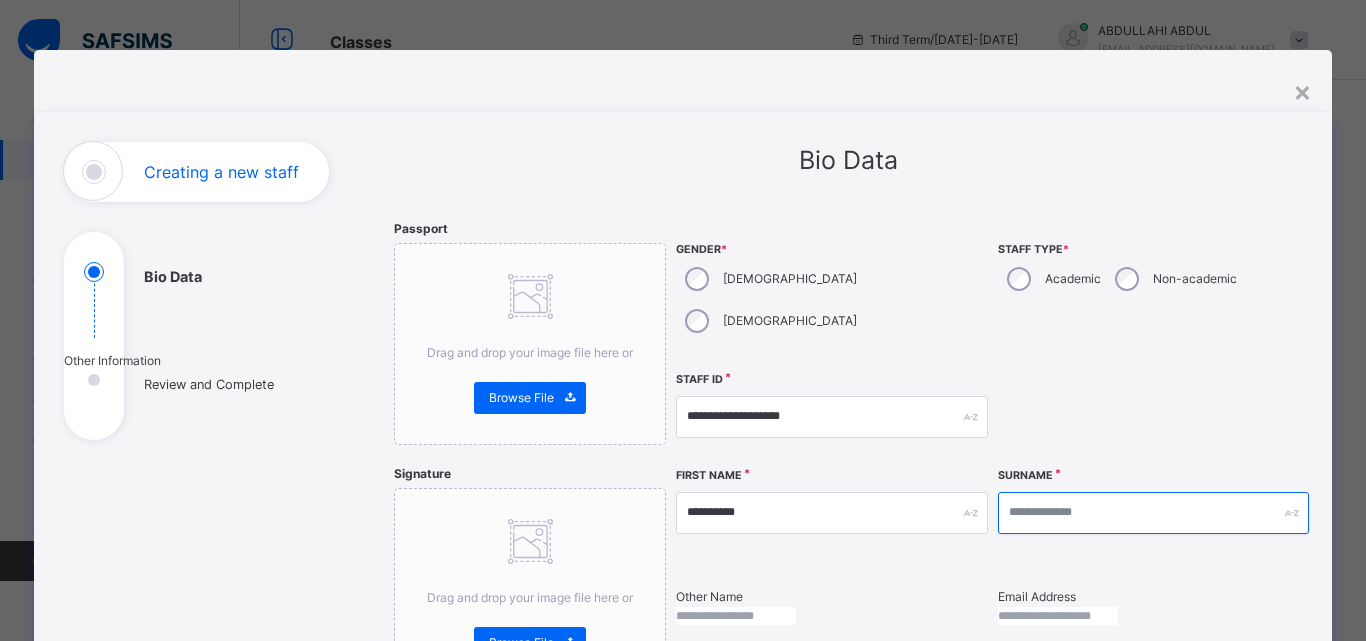 click at bounding box center [1153, 513] 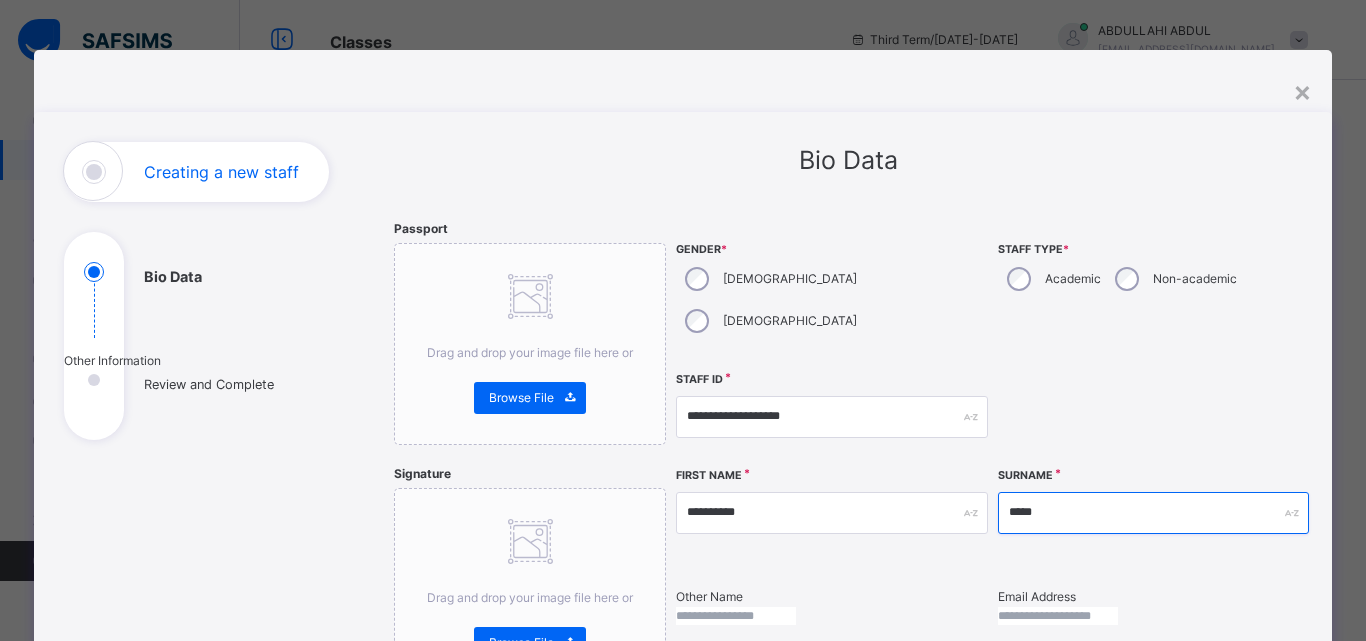 type on "*****" 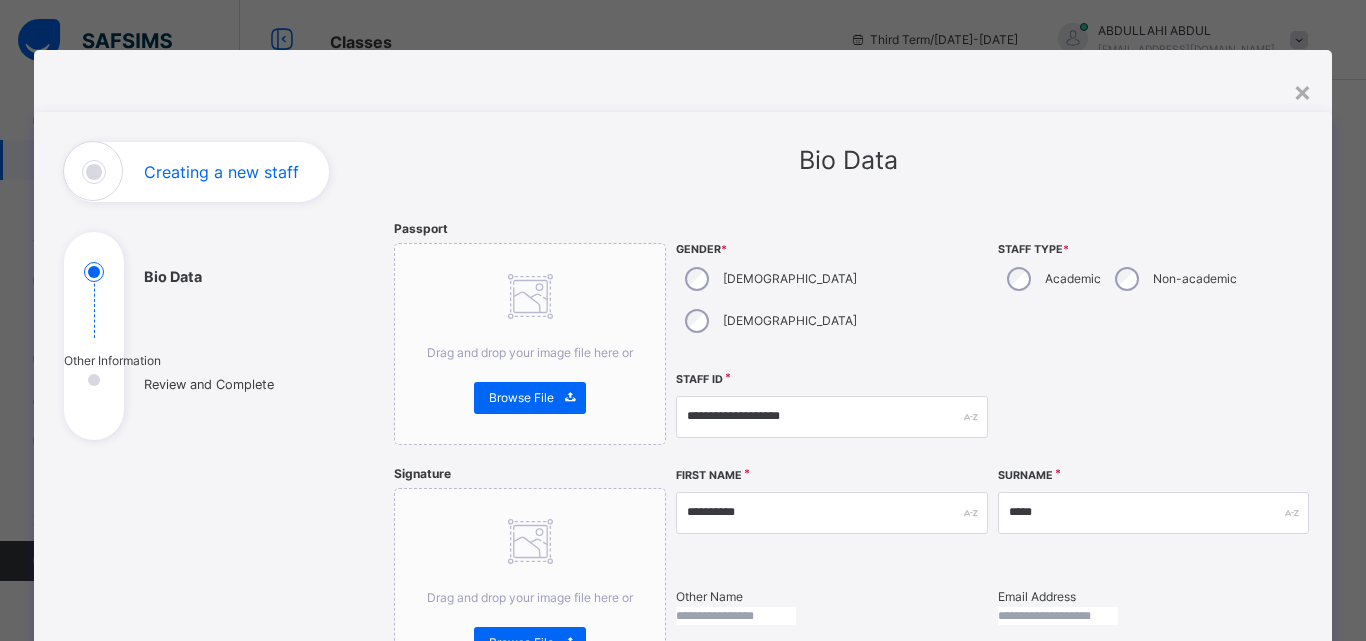 click at bounding box center [736, 616] 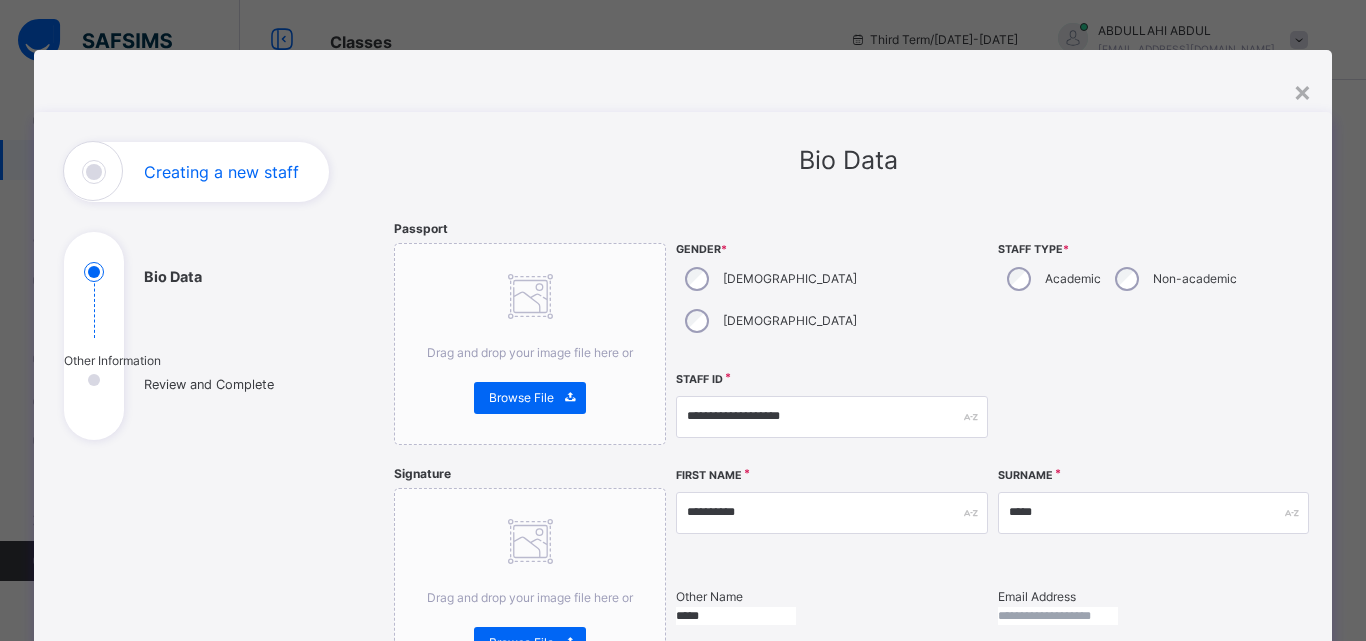 type on "*****" 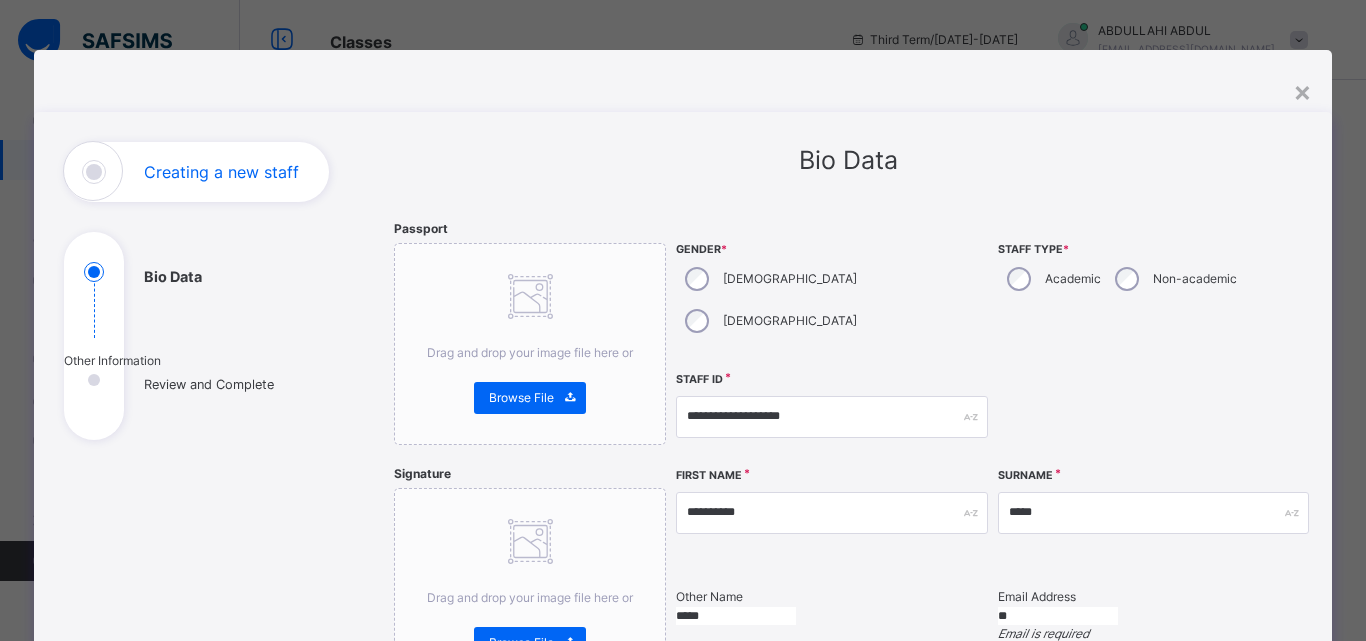type on "*" 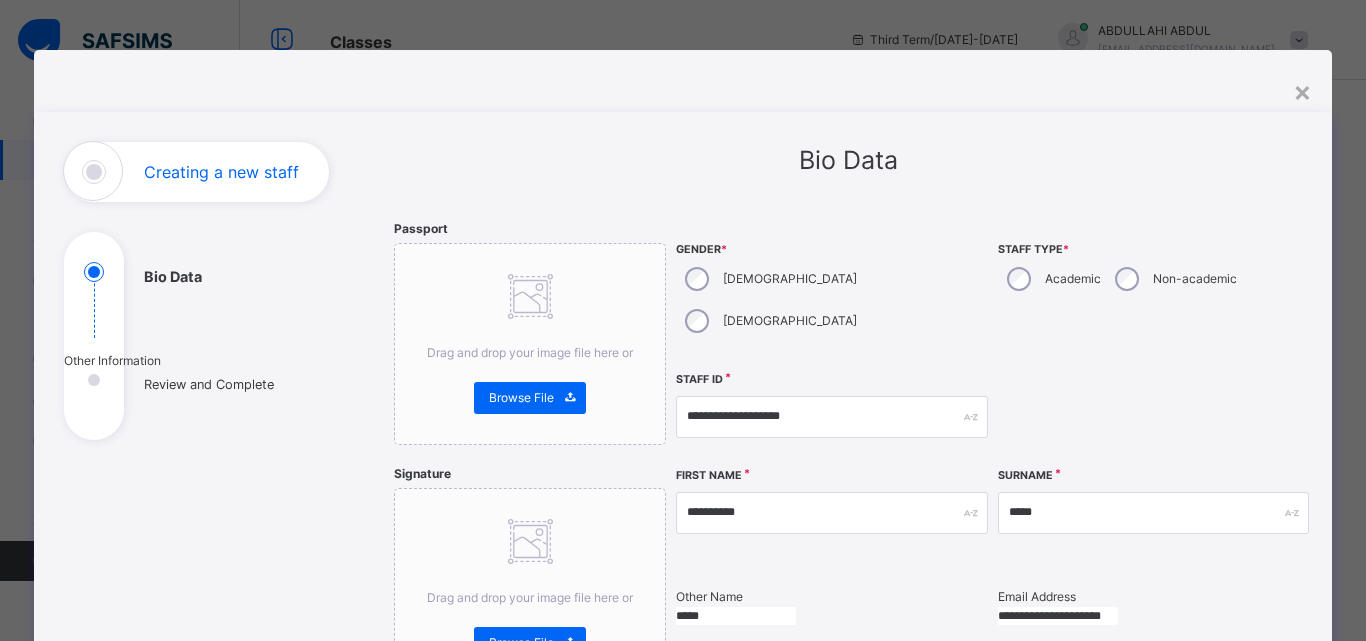 type on "**********" 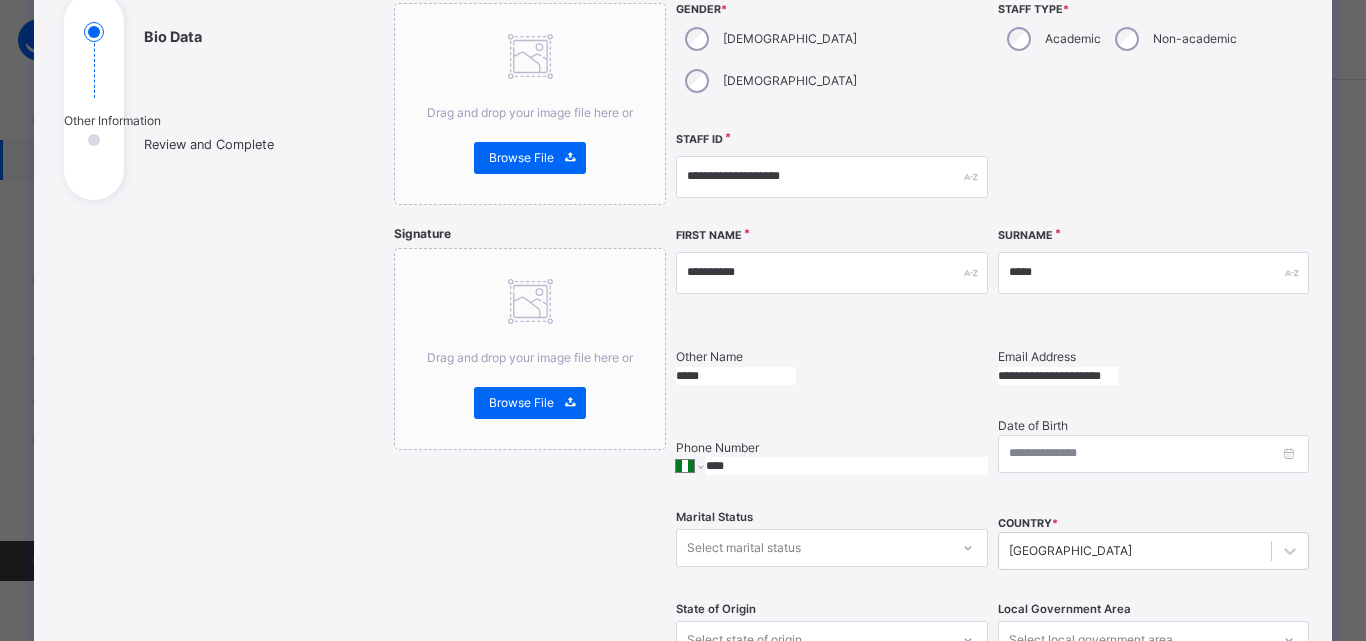 scroll, scrollTop: 280, scrollLeft: 0, axis: vertical 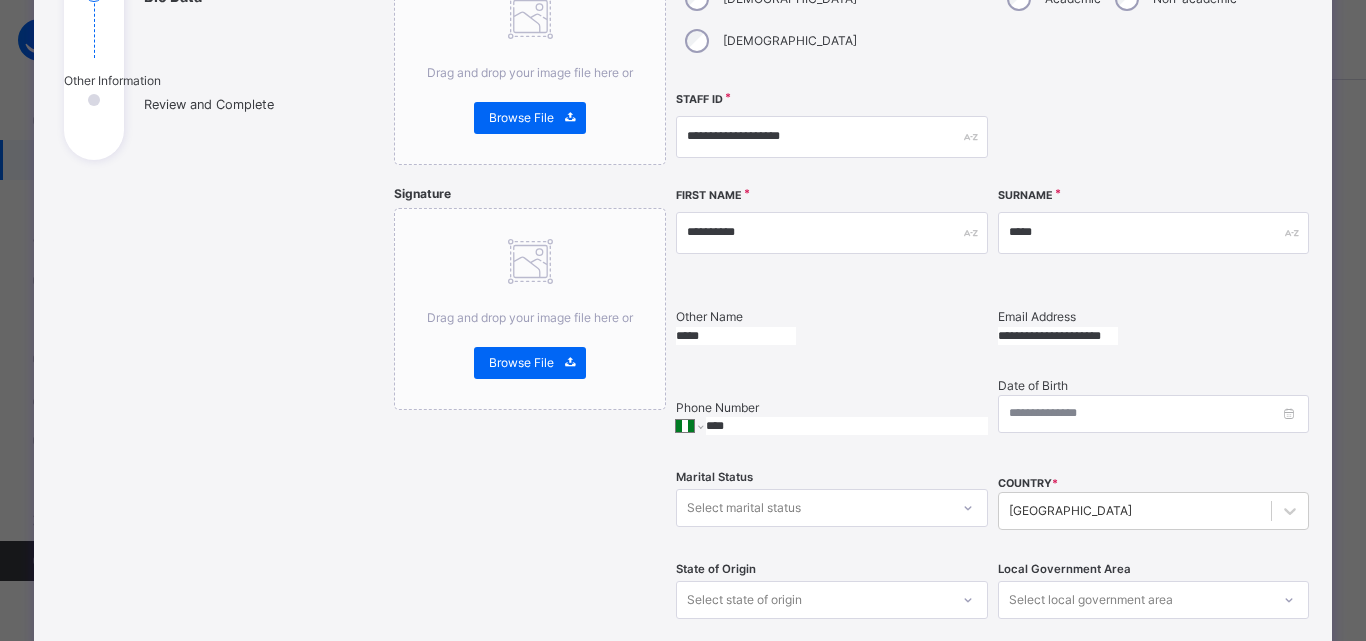click on "****" at bounding box center [846, 426] 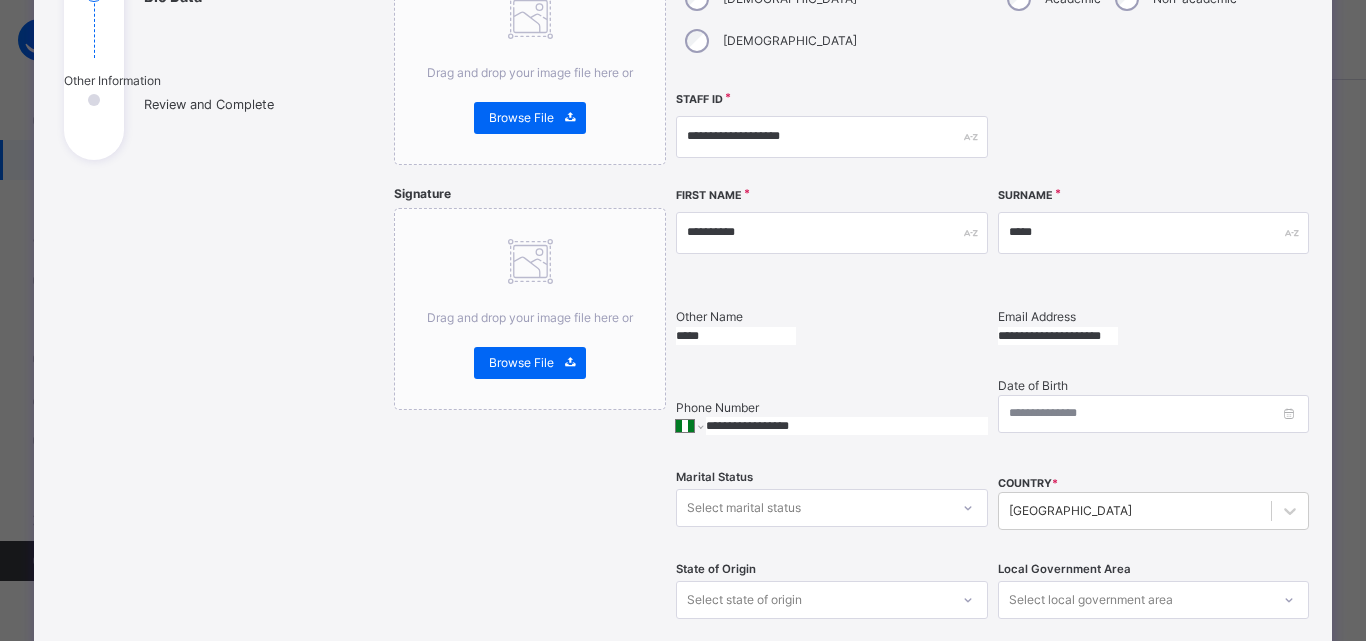 type on "**********" 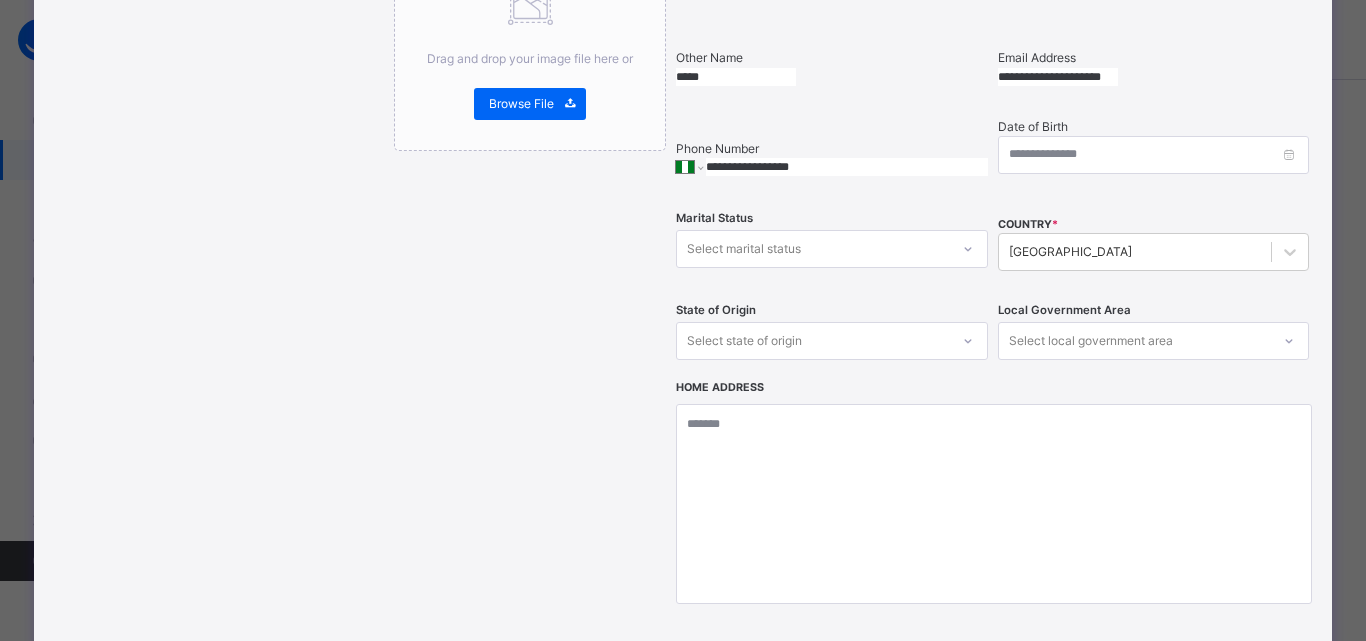 scroll, scrollTop: 778, scrollLeft: 0, axis: vertical 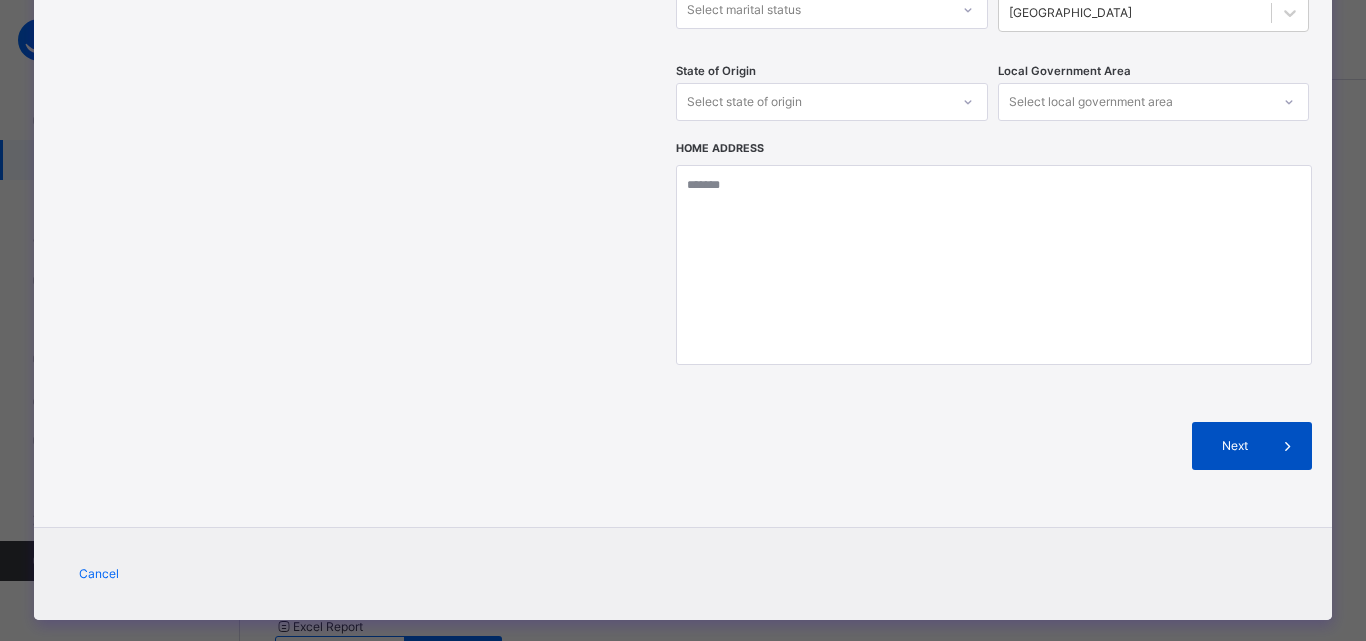 click on "Next" at bounding box center [1252, 446] 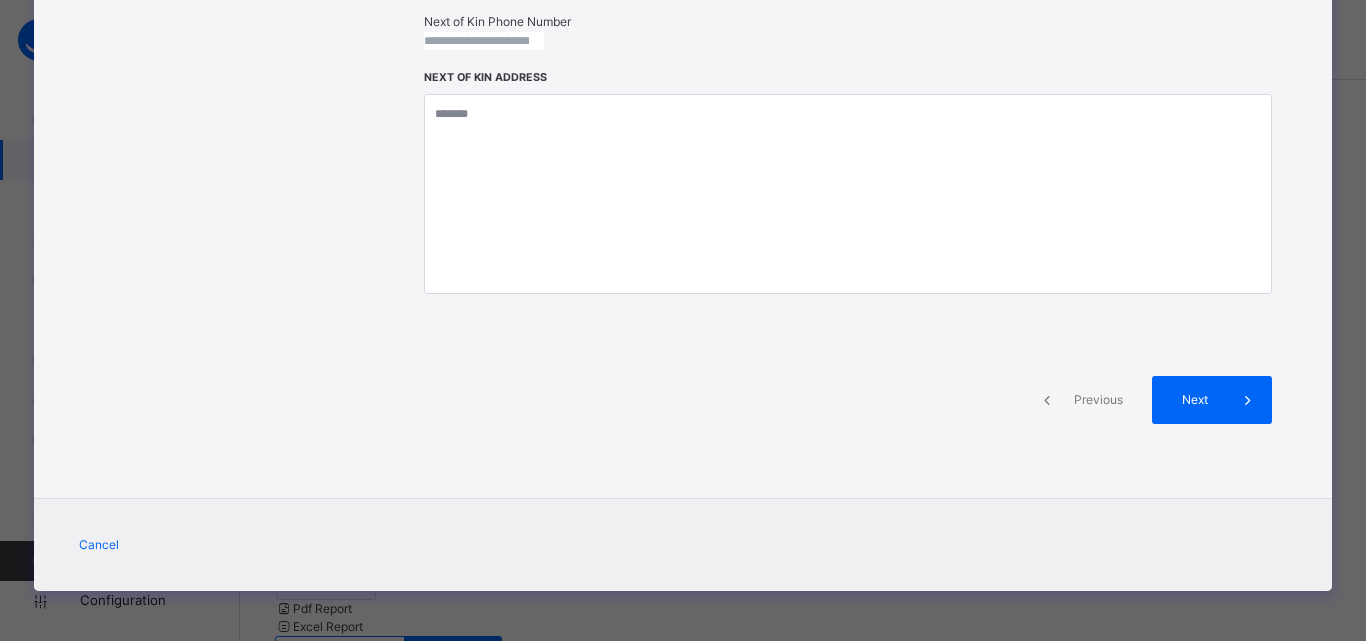 scroll, scrollTop: 425, scrollLeft: 0, axis: vertical 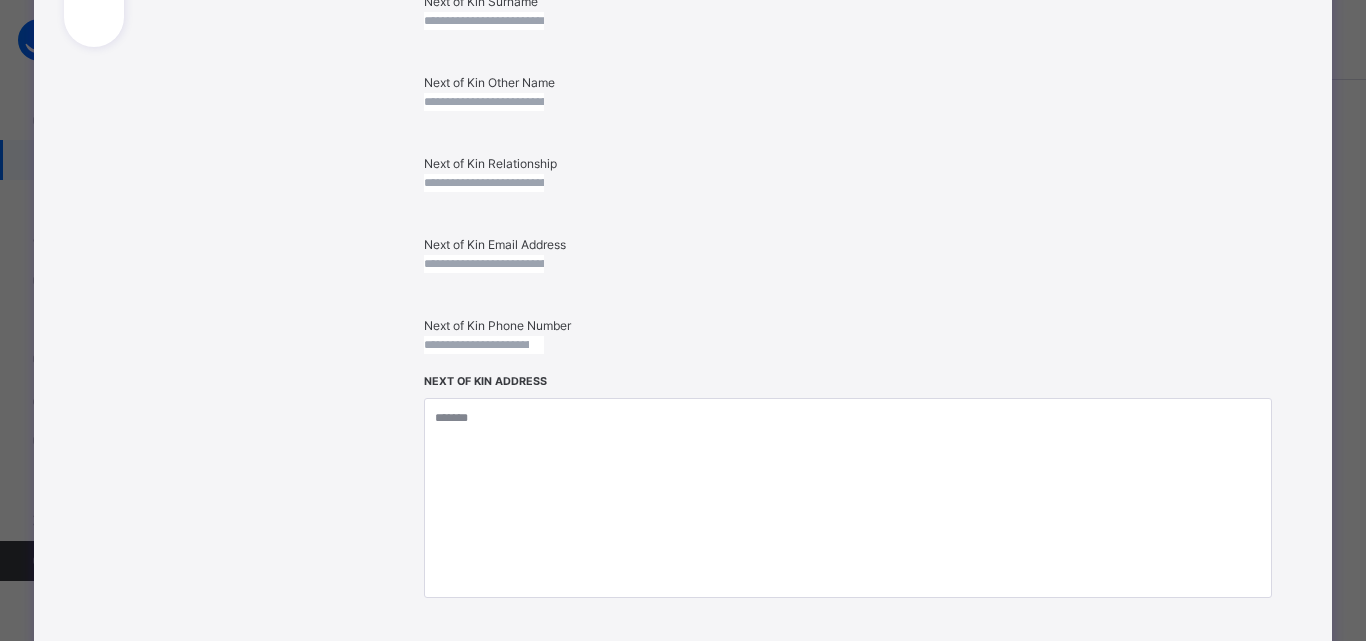 click at bounding box center [1248, 704] 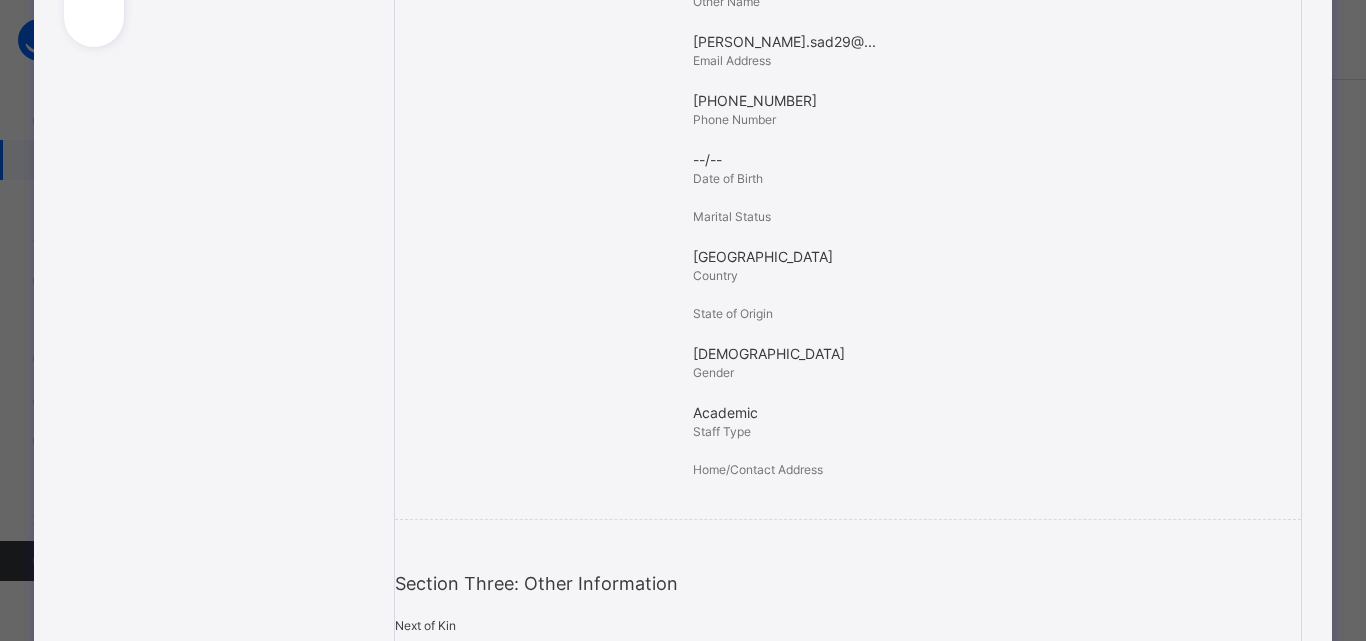 scroll, scrollTop: 756, scrollLeft: 0, axis: vertical 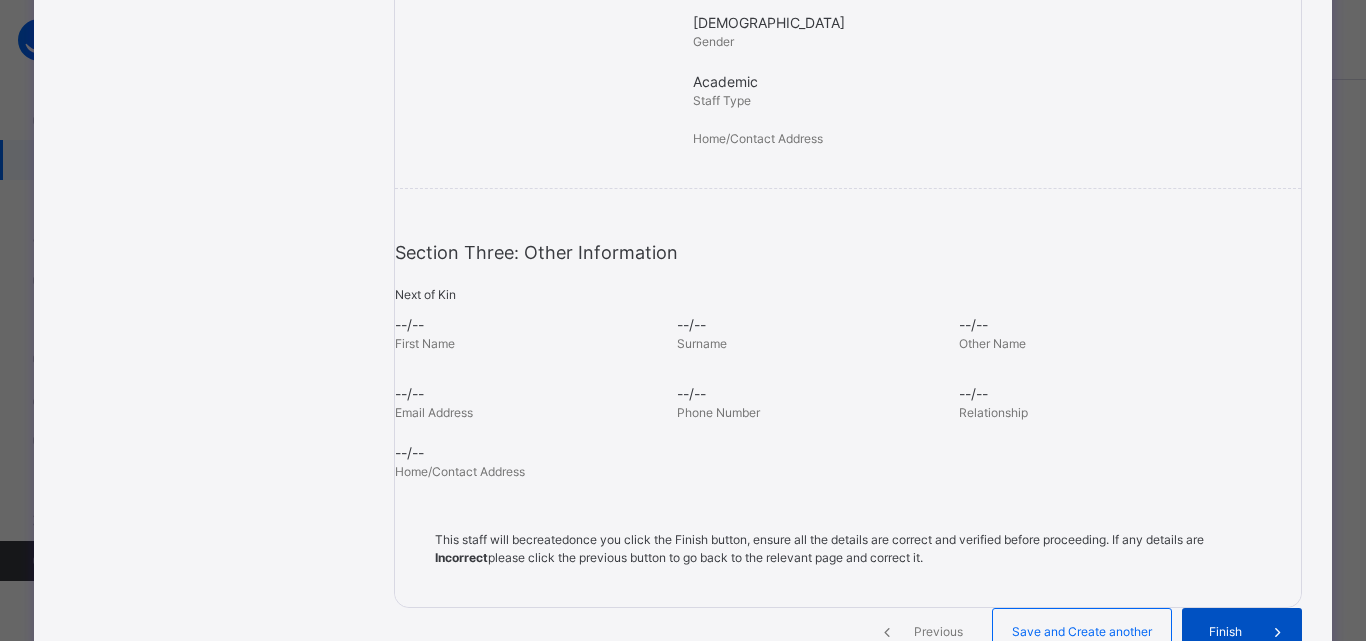 click on "Finish" at bounding box center [1225, 632] 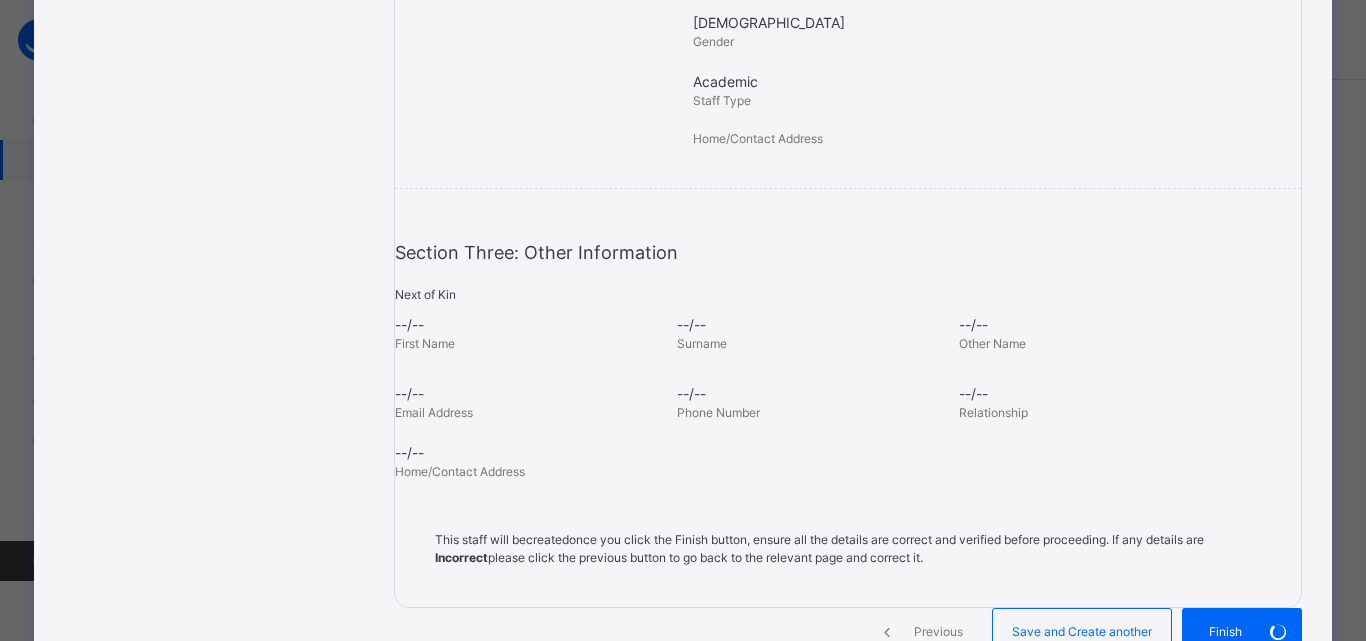 click on "**********" at bounding box center [683, 38] 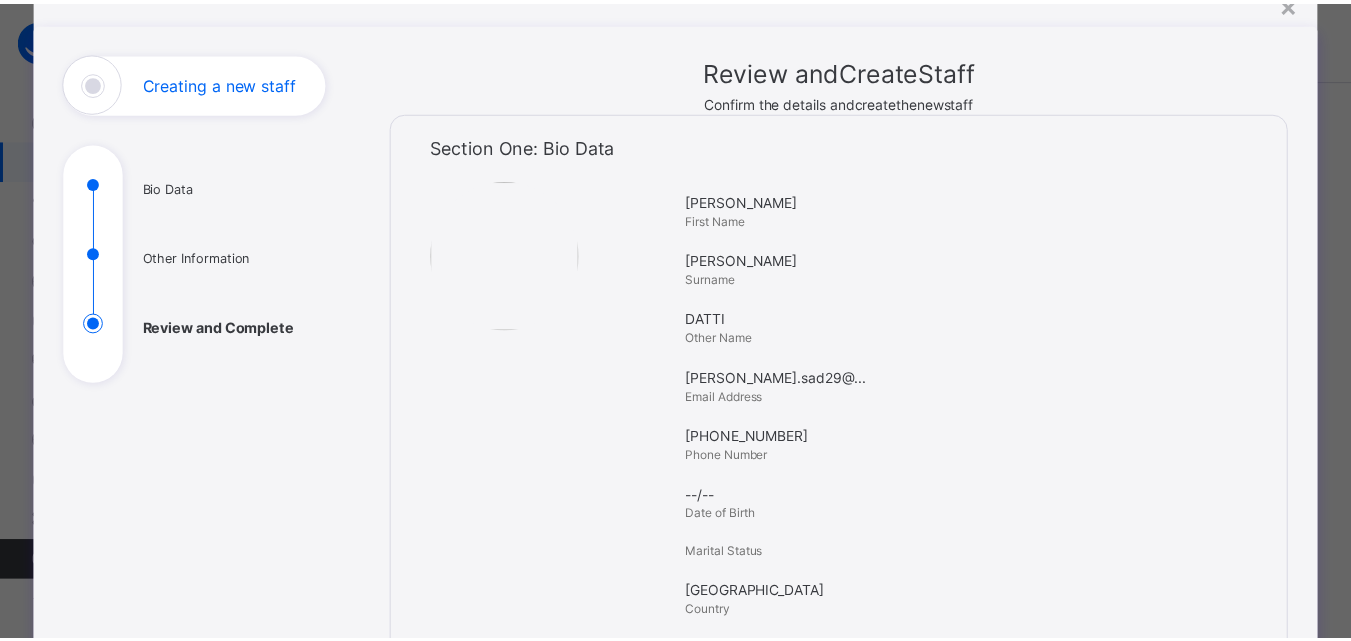 scroll, scrollTop: 0, scrollLeft: 0, axis: both 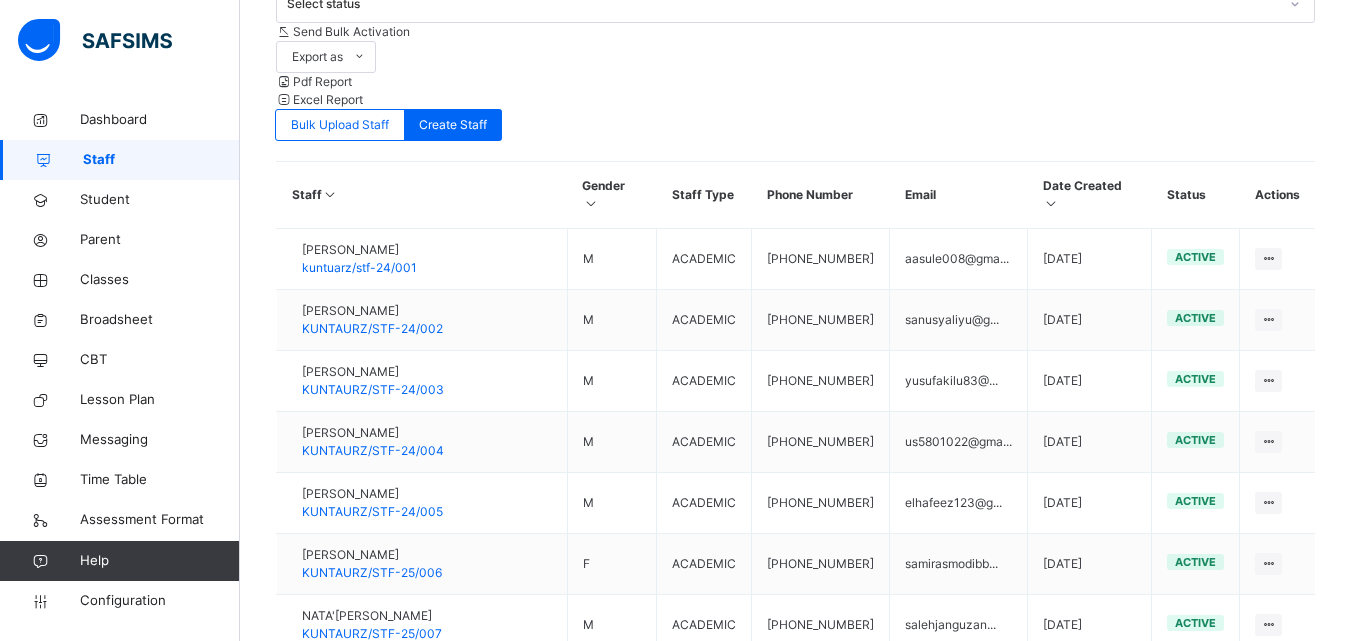 click at bounding box center [883, 785] 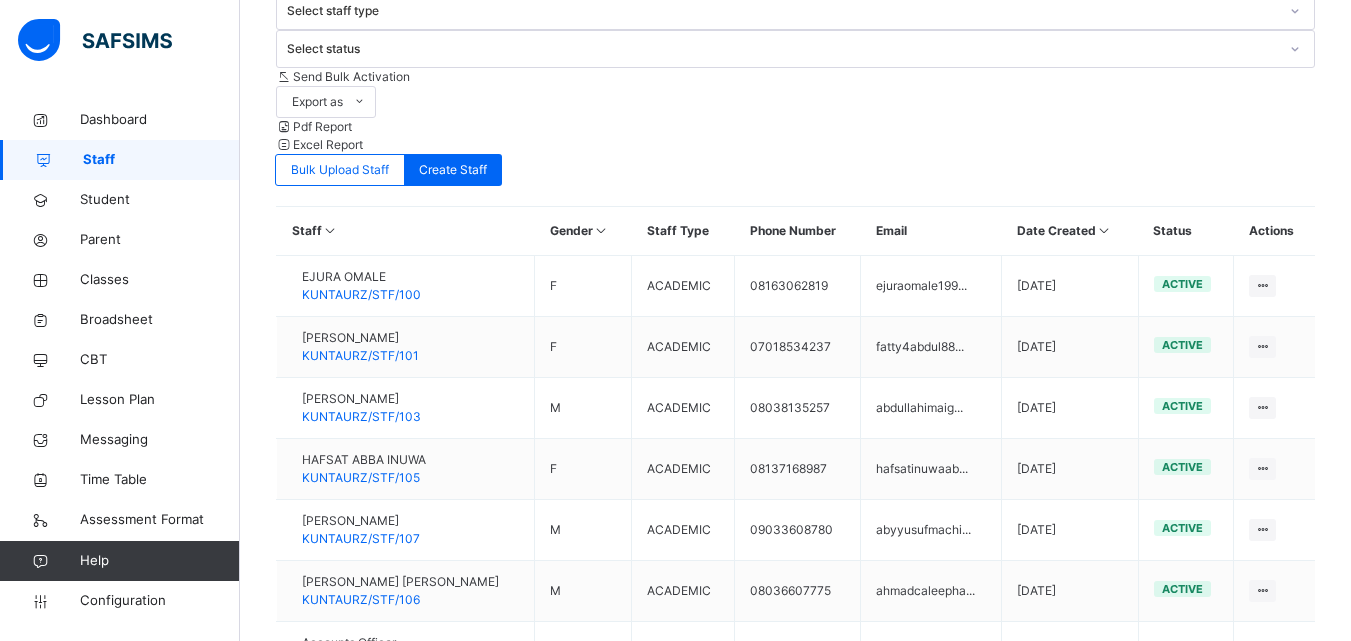 scroll, scrollTop: 649, scrollLeft: 0, axis: vertical 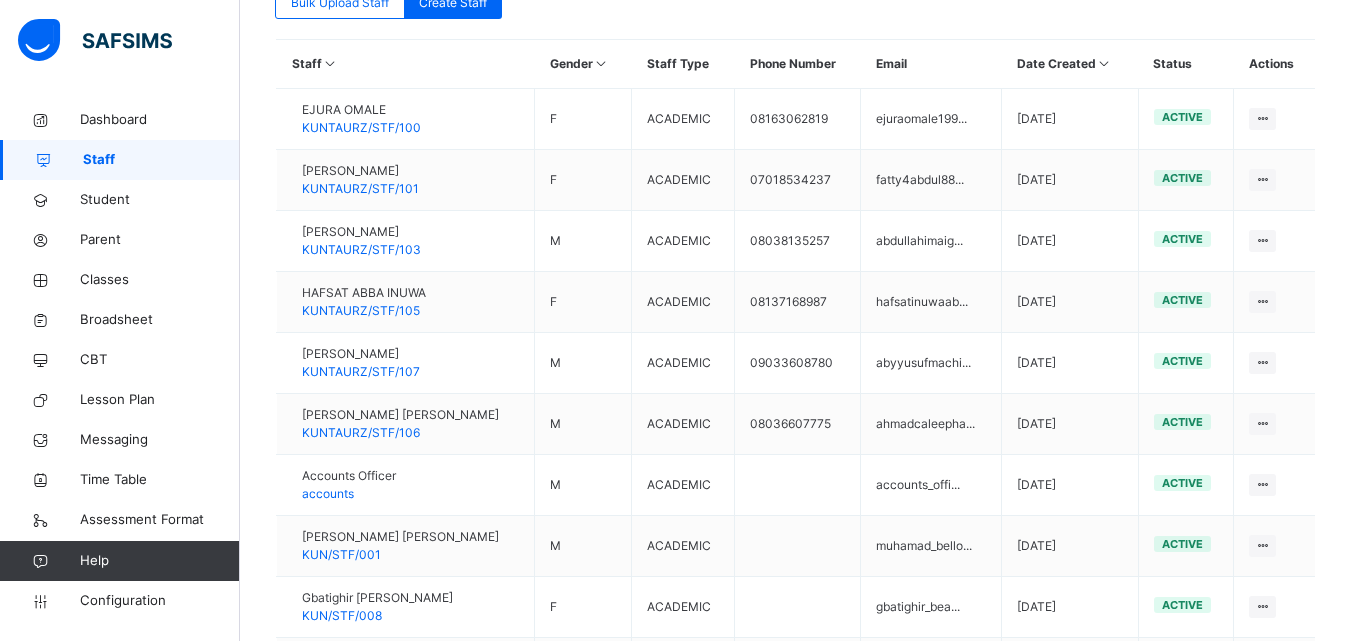 click on "1" at bounding box center (928, 749) 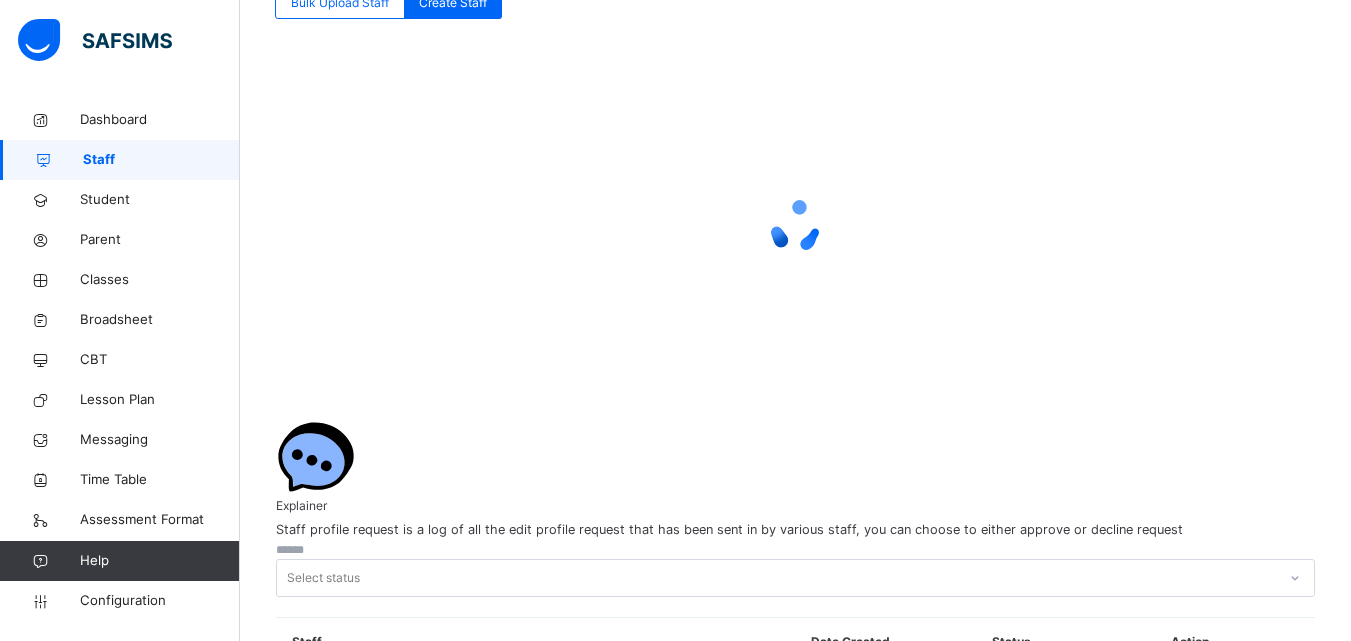 scroll, scrollTop: 19, scrollLeft: 0, axis: vertical 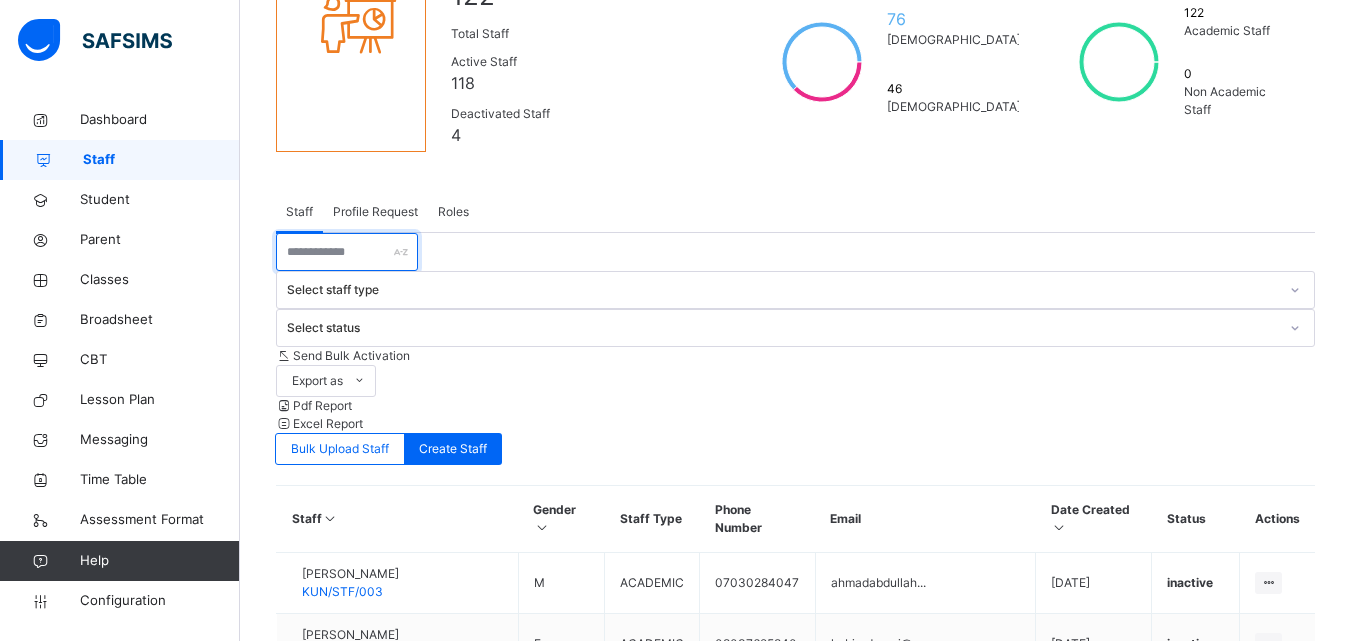 click at bounding box center (347, 252) 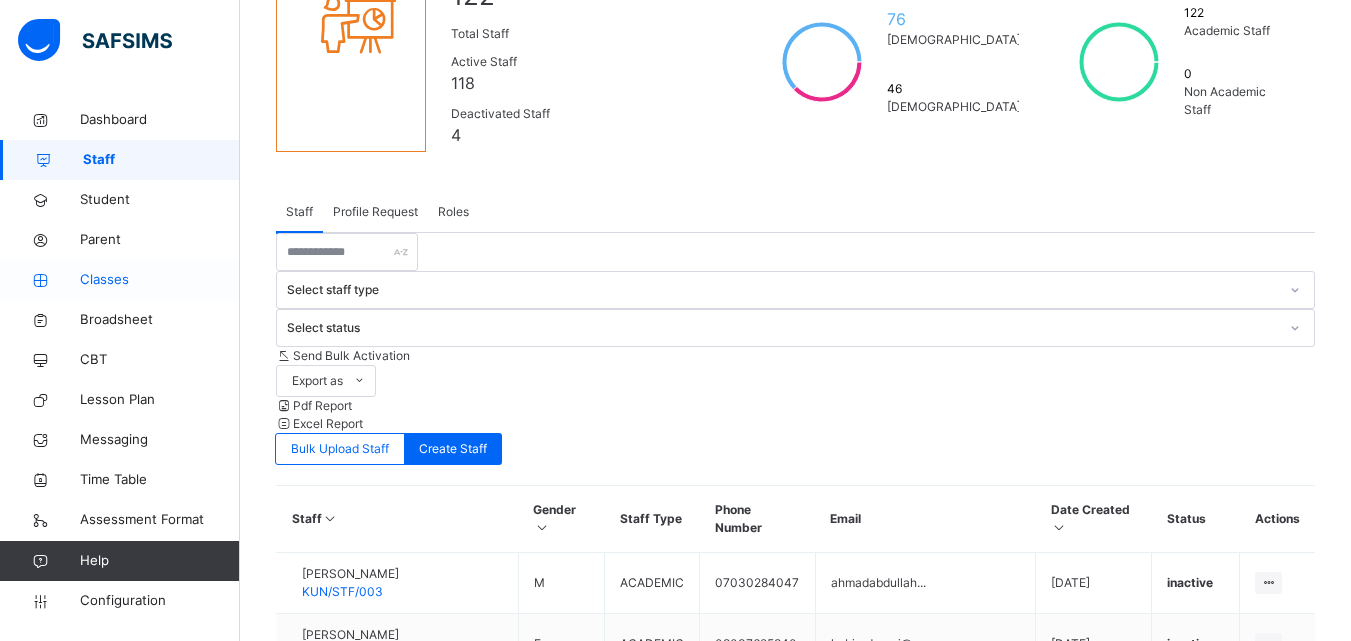 click on "Classes" at bounding box center [160, 280] 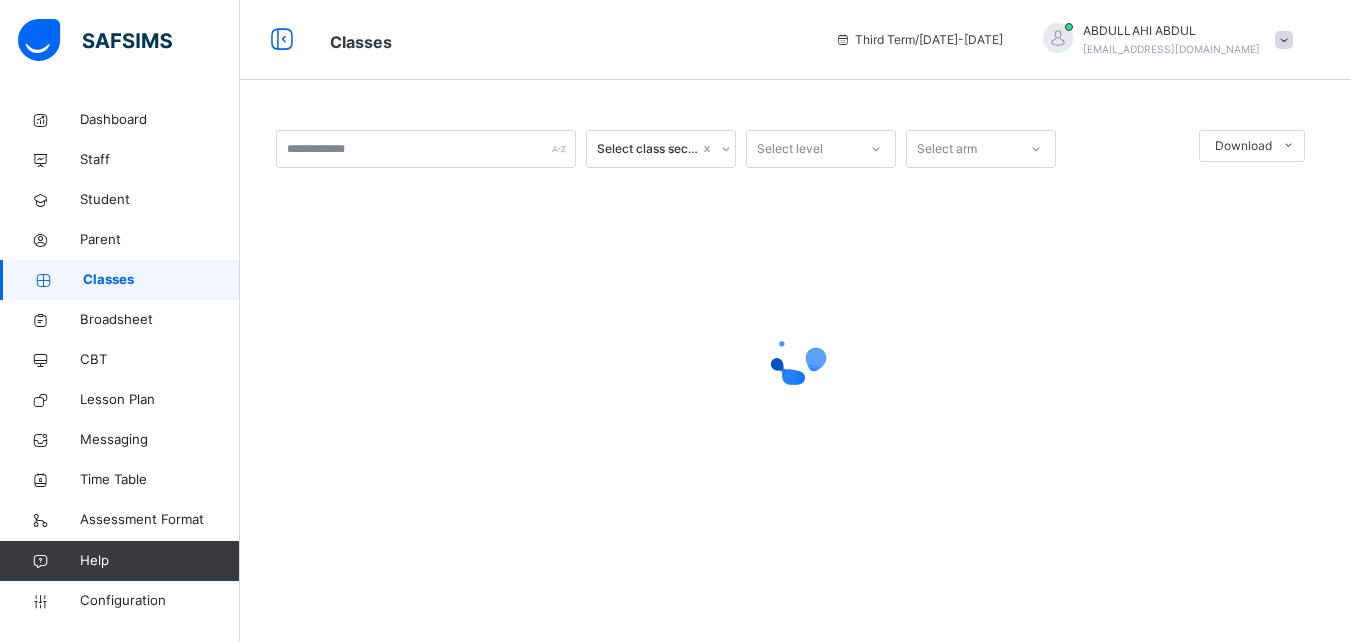 scroll, scrollTop: 0, scrollLeft: 0, axis: both 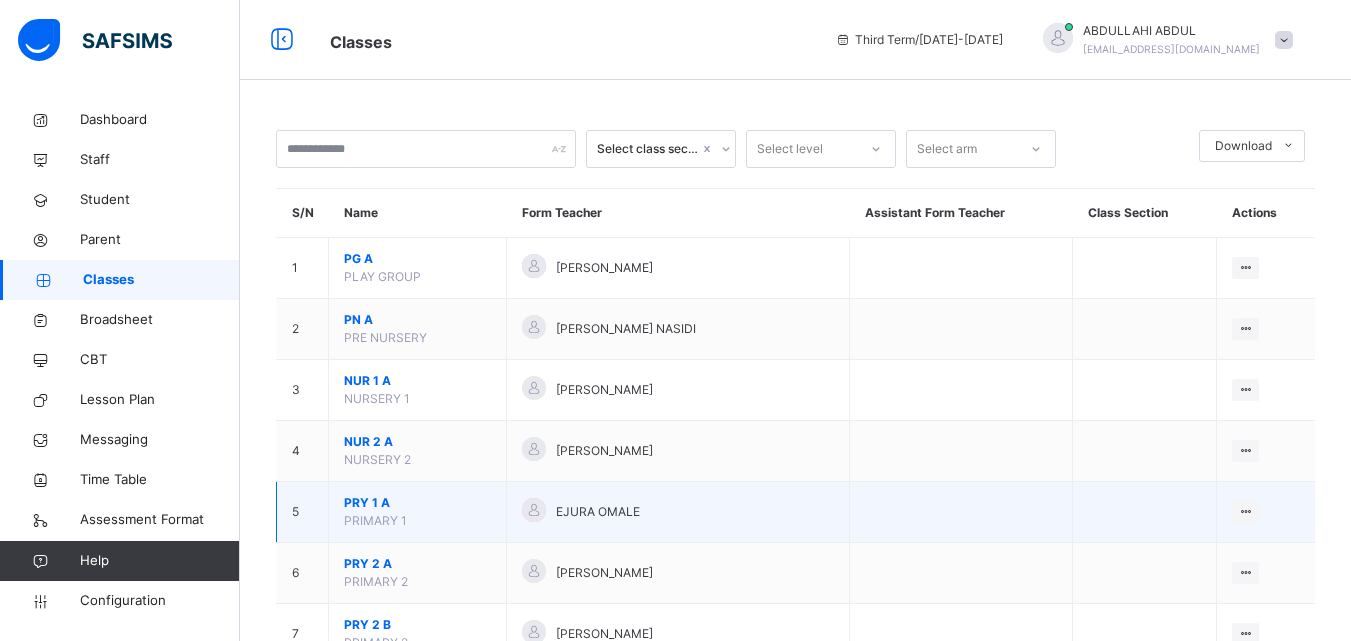 click on "PRY 1   A" at bounding box center (417, 503) 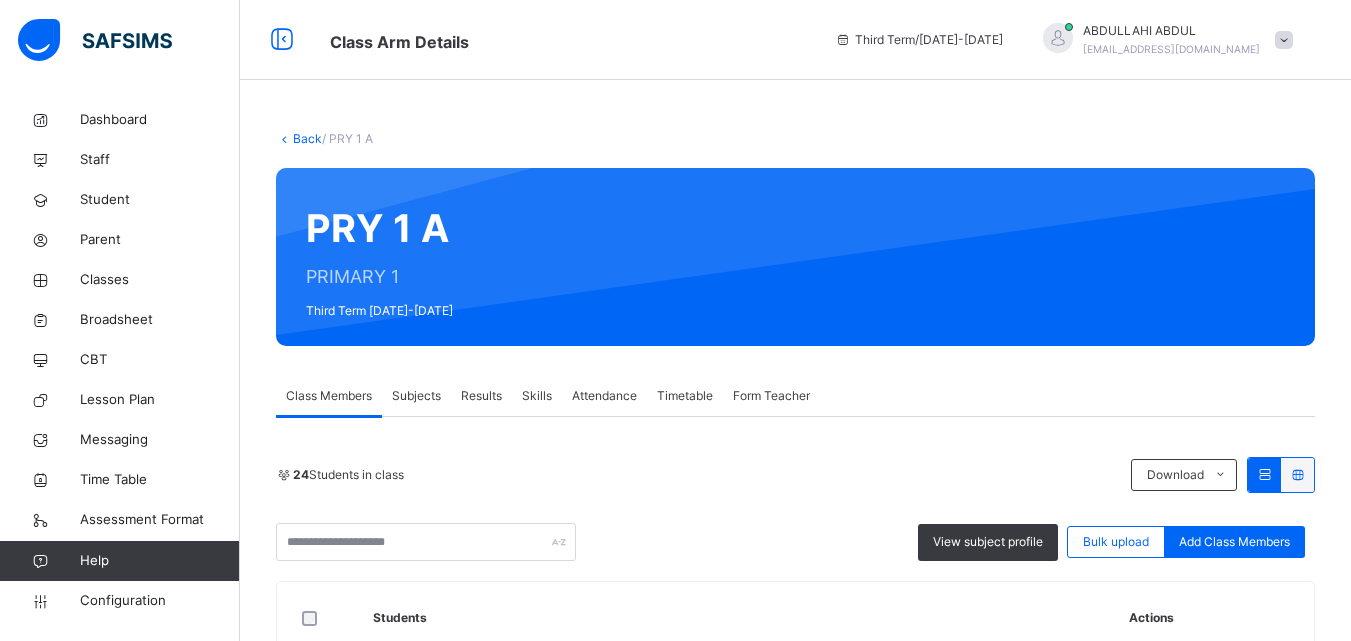 scroll, scrollTop: 243, scrollLeft: 0, axis: vertical 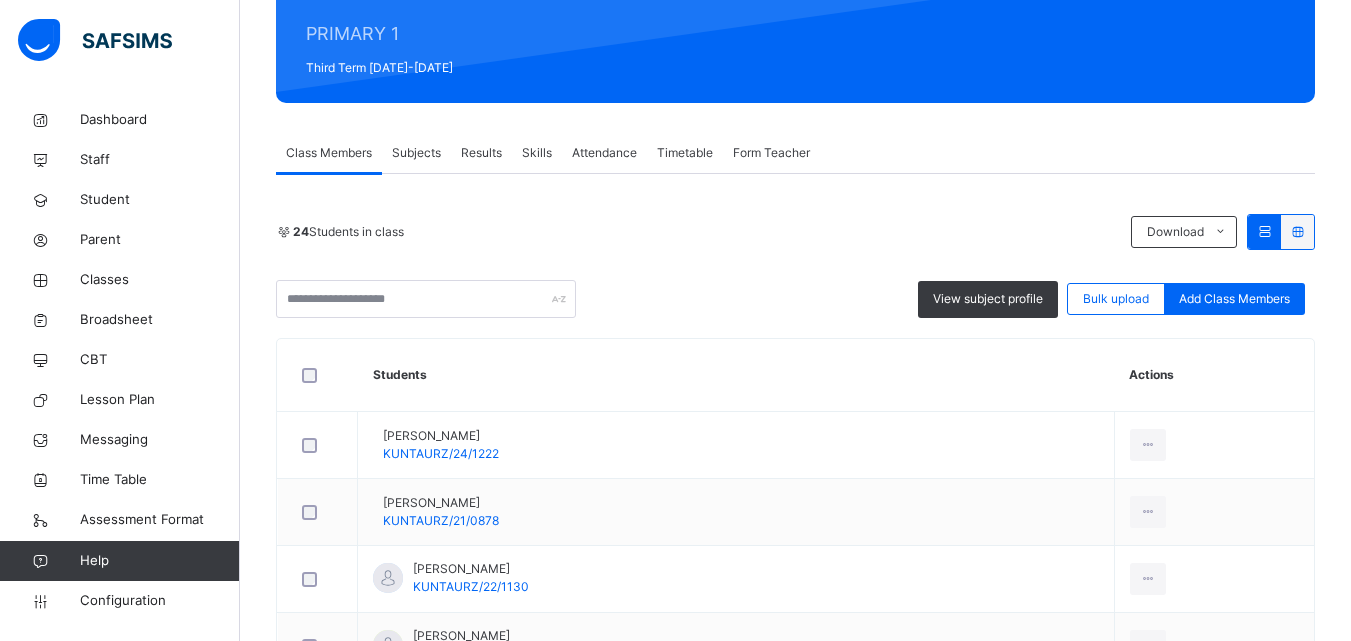 click on "Subjects" at bounding box center (416, 153) 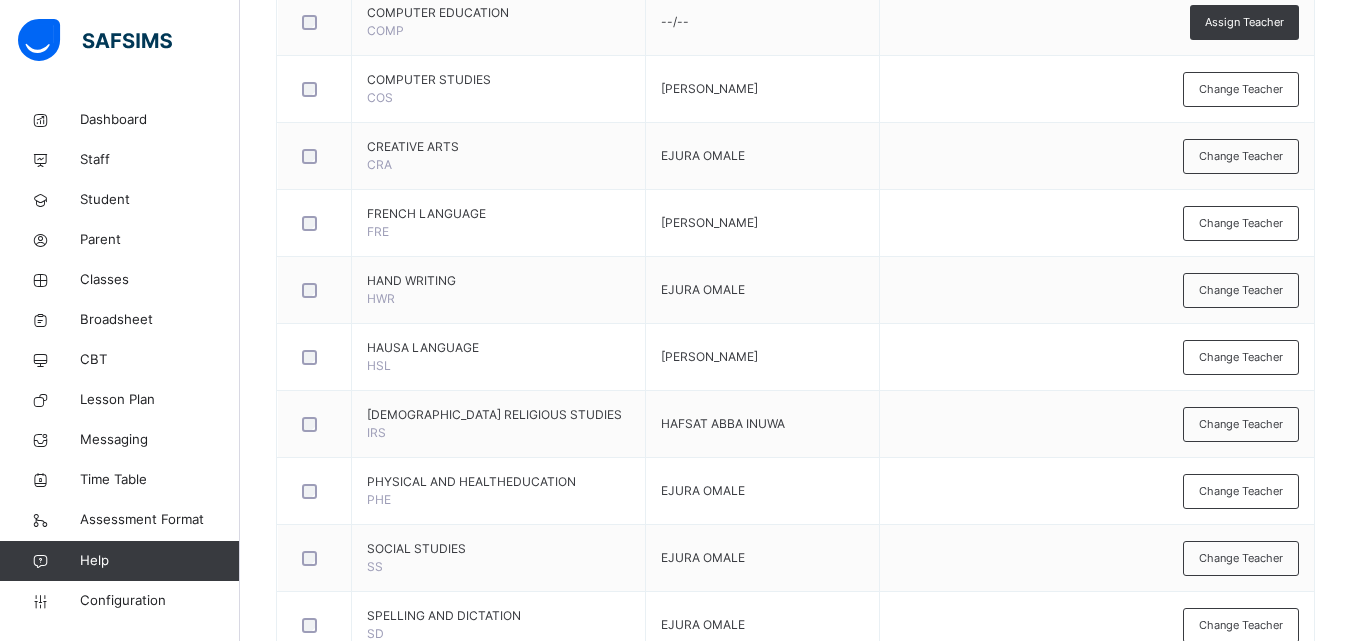 scroll, scrollTop: 1059, scrollLeft: 0, axis: vertical 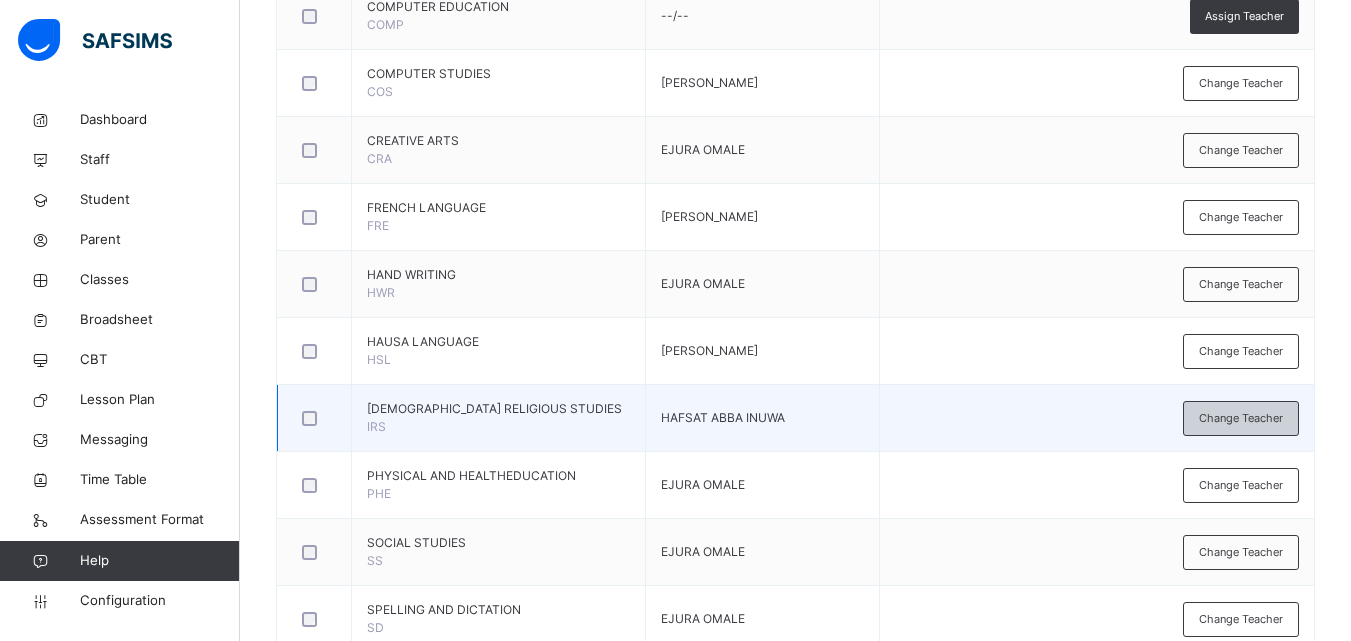 click on "Change Teacher" at bounding box center (1241, 418) 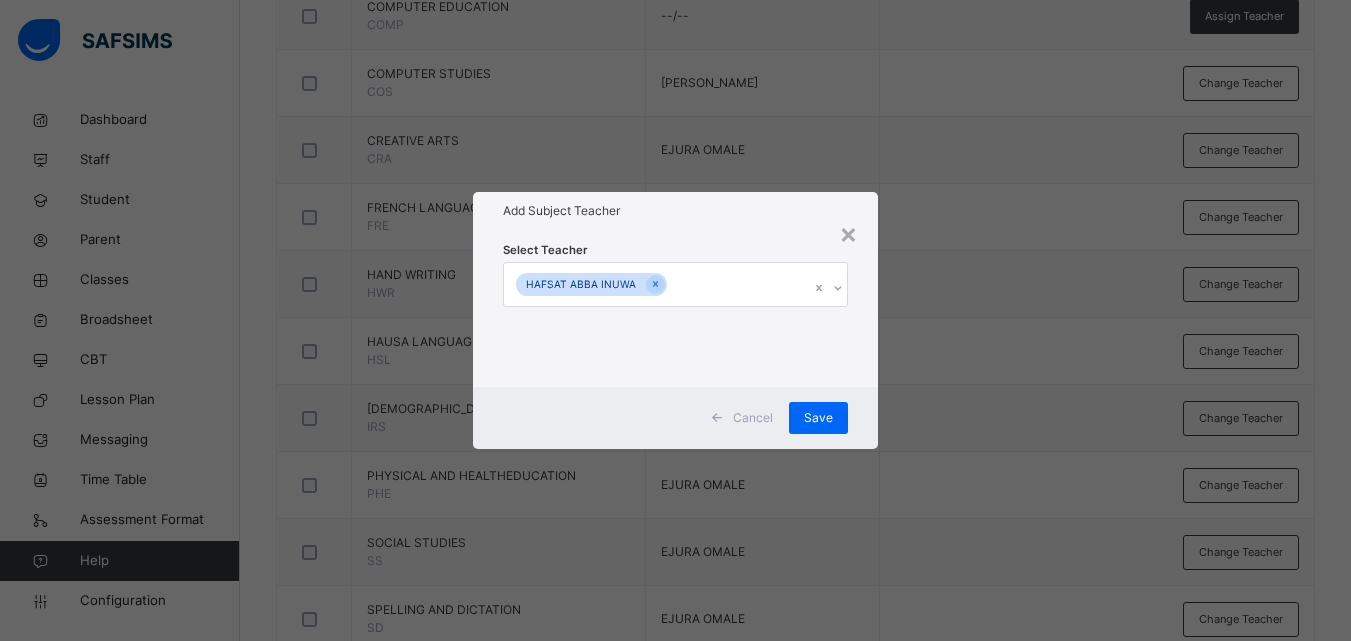 click on "HAFSAT ABBA INUWA" at bounding box center [656, 284] 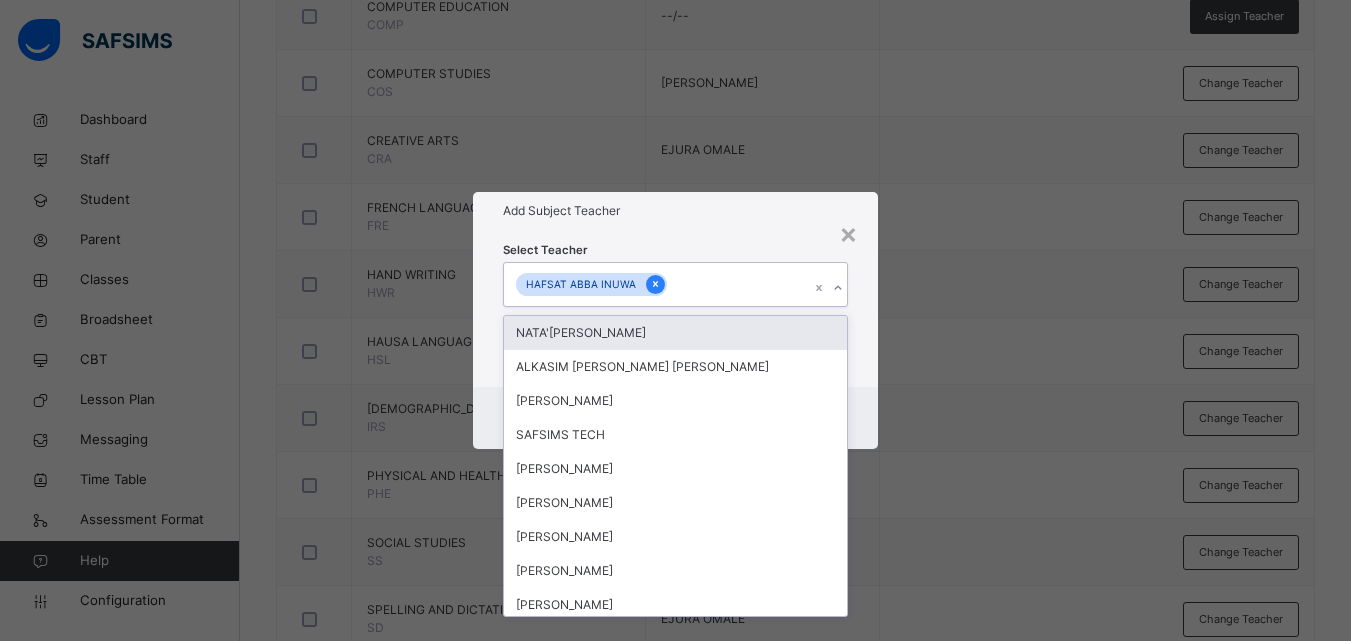 click 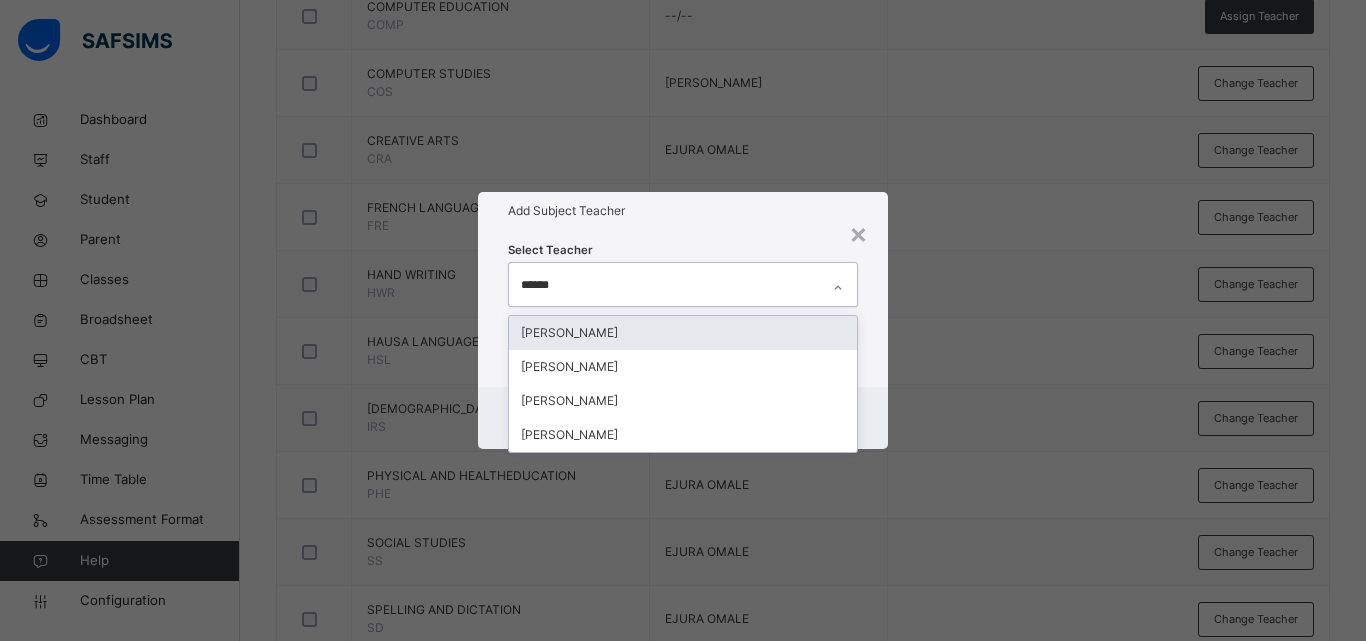 type on "*******" 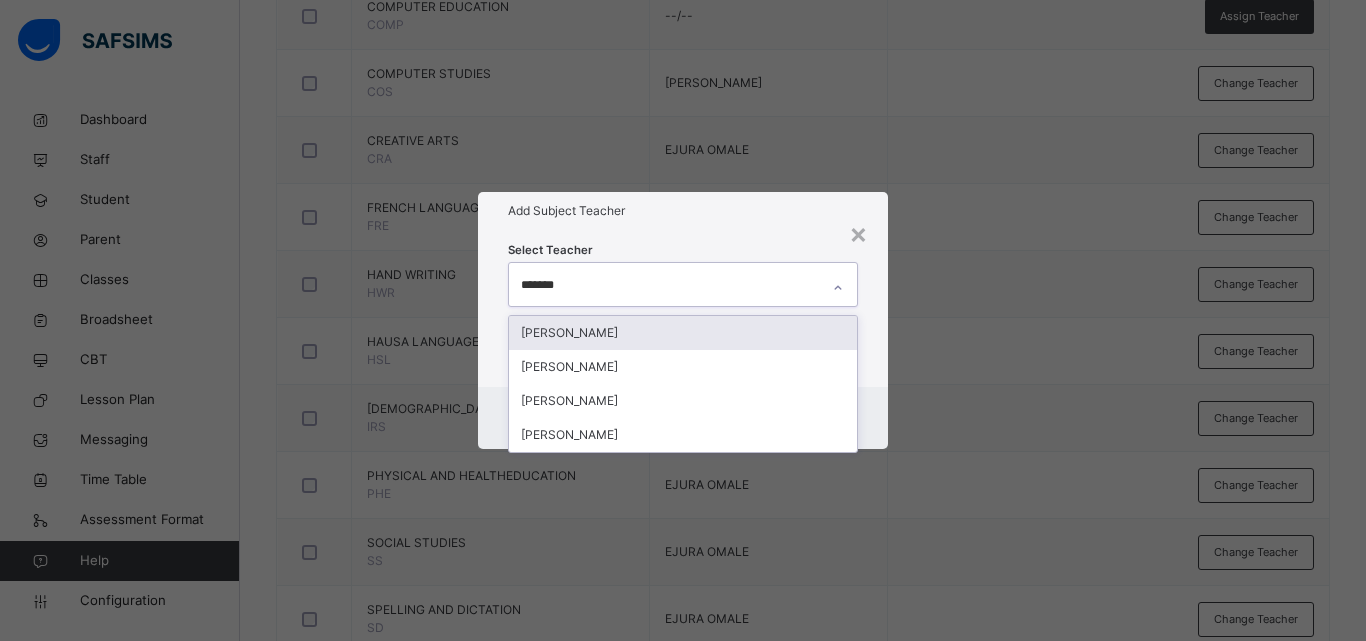 click on "[PERSON_NAME]" at bounding box center [683, 333] 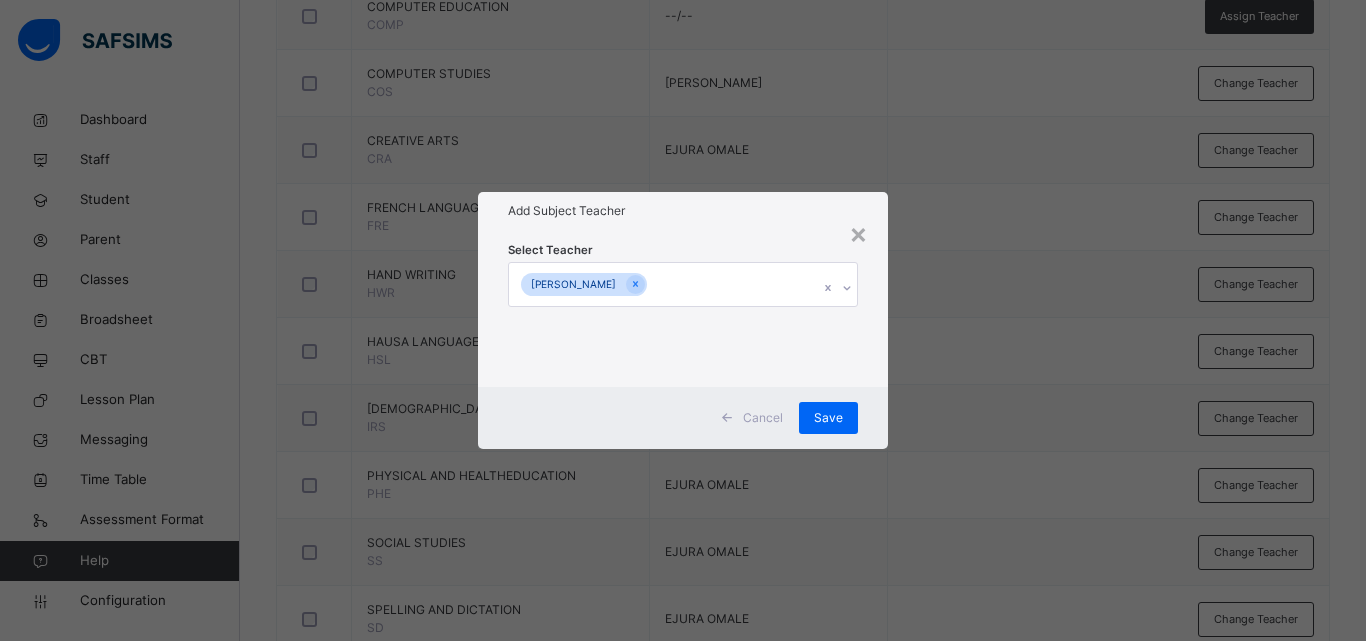 click on "× Add Subject Teacher Select Teacher [PERSON_NAME] Cancel Save" at bounding box center (683, 320) 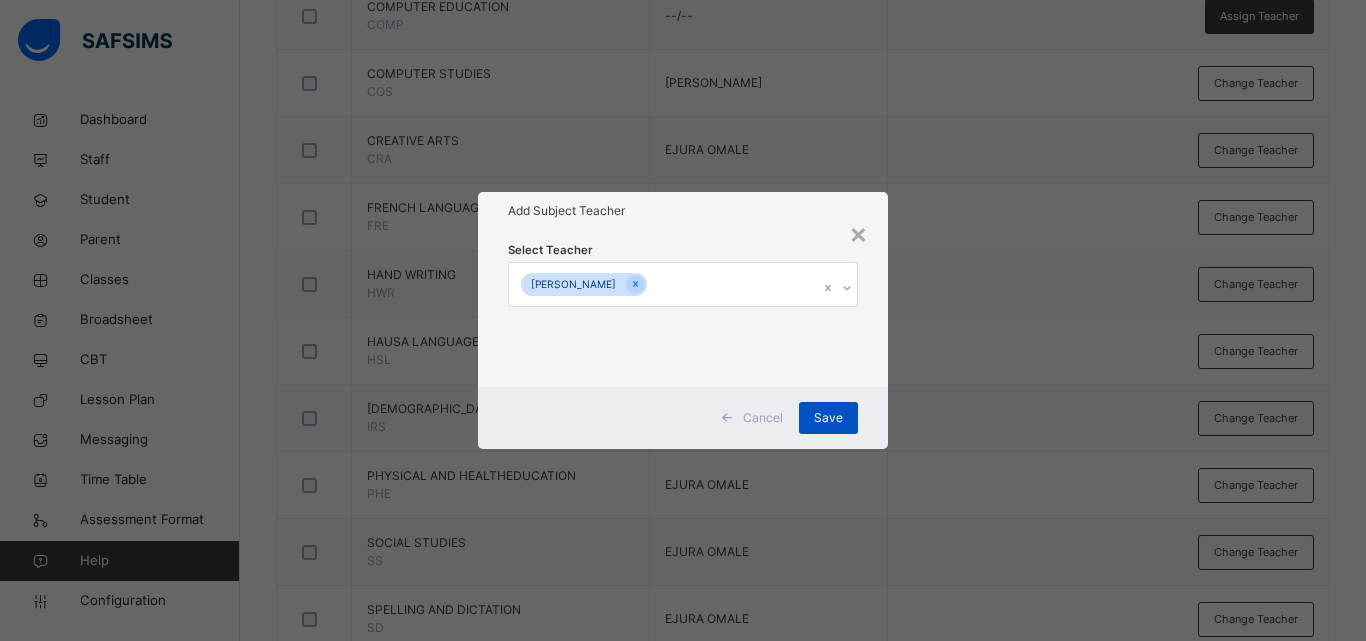 click on "Save" at bounding box center [828, 418] 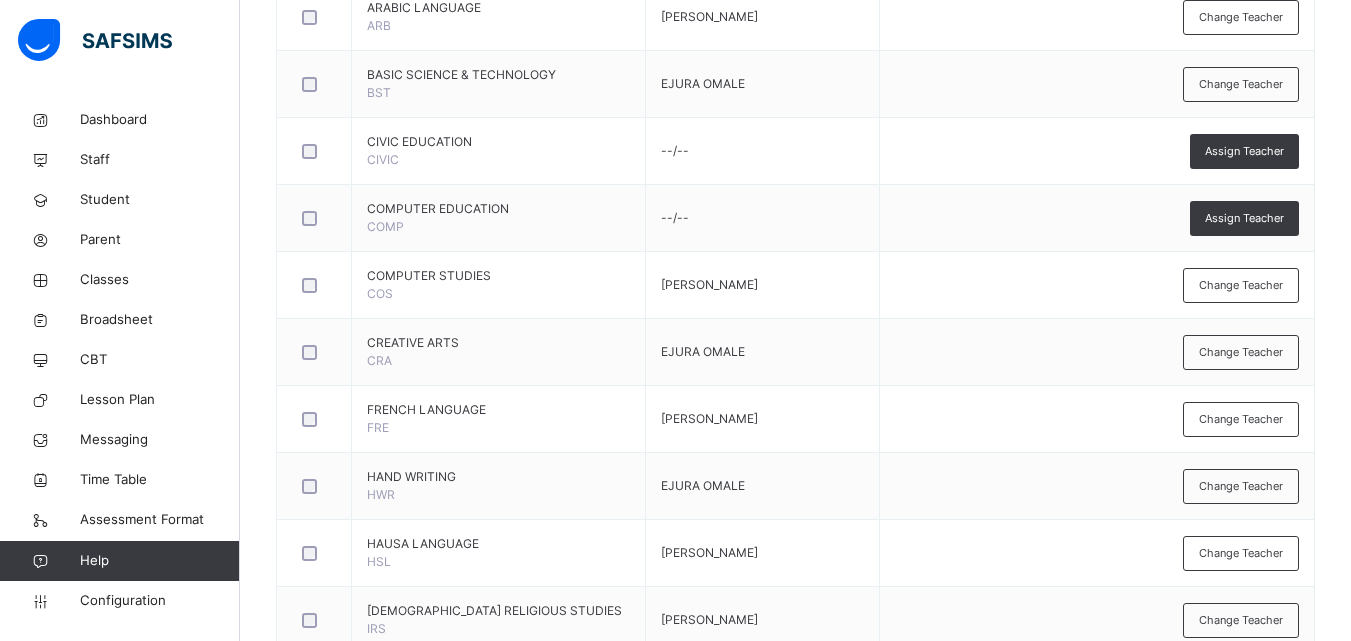 scroll, scrollTop: 1, scrollLeft: 0, axis: vertical 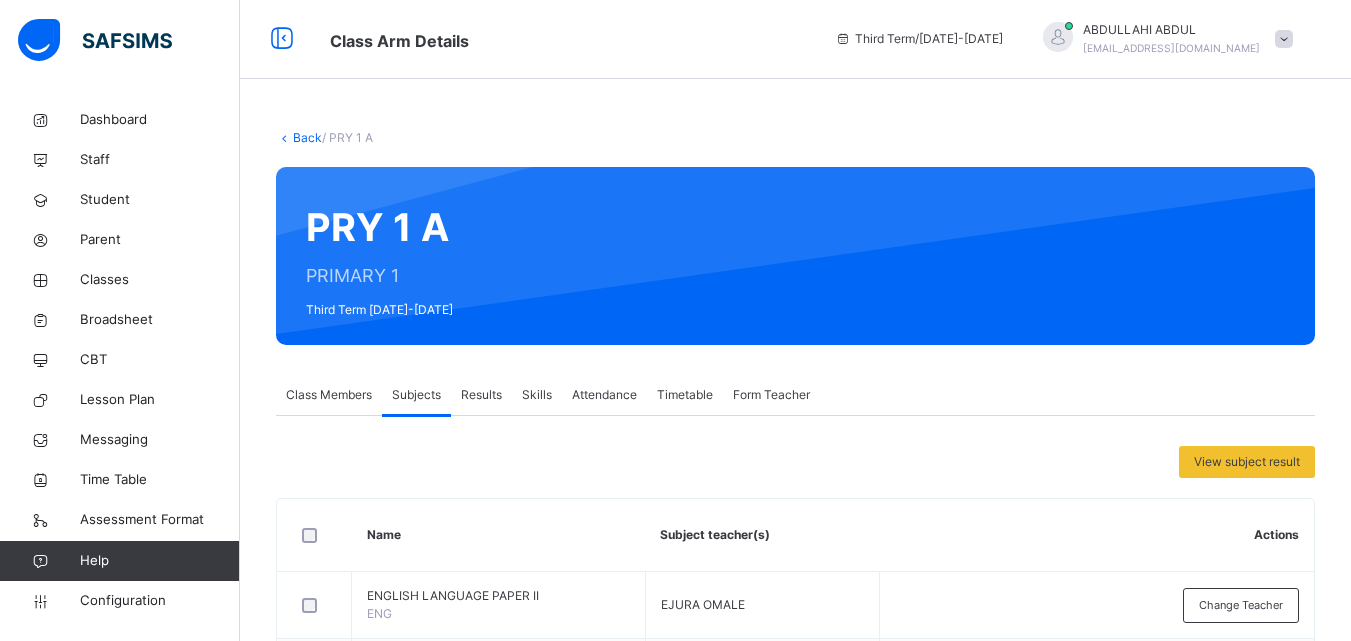 click on "Back" at bounding box center (307, 137) 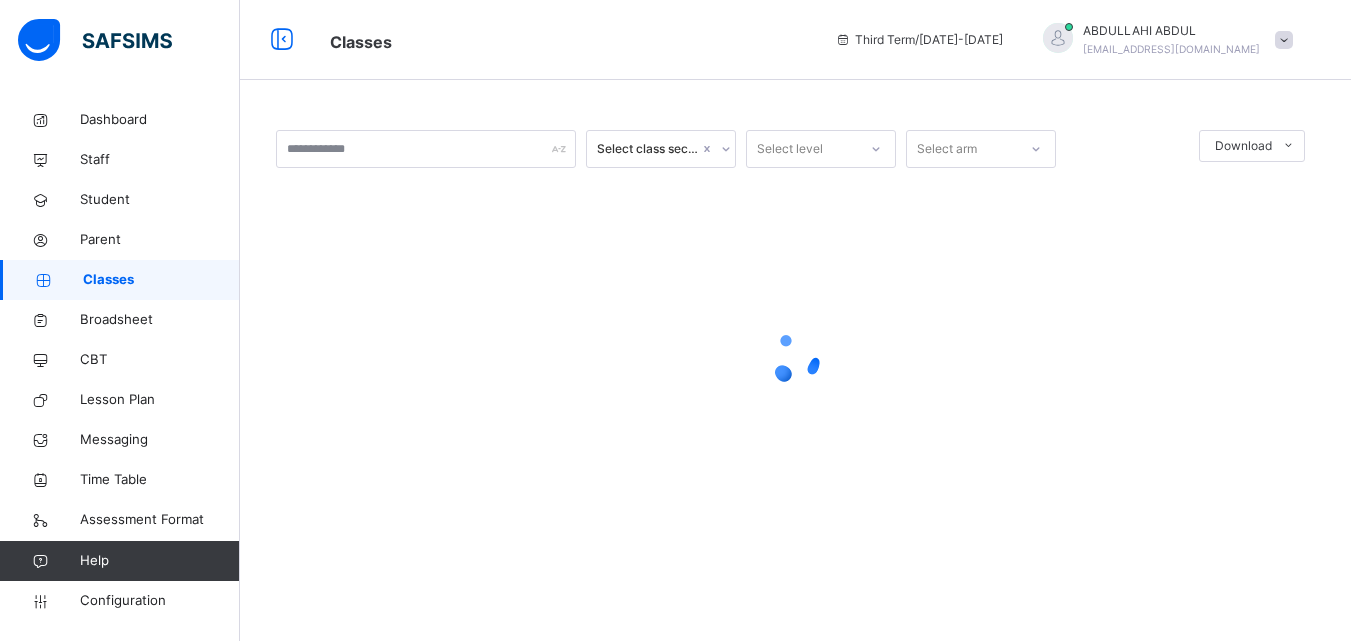scroll, scrollTop: 0, scrollLeft: 0, axis: both 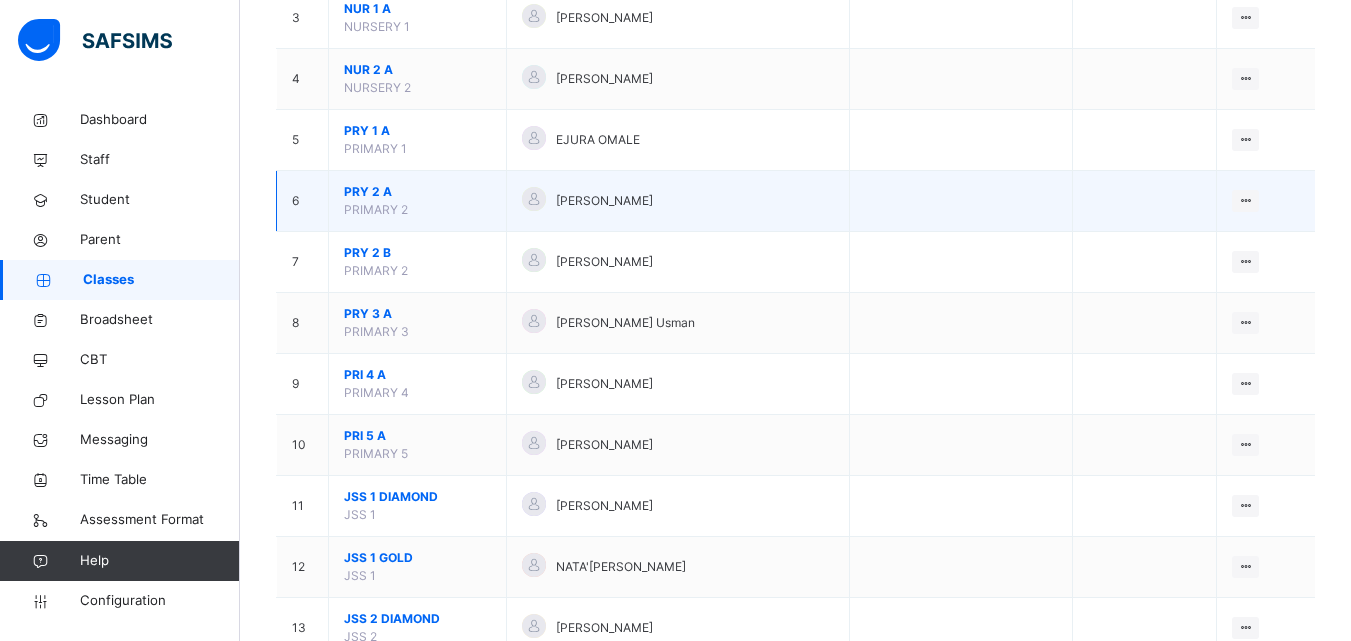 click on "PRY 2   A" at bounding box center [417, 192] 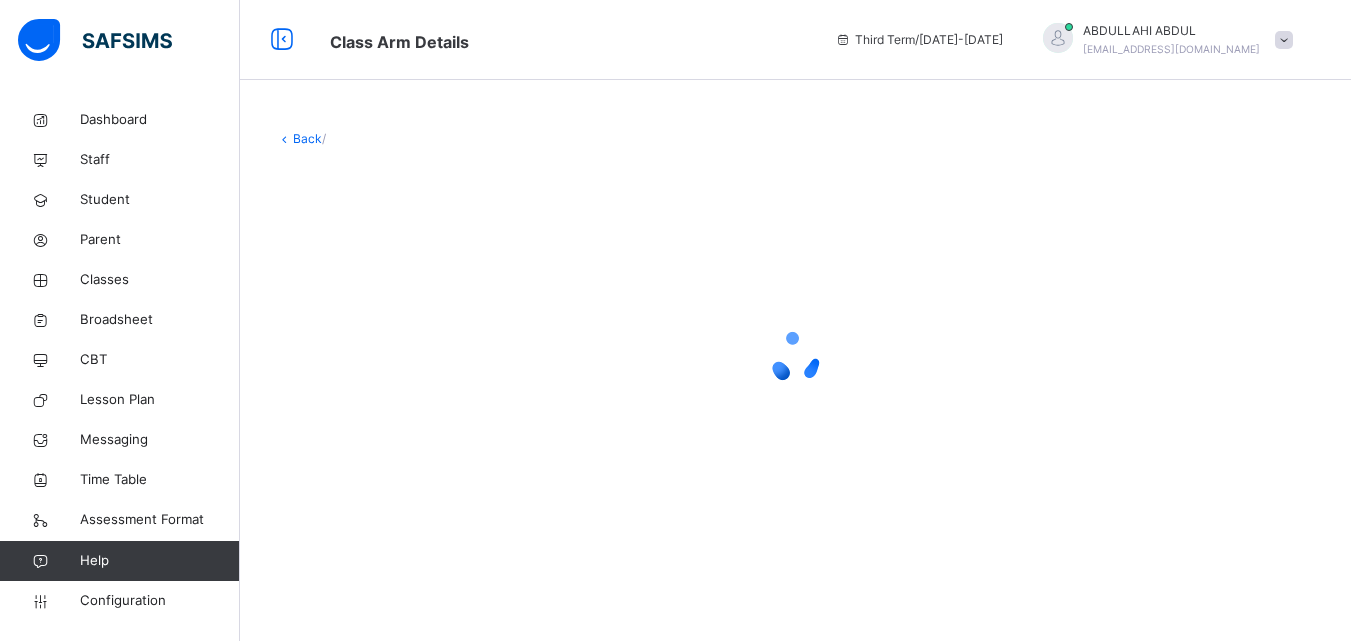 scroll, scrollTop: 0, scrollLeft: 0, axis: both 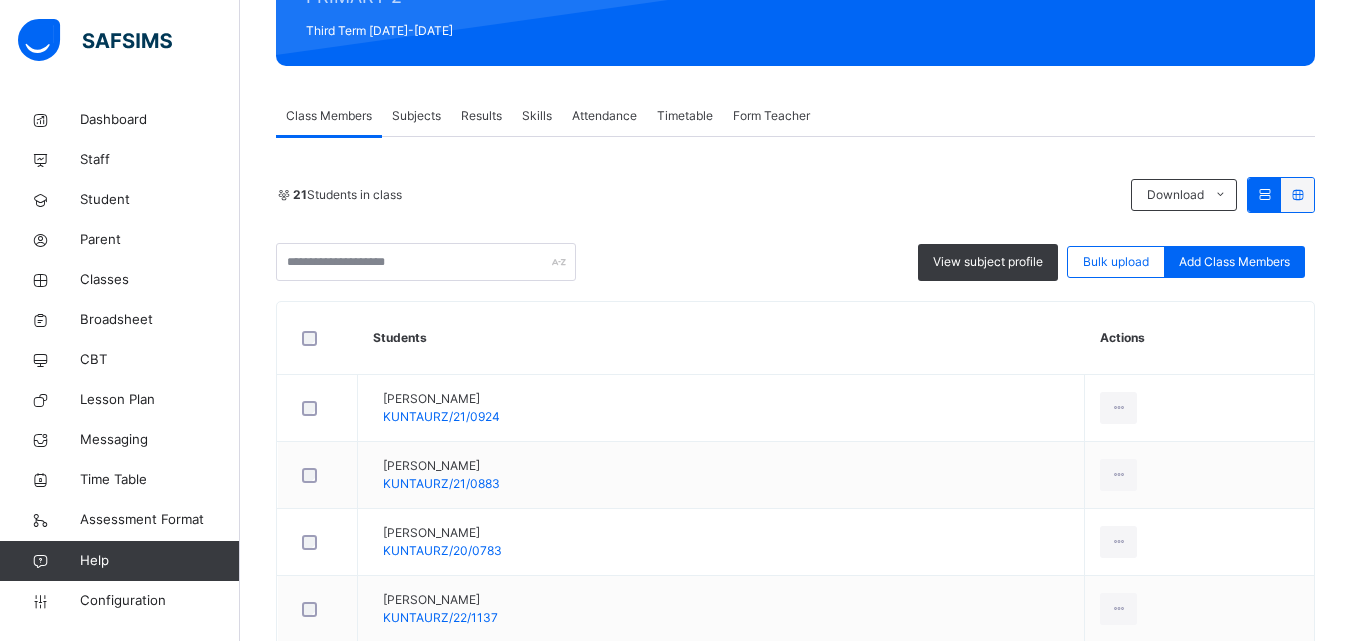 click on "Subjects" at bounding box center [416, 116] 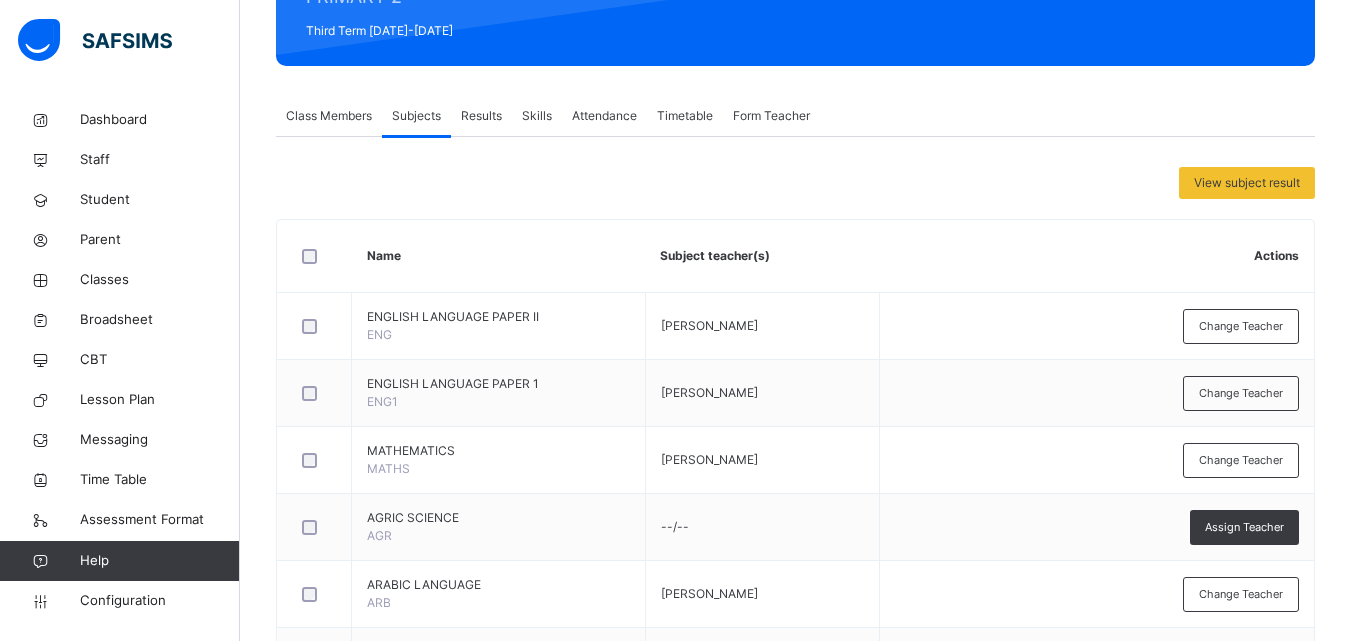 scroll, scrollTop: 7, scrollLeft: 0, axis: vertical 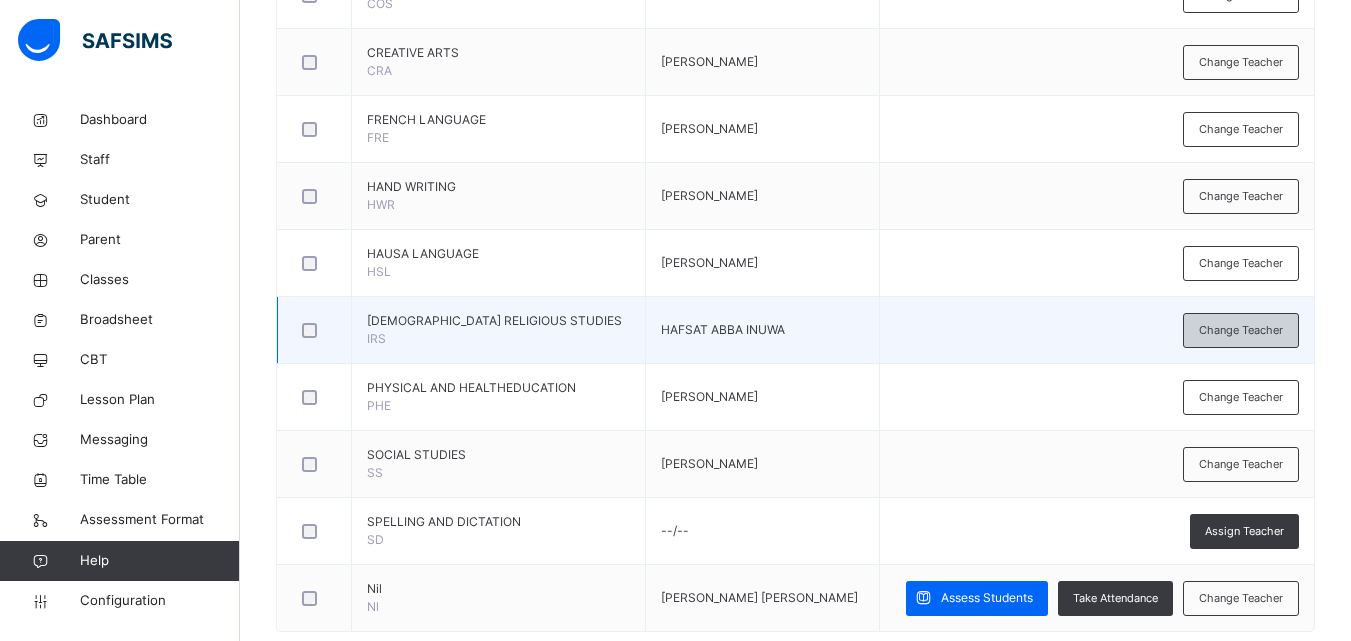 click on "Change Teacher" at bounding box center [1241, 330] 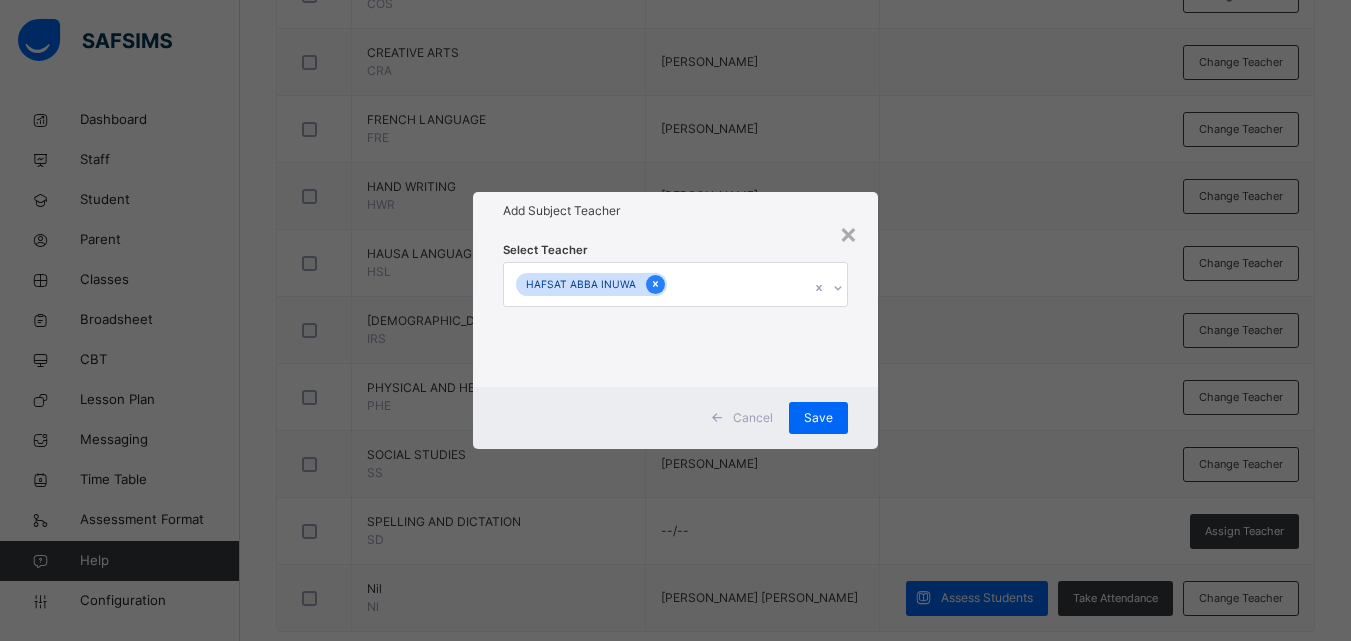 click at bounding box center [655, 284] 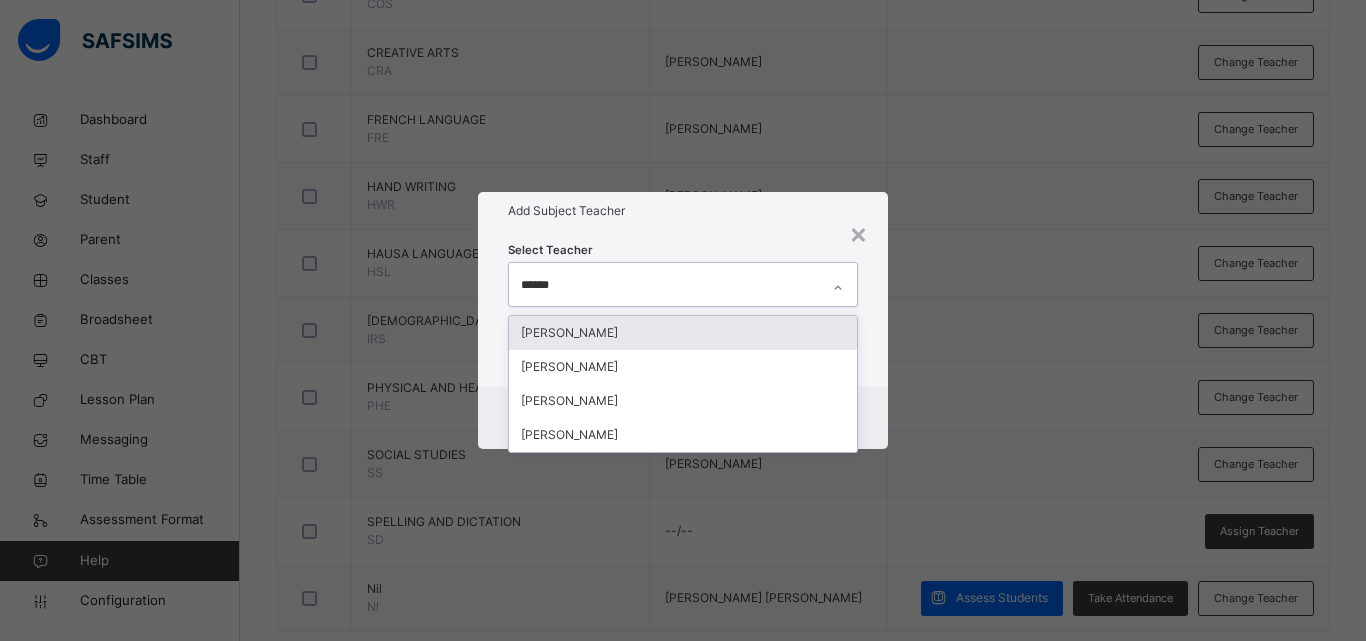 type on "*******" 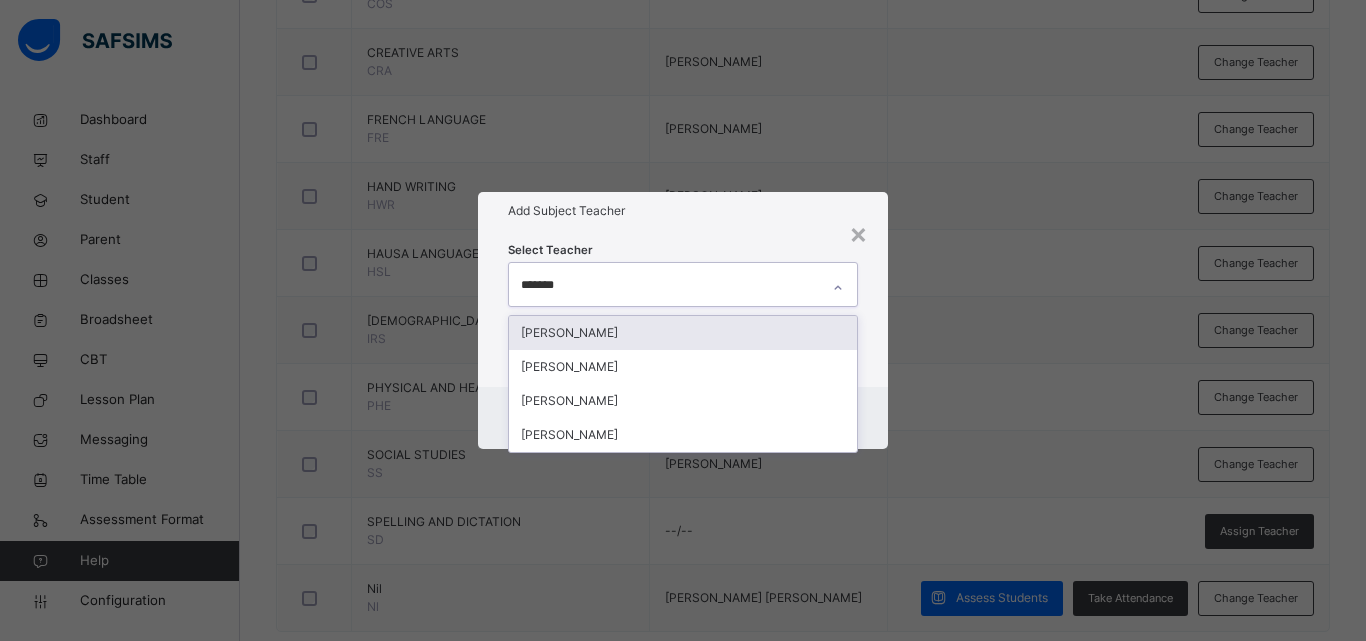 click on "[PERSON_NAME]" at bounding box center [683, 333] 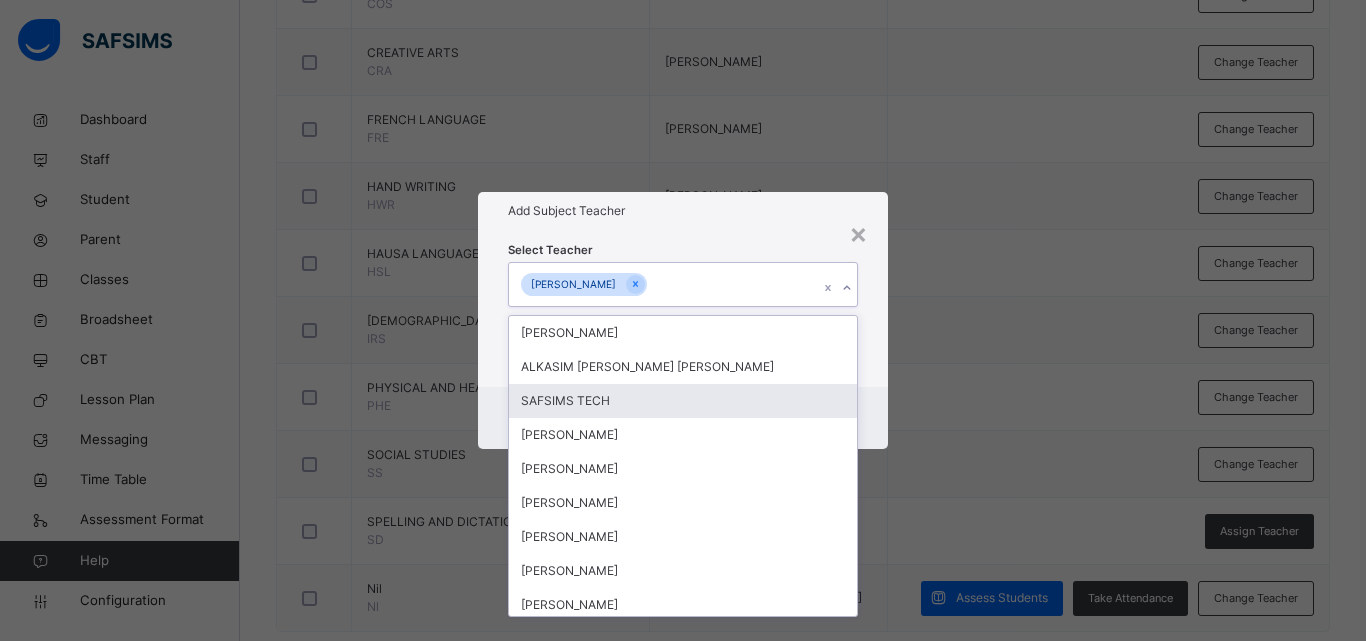 click on "× Add Subject Teacher Select Teacher   option ABDULMUMIN YUSUF DATTI, selected.    option SAFSIMS TECH  focused, 4 of 122. 121 results available. Select is focused ,type to refine list, press Down to open the menu,  press left to focus selected values ABDULMUMIN YUSUF DATTI NATA'ALA SALEH JANGUZA ALKASIM HARISU ALKASIM SAFSIMS TECH  ABDULHAFEEZ ABDULLAHI MATAME SAMIRA SULAIMAN MADIBBO Muhammad Danjuma  Dawud Yusuf  Mariam Isah  HASSAN A. SANI Tech  Support 1  abdullahi Suleiman  MUHAMMAD SANUSI ALIYU YUSUF AKILU  UMAR ADO SULAIMAN UMAR HALLIRU USMAN RINGIM ASB  Hasana Shuaibu  Ijalade Serifat  Linda Samaila  Admin Admin  Maimuna Haliru Ahmad Ahmad Abdullahi  Regina Hundu  Aisha I. Lawal Ghali Ibrahim  Nazifi Uba  Isokariari Austin  Fatima S Muhammad Umar Muktar  Muhammad A Muhammad Usman Muhammad  Aminu Shuabu  Muhammad Bashir Ribado Vincent Onotu  Nafisa Aliyu Danmaraya Isalade Folasade Serifat Halima Bashir Muhammad Jennifer Aletor  Sadiya Mohammed  Gabriel Ogar Ogege Sulaiman Sani Nuraddeen Usman Lawal" at bounding box center (683, 320) 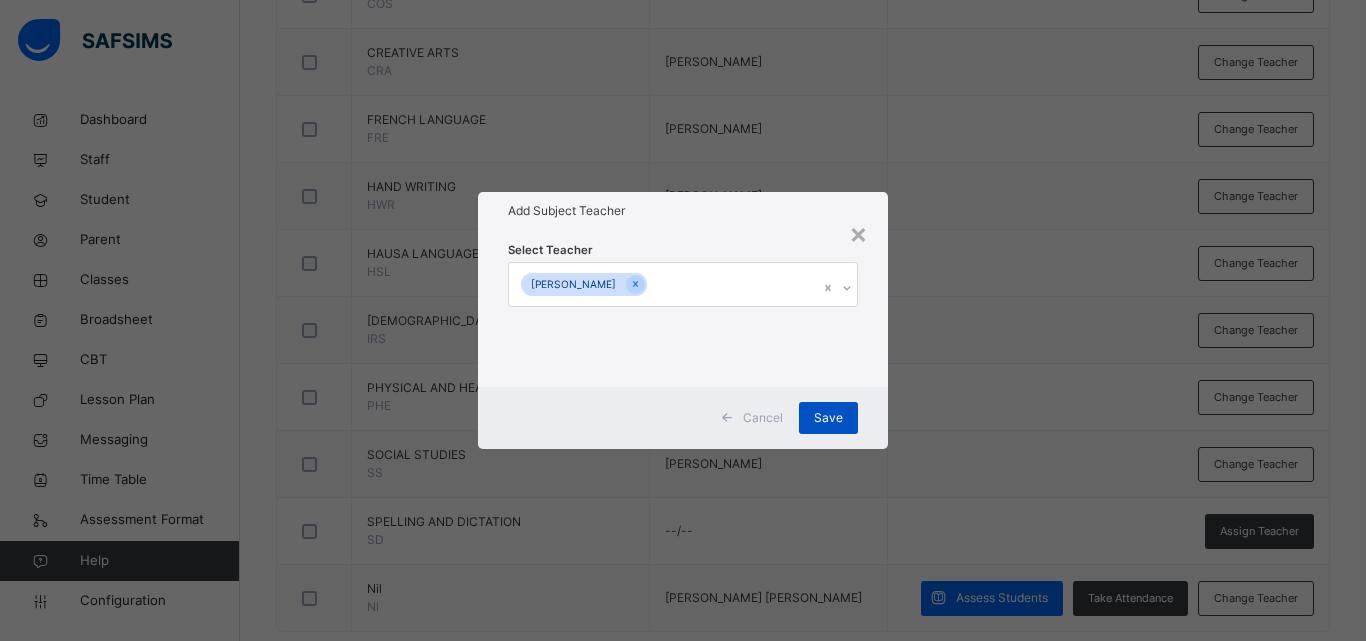 click on "Save" at bounding box center [828, 418] 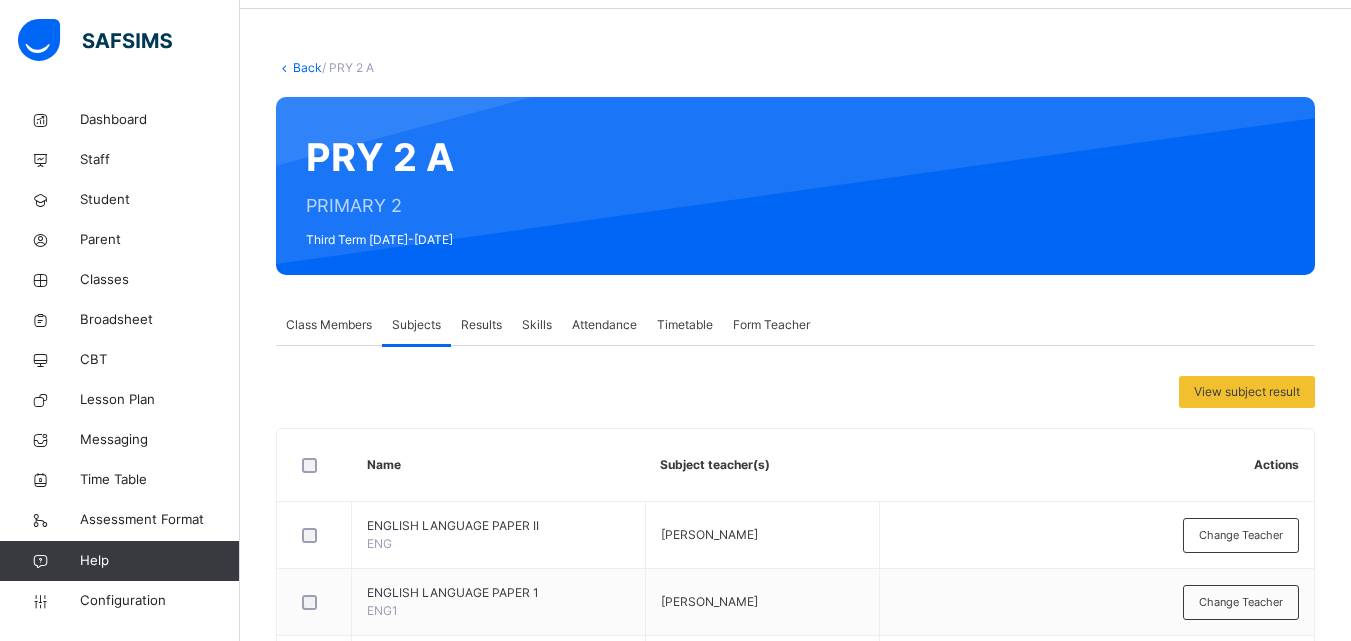 scroll, scrollTop: 62, scrollLeft: 0, axis: vertical 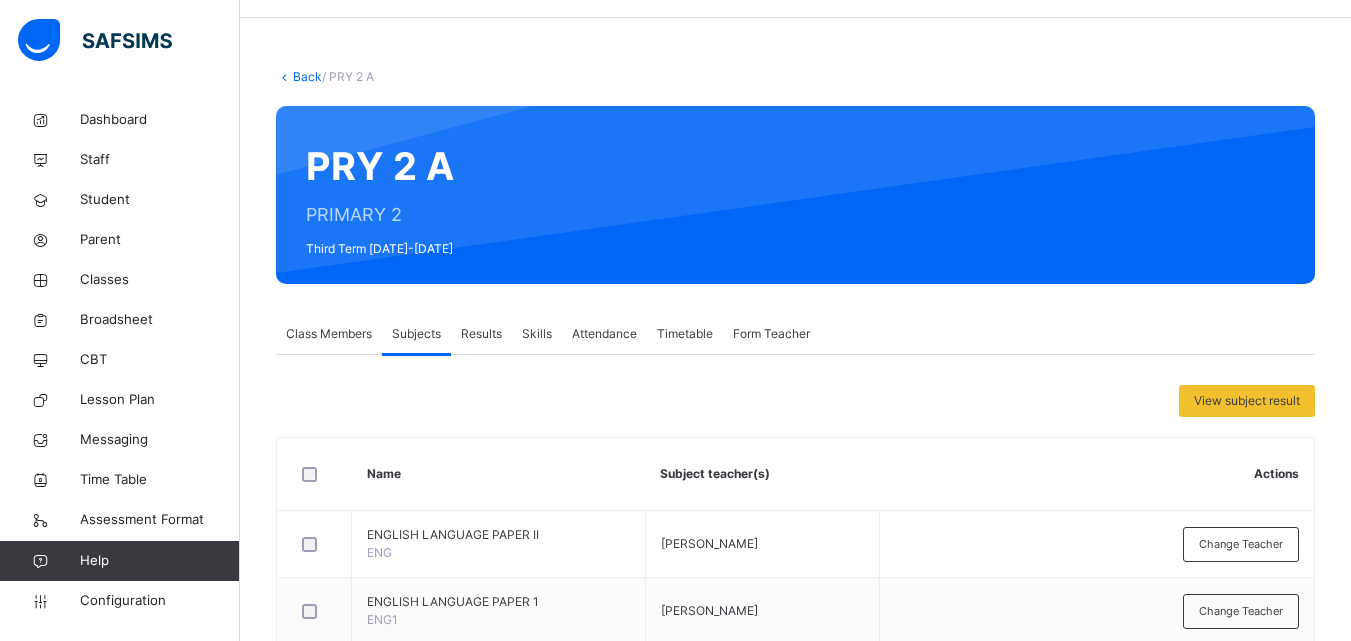 click on "Class Members" at bounding box center (329, 334) 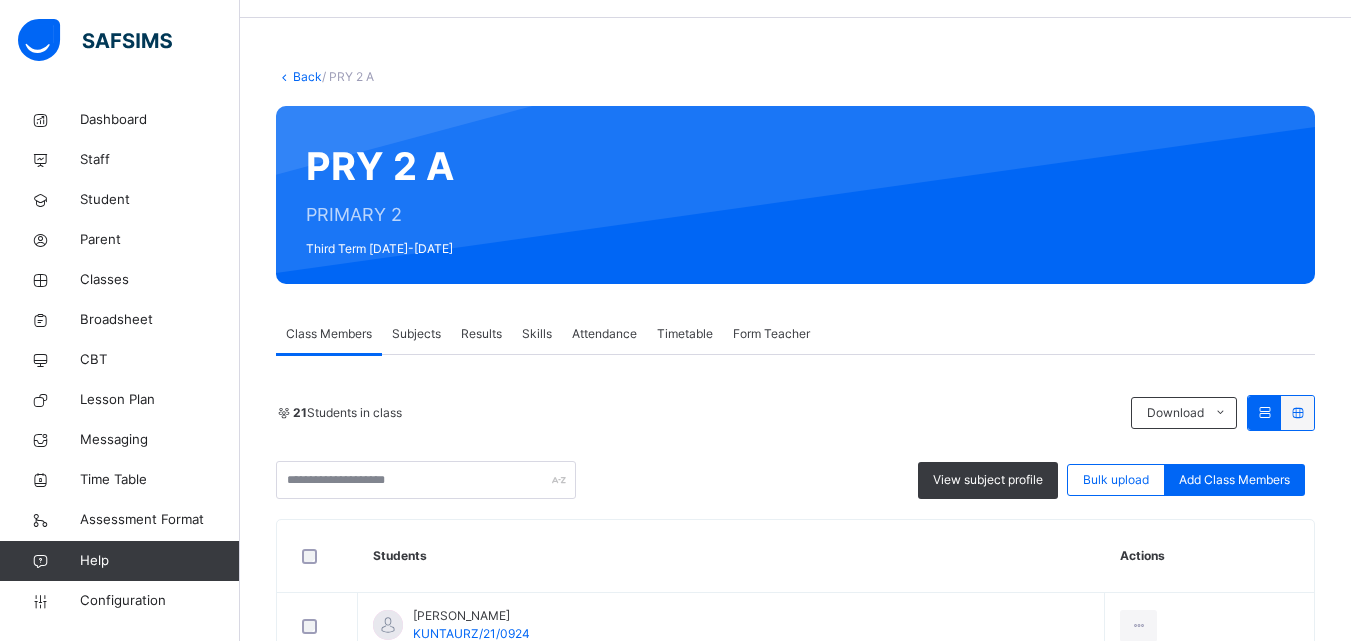 click on "Back" at bounding box center (307, 76) 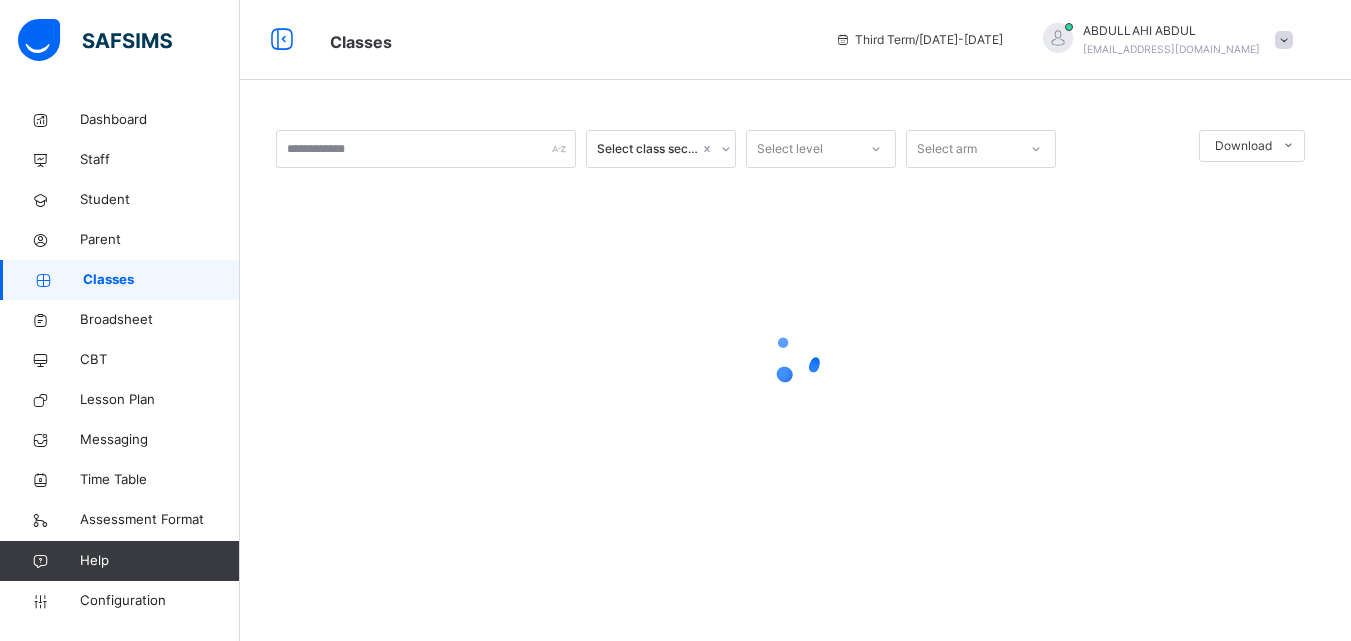 scroll, scrollTop: 0, scrollLeft: 0, axis: both 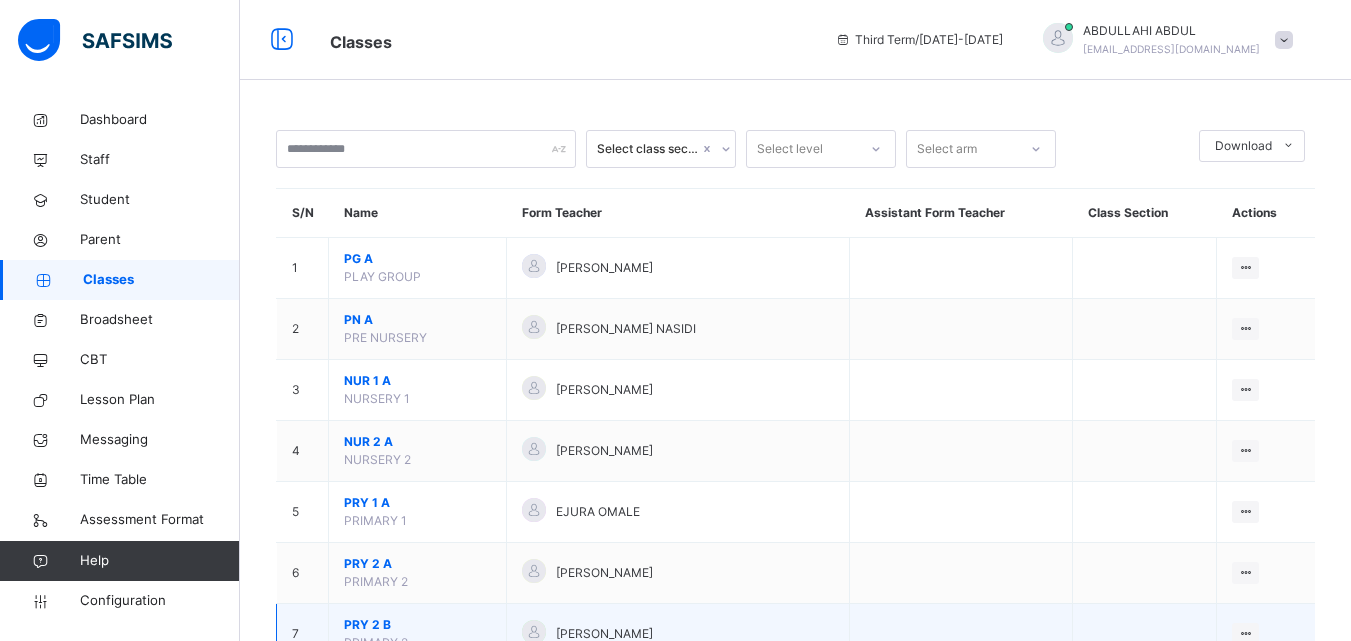 click on "PRY 2   B   PRIMARY 2" at bounding box center [418, 634] 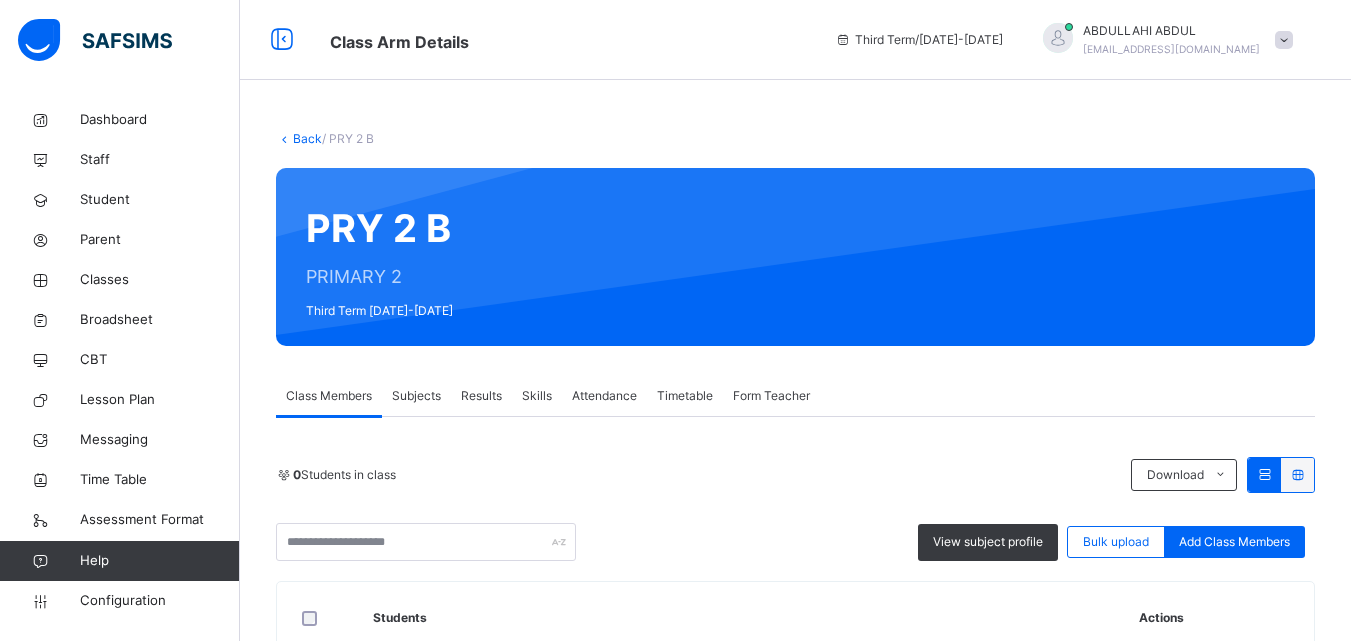 click on "Subjects" at bounding box center [416, 396] 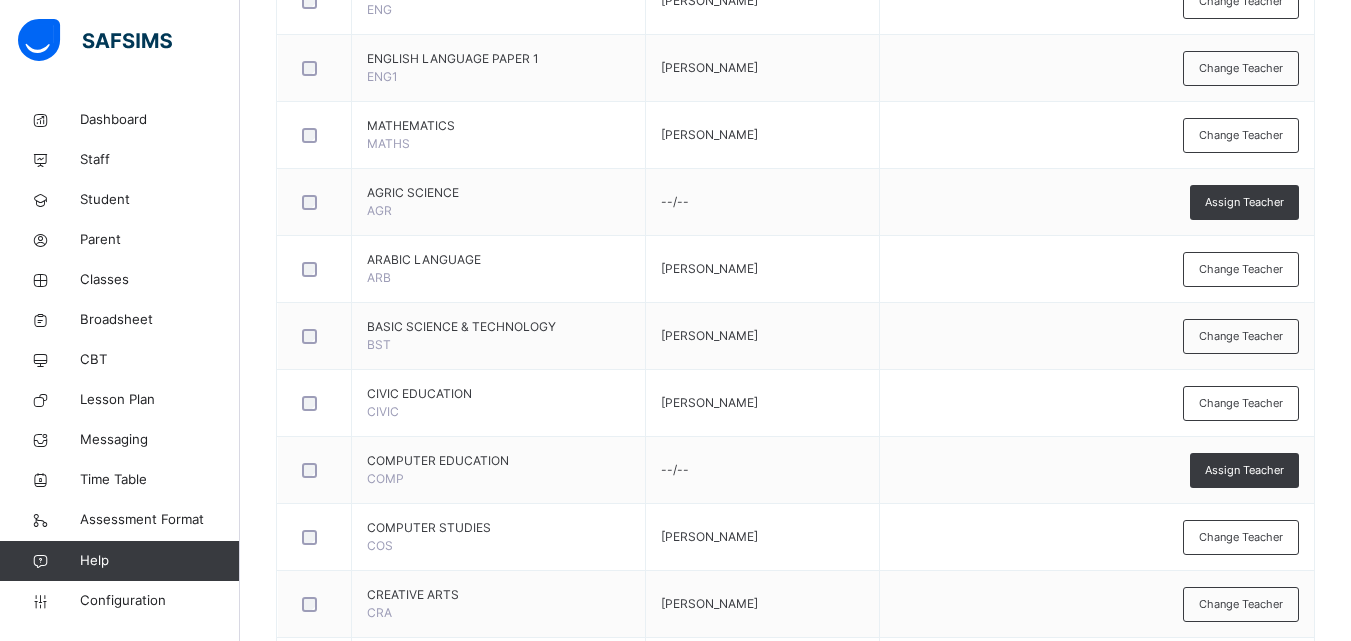 scroll, scrollTop: 780, scrollLeft: 0, axis: vertical 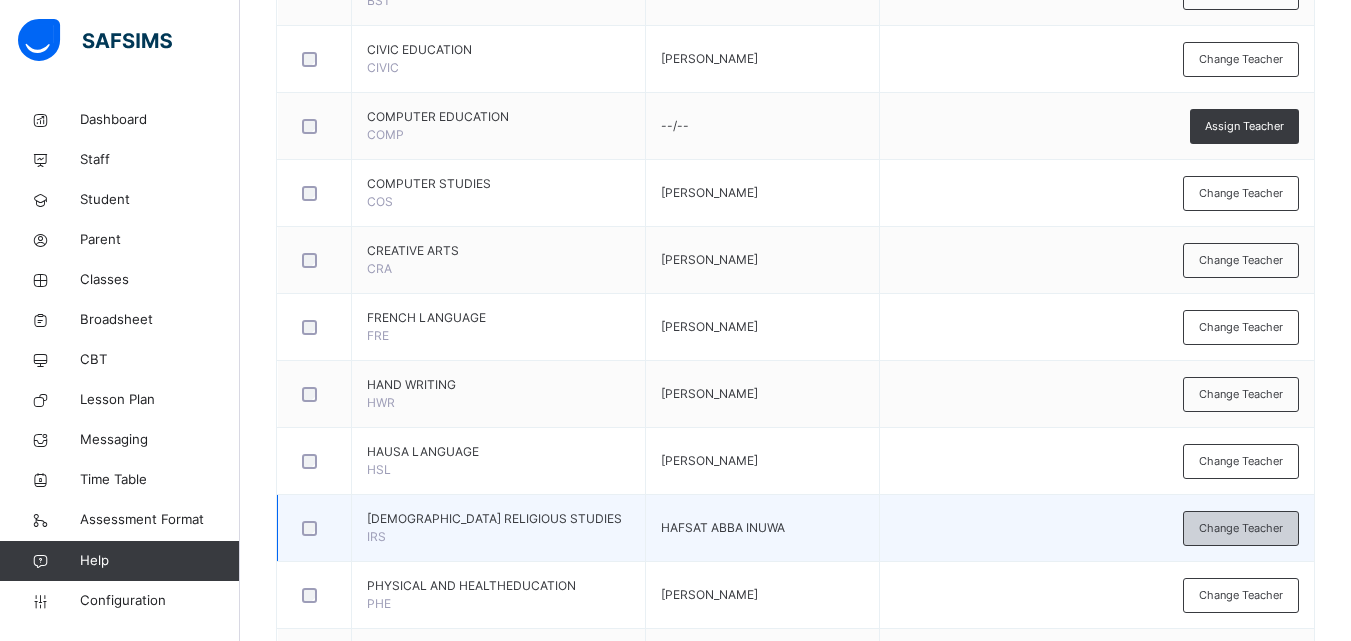 click on "Change Teacher" at bounding box center (1241, 528) 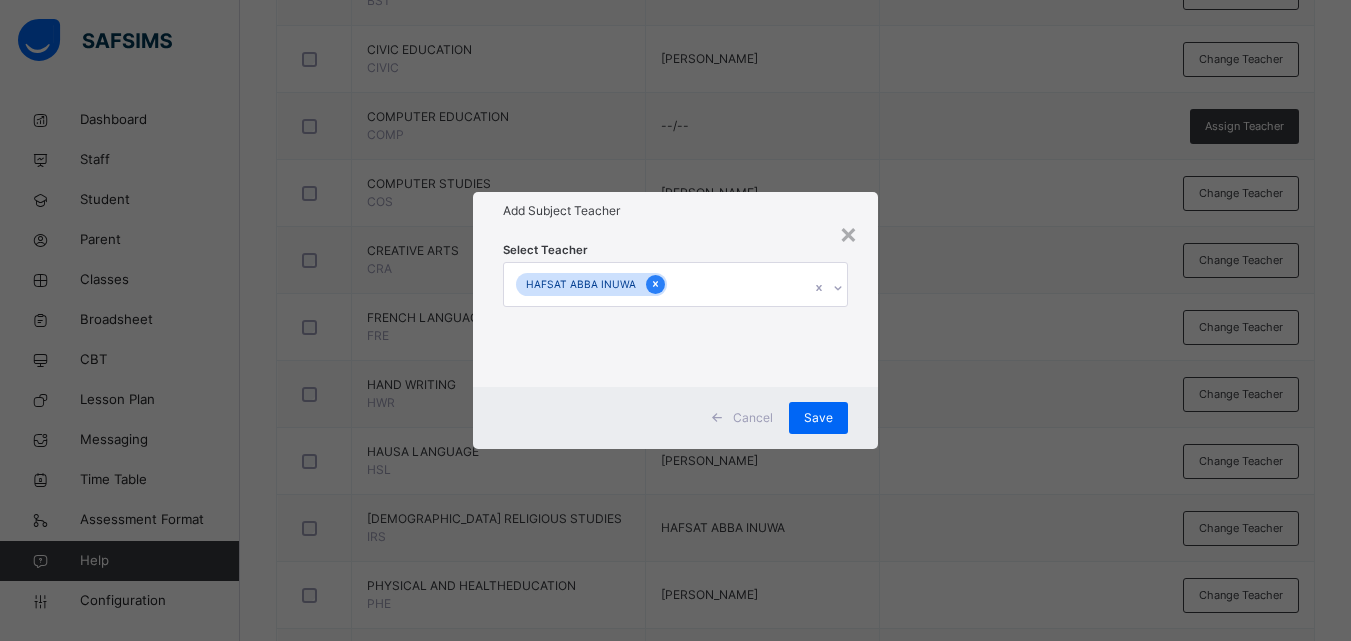 click 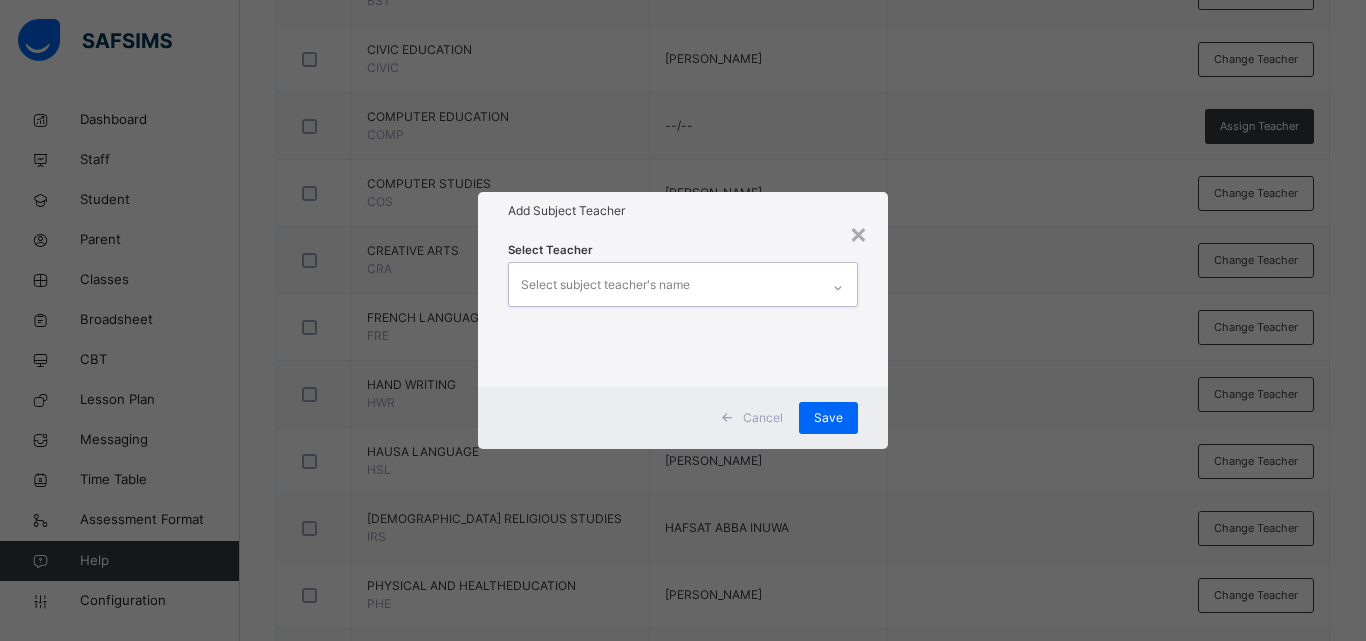 click on "Select subject teacher's name" at bounding box center (605, 285) 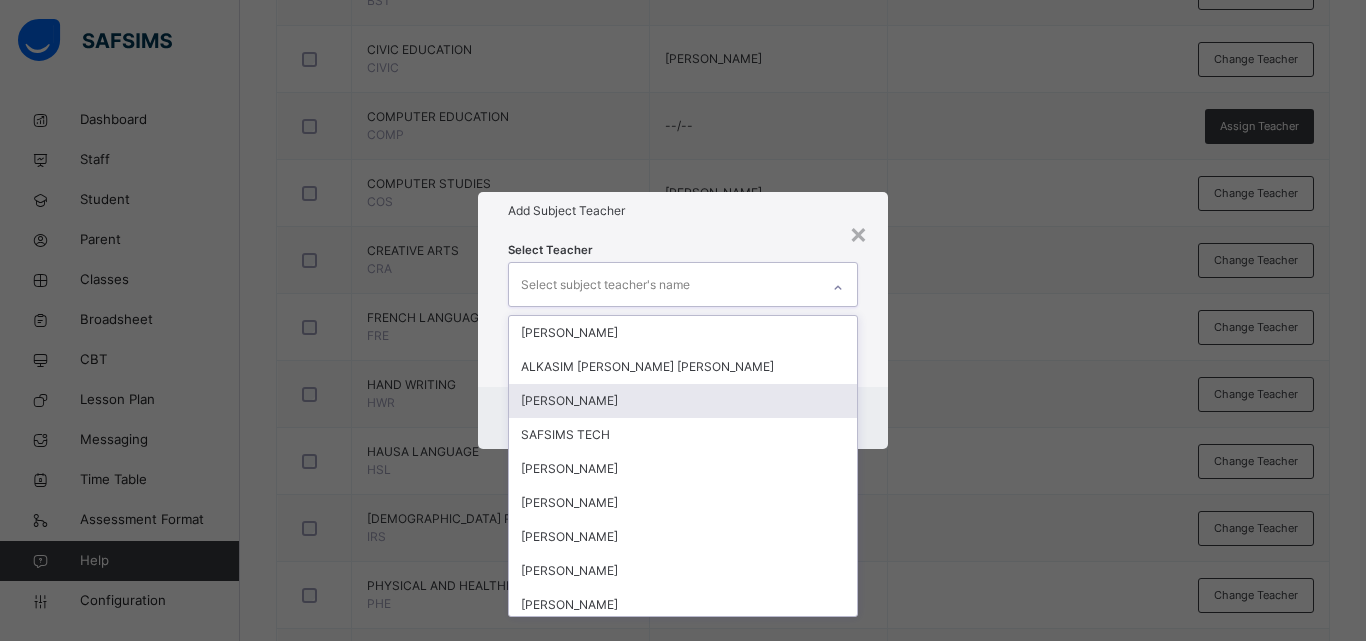 click on "[PERSON_NAME]" at bounding box center [683, 401] 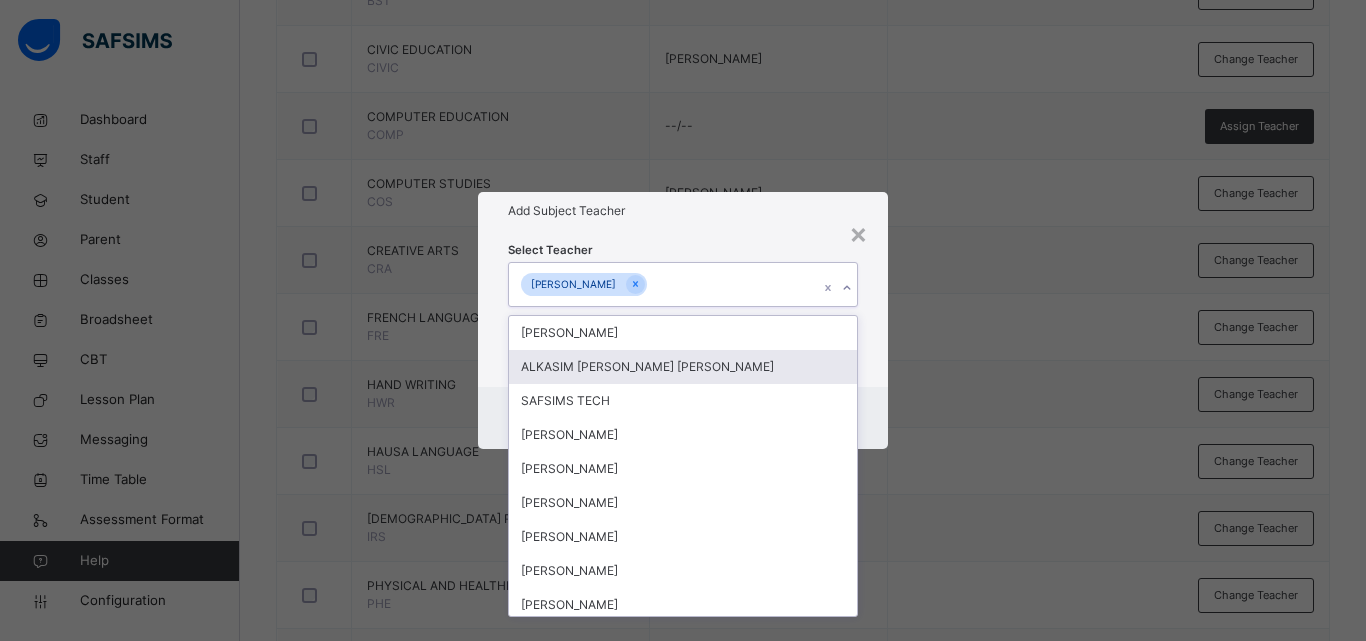 click on "× Add Subject Teacher Select Teacher   option ABDULMUMIN YUSUF DATTI, selected.    option ALKASIM HARISU ALKASIM focused, 2 of 122. 121 results available. Use Up and Down to choose options, press Enter to select the currently focused option, press Escape to exit the menu, press Tab to select the option and exit the menu. ABDULMUMIN YUSUF DATTI NATA'ALA SALEH JANGUZA ALKASIM HARISU ALKASIM SAFSIMS TECH  ABDULHAFEEZ ABDULLAHI MATAME SAMIRA SULAIMAN MADIBBO Muhammad Danjuma  Dawud Yusuf  Mariam Isah  HASSAN A. SANI Tech  Support 1  abdullahi Suleiman  MUHAMMAD SANUSI ALIYU YUSUF AKILU  UMAR ADO SULAIMAN UMAR HALLIRU USMAN RINGIM ASB  Hasana Shuaibu  Ijalade Serifat  Linda Samaila  Admin Admin  Maimuna Haliru Ahmad Ahmad Abdullahi  Regina Hundu  Aisha I. Lawal Ghali Ibrahim  Nazifi Uba  Isokariari Austin  Fatima S Muhammad Umar Muktar  Muhammad A Muhammad Usman Muhammad  Aminu Shuabu  Muhammad Bashir Ribado Vincent Onotu  Nafisa Aliyu Danmaraya Isalade Folasade Serifat Halima Bashir Muhammad Jennifer Aletor" at bounding box center (683, 320) 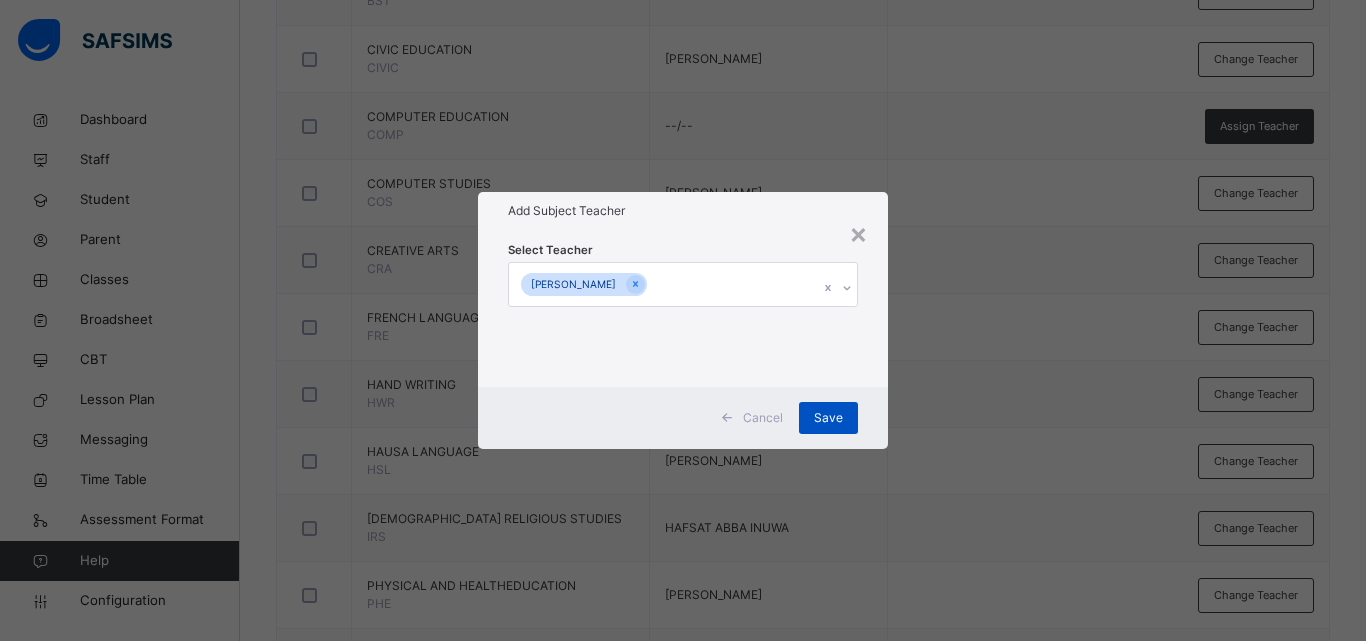 click on "Save" at bounding box center [828, 418] 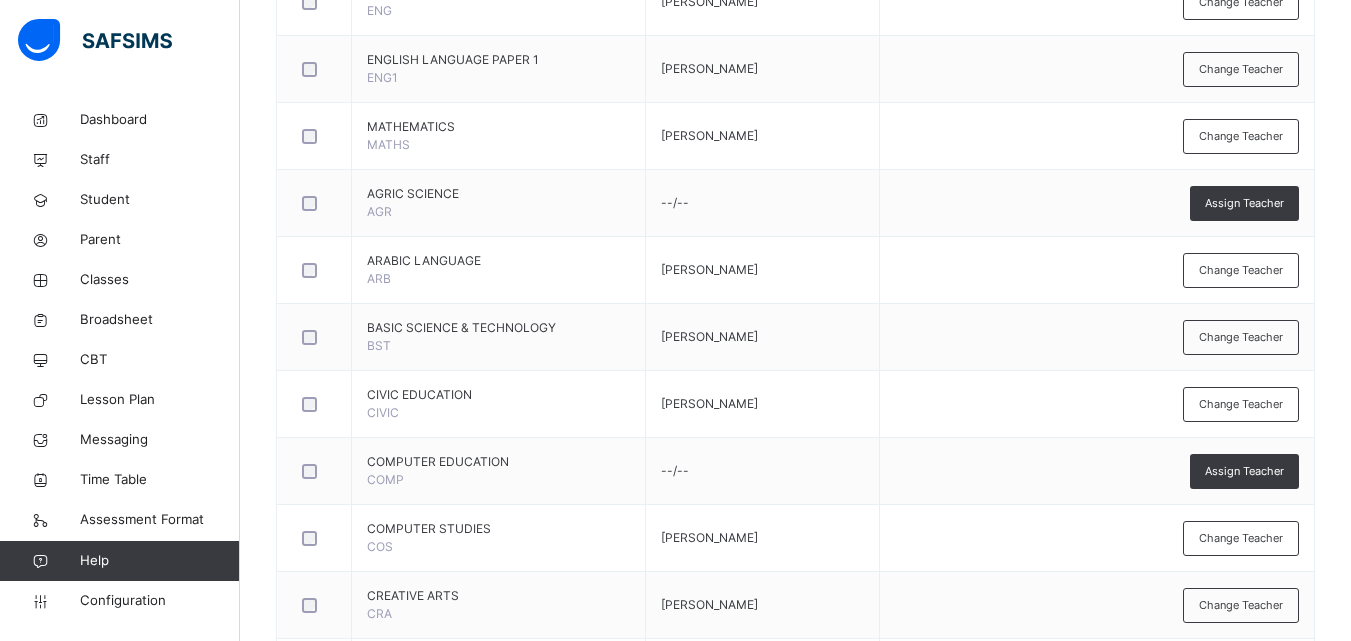 scroll, scrollTop: 60, scrollLeft: 0, axis: vertical 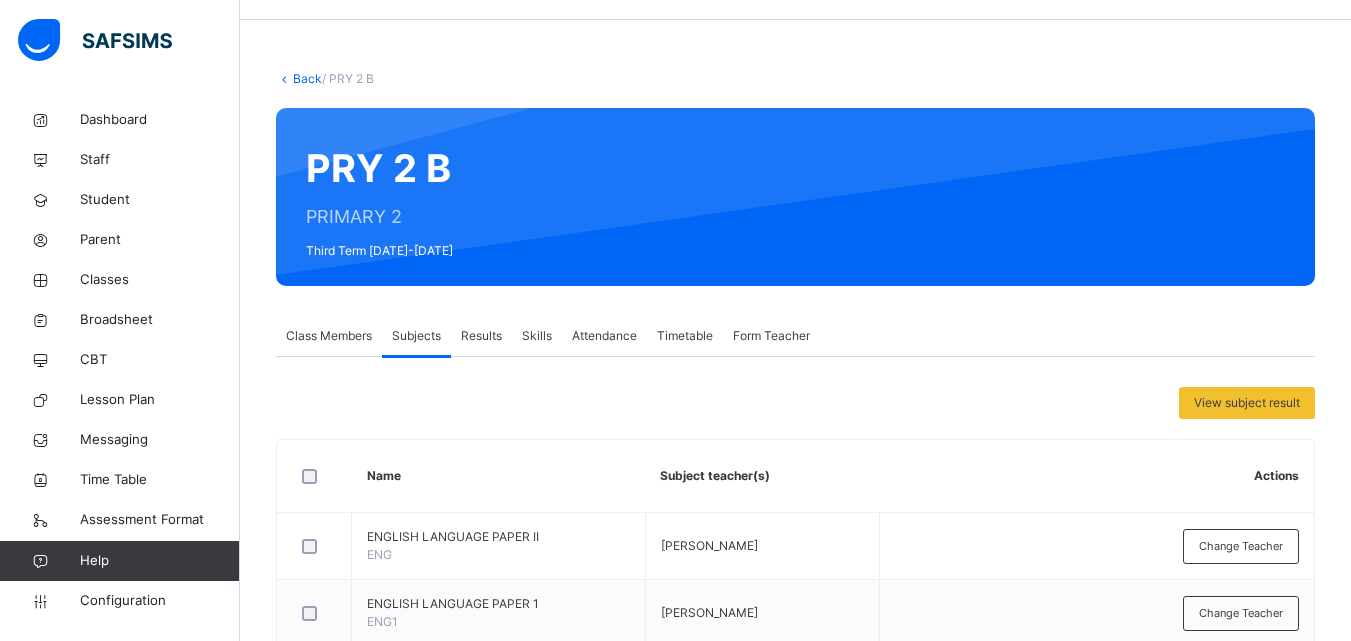 click on "Back" at bounding box center (307, 78) 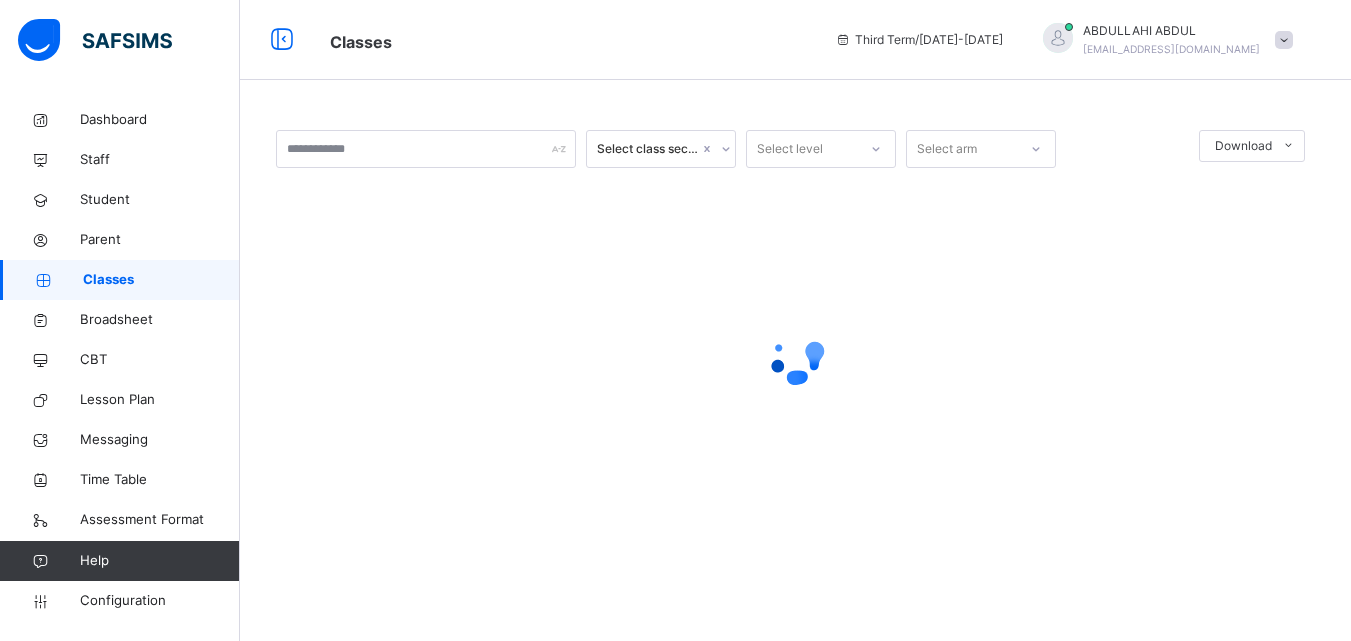 scroll, scrollTop: 0, scrollLeft: 0, axis: both 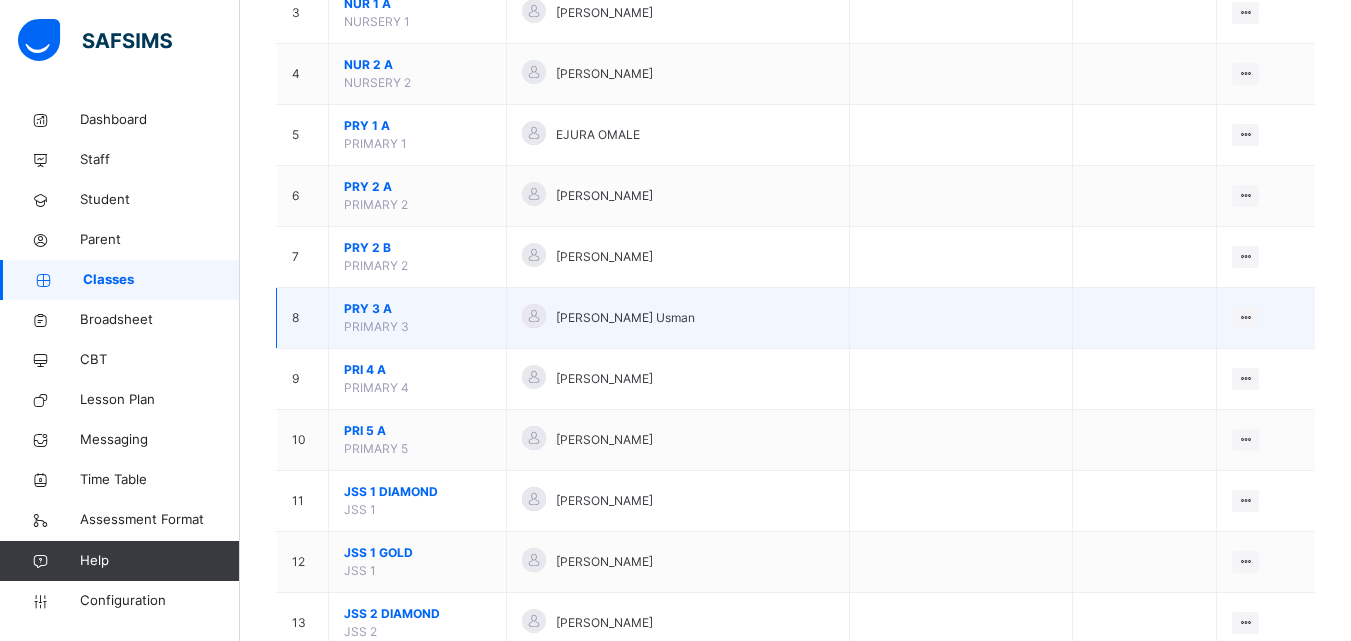click on "PRY 3   A" at bounding box center (417, 309) 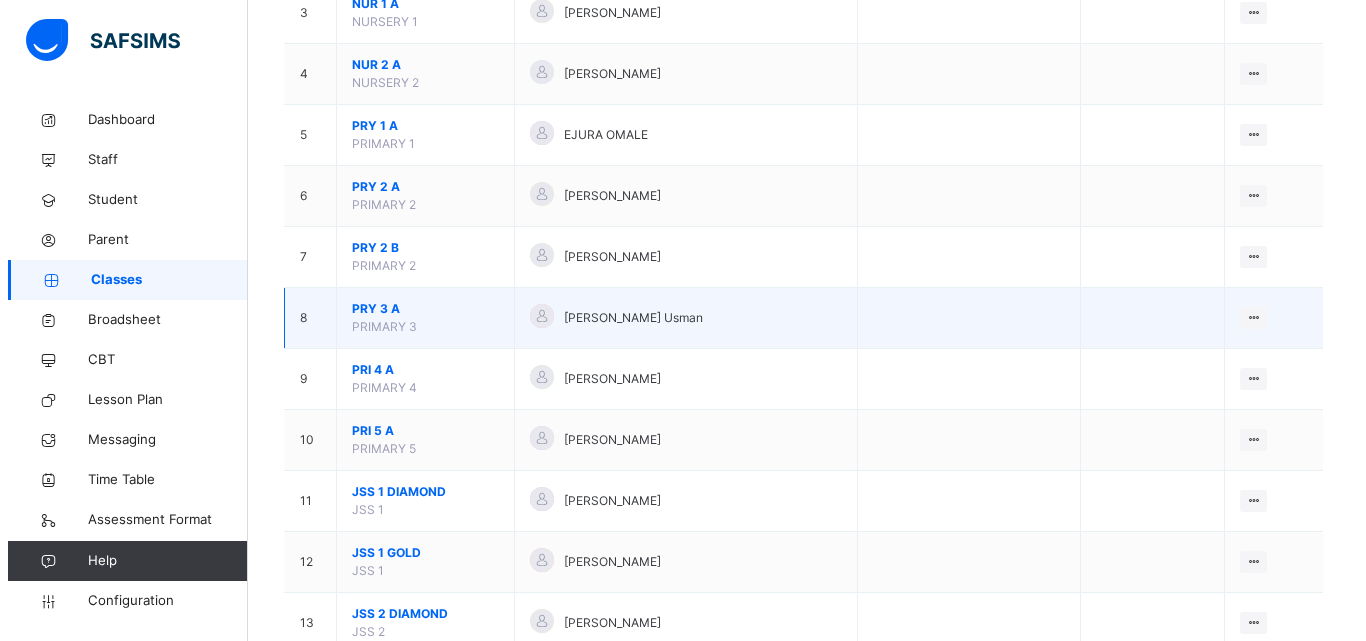 scroll, scrollTop: 0, scrollLeft: 0, axis: both 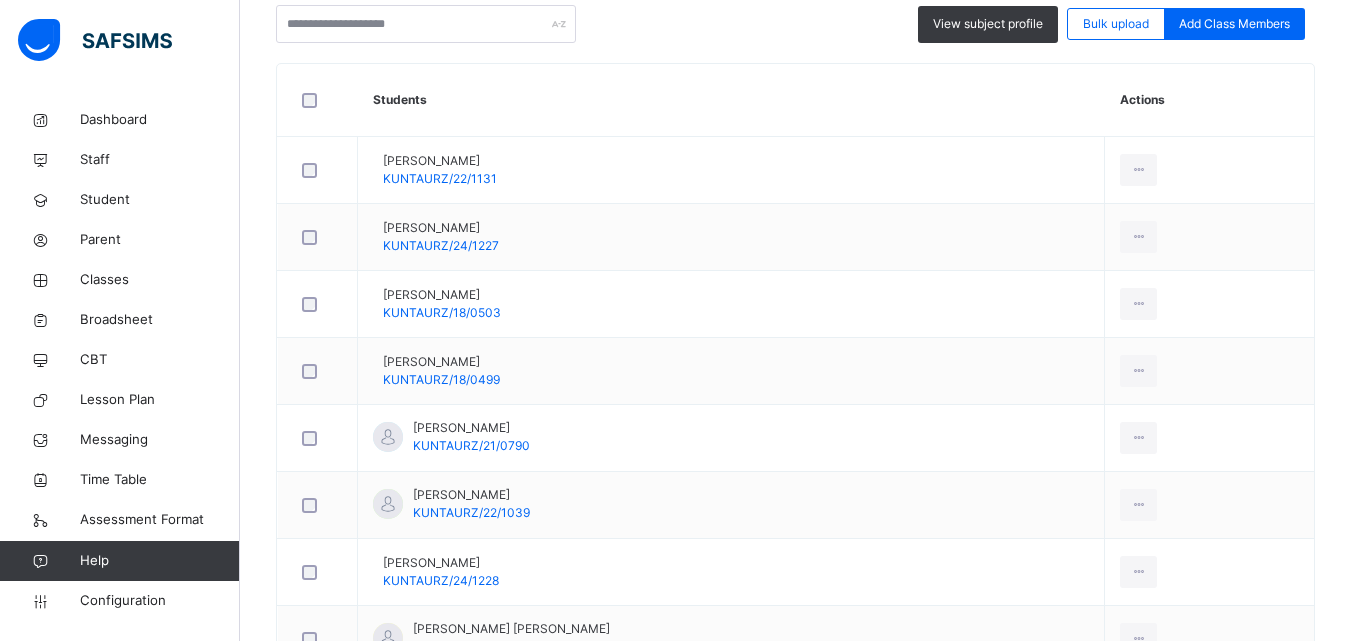 click on "Subjects" at bounding box center [416, -122] 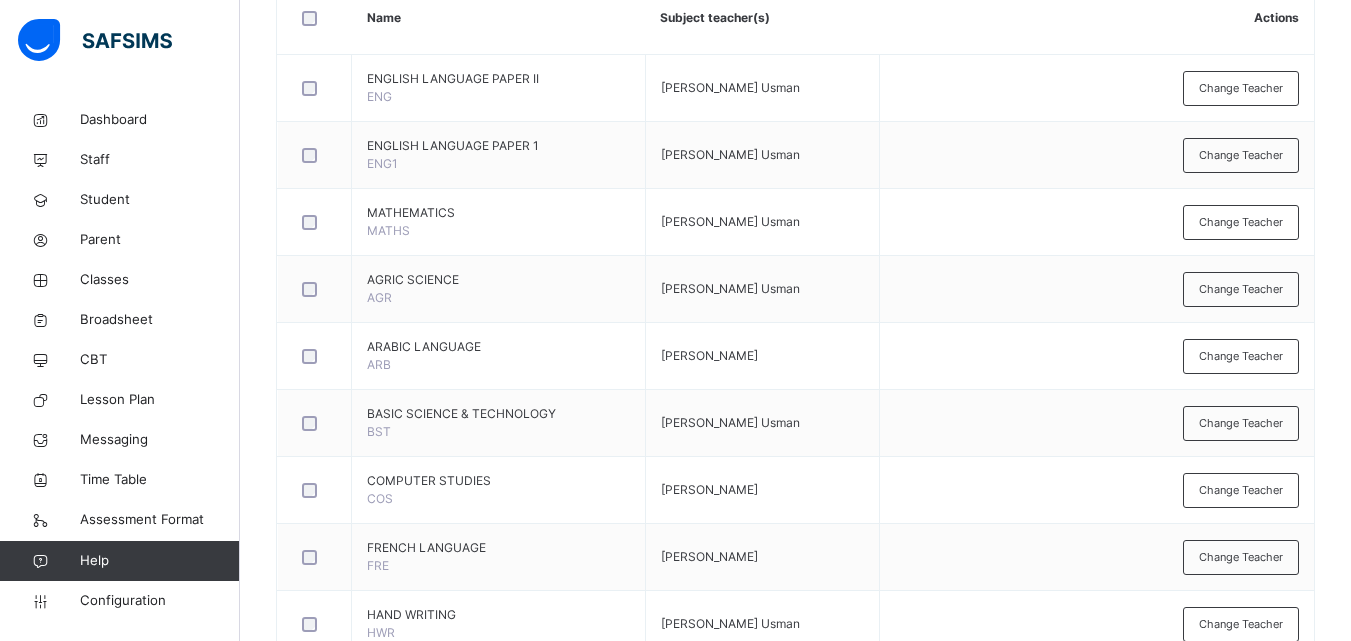 scroll, scrollTop: 806, scrollLeft: 0, axis: vertical 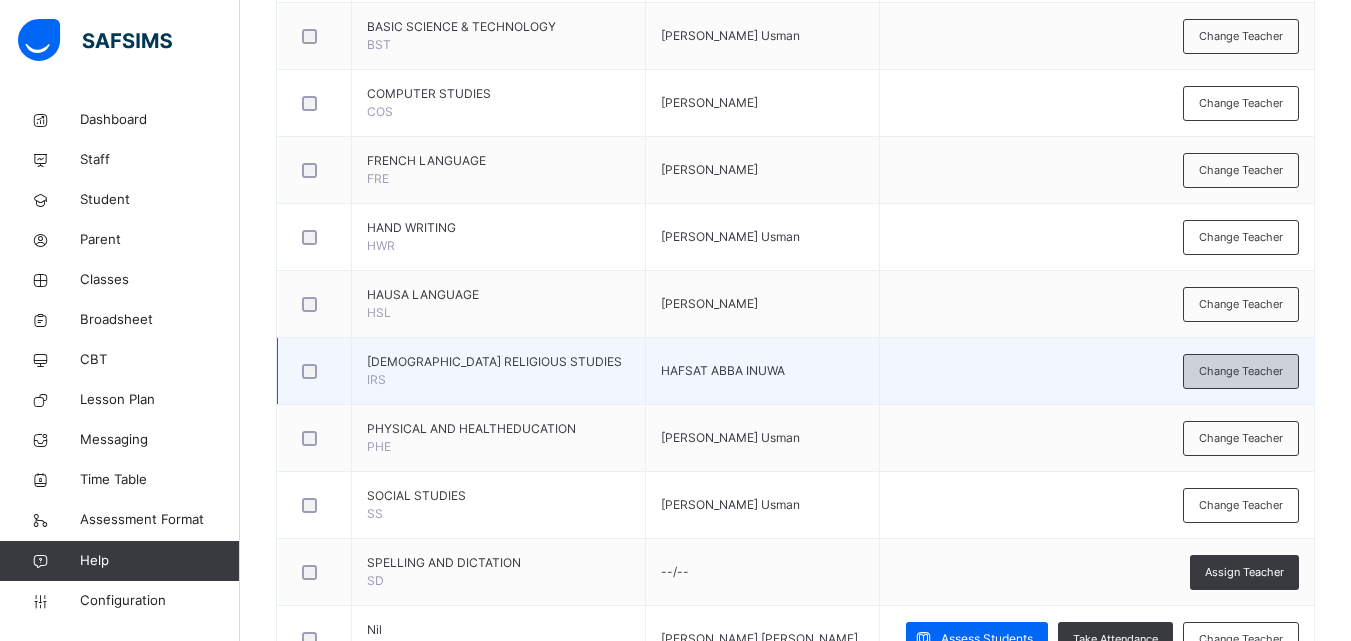 click on "Change Teacher" at bounding box center [1241, 371] 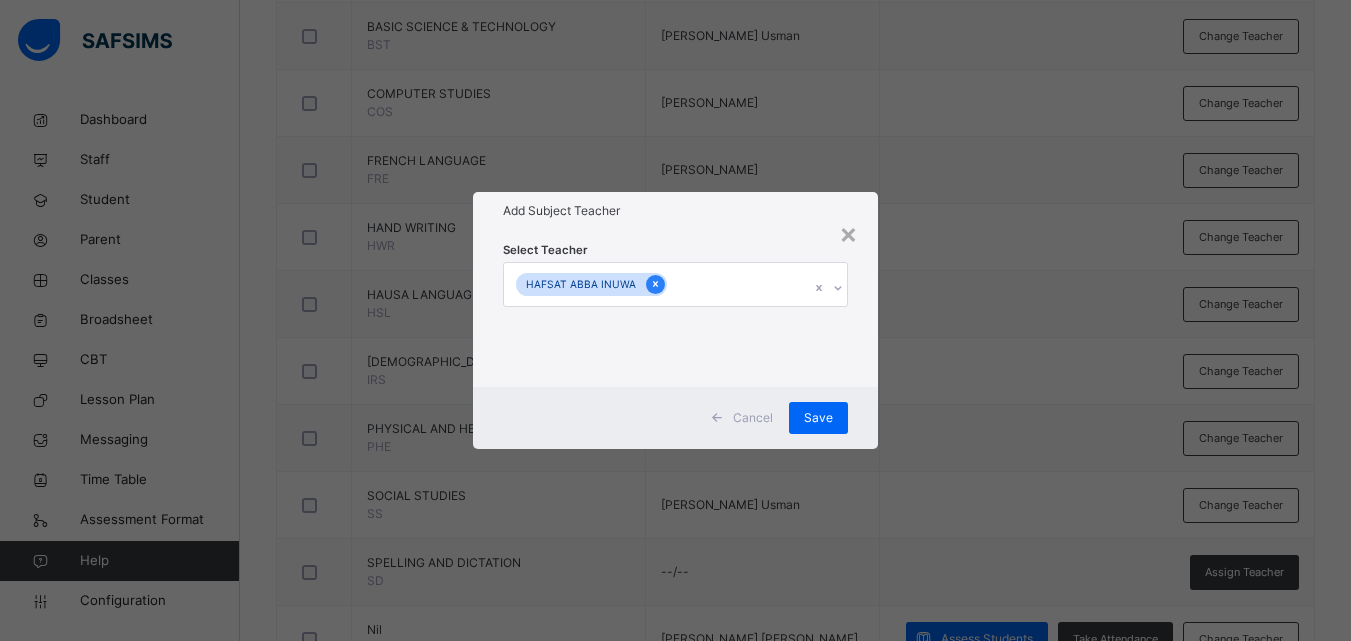 click at bounding box center (655, 284) 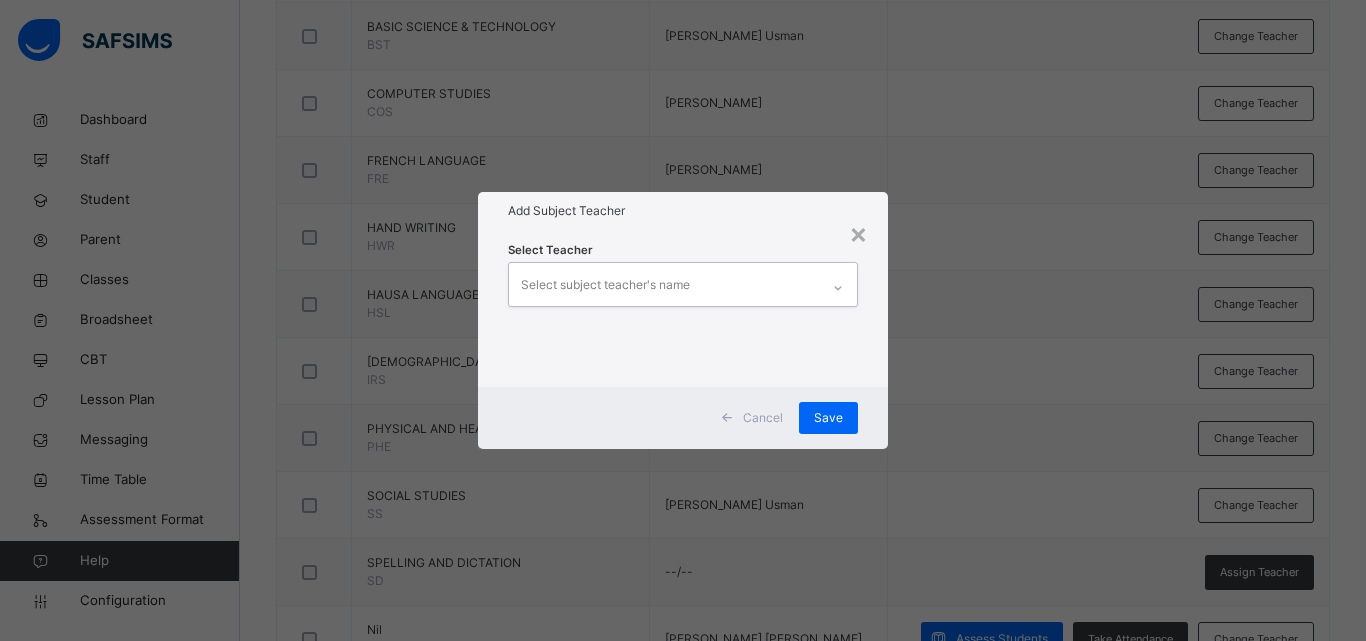 type on "*" 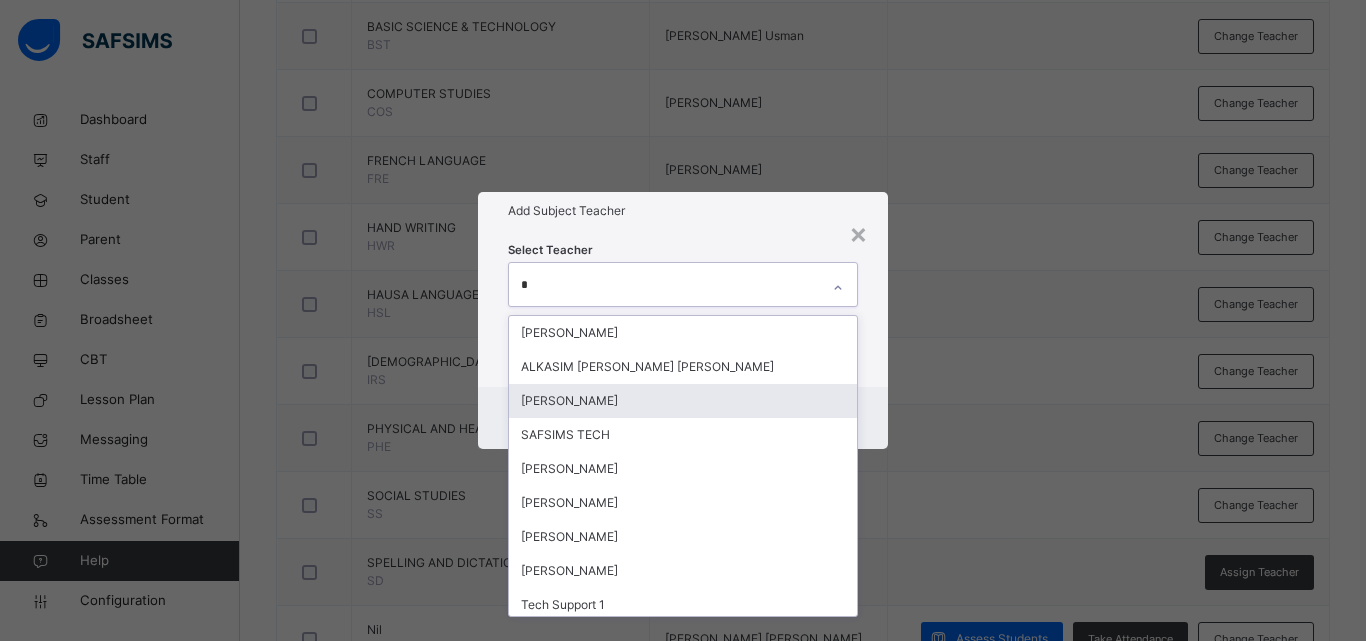 click on "[PERSON_NAME]" at bounding box center (683, 401) 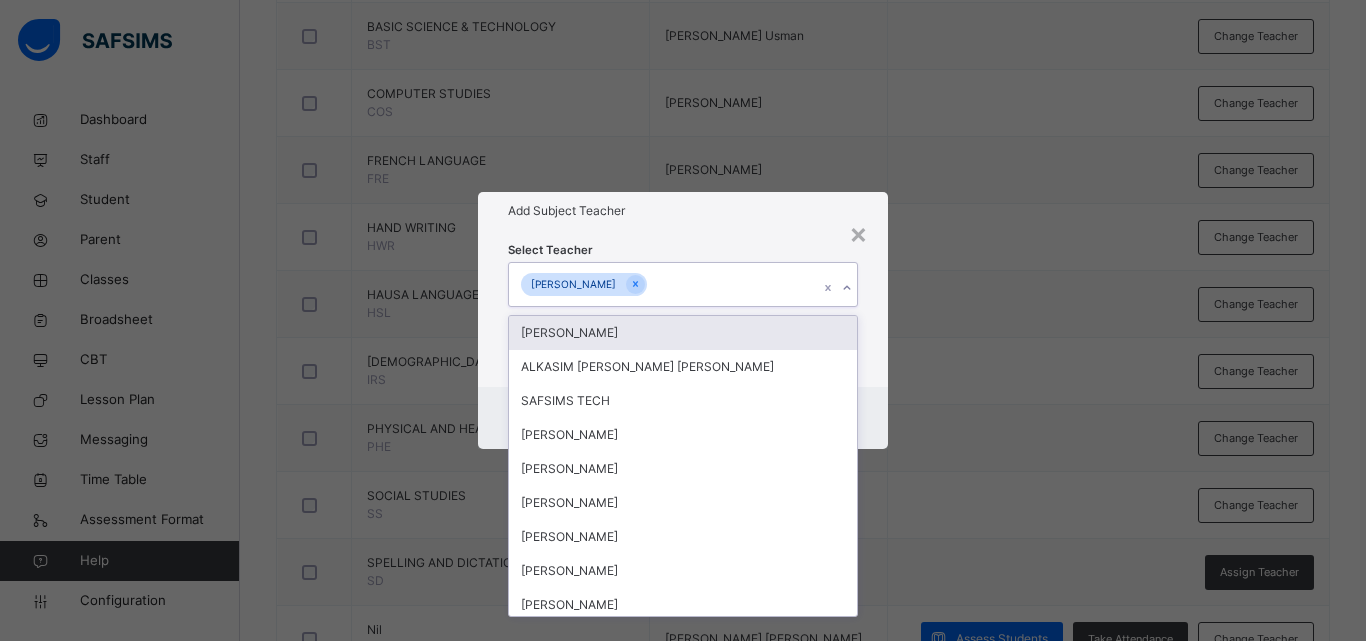 click on "× Add Subject Teacher Select Teacher   option ABDULMUMIN YUSUF DATTI, selected.    option NATA'ALA SALEH JANGUZA focused, 1 of 122. 121 results available. Select is focused ,type to refine list, press Down to open the menu,  press left to focus selected values ABDULMUMIN YUSUF DATTI NATA'ALA SALEH JANGUZA ALKASIM HARISU ALKASIM SAFSIMS TECH  ABDULHAFEEZ ABDULLAHI MATAME SAMIRA SULAIMAN MADIBBO Muhammad Danjuma  Dawud Yusuf  Mariam Isah  HASSAN A. SANI Tech  Support 1  abdullahi Suleiman  MUHAMMAD SANUSI ALIYU YUSUF AKILU  UMAR ADO SULAIMAN UMAR HALLIRU USMAN RINGIM ASB  Hasana Shuaibu  Ijalade Serifat  Linda Samaila  Admin Admin  Maimuna Haliru Ahmad Ahmad Abdullahi  Regina Hundu  Aisha I. Lawal Ghali Ibrahim  Nazifi Uba  Isokariari Austin  Fatima S Muhammad Umar Muktar  Muhammad A Muhammad Usman Muhammad  Aminu Shuabu  Muhammad Bashir Ribado Vincent Onotu  Nafisa Aliyu Danmaraya Isalade Folasade Serifat Halima Bashir Muhammad Jennifer Aletor  Sadiya Mohammed  Gabriel Ogar Ogege Sulaiman Sani Nuraddeen" at bounding box center [683, 320] 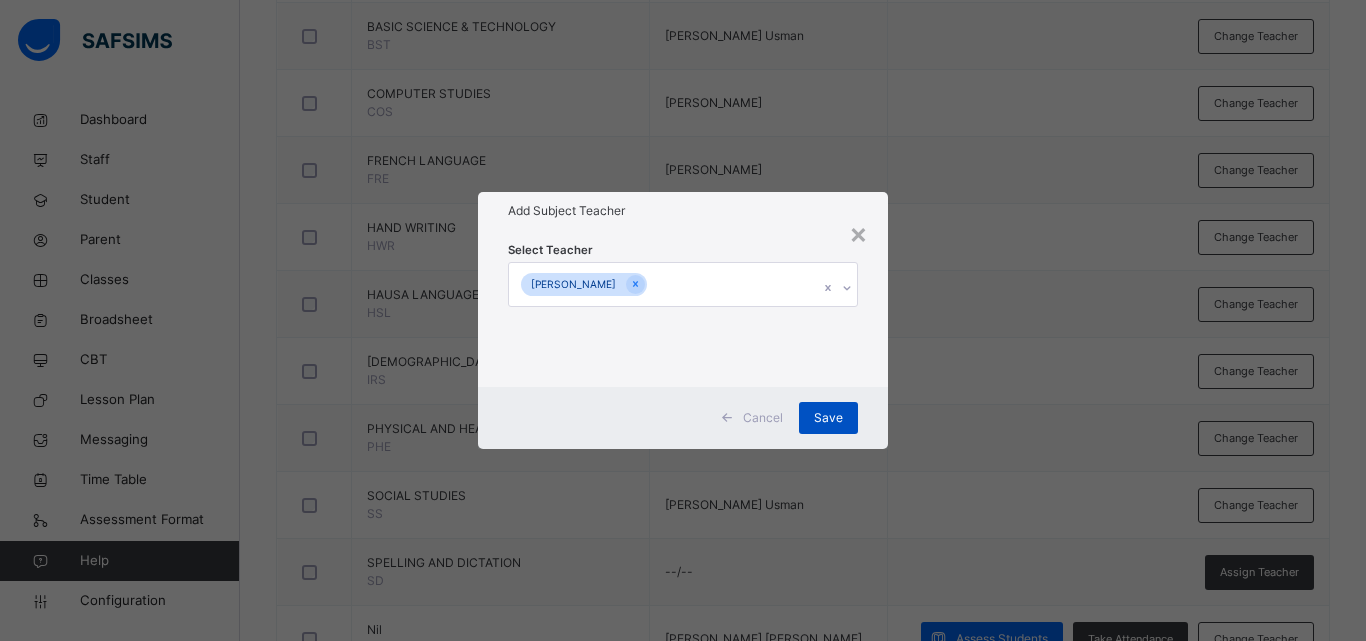 click on "Save" at bounding box center [828, 418] 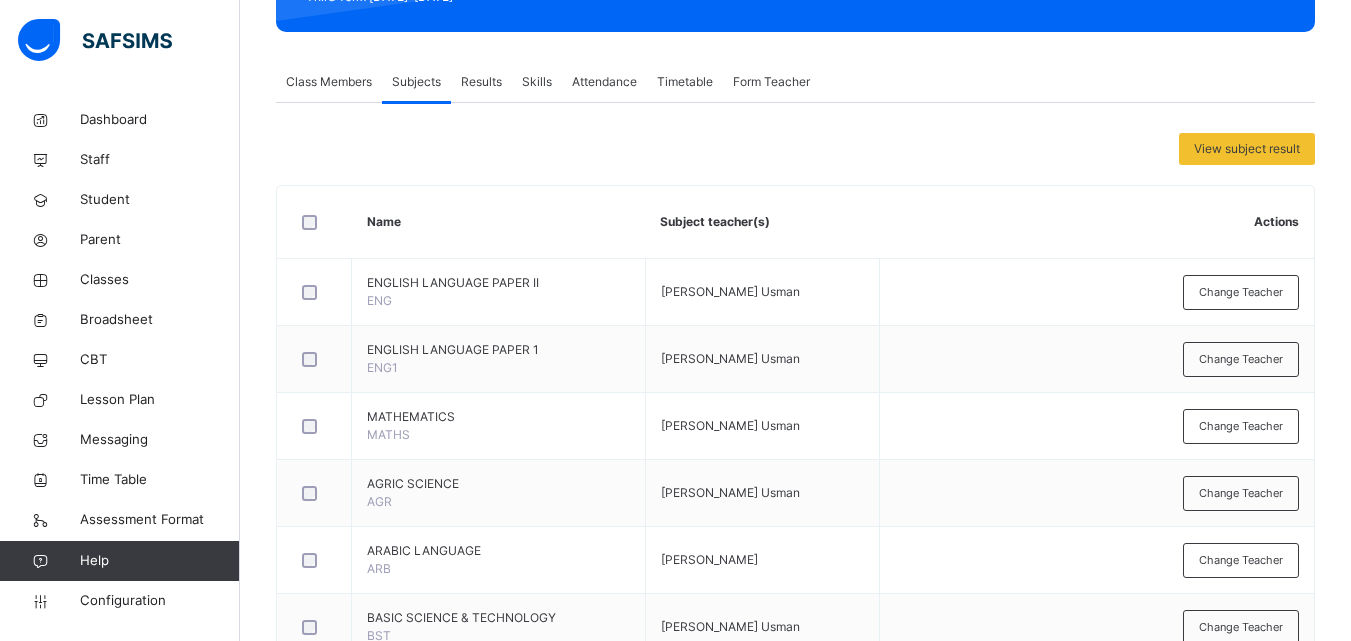 scroll, scrollTop: 190, scrollLeft: 0, axis: vertical 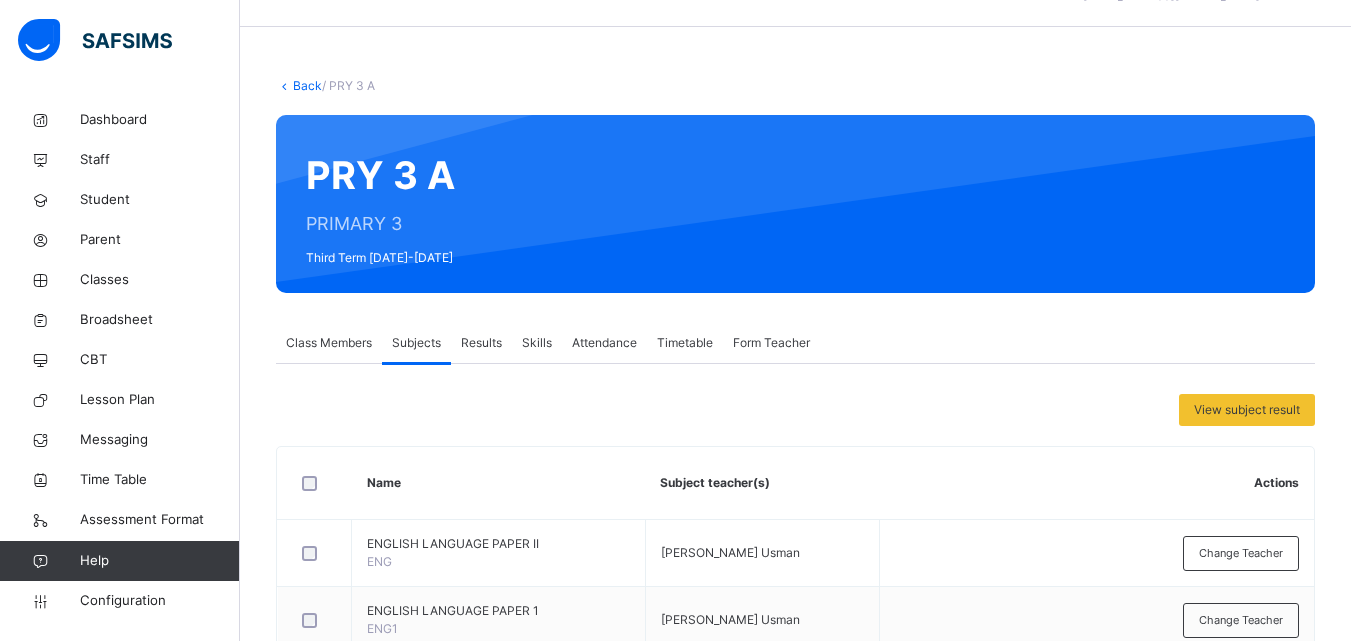 click on "Back" at bounding box center (307, 85) 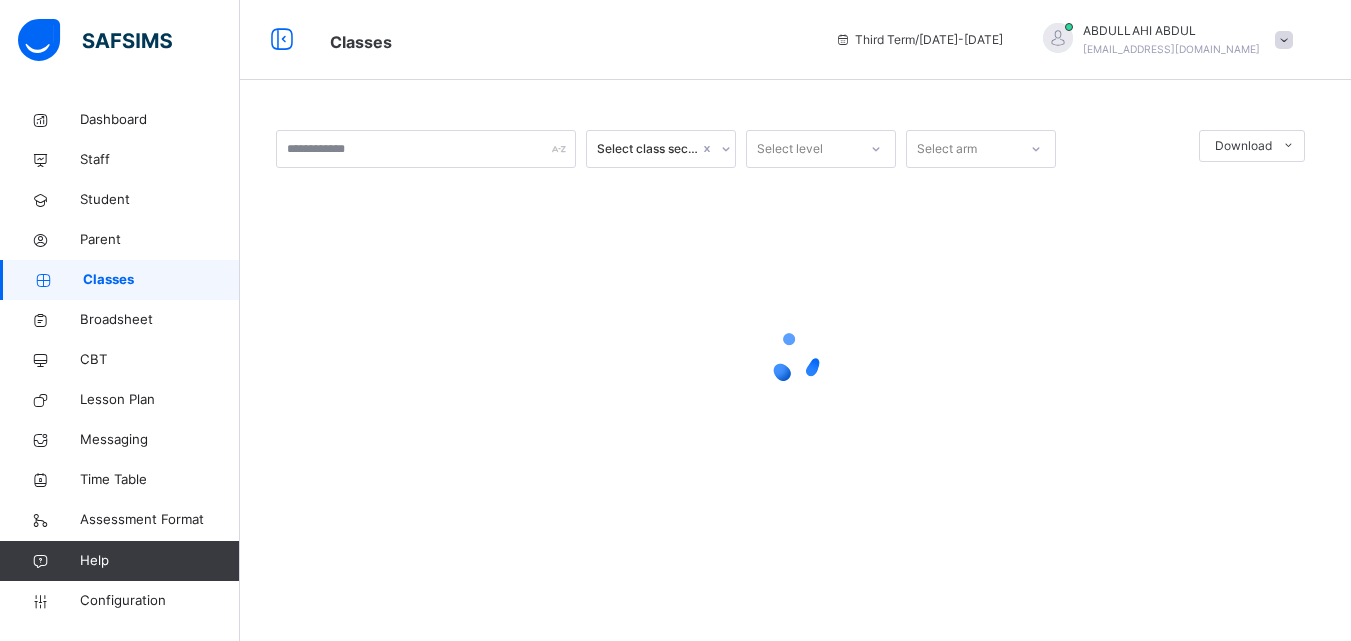 scroll, scrollTop: 0, scrollLeft: 0, axis: both 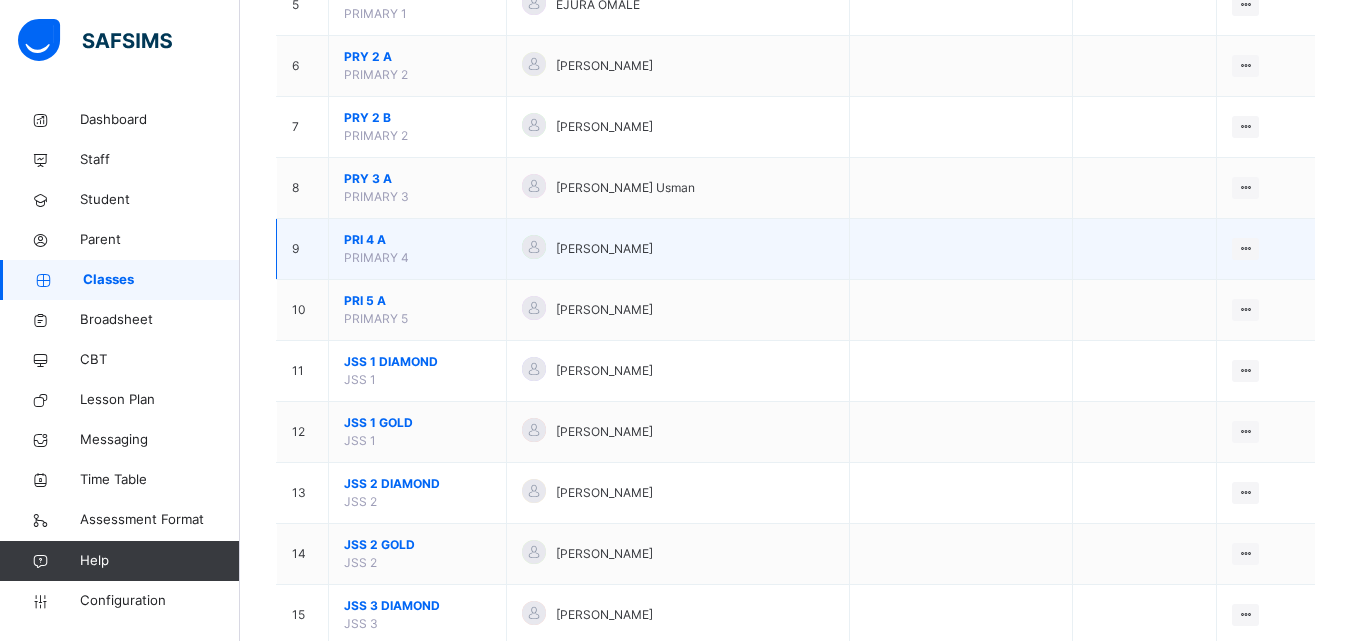 click on "PRI 4   A" at bounding box center [417, 240] 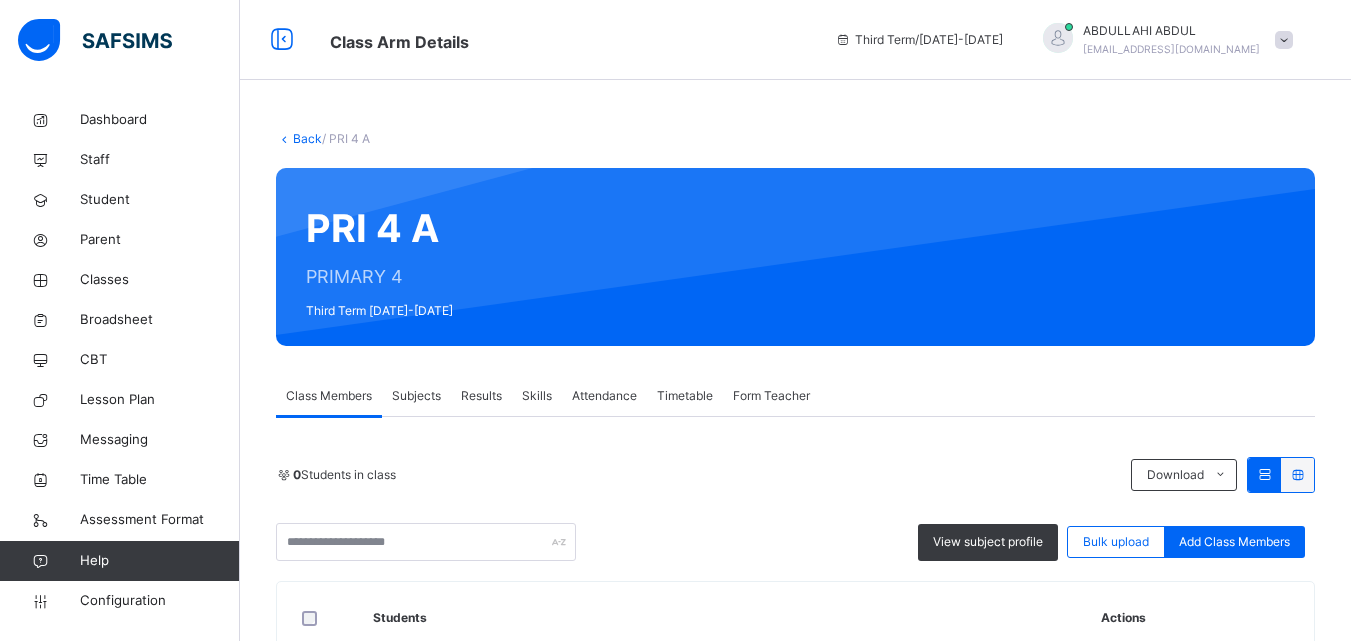scroll, scrollTop: 137, scrollLeft: 0, axis: vertical 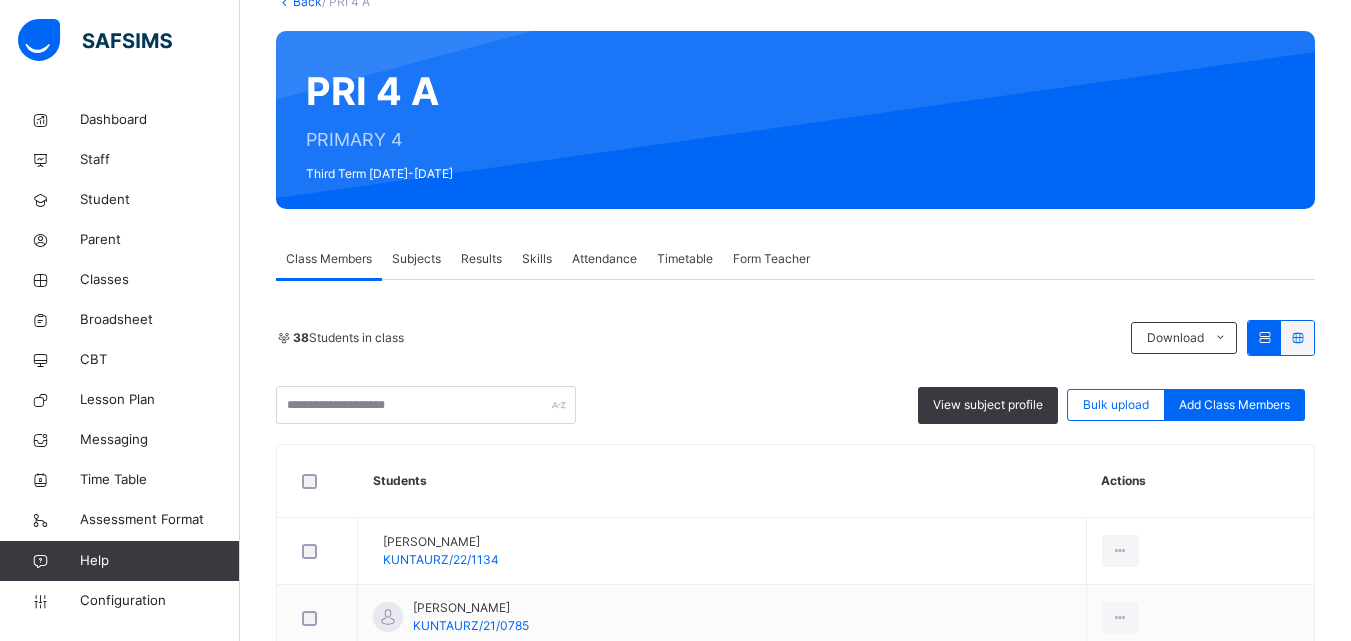 click on "Subjects" at bounding box center [416, 259] 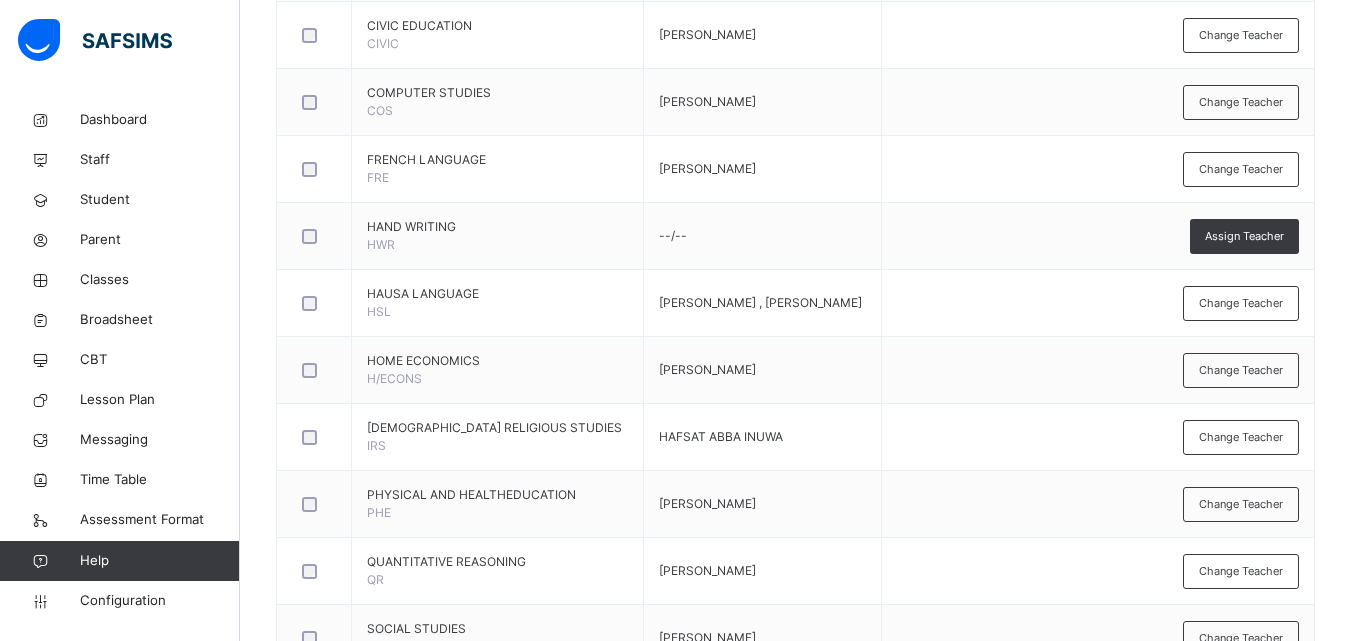 scroll, scrollTop: 1062, scrollLeft: 0, axis: vertical 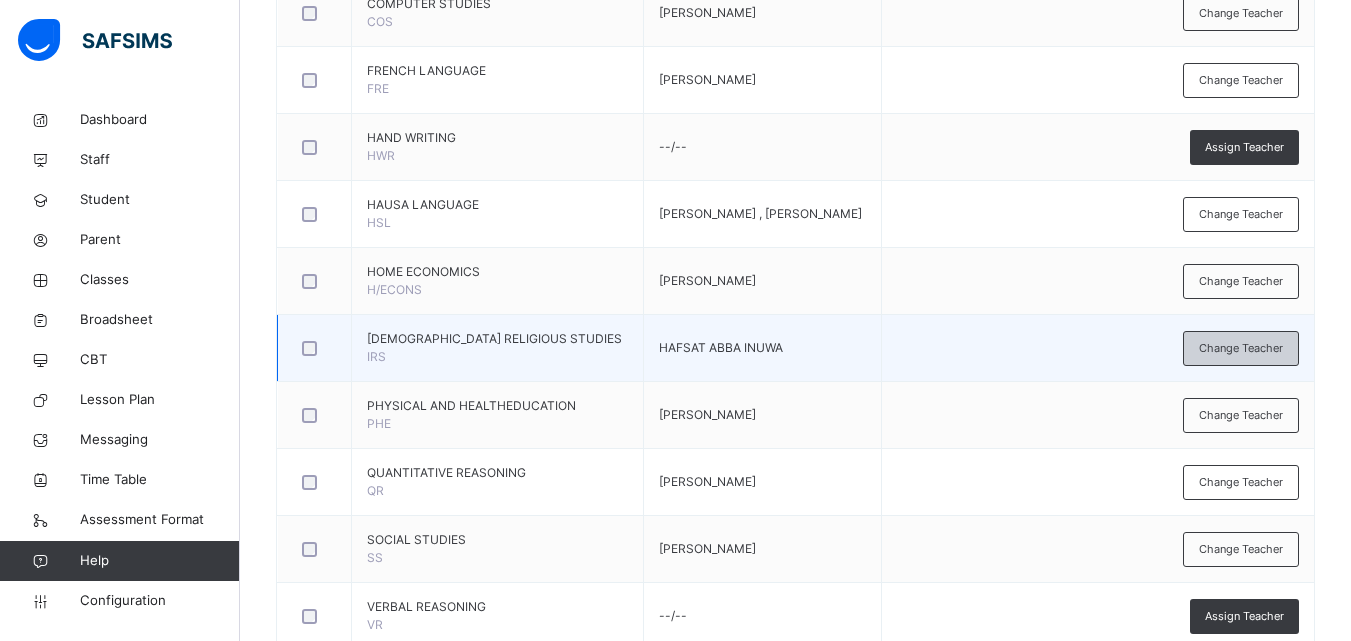 click on "Change Teacher" at bounding box center [1241, 348] 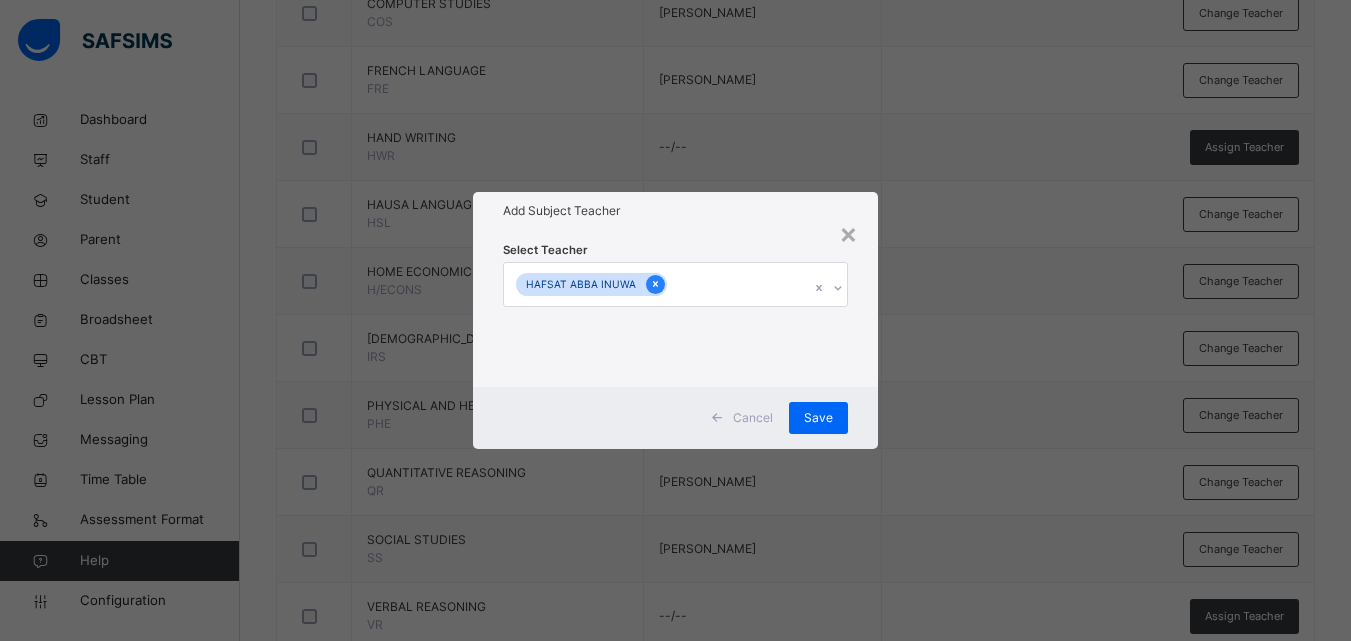 click 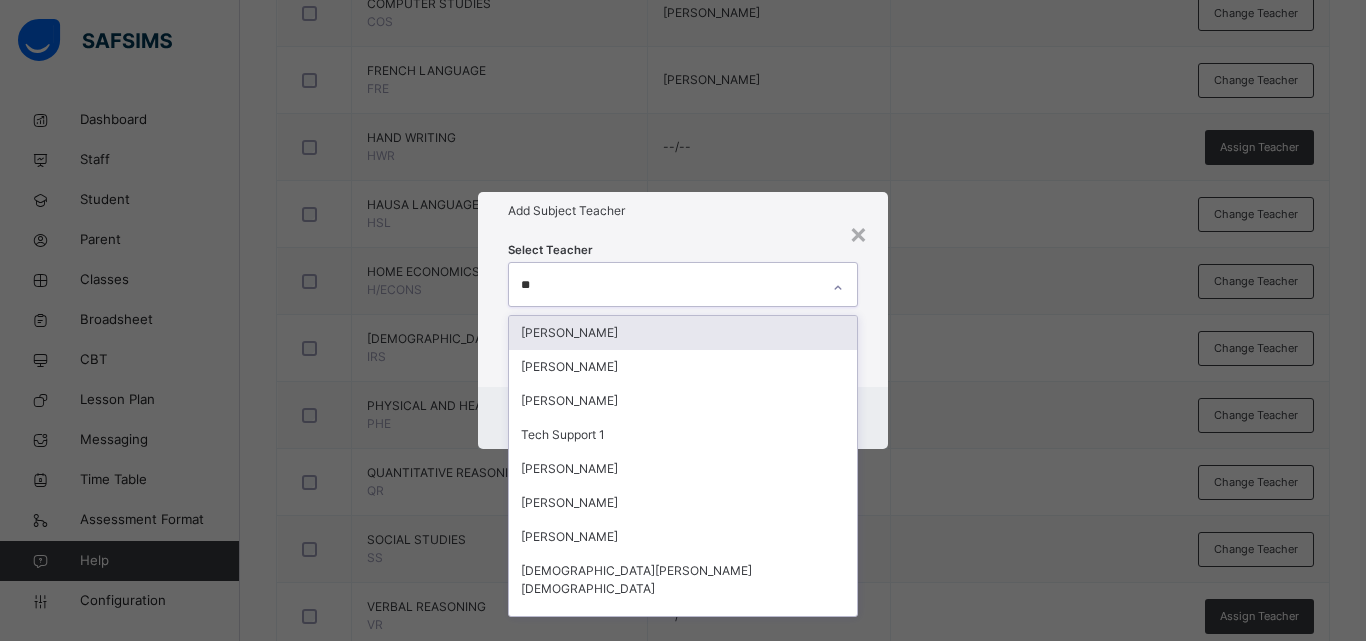type on "***" 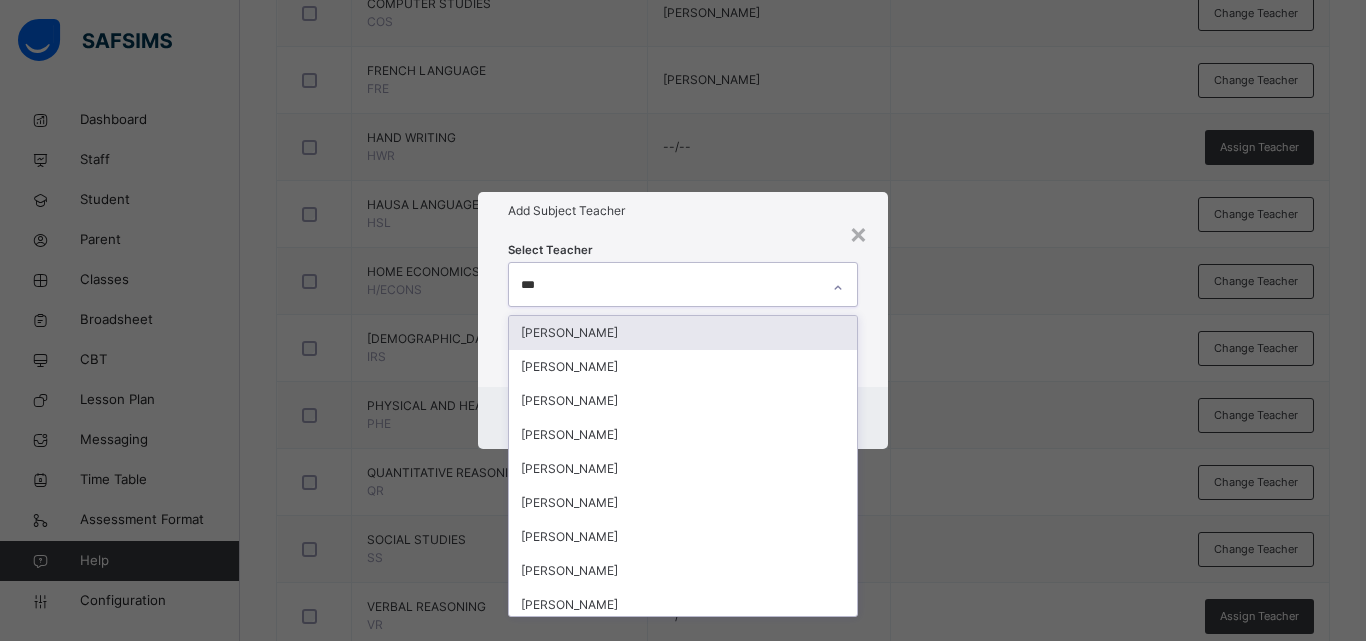 click on "[PERSON_NAME]" at bounding box center (683, 333) 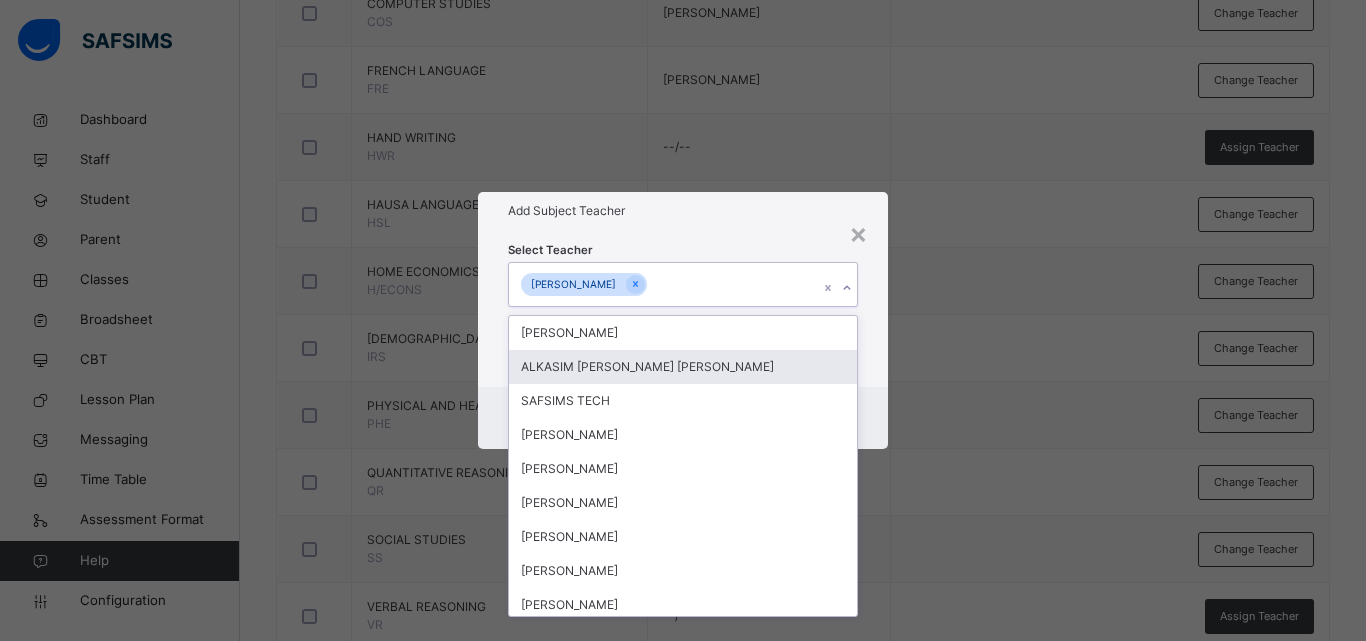 click on "× Add Subject Teacher Select Teacher   option ABDULMUMIN YUSUF DATTI, selected.    option ALKASIM HARISU ALKASIM focused, 2 of 122. 121 results available. Select is focused ,type to refine list, press Down to open the menu,  press left to focus selected values ABDULMUMIN YUSUF DATTI NATA'ALA SALEH JANGUZA ALKASIM HARISU ALKASIM SAFSIMS TECH  ABDULHAFEEZ ABDULLAHI MATAME SAMIRA SULAIMAN MADIBBO Muhammad Danjuma  Dawud Yusuf  Mariam Isah  HASSAN A. SANI Tech  Support 1  abdullahi Suleiman  MUHAMMAD SANUSI ALIYU YUSUF AKILU  UMAR ADO SULAIMAN UMAR HALLIRU USMAN RINGIM ASB  Hasana Shuaibu  Ijalade Serifat  Linda Samaila  Admin Admin  Maimuna Haliru Ahmad Ahmad Abdullahi  Regina Hundu  Aisha I. Lawal Ghali Ibrahim  Nazifi Uba  Isokariari Austin  Fatima S Muhammad Umar Muktar  Muhammad A Muhammad Usman Muhammad  Aminu Shuabu  Muhammad Bashir Ribado Vincent Onotu  Nafisa Aliyu Danmaraya Isalade Folasade Serifat Halima Bashir Muhammad Jennifer Aletor  Sadiya Mohammed  Gabriel Ogar Ogege Sulaiman Sani Nuraddeen" at bounding box center (683, 320) 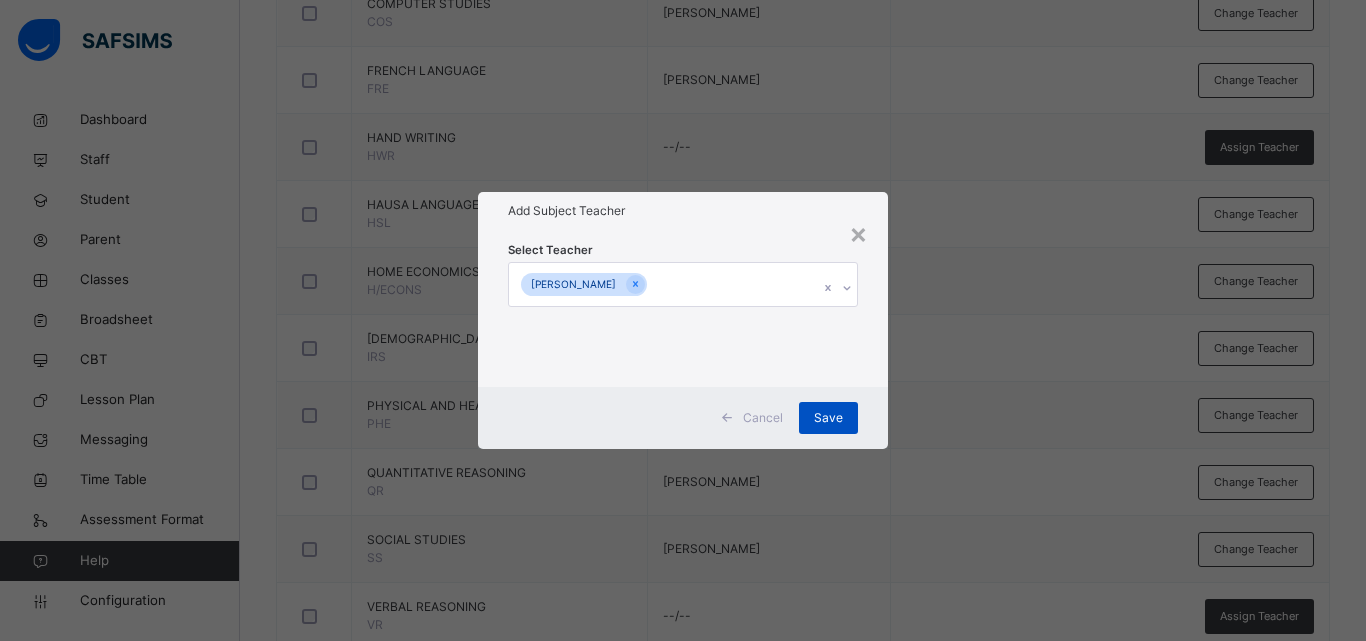 click on "Save" at bounding box center [828, 418] 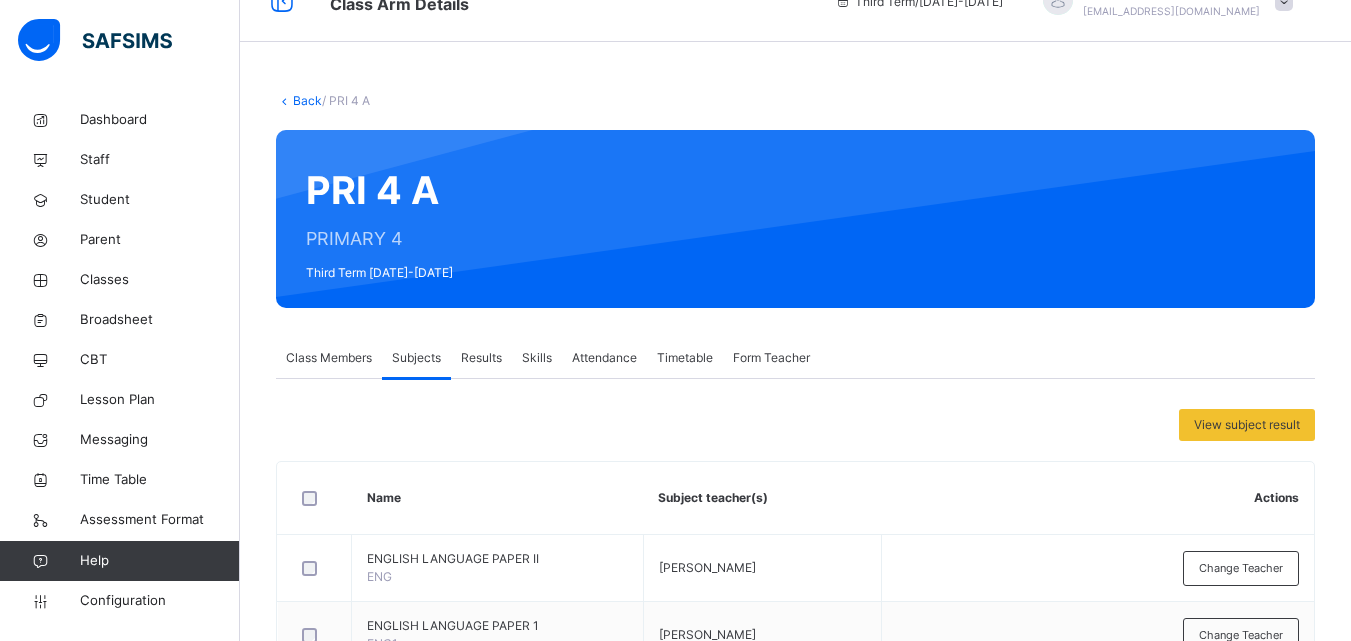 scroll, scrollTop: 0, scrollLeft: 0, axis: both 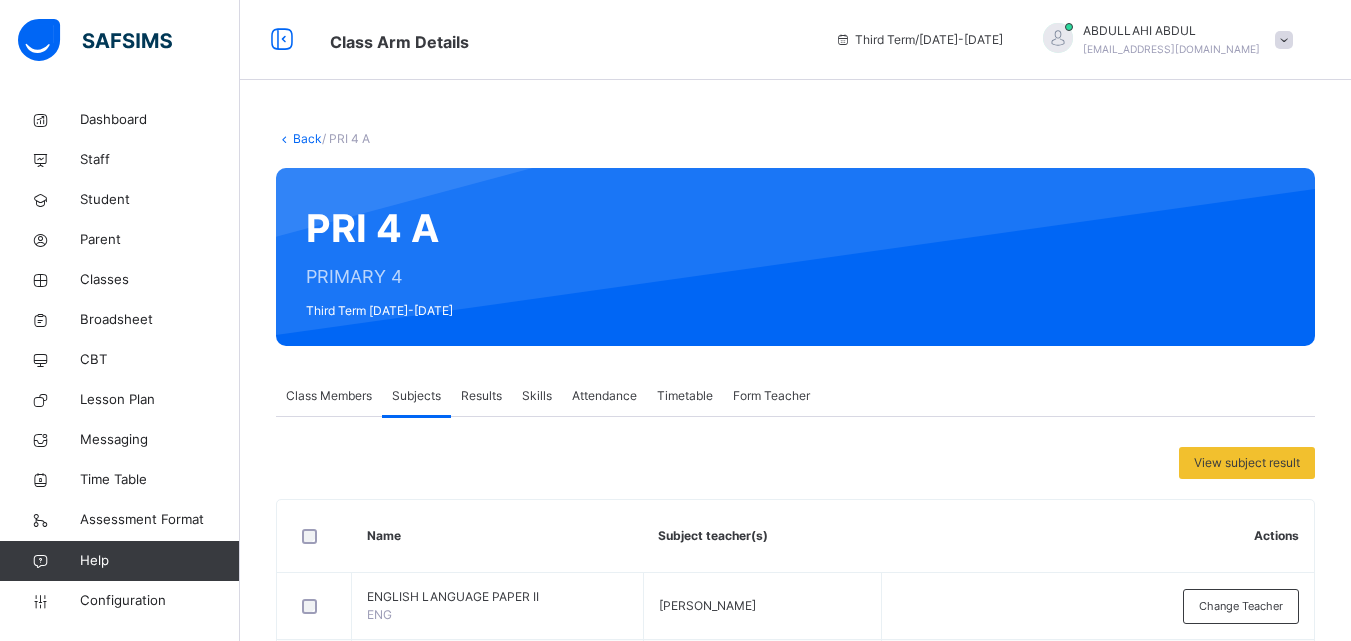 click on "Back  / PRI 4 A PRI 4 A PRIMARY 4 Third Term 2024-2025 Class Members Subjects Results Skills Attendance Timetable Form Teacher Subjects More Options   38  Students in class Download Pdf Report Excel Report View subject profile Bulk upload Add Class Members KUNTAU SCIENCE ACADEMY Date: 11th Jul 2025, 1:04:27 am Class Members Class:  PRI 4 A Total no. of Students:  38 Term:  Third Term Session:  2024-2025 S/NO Admission No. Last Name First Name Other Name 1 KUNTAURZ/22/1134 IBRAHIM ABDULMALIK 2 KUNTAURZ/21/0785 AHMAD ABUBAKAR MADAKI 3 KUNTAU/17/0358 Abass Adnan 4 KUNTAURZ/17/0486 Abubakar Ahmad Karofi 5 KUNTAURZ/18/0528 Ibrahim Ahmad 6 KUNTAURZ/24/1232 MURTALA AHMAD BADAMASI 7 KUNTAURZ/24/12072 ABDULLAHI AISHA 8 KUNTAURZ/25/1264 ABDULLAHI AISHA 9 KUNTAURZ/22/1132 MUSTAPHA AISHA 10 KUNTAURZ/18/0488 Salihi Aisha Garba 11 KUNTAURZ/22/1169 ALIYU ALIYU UMAR 12 KUNTAURZ/22/1043 HASSAN AMINA YAHAYA 13 KUNTAURZ/24/1262 MUKHTAR FATIMA 14 KUNTAURZ/22/1073 MUSTAPHA FATIMA BACHAKA 15 KUNTAURZ/21/0927 NAJIB FATIMA AUWAL 16" at bounding box center [795, 914] 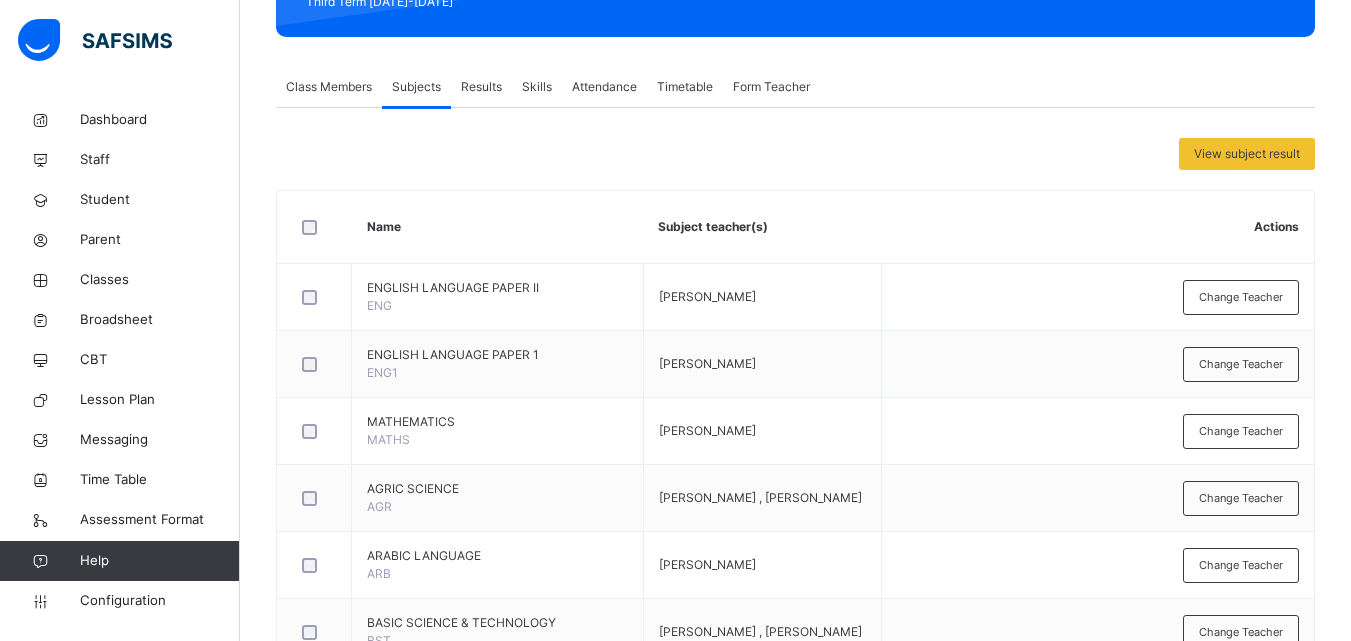 scroll, scrollTop: 0, scrollLeft: 0, axis: both 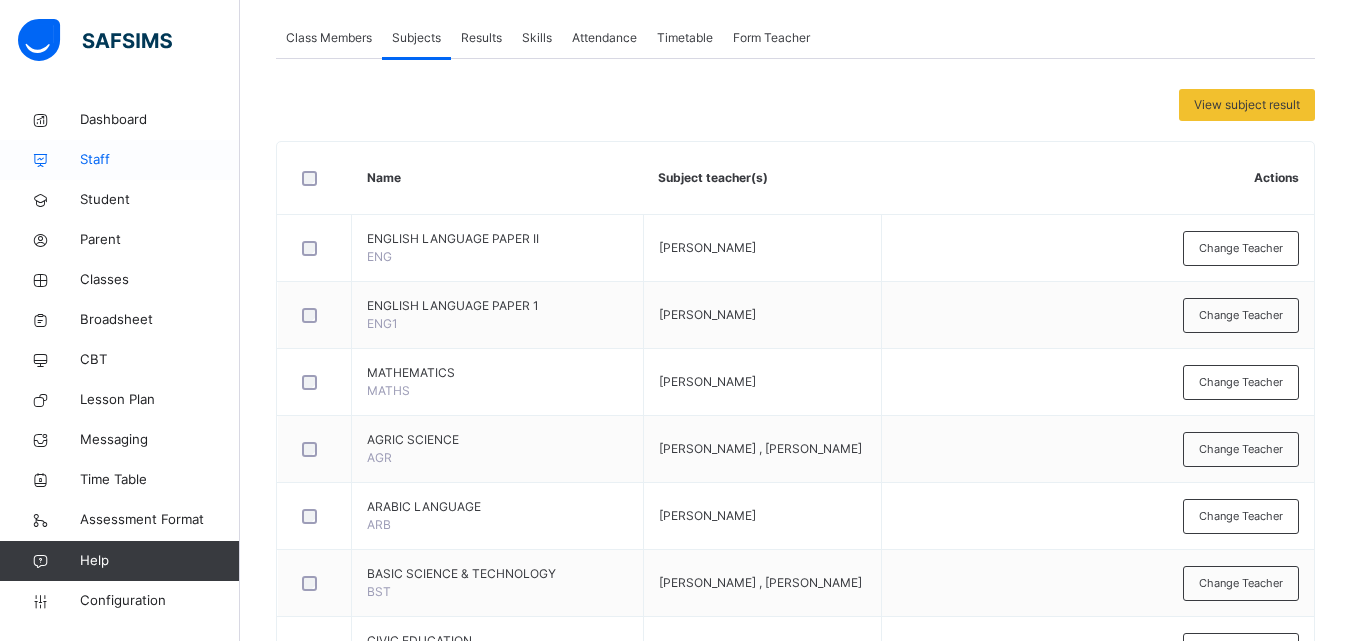 click on "Staff" at bounding box center (160, 160) 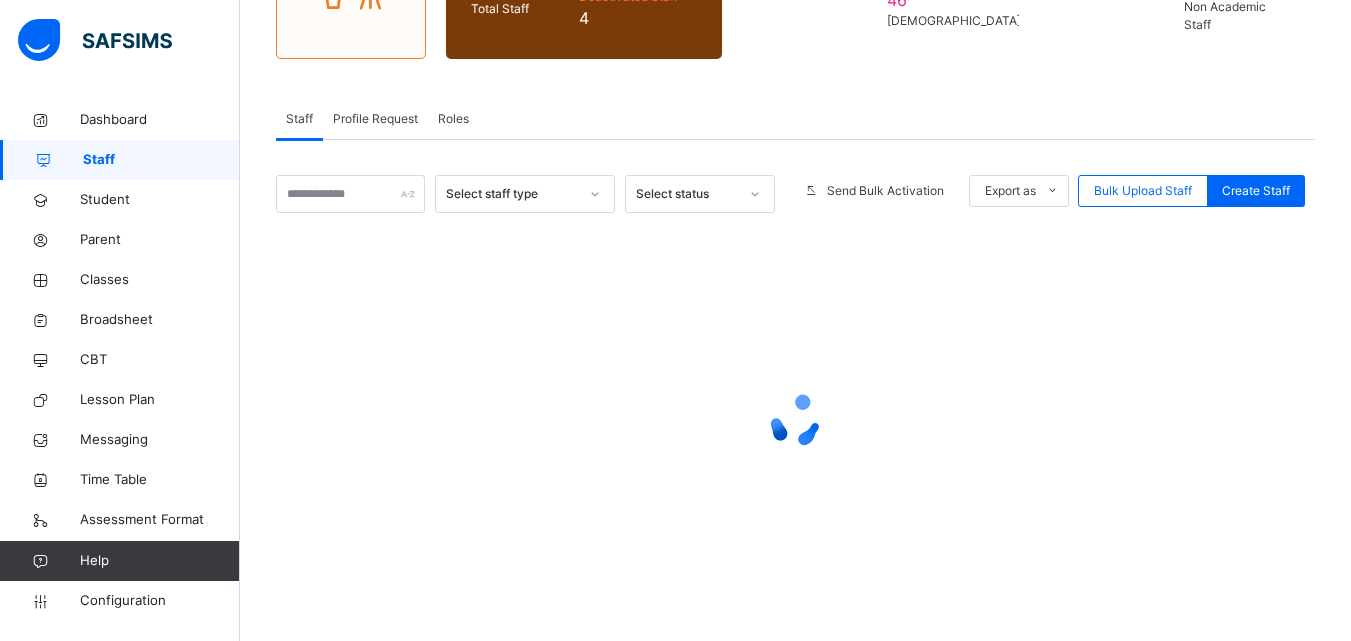 scroll, scrollTop: 0, scrollLeft: 0, axis: both 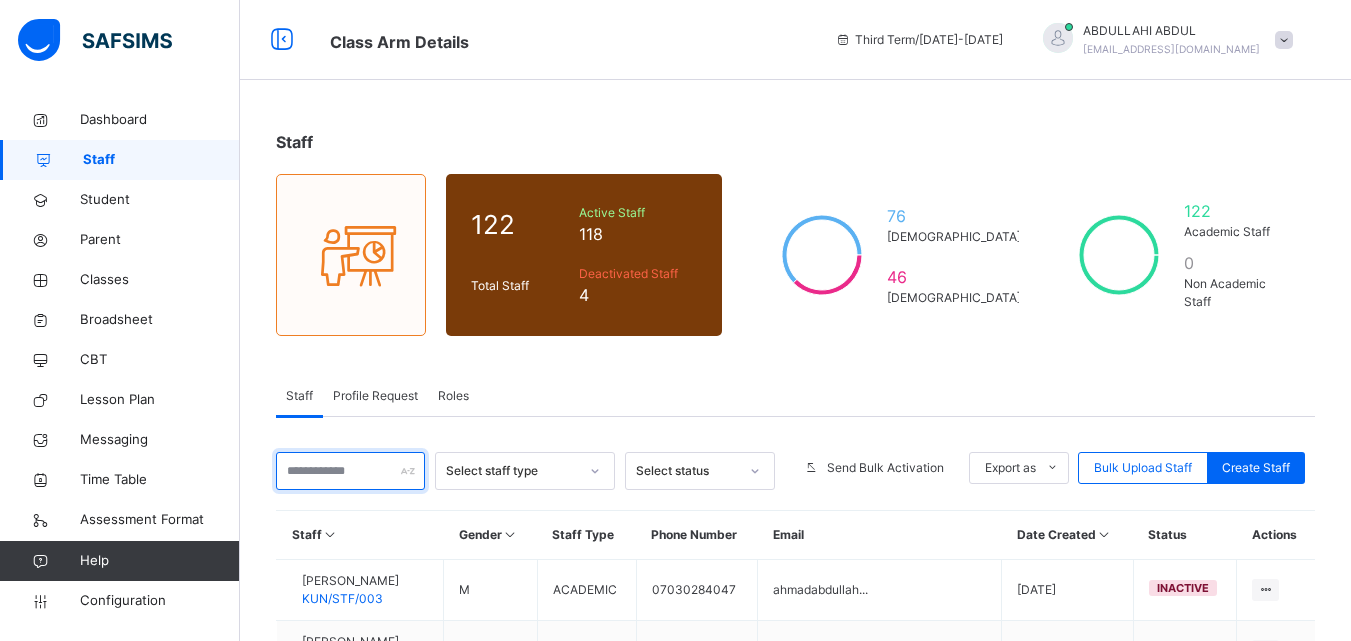 click at bounding box center [350, 471] 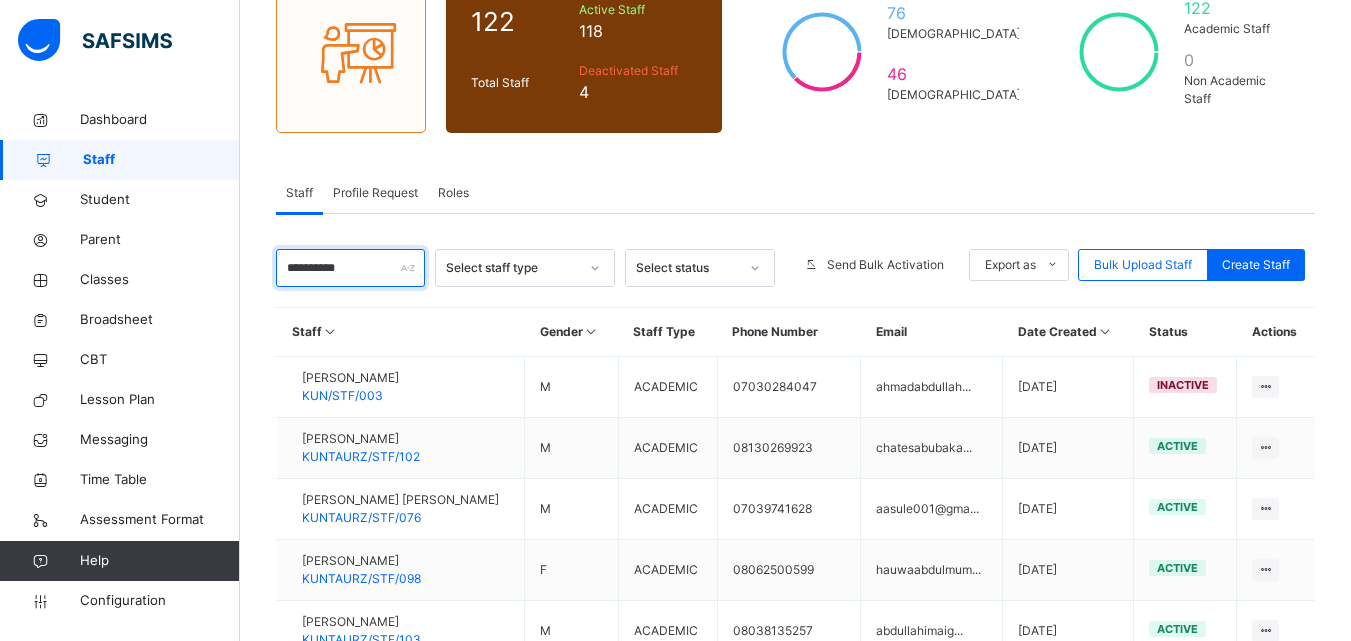 scroll, scrollTop: 0, scrollLeft: 0, axis: both 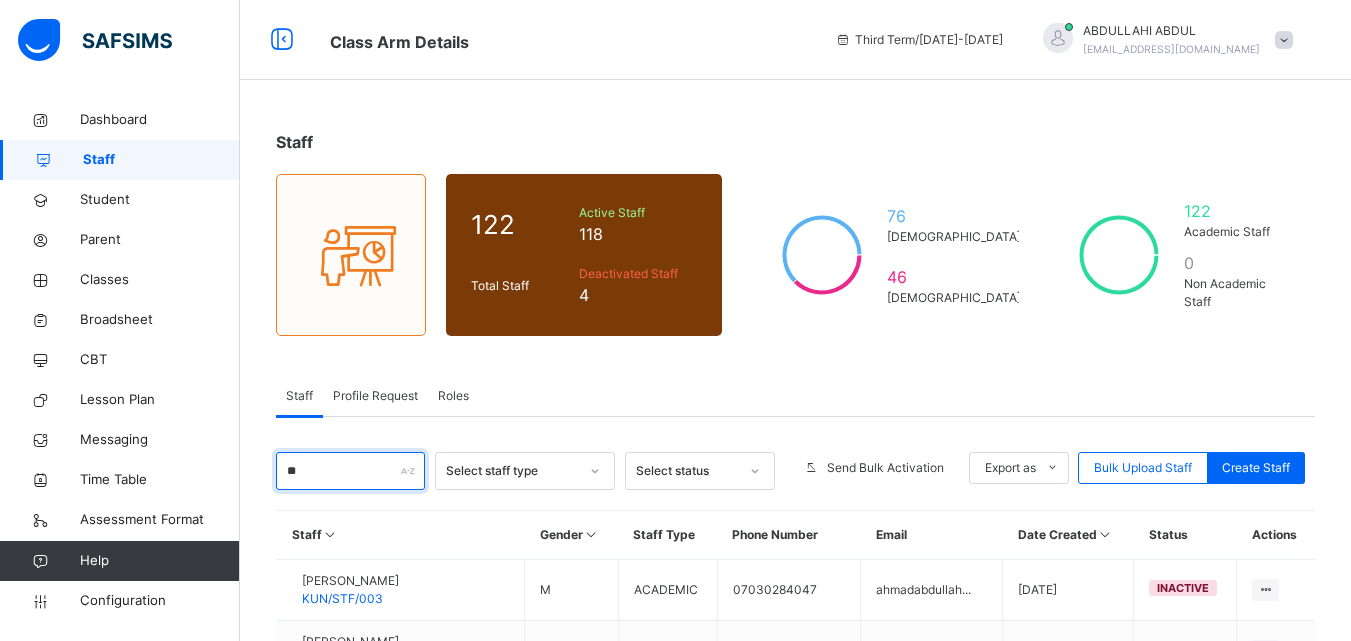 type on "*" 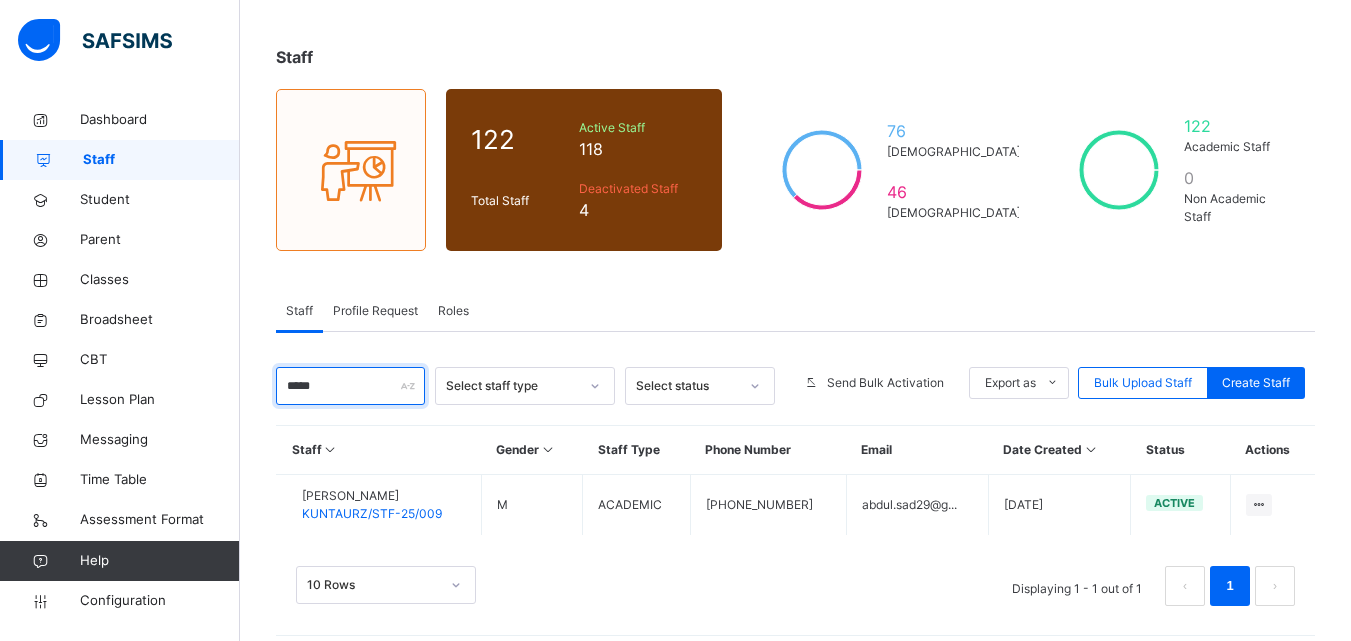 scroll, scrollTop: 100, scrollLeft: 0, axis: vertical 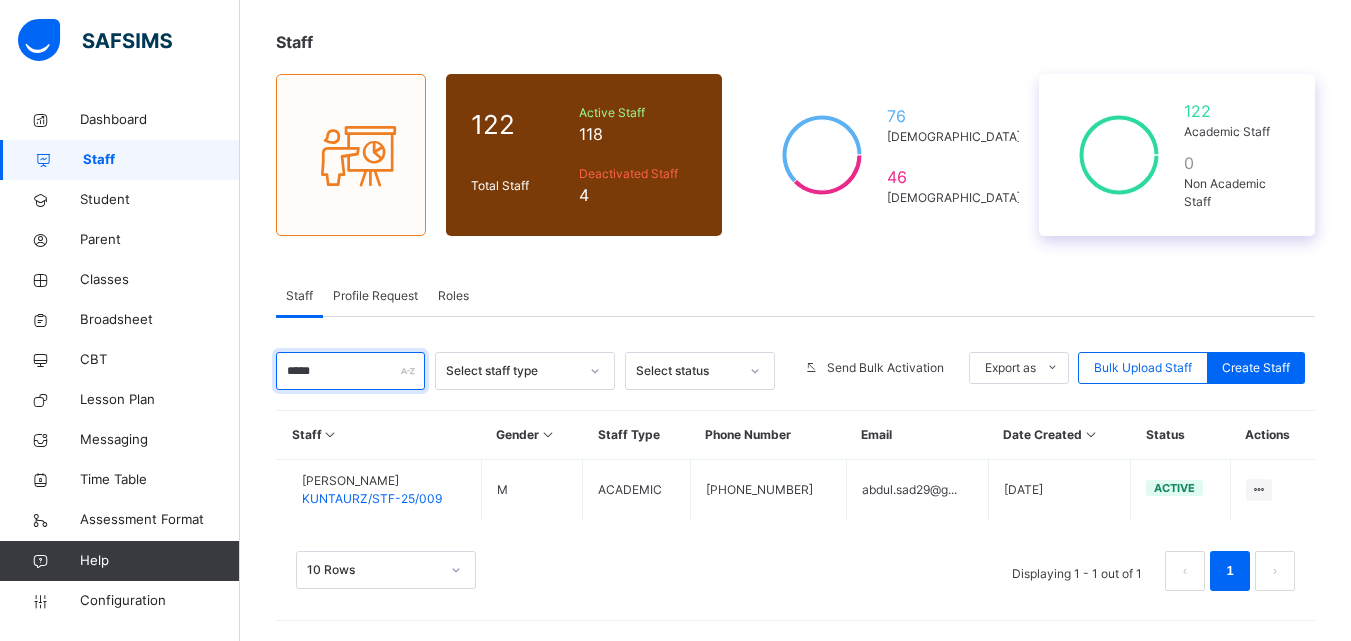 type on "*****" 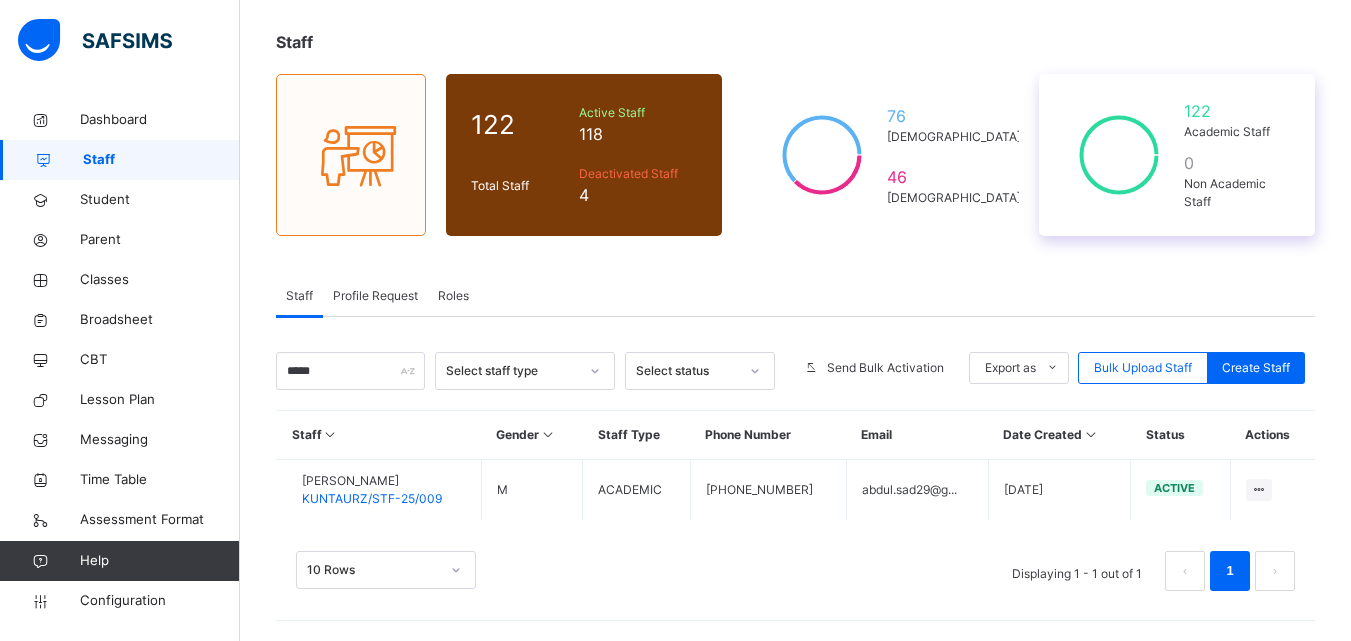 click on "122 Academic Staff 0 Non Academic Staff" at bounding box center [1177, 155] 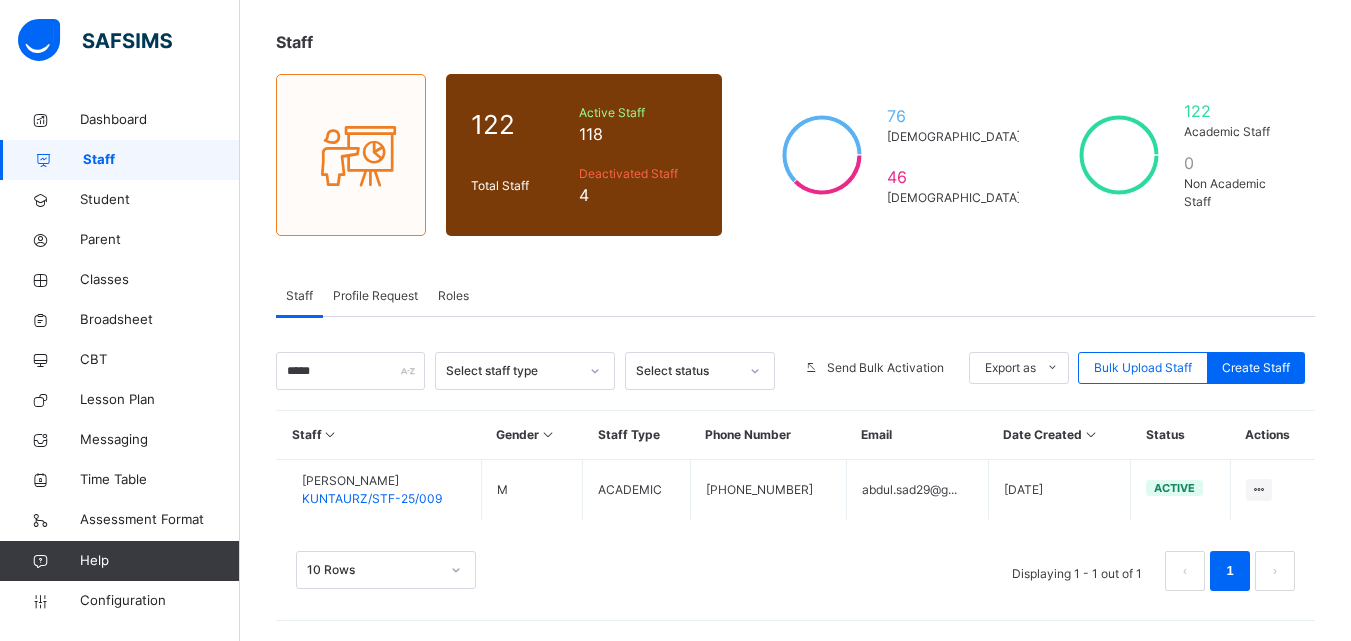 click on "Staff 122 Total Staff Active Staff 118 Deactivated Staff 4 76   Male  46   Female 122 Academic Staff 0 Non Academic Staff Staff Profile Request Roles Staff More Options   ***** Select staff type Select status Send Bulk Activation Export as    Pdf Report  Excel Report Bulk Upload Staff Create Staff Staff Gender Staff Type Phone Number Email Date Created Status Actions ABDULMUMIN YUSUF DATTI KUNTAURZ/STF-25/009 M ACADEMIC +2348132311452 abdul.sad29@g... 2025-07-11 active View Profile Edit Staff Reset Password Resend Activation Link Change Email Delete Staff 10 Rows Displaying 1 - 1 out of 1 1 KUNTAU SCIENCE ACADEMY ,  , Phone:   +2347039741628 List of   staff 11th Jul 2025, 1:06:17 am S/N staff ID Name Image Gender Staff Type Phone Number Email × Delete Staff This action would delete        from the system.  Are you sure you want to carry on? Cancel Yes, Delete Staff × Send Bulk Activation Link Cancel Yes, send × How likely are you to recommend SAFSIMS to other schools? 0 1 2 3 4 5 6 7 8 9 10 Submit Close 1" at bounding box center (795, 320) 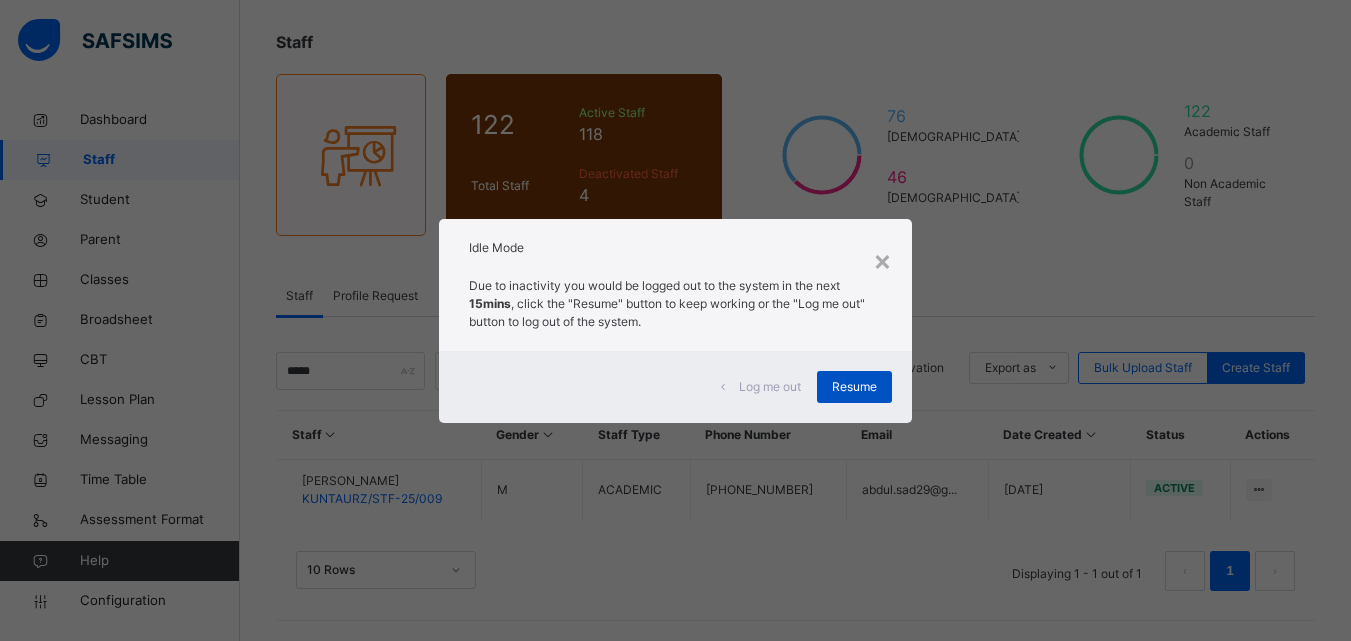 click on "Resume" at bounding box center [854, 387] 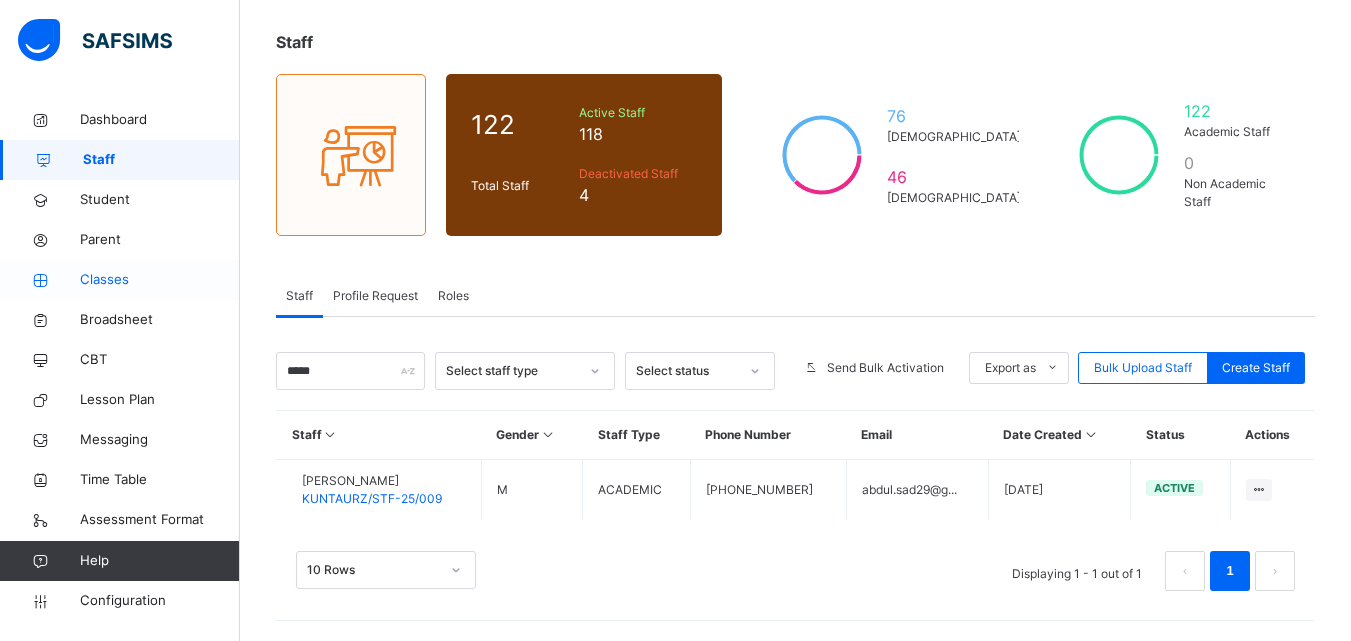 click on "Classes" at bounding box center (160, 280) 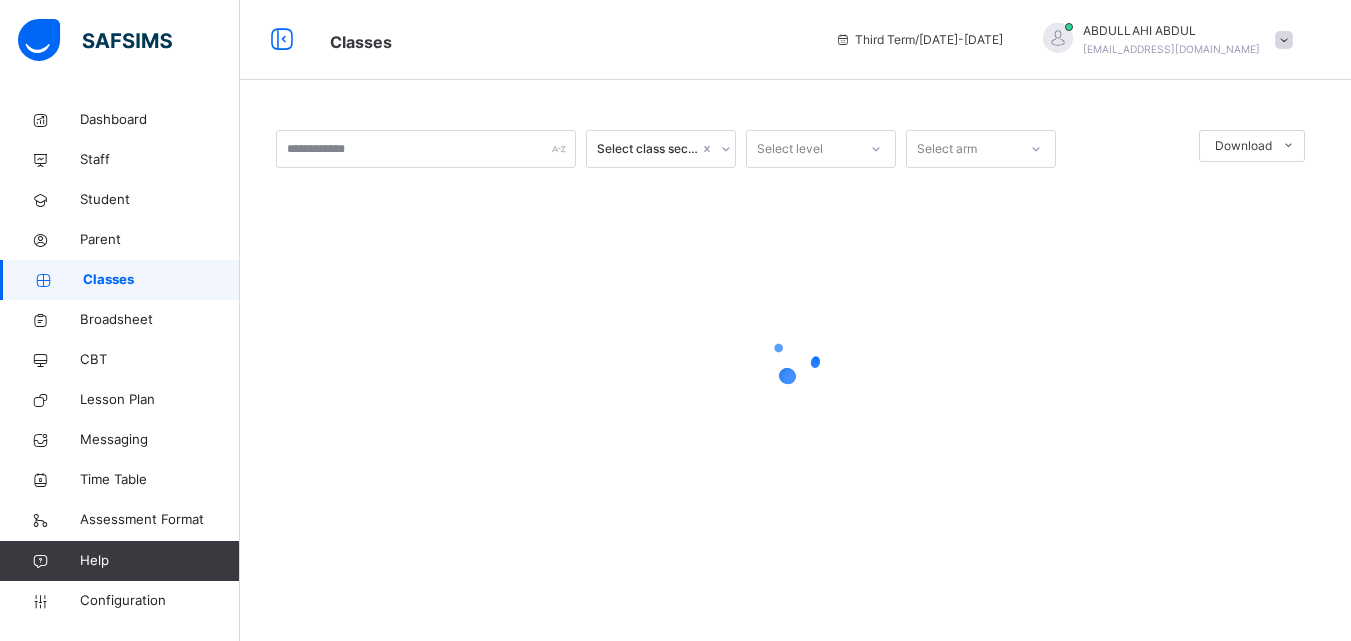 scroll, scrollTop: 0, scrollLeft: 0, axis: both 